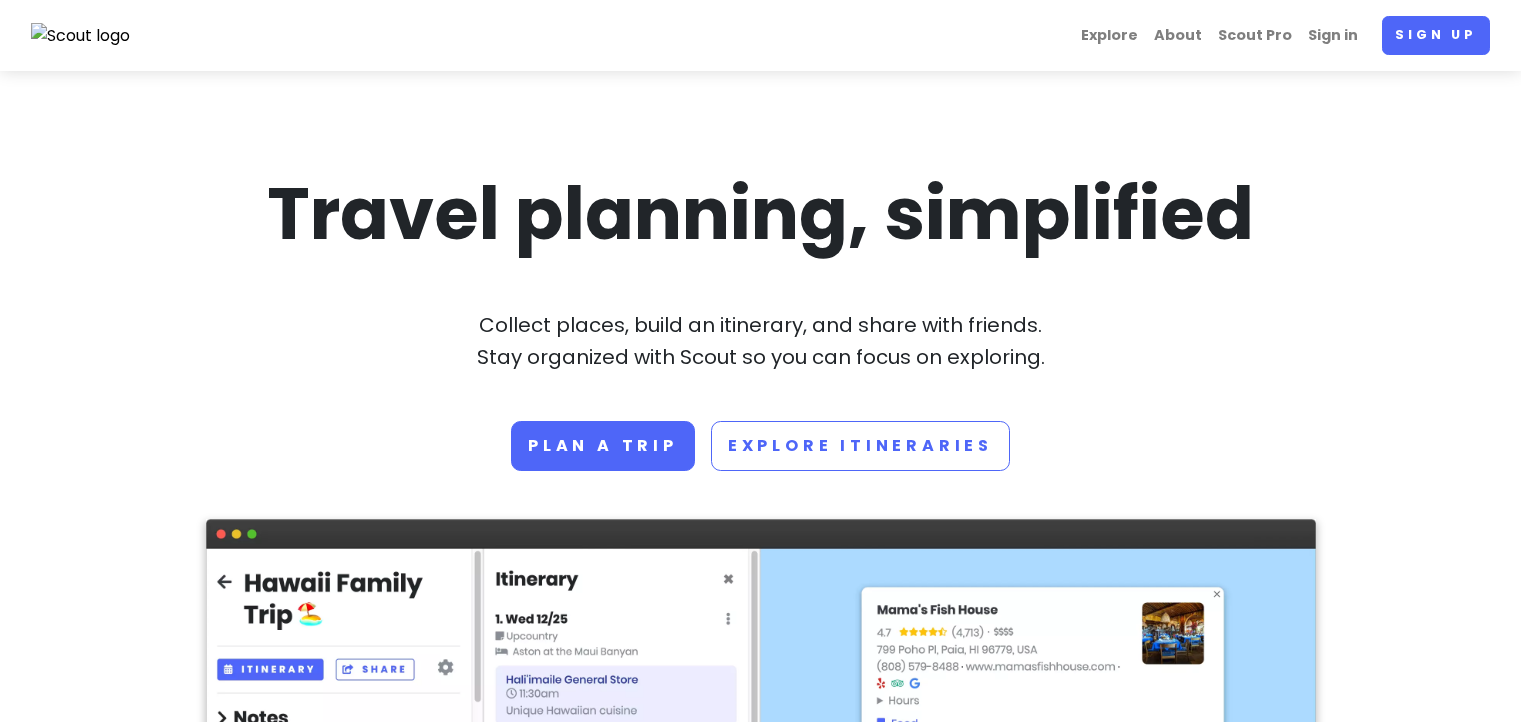 scroll, scrollTop: 0, scrollLeft: 0, axis: both 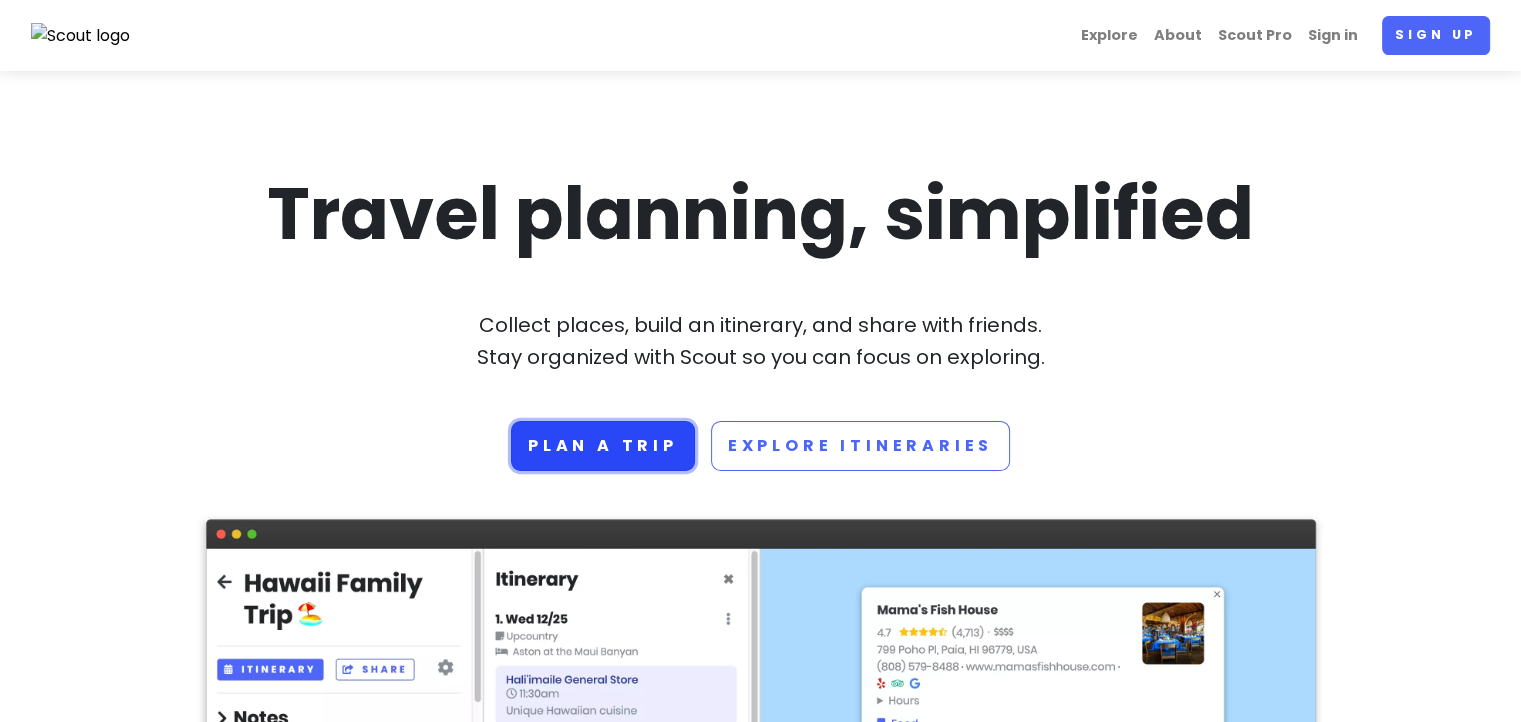 click on "Plan a trip" at bounding box center (603, 446) 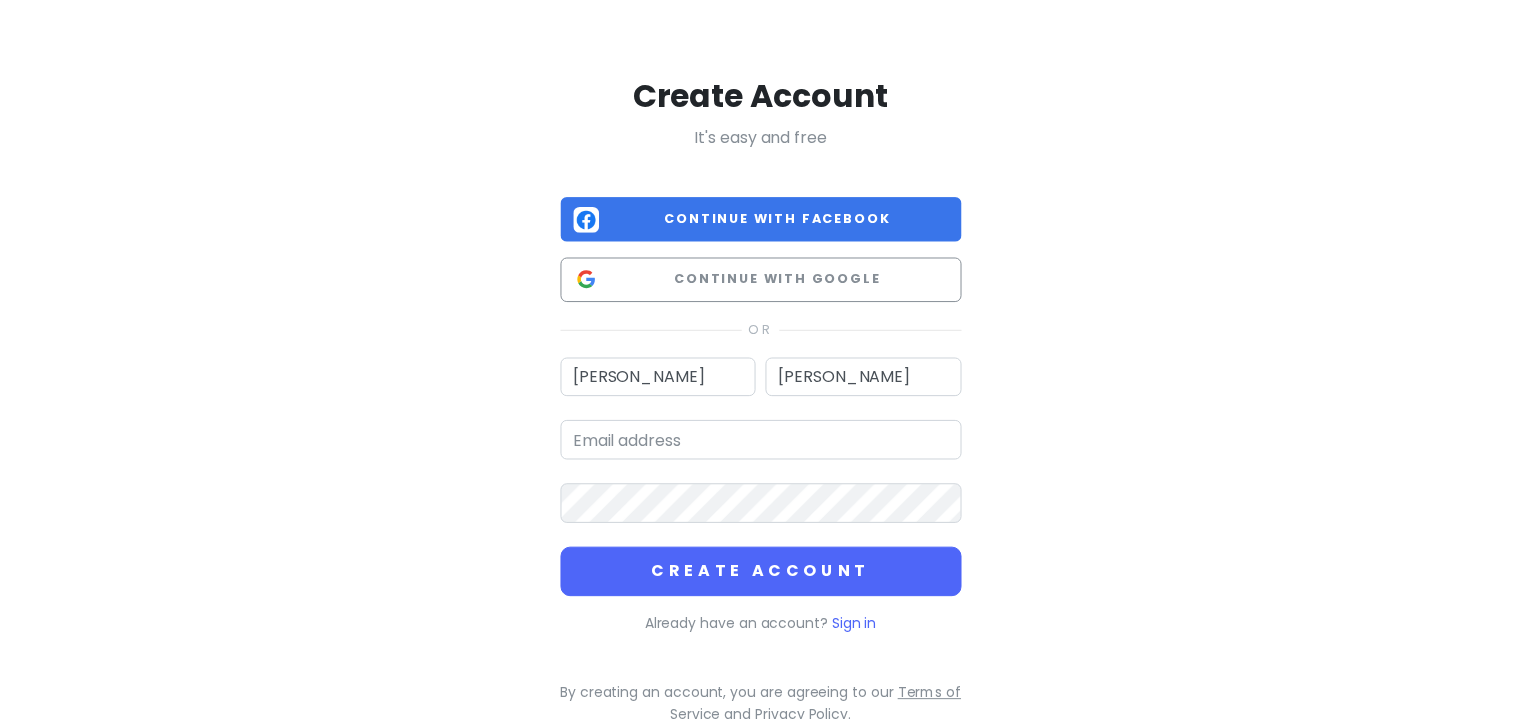 scroll, scrollTop: 0, scrollLeft: 0, axis: both 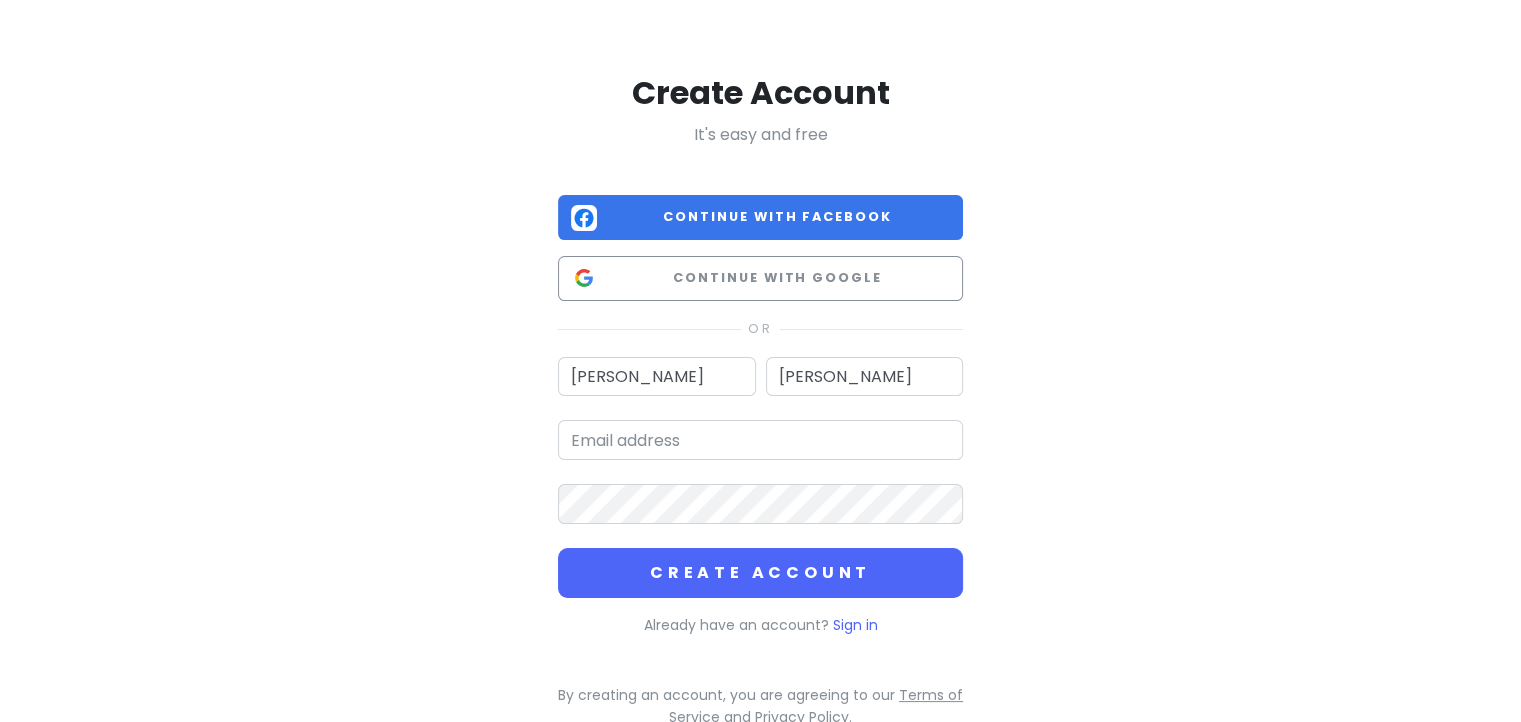 type on "[PERSON_NAME]" 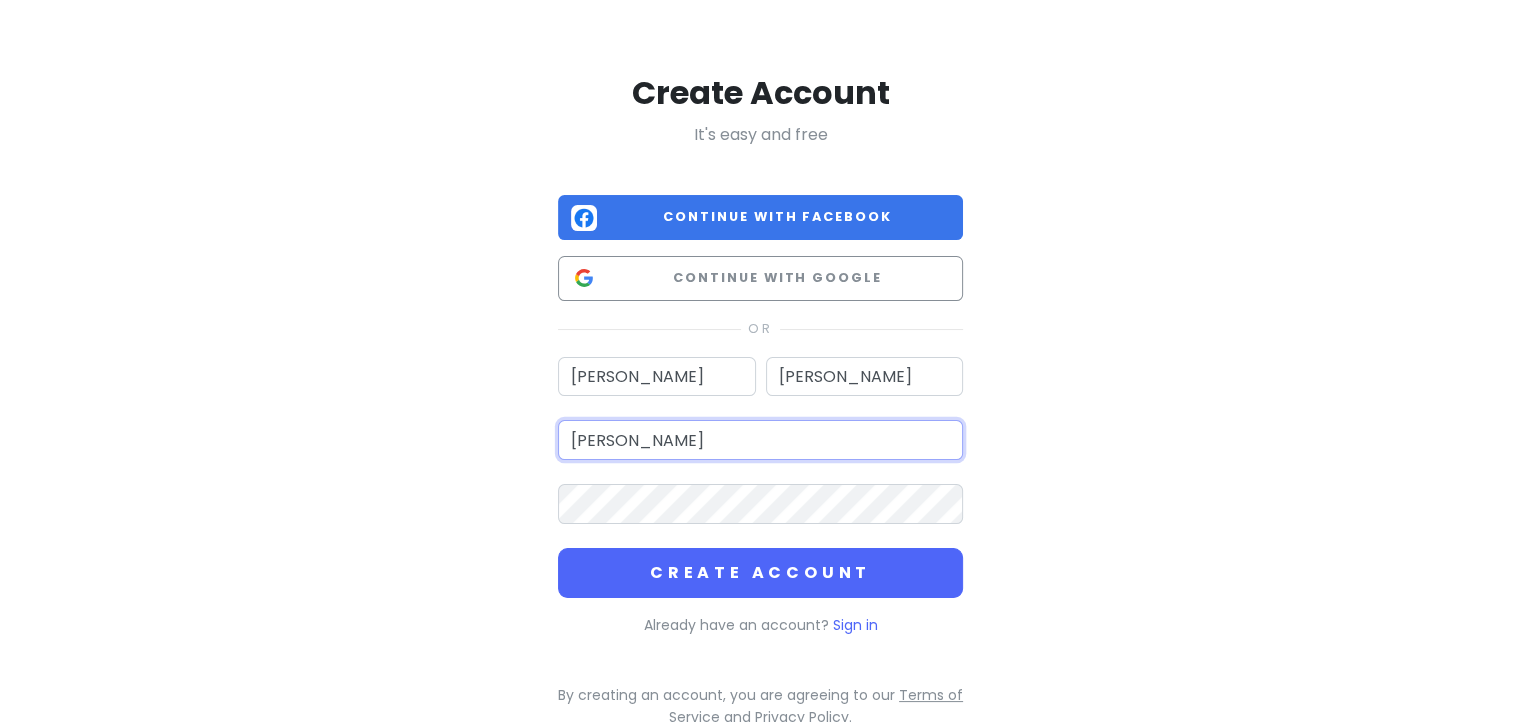 type on "[PERSON_NAME][EMAIL_ADDRESS][PERSON_NAME][DOMAIN_NAME]" 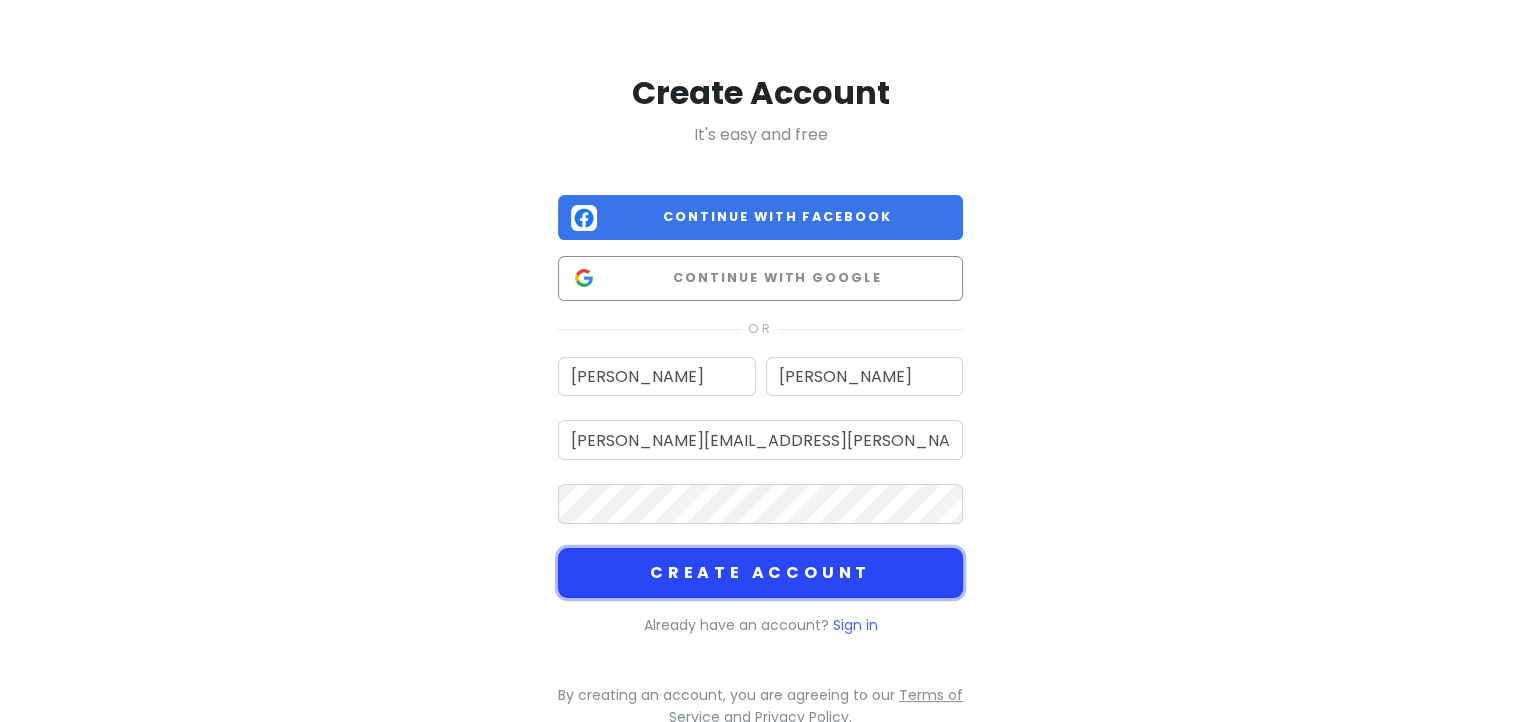 click on "Create Account" at bounding box center [760, 573] 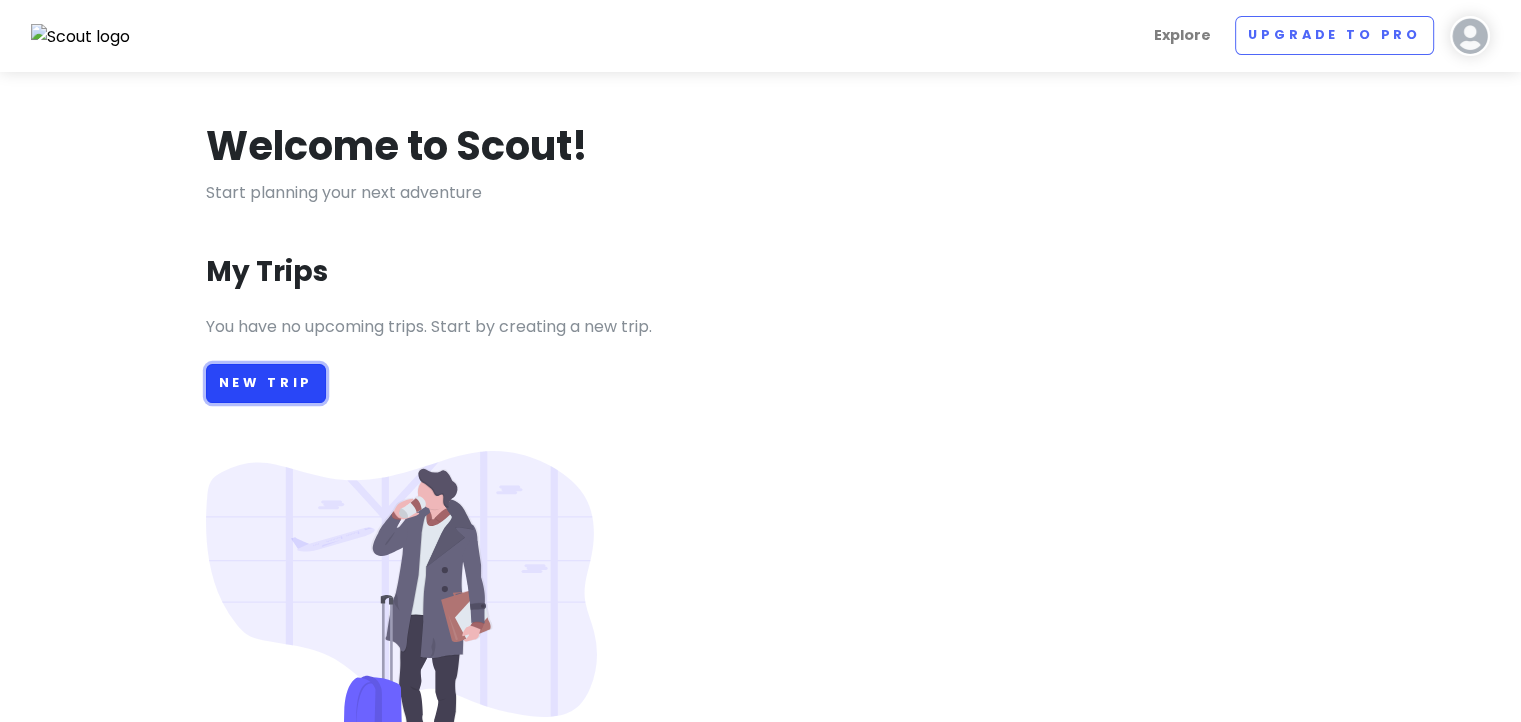 click on "New Trip" at bounding box center [266, 383] 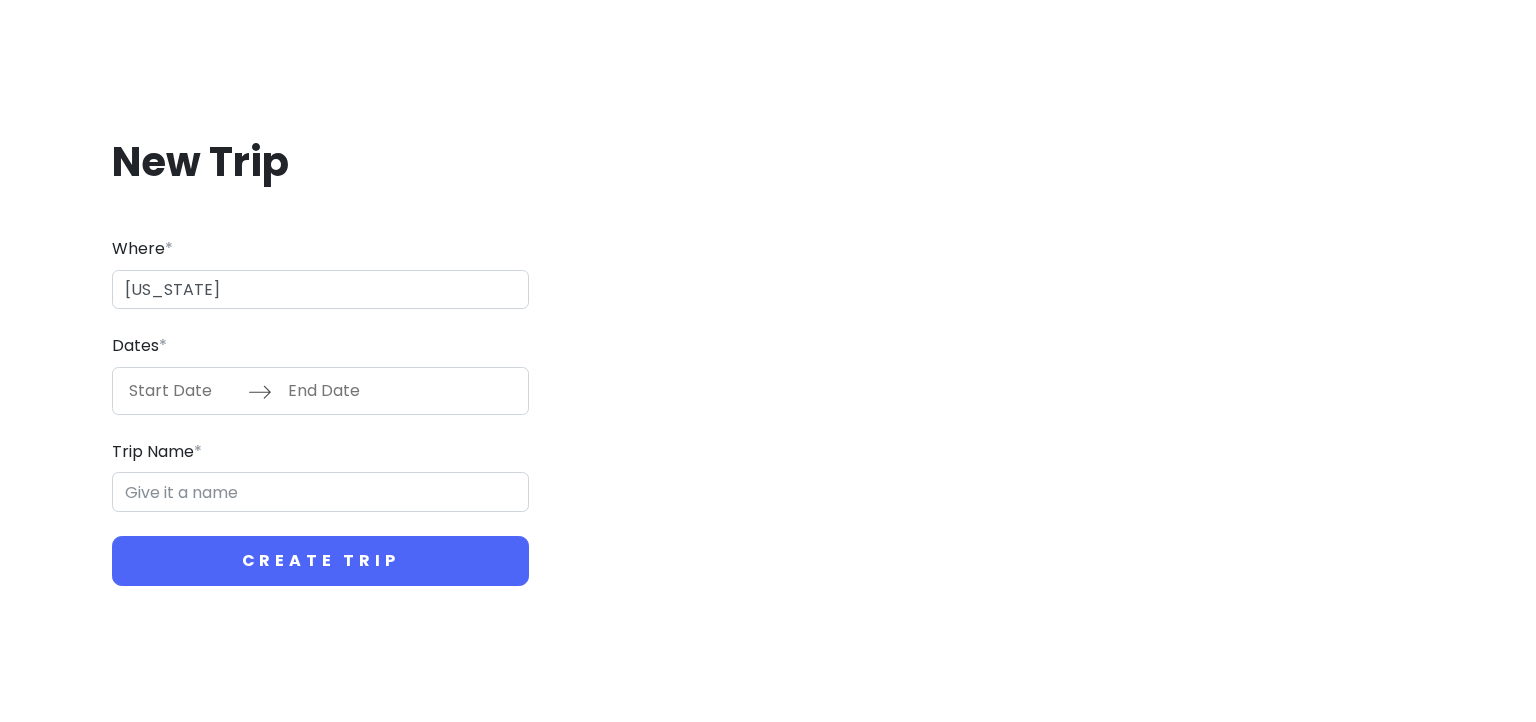 type on "[US_STATE]" 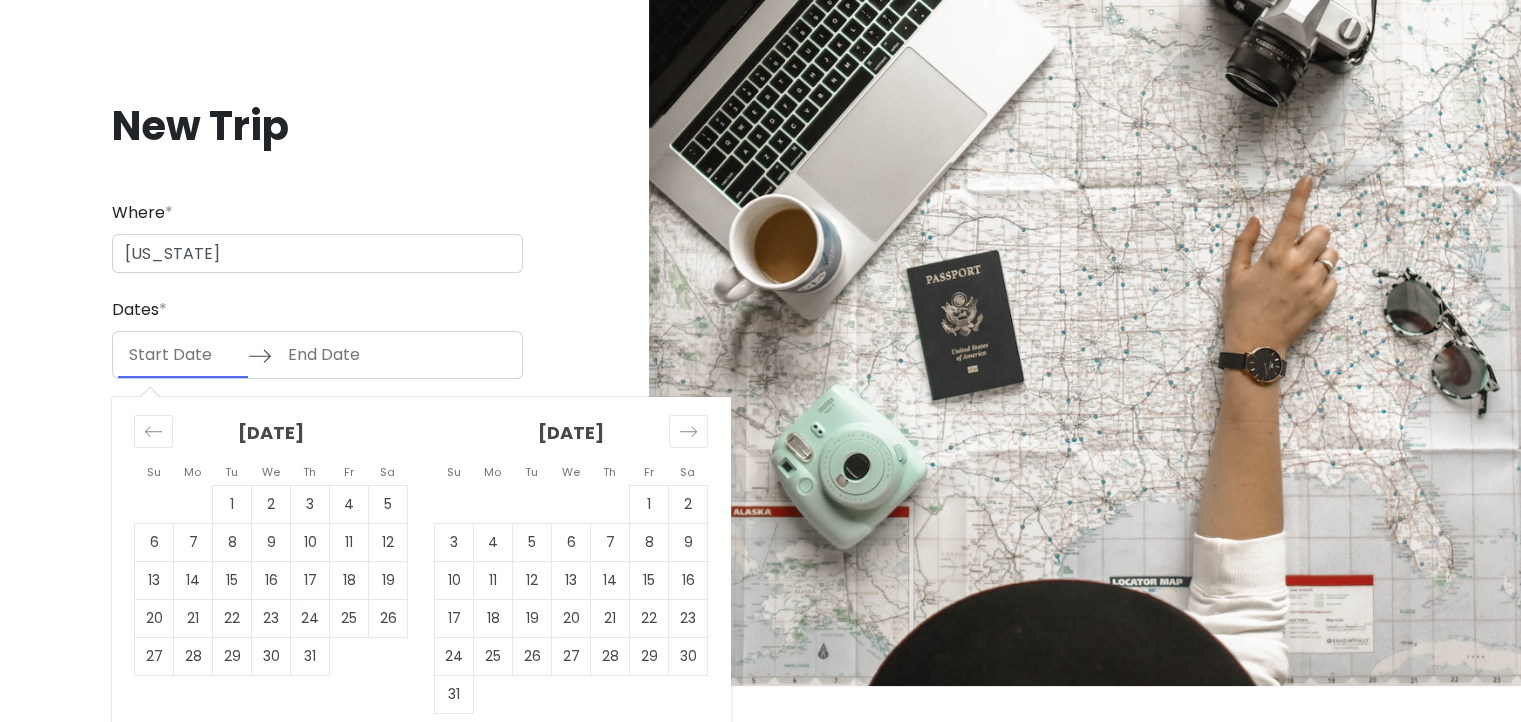 scroll, scrollTop: 52, scrollLeft: 0, axis: vertical 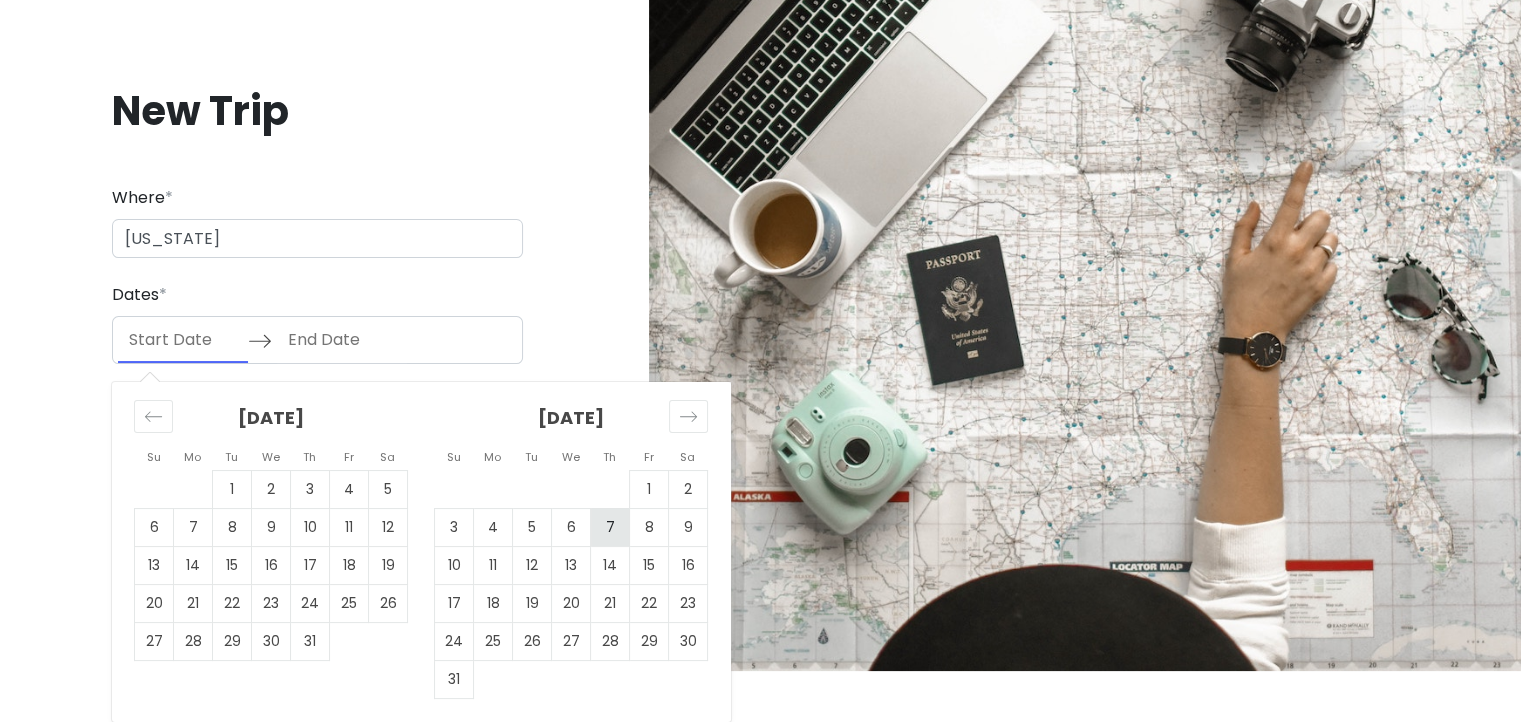 click on "7" at bounding box center [610, 527] 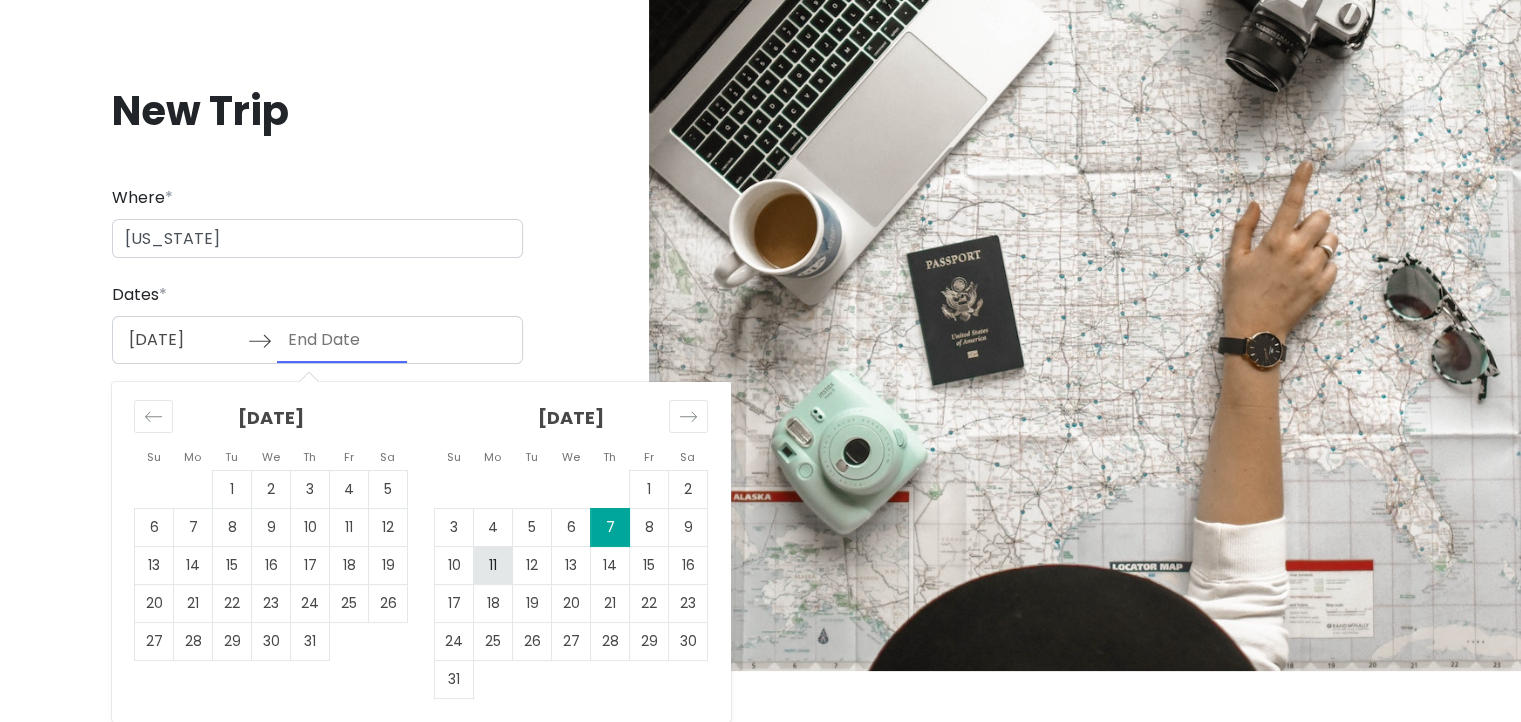 click on "11" at bounding box center (493, 565) 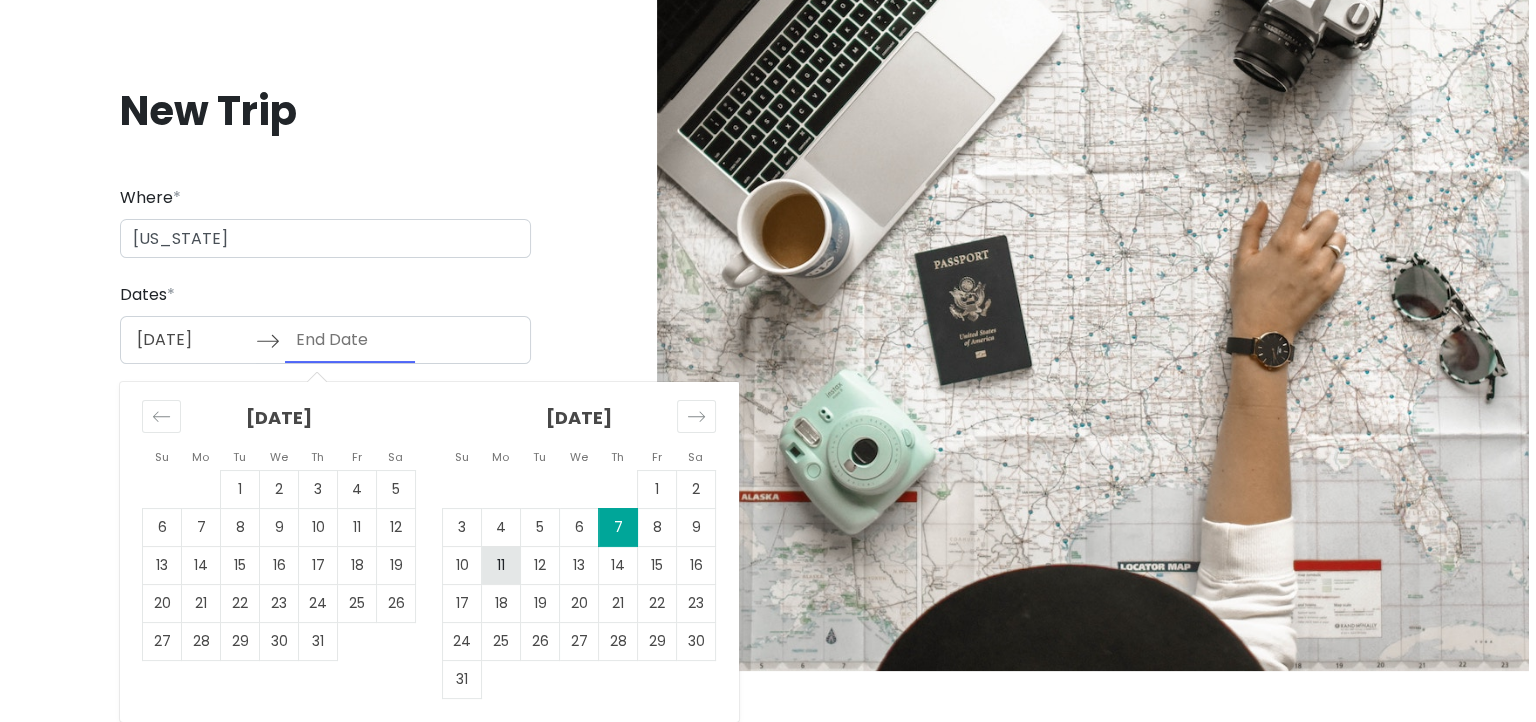 scroll, scrollTop: 0, scrollLeft: 0, axis: both 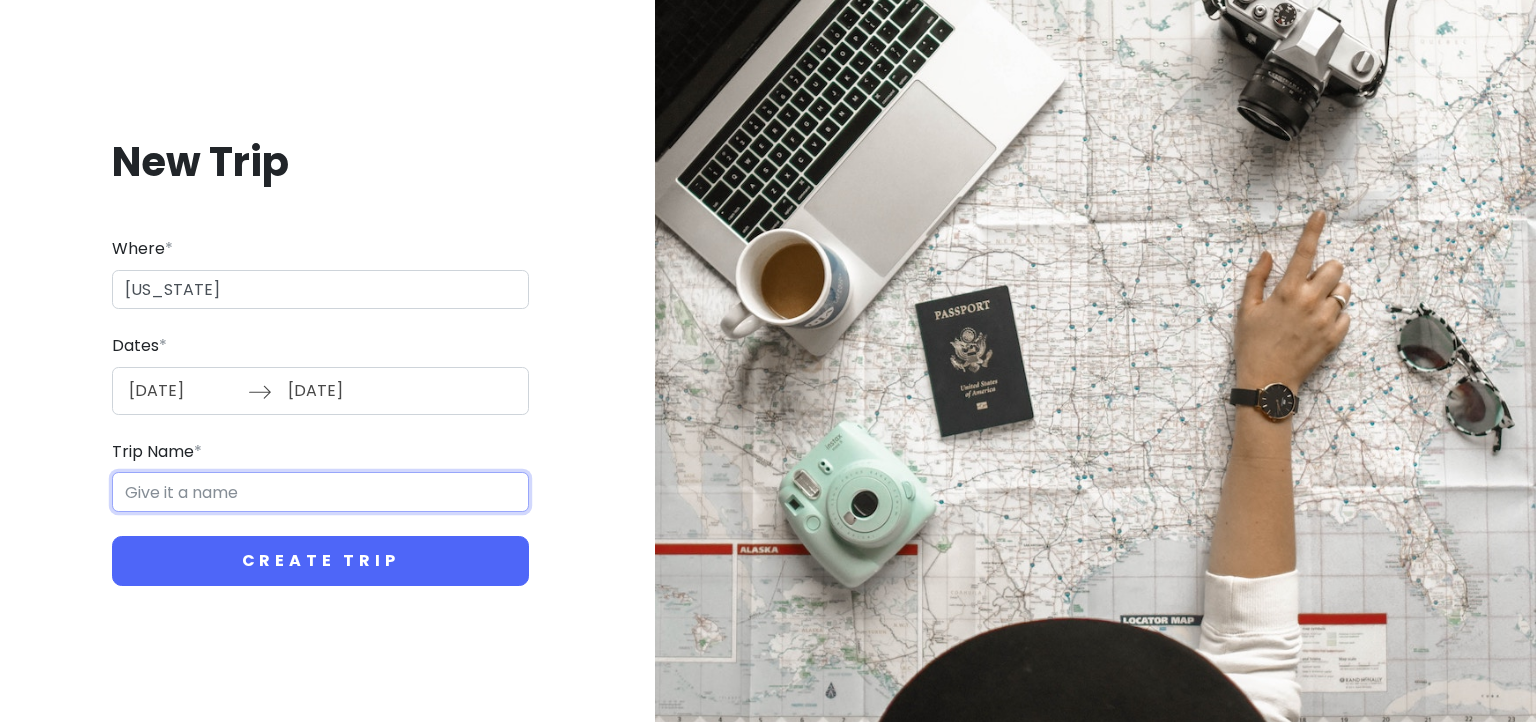 click on "Trip Name  *" at bounding box center (320, 492) 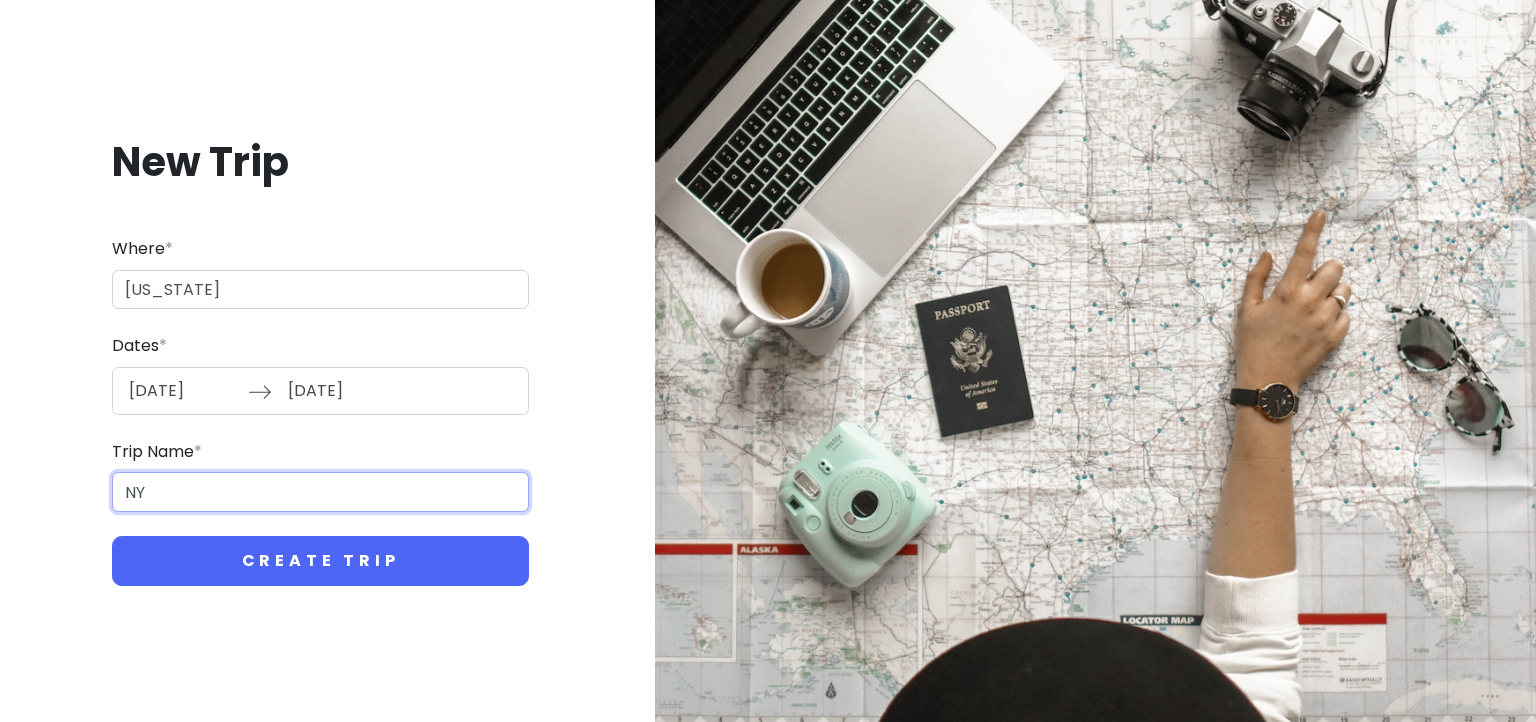 type on "N" 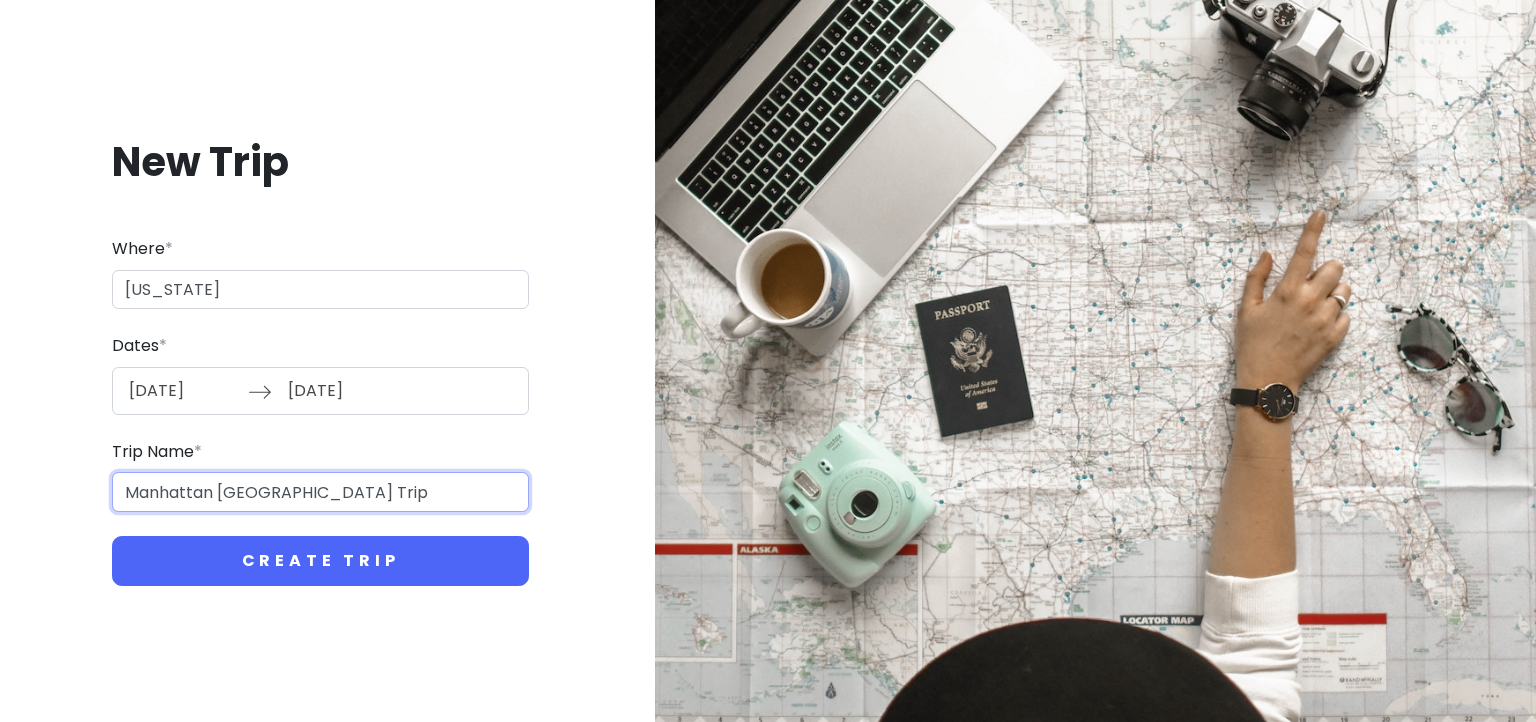 type on "Manhattan [GEOGRAPHIC_DATA] Trip" 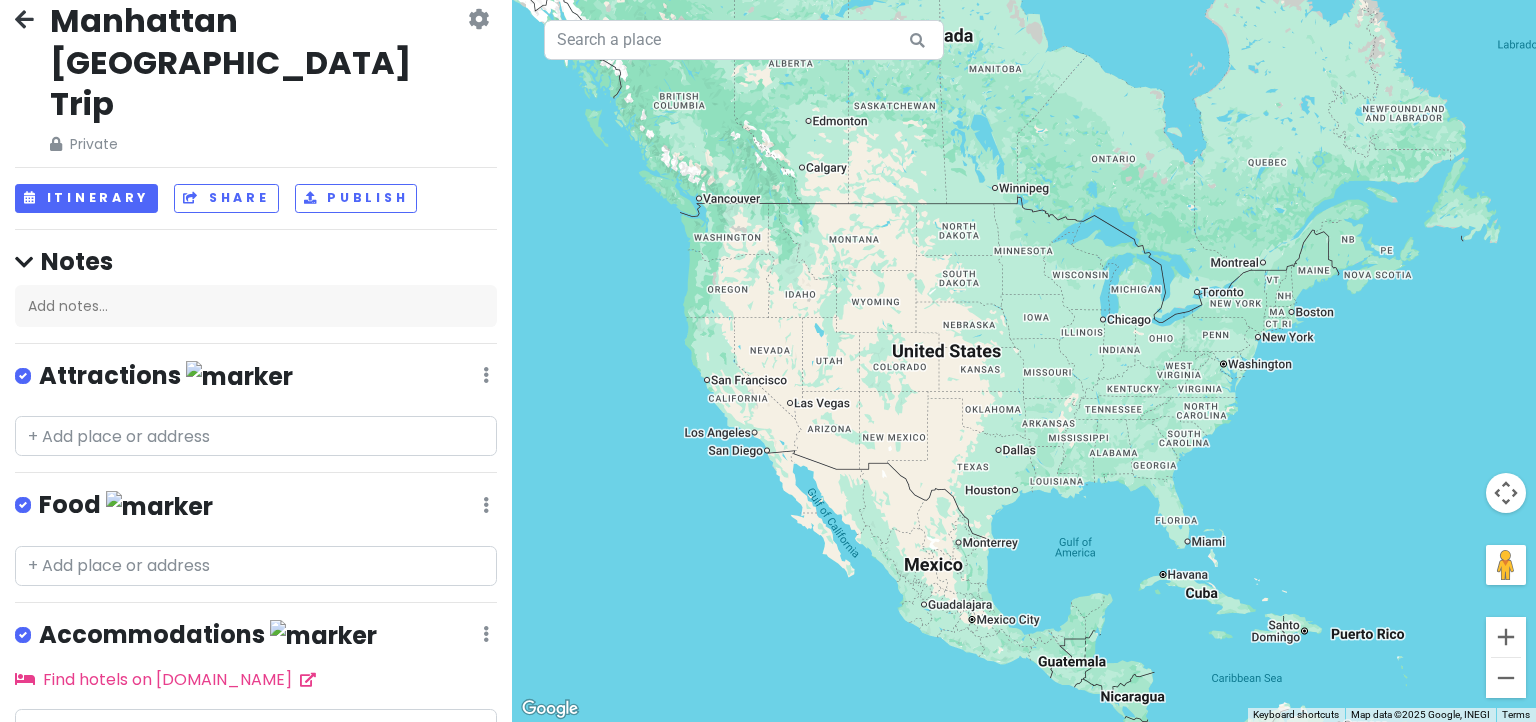 scroll, scrollTop: 35, scrollLeft: 0, axis: vertical 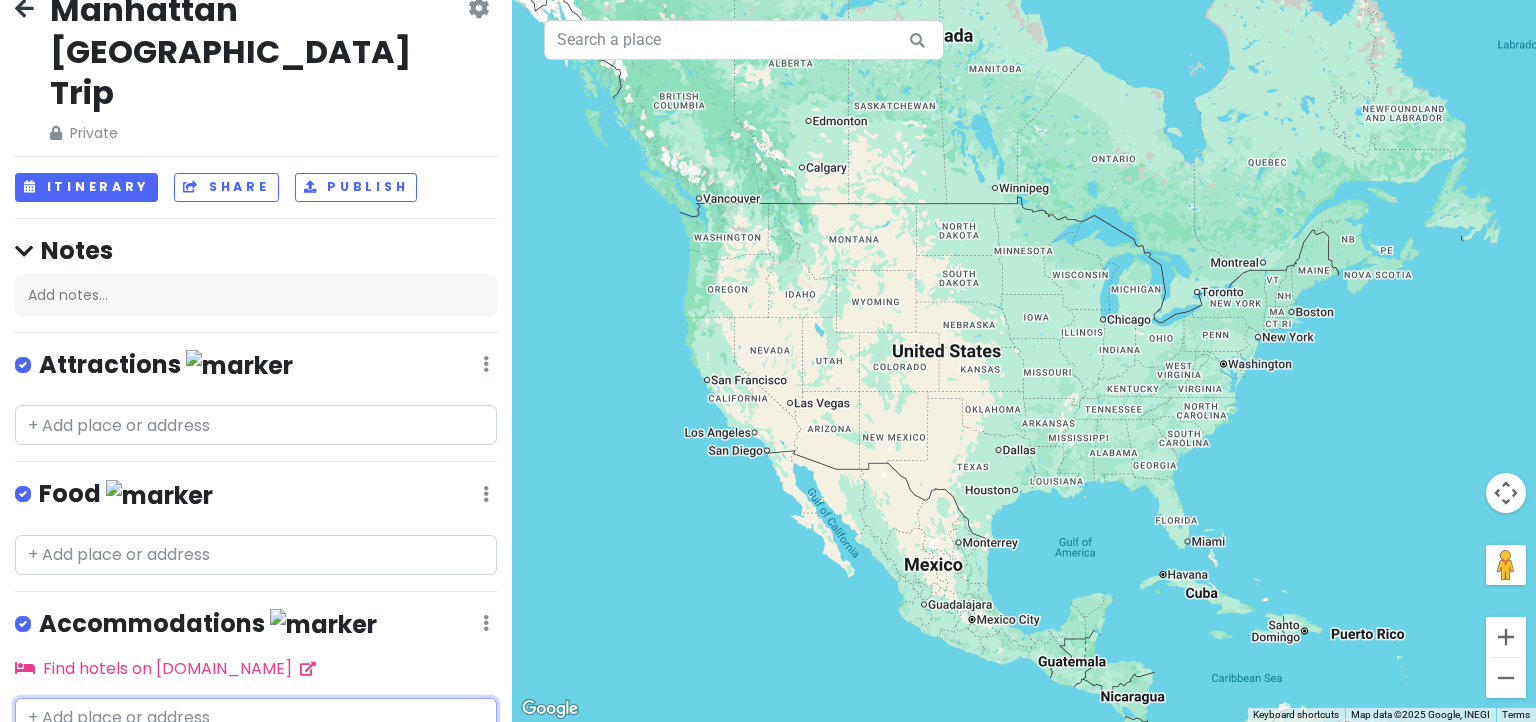 click at bounding box center [256, 718] 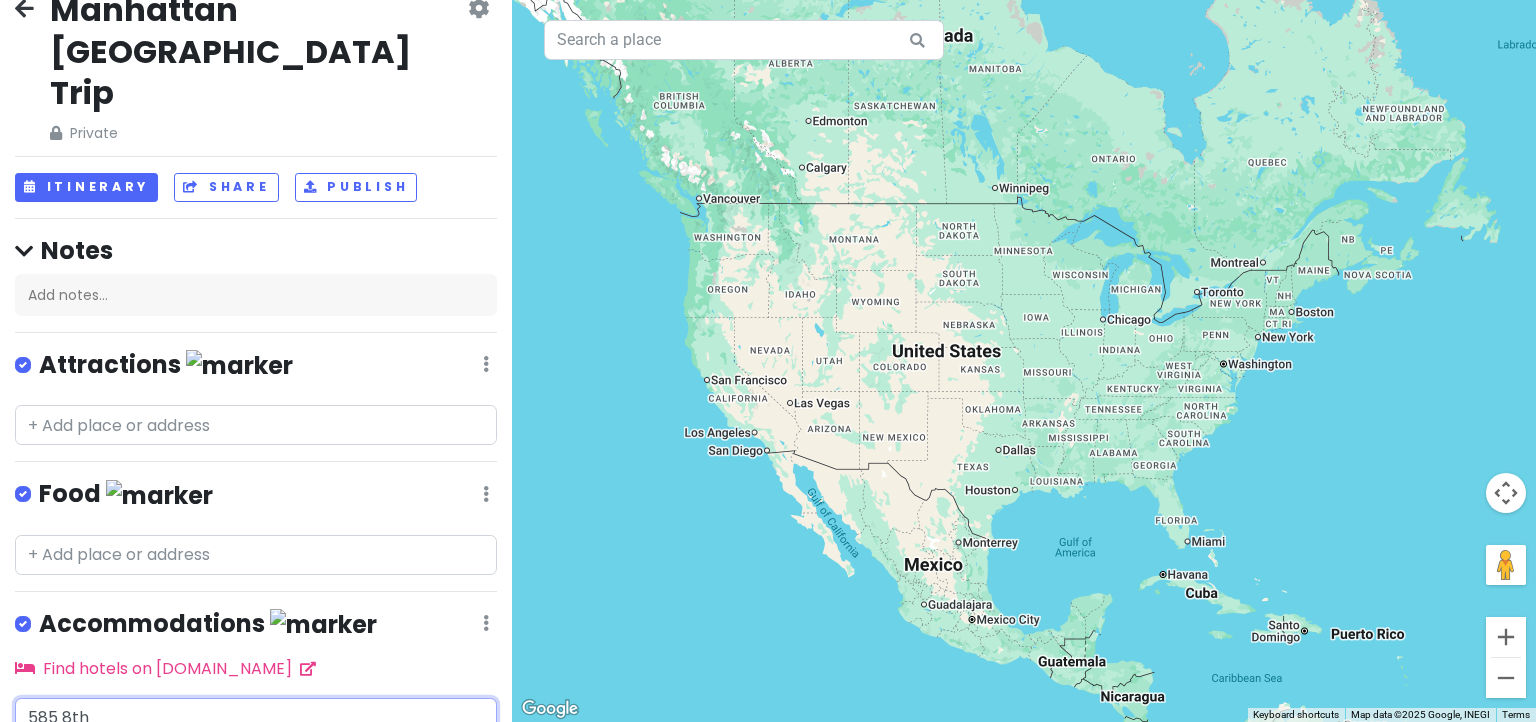 type on "585 8th s" 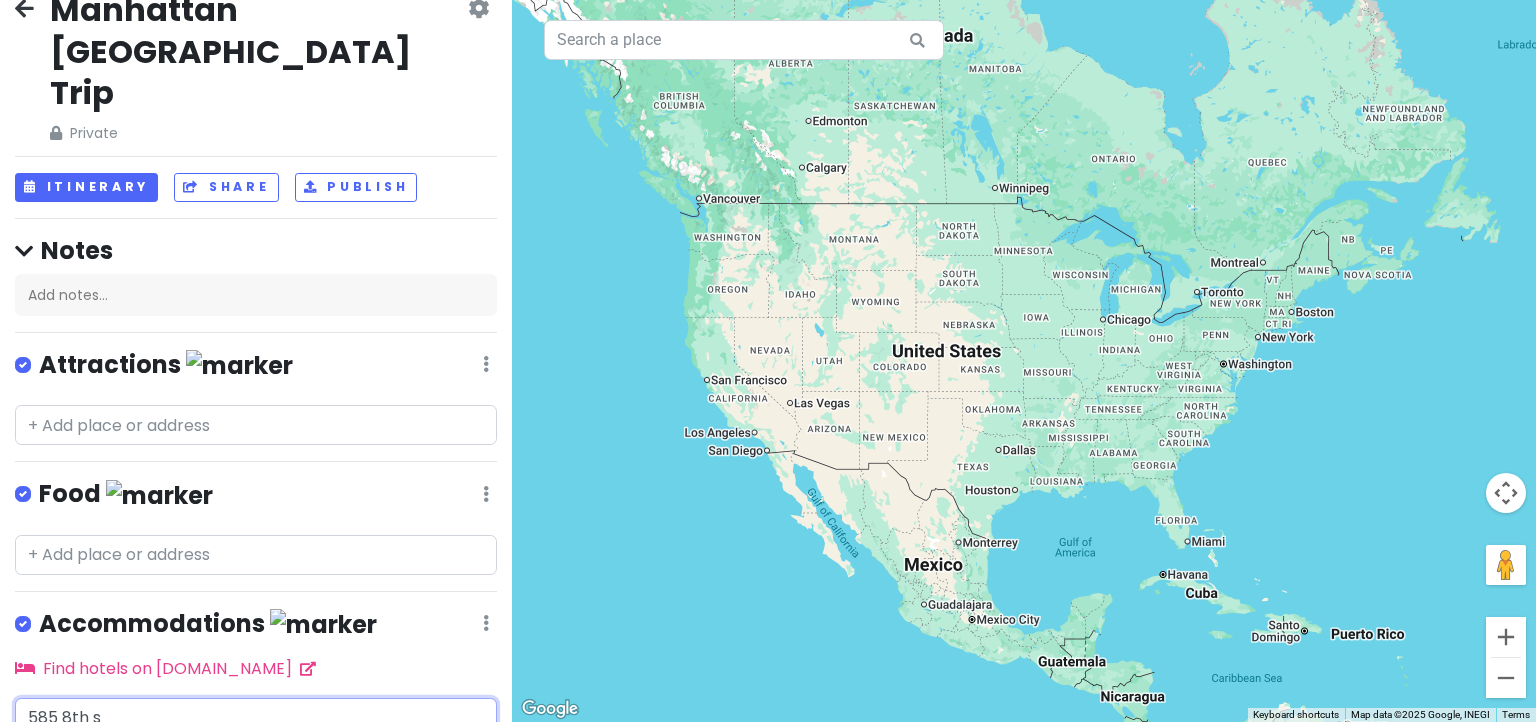 scroll, scrollTop: 135, scrollLeft: 0, axis: vertical 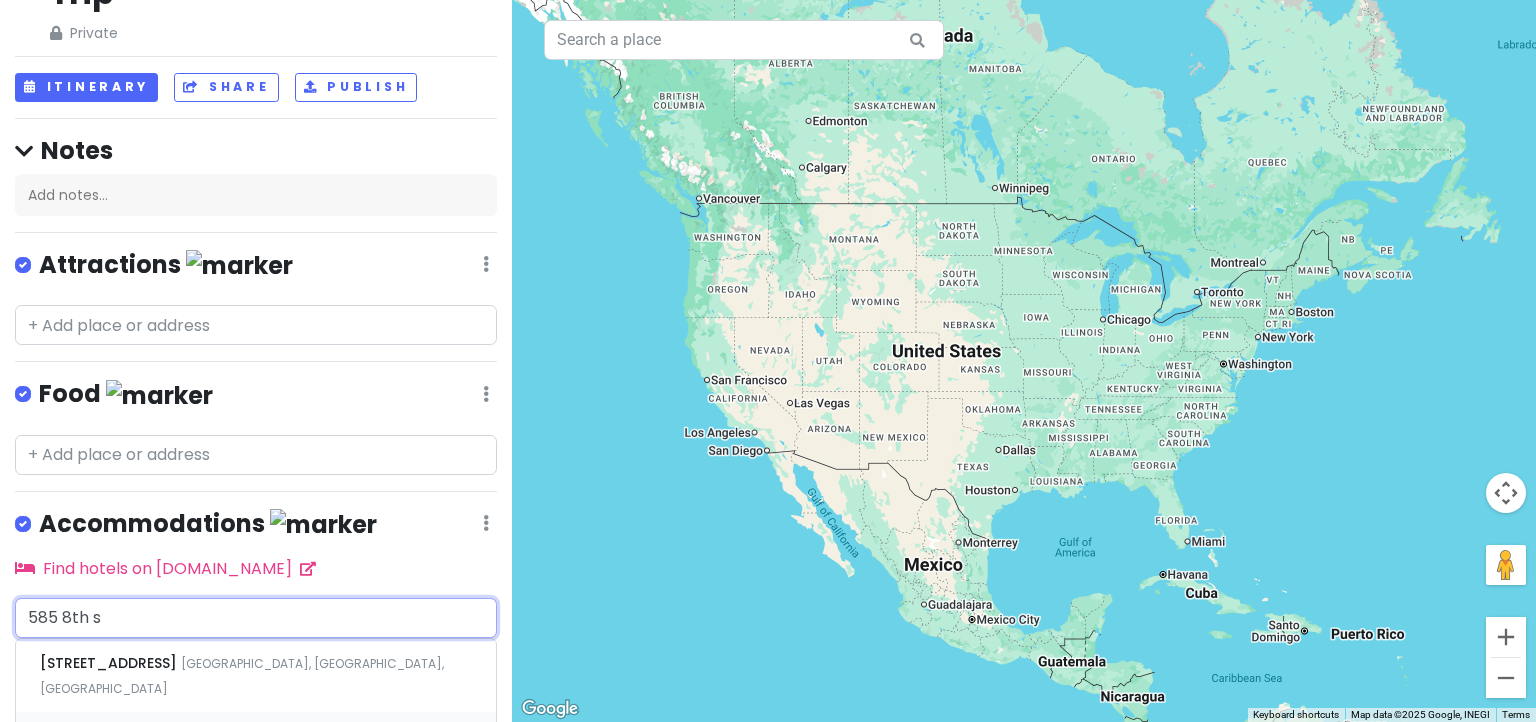 click on "[US_STATE], [GEOGRAPHIC_DATA], [GEOGRAPHIC_DATA]" at bounding box center [242, 676] 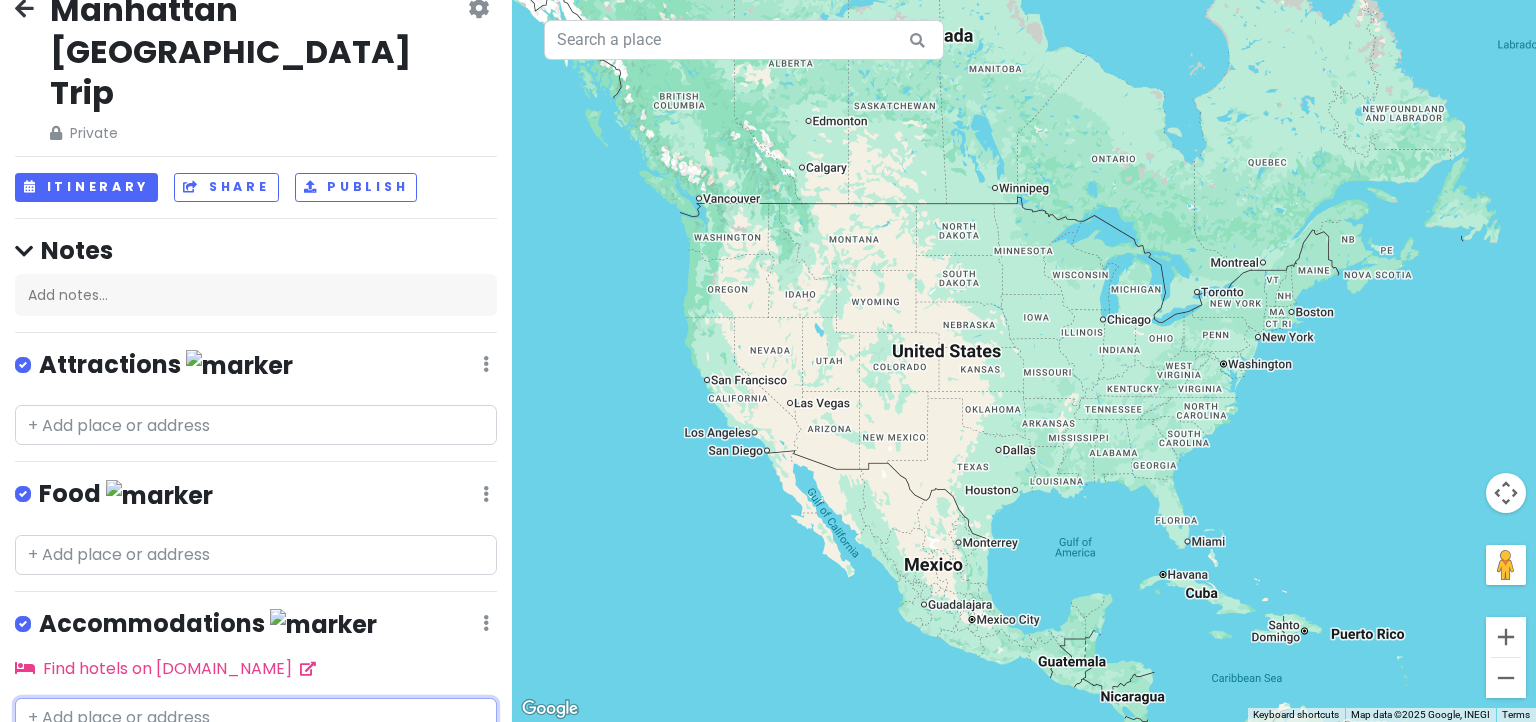 scroll, scrollTop: 95, scrollLeft: 0, axis: vertical 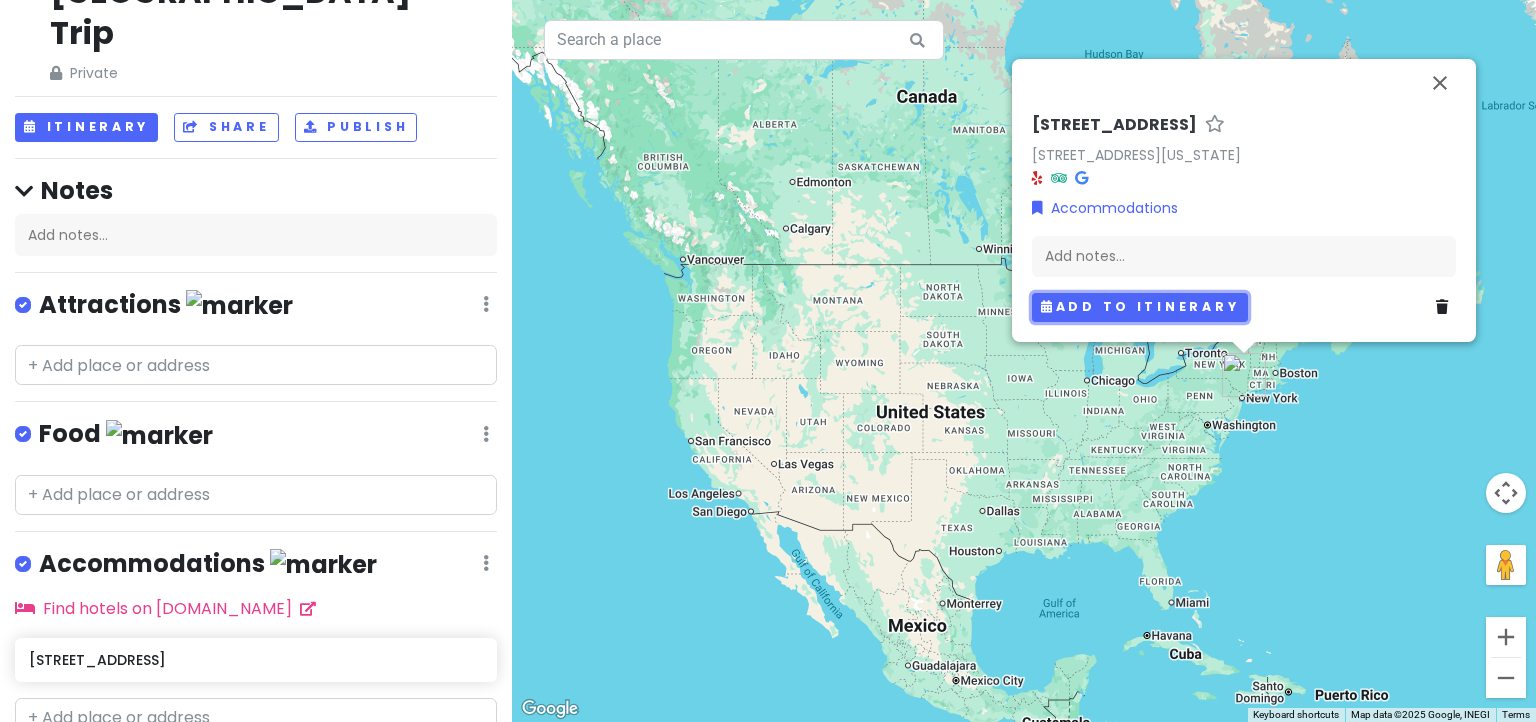 click on "Add to itinerary" at bounding box center (1140, 307) 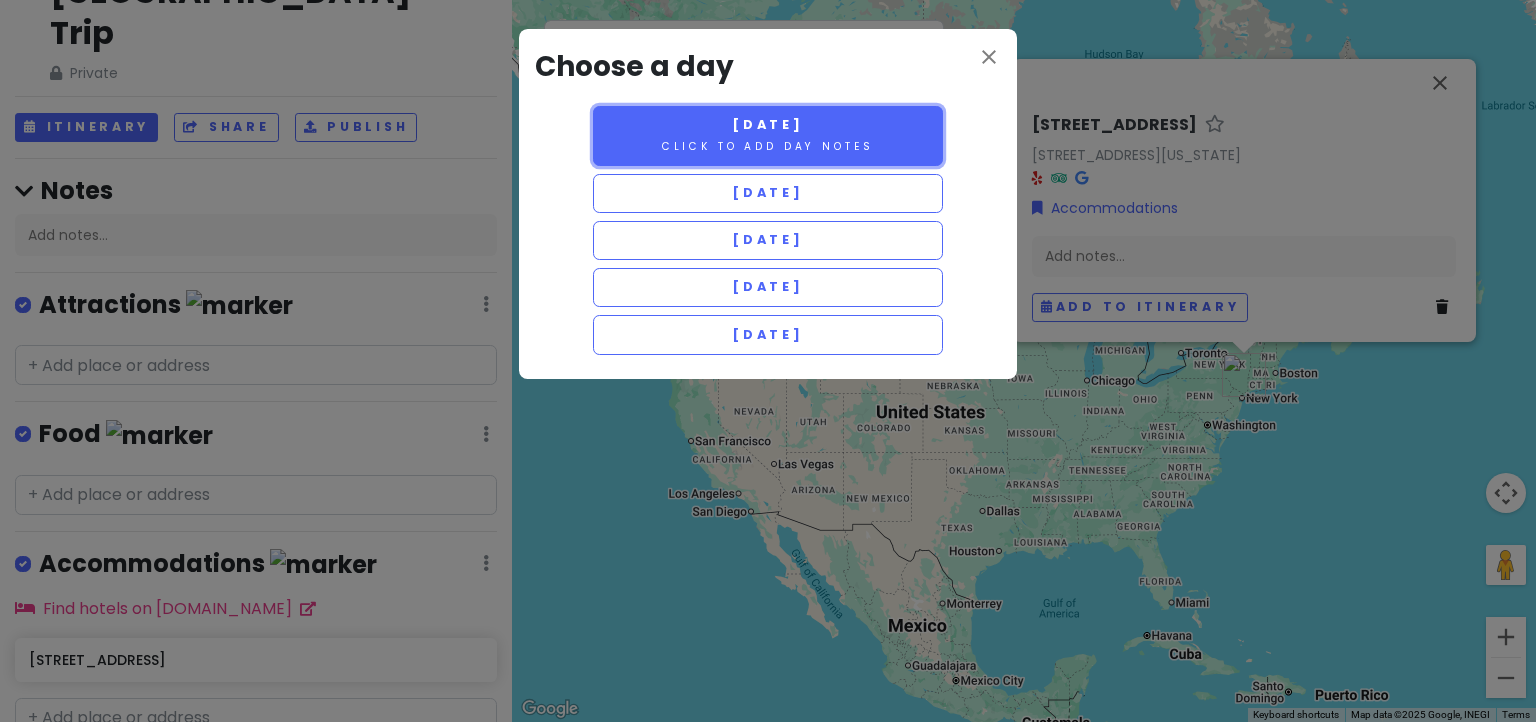 click on "[DATE] Click to add day notes" at bounding box center [768, 136] 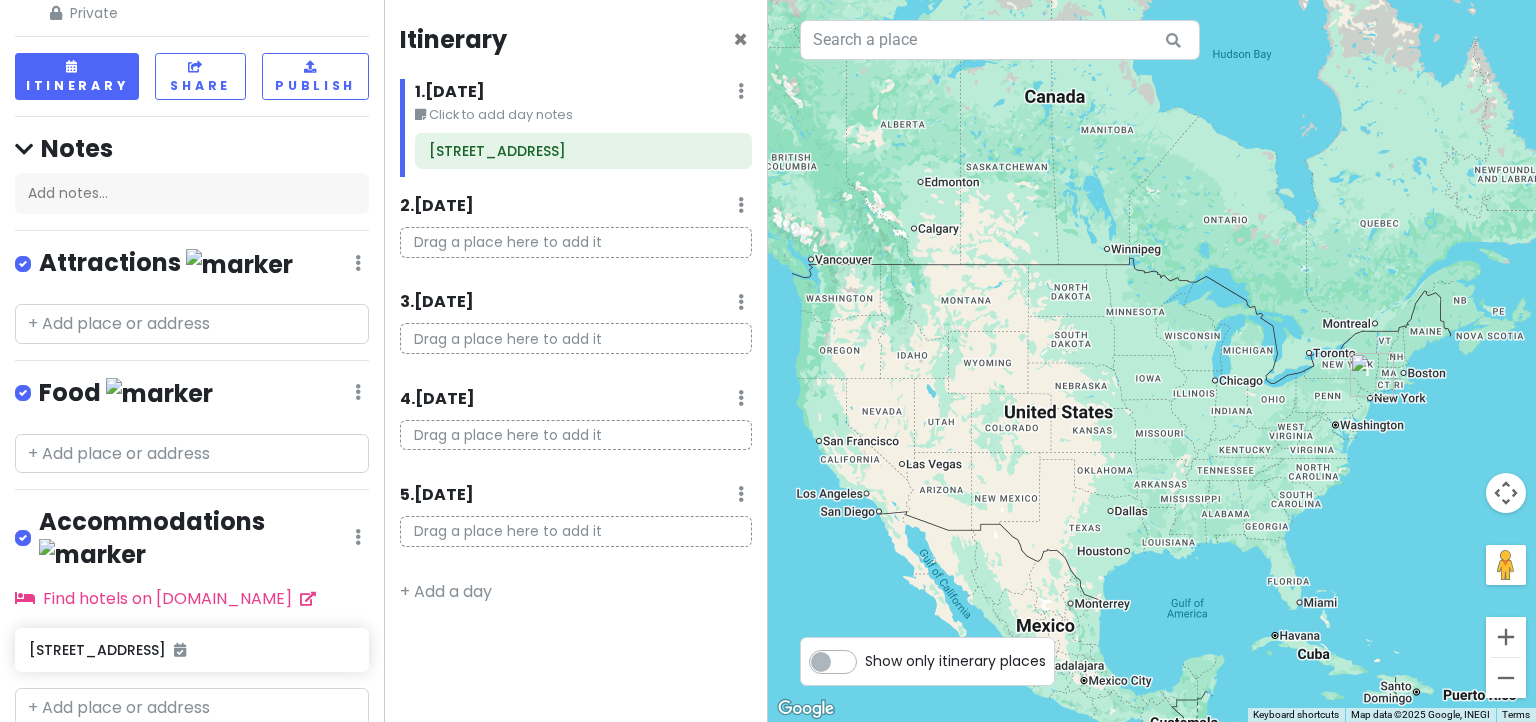 scroll, scrollTop: 0, scrollLeft: 0, axis: both 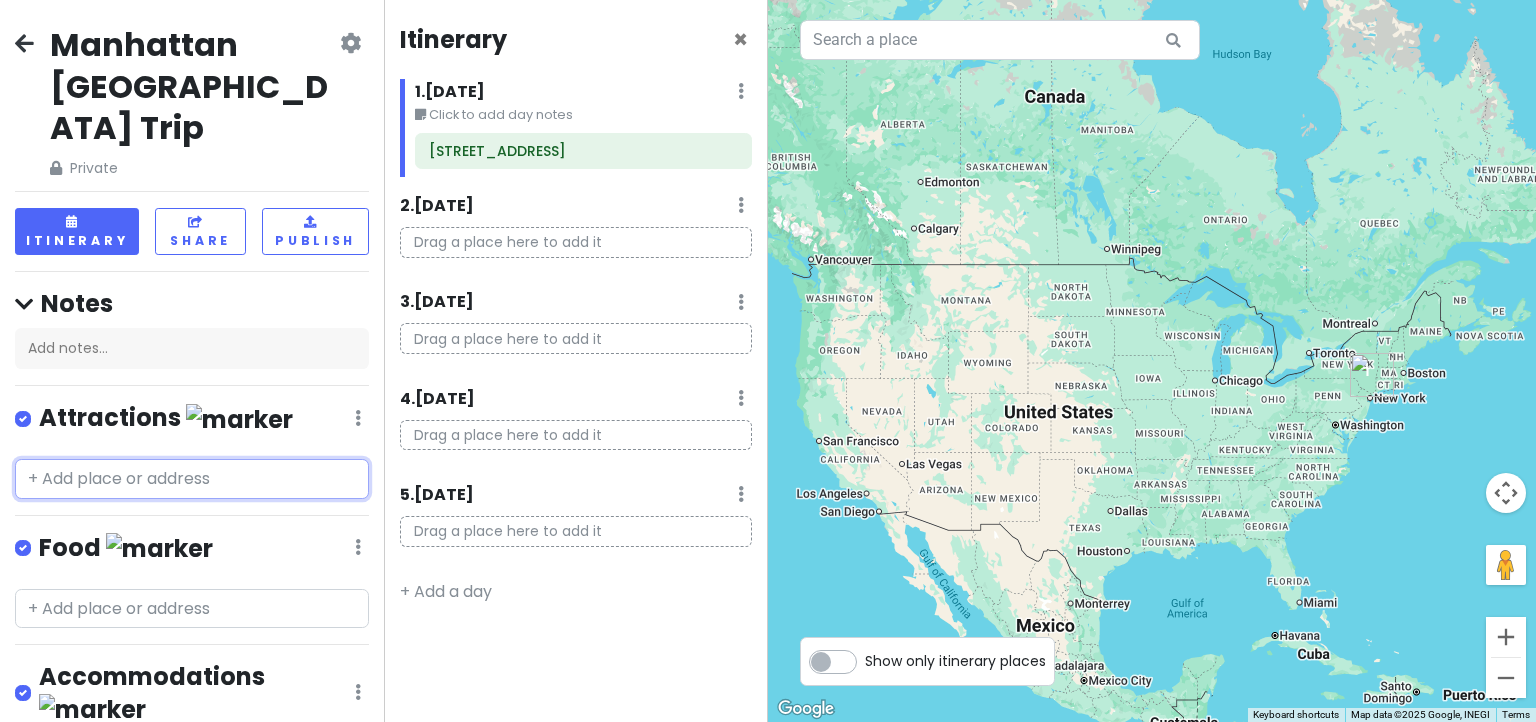 click at bounding box center [192, 479] 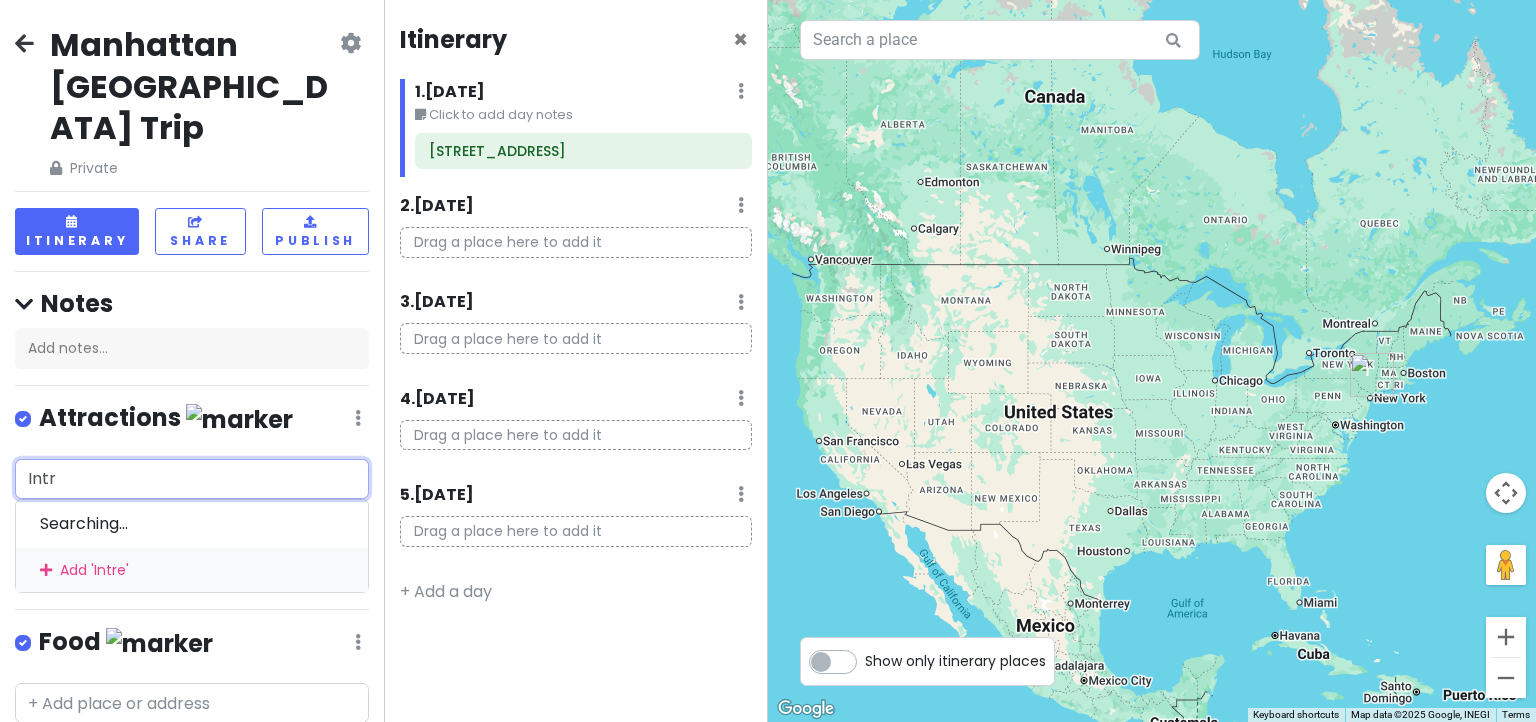type on "Intre" 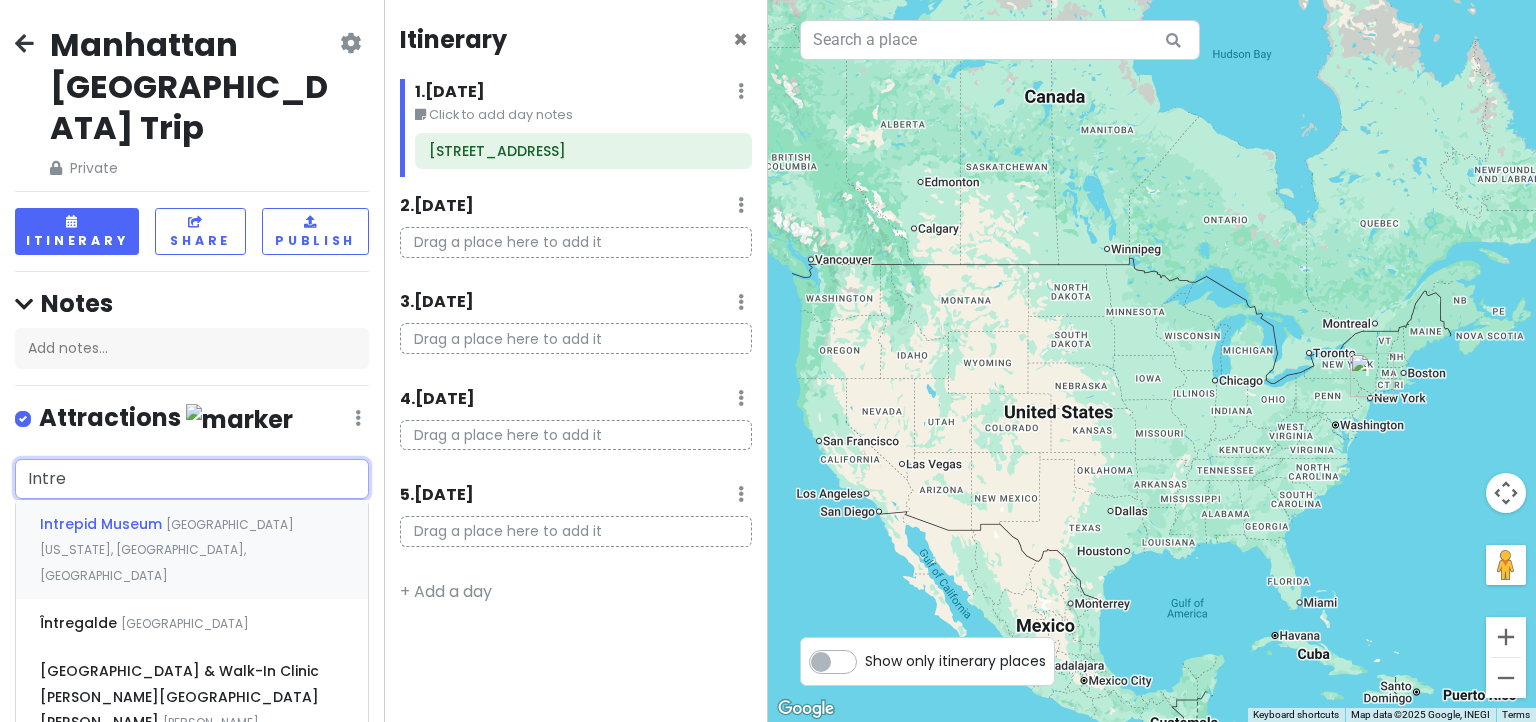 click on "Intrepid Museum" at bounding box center (103, 524) 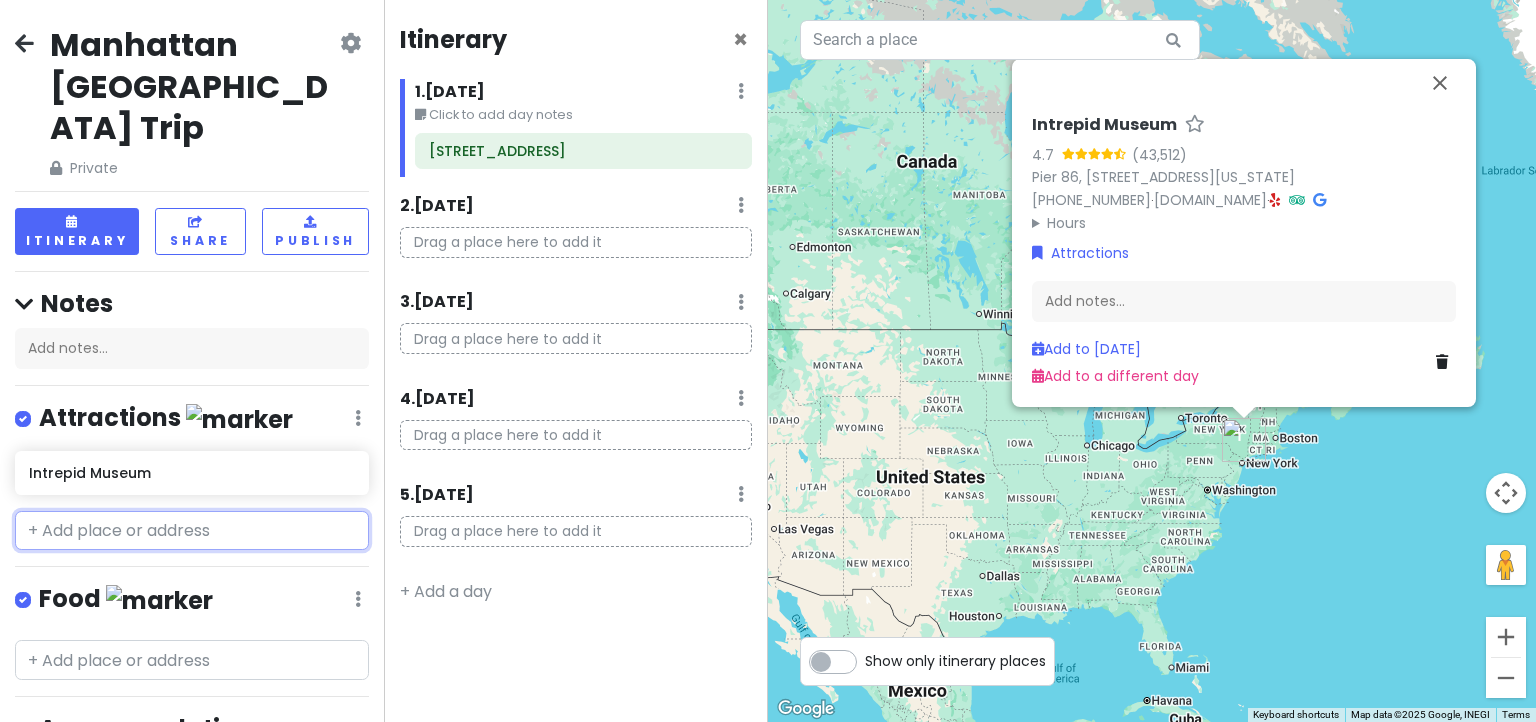 click at bounding box center (192, 531) 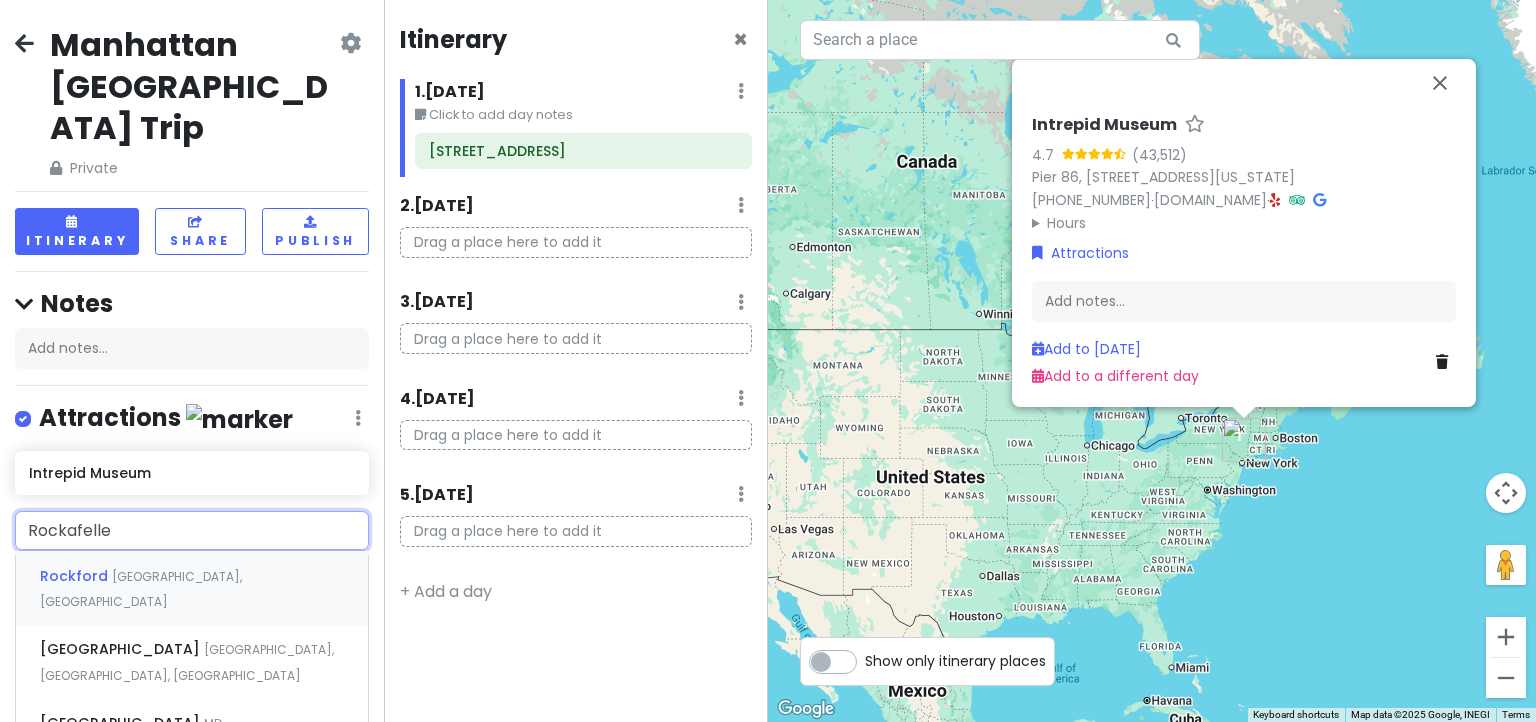 type on "Rockafeller" 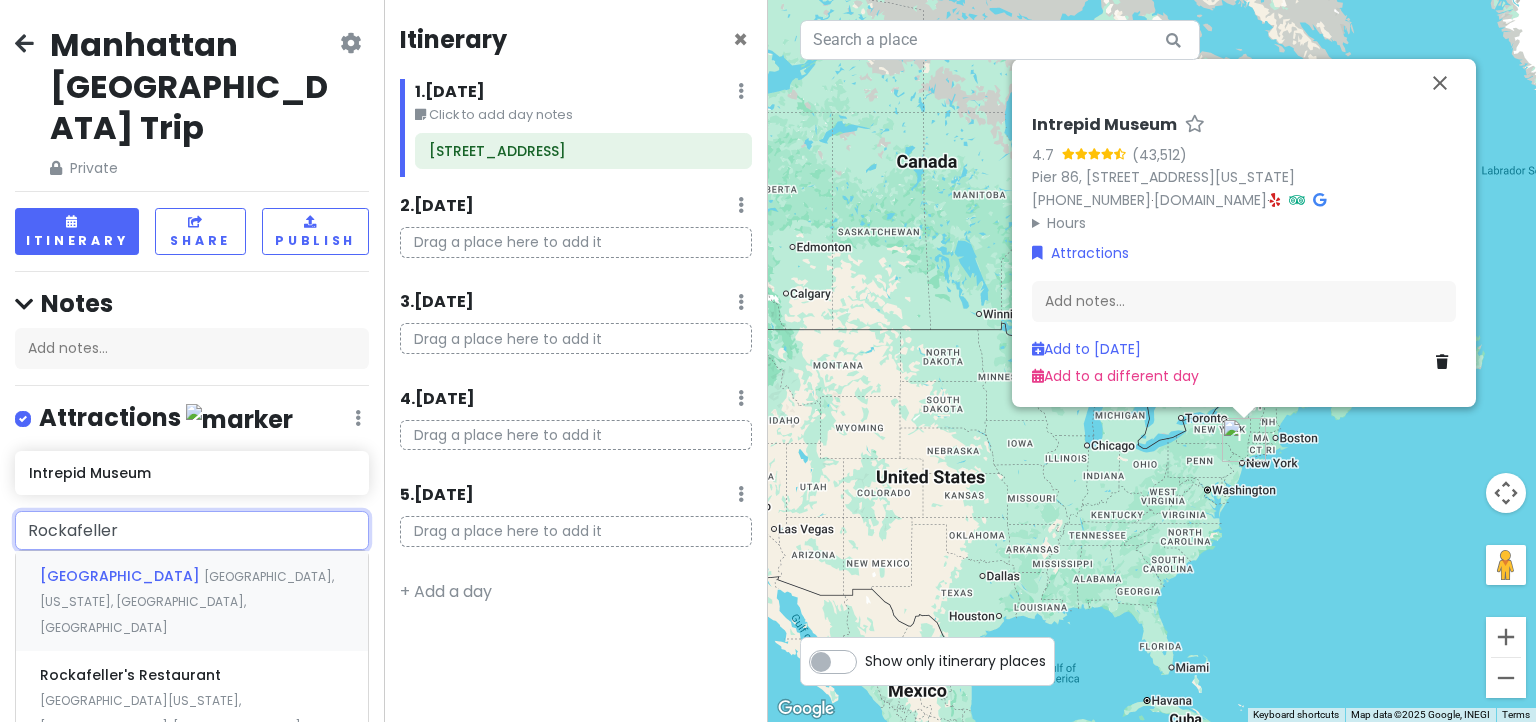 click on "[GEOGRAPHIC_DATA]" at bounding box center (122, 576) 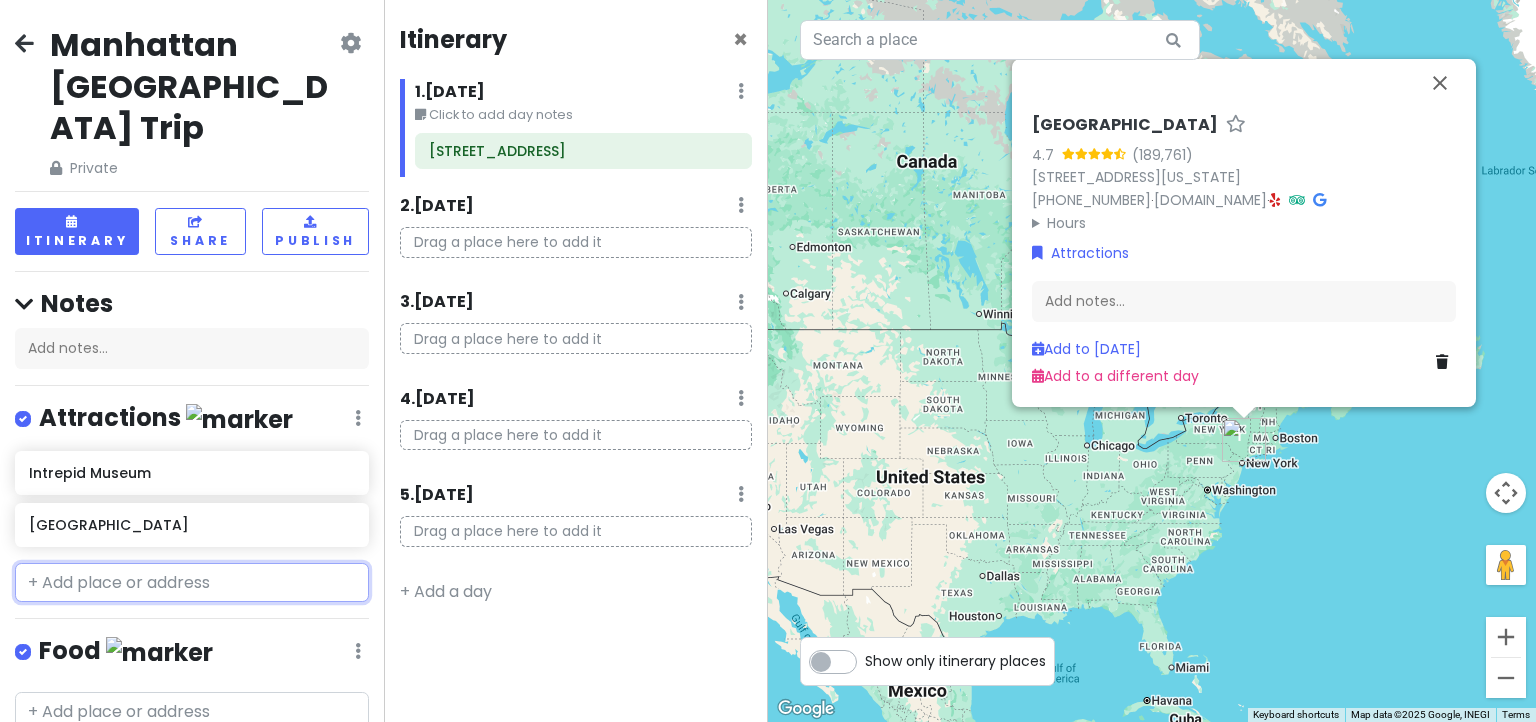 click at bounding box center [192, 583] 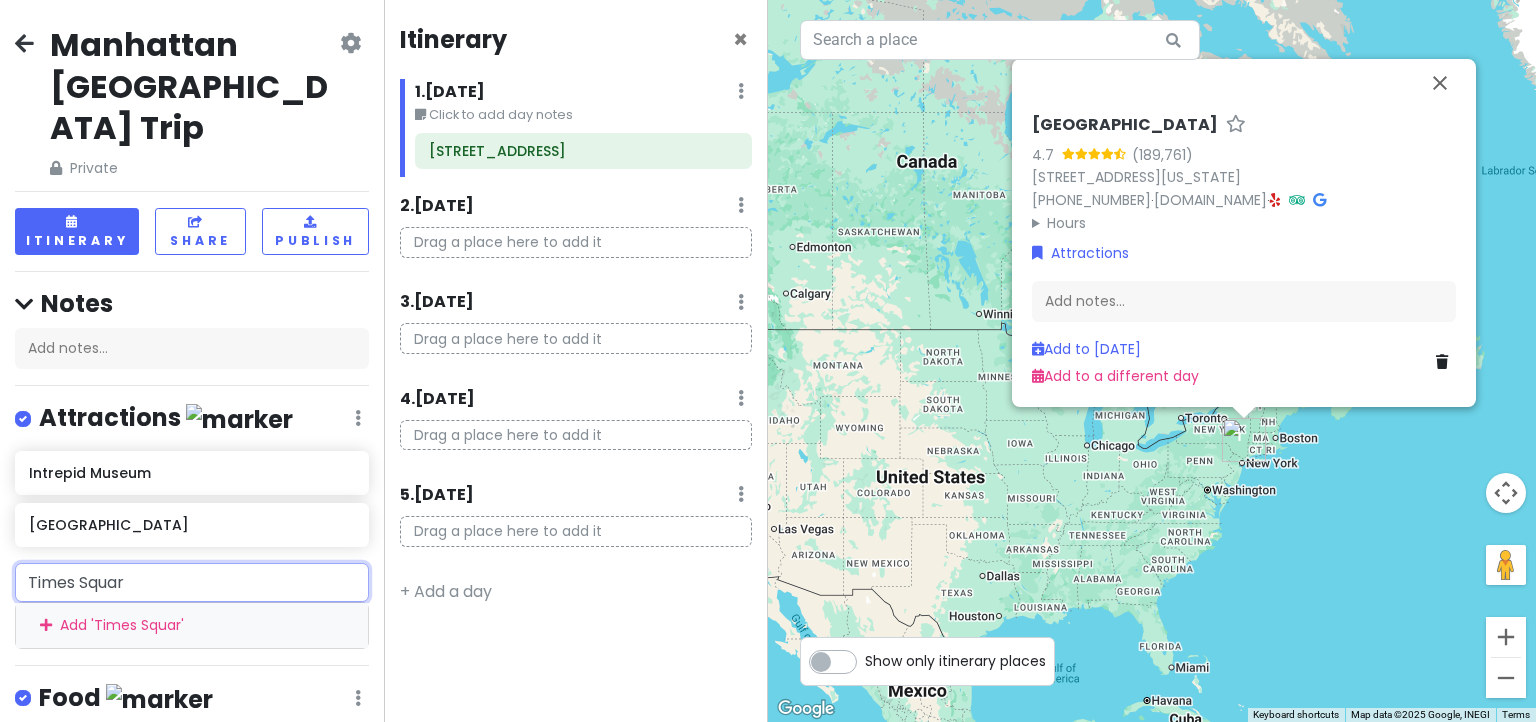 type on "[GEOGRAPHIC_DATA]" 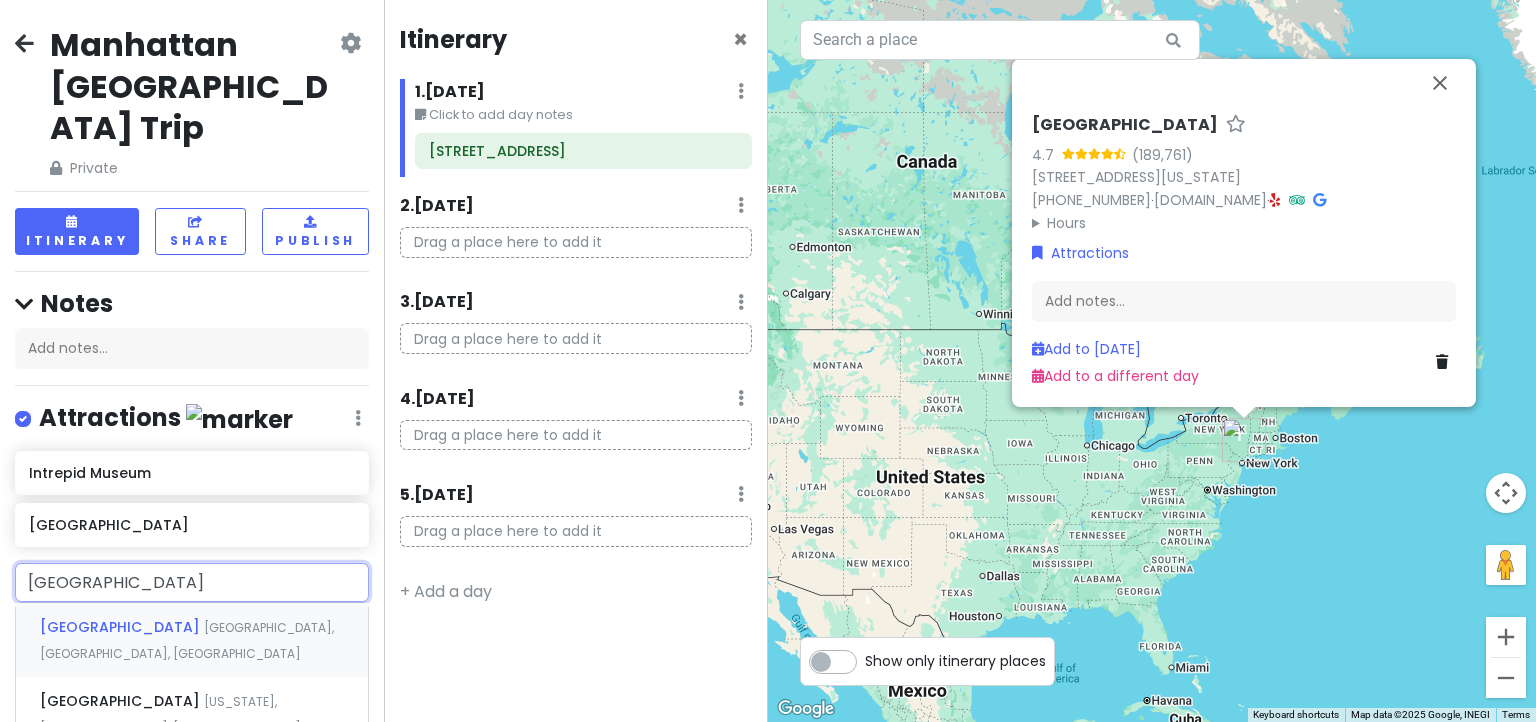 click on "[GEOGRAPHIC_DATA], [GEOGRAPHIC_DATA], [GEOGRAPHIC_DATA]" at bounding box center (187, 640) 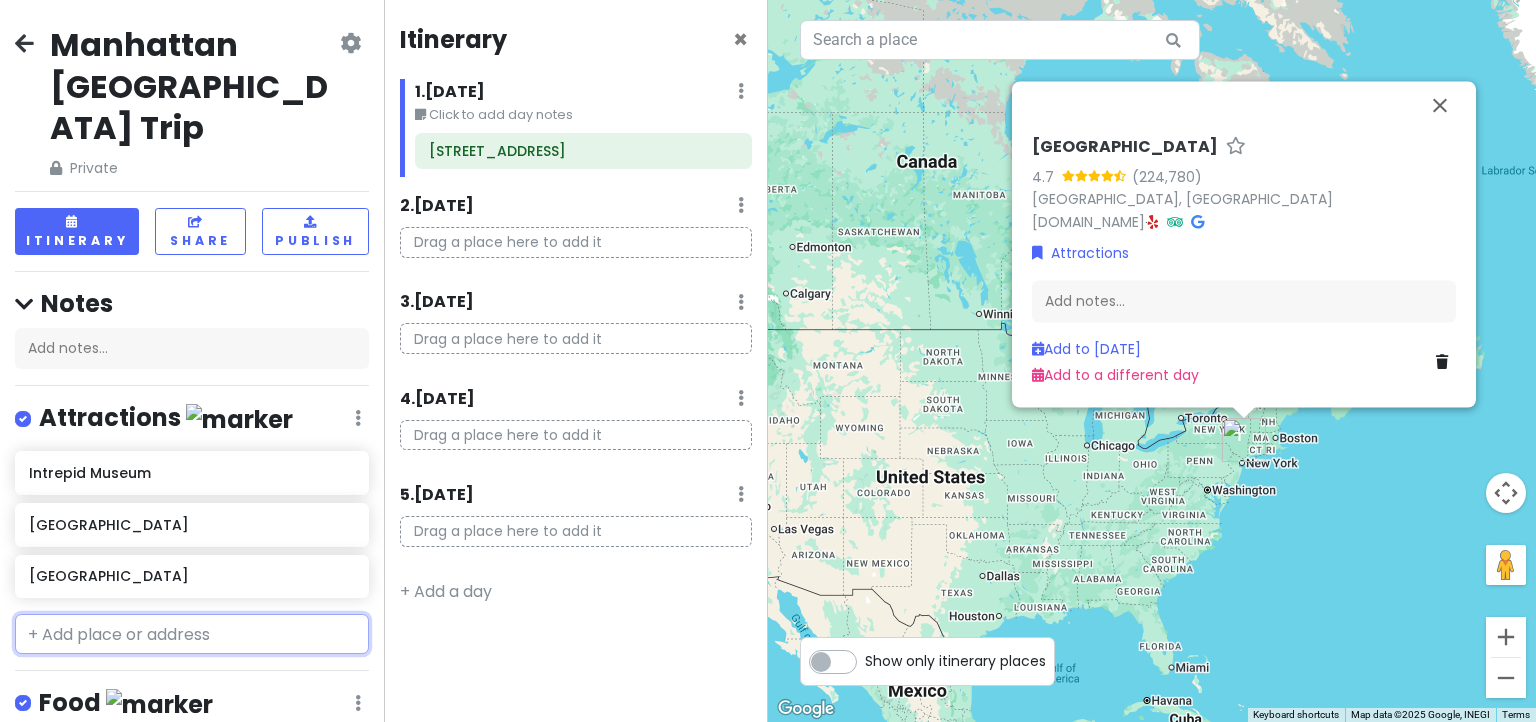 click at bounding box center (192, 634) 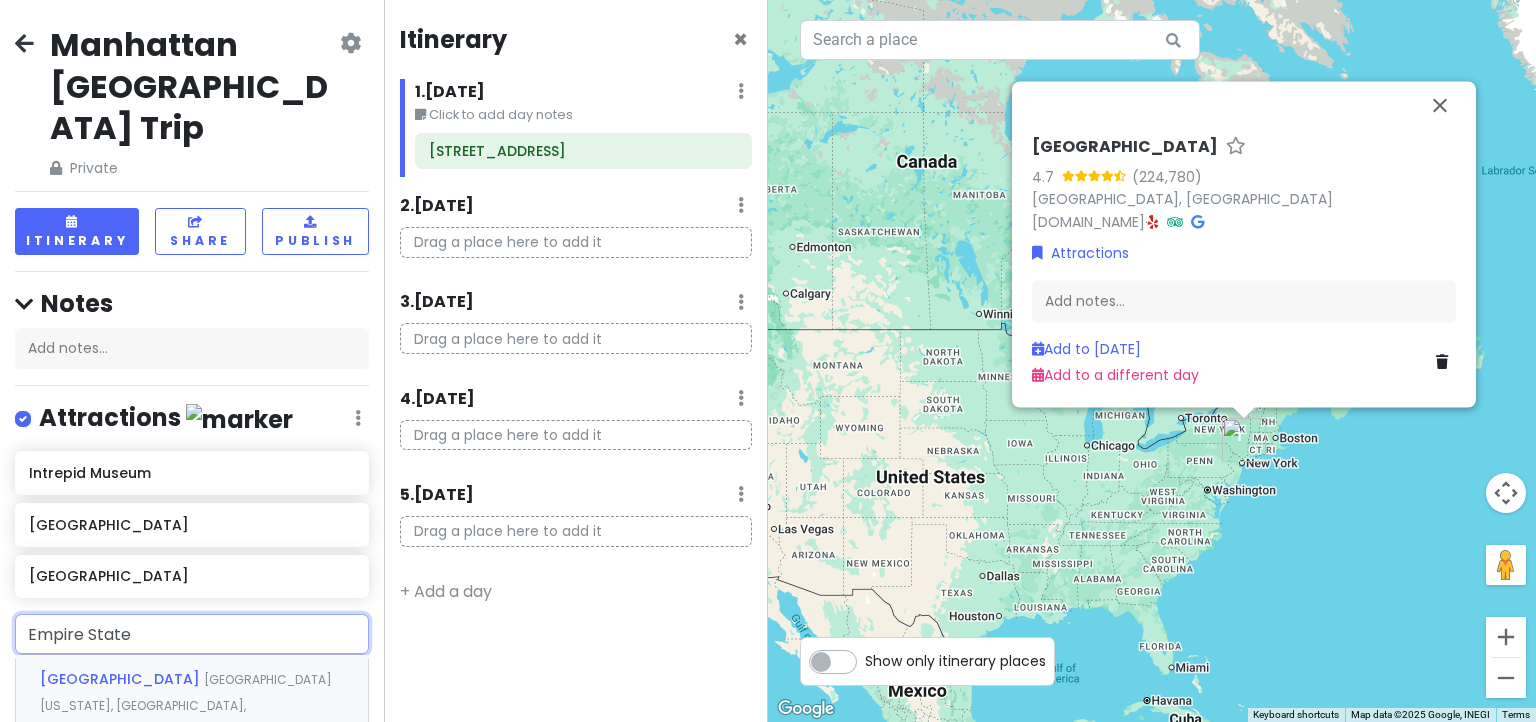 type on "Empire State B" 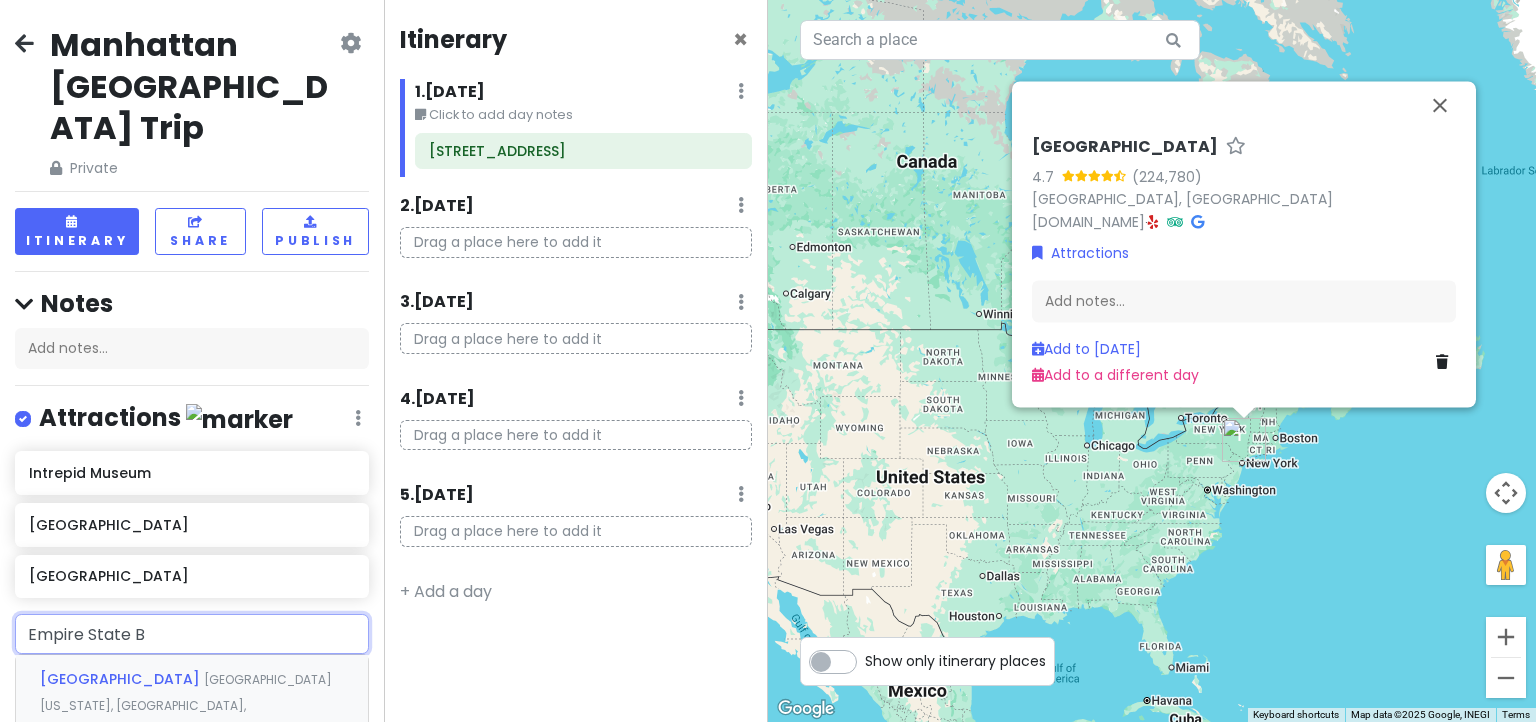 click on "[GEOGRAPHIC_DATA]" at bounding box center [122, 679] 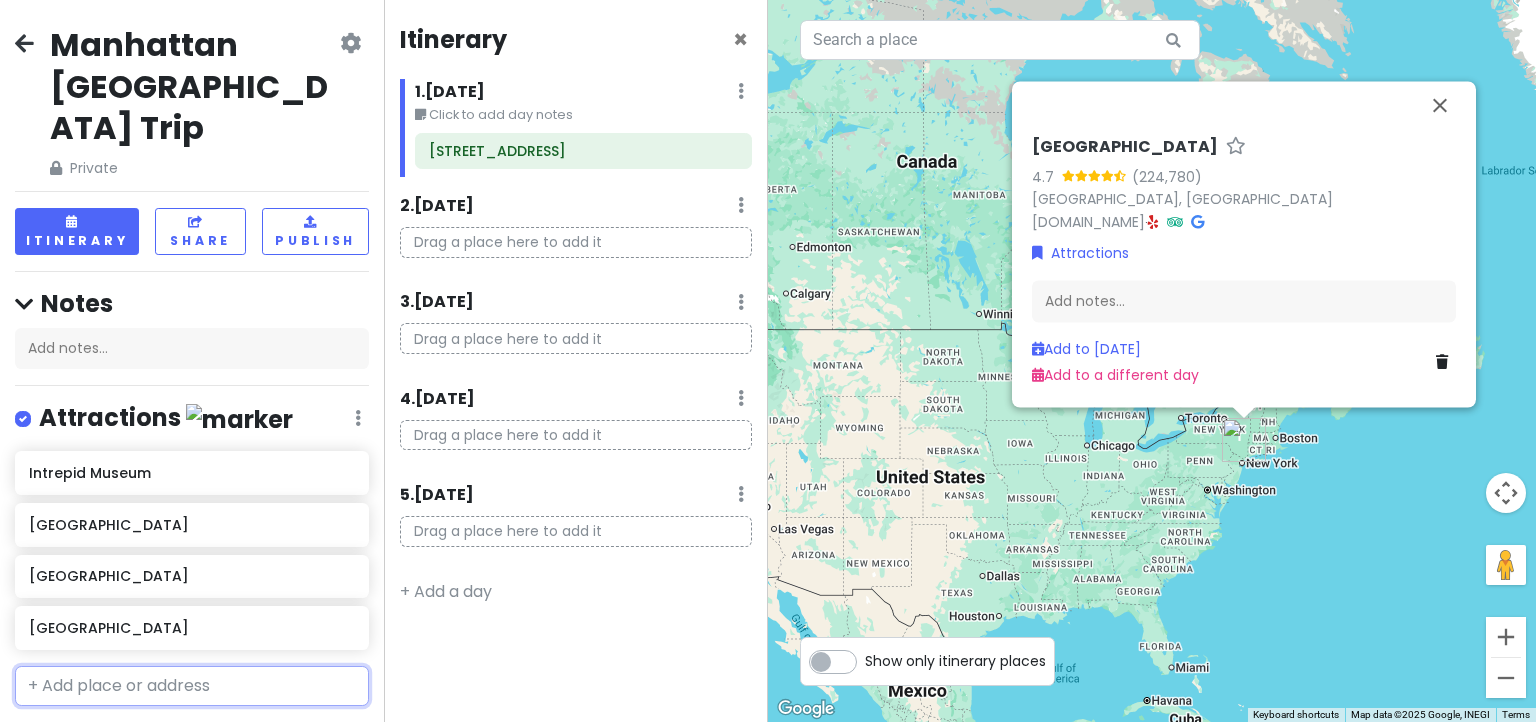 scroll, scrollTop: 100, scrollLeft: 0, axis: vertical 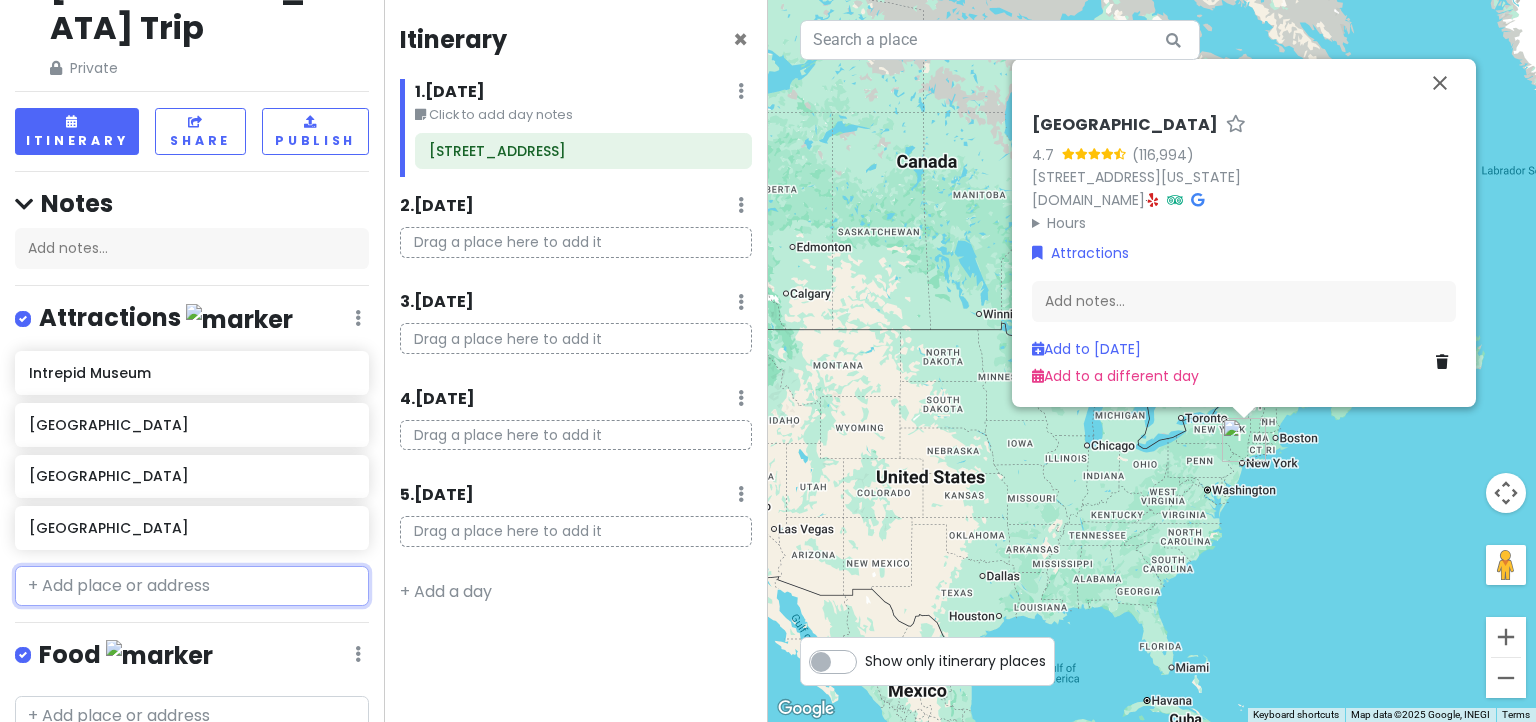 click at bounding box center [192, 586] 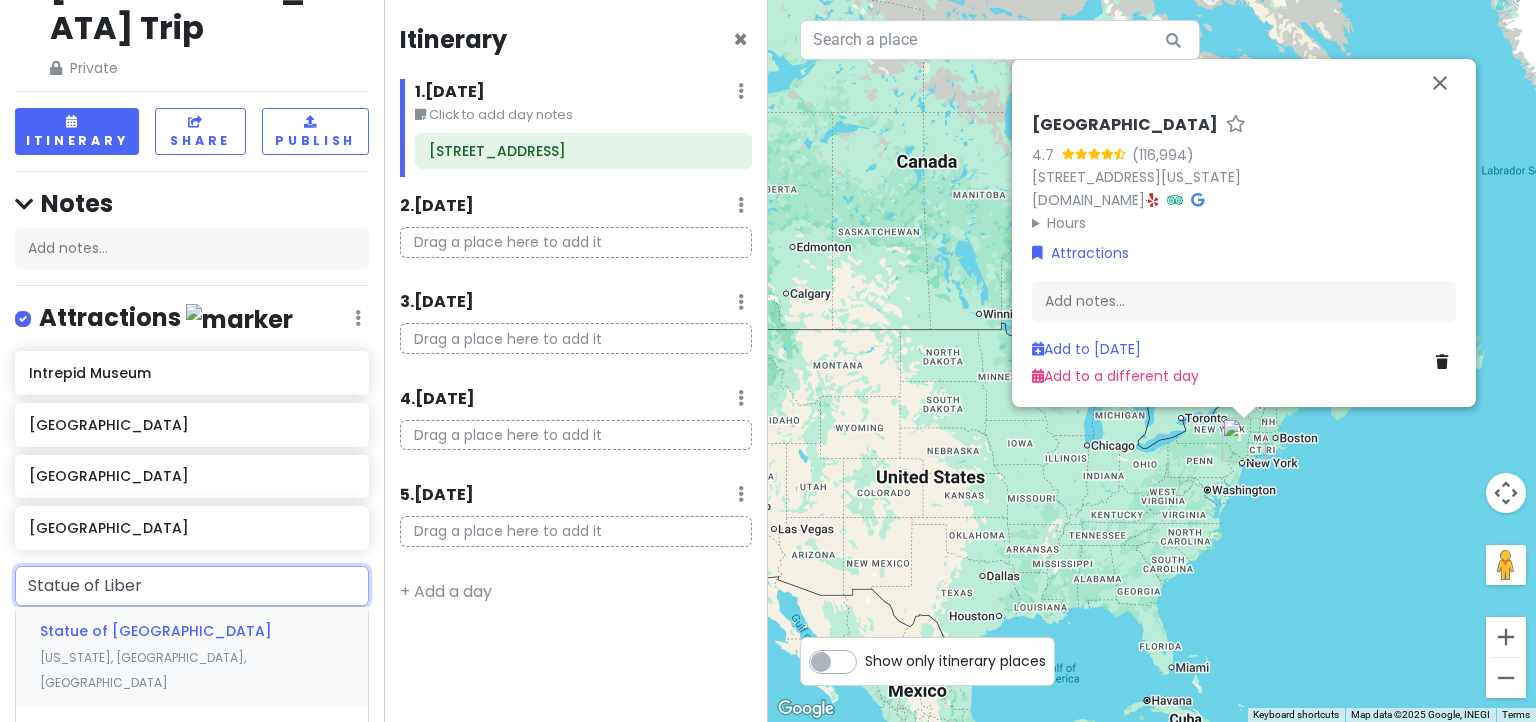 type on "Statue of Libery" 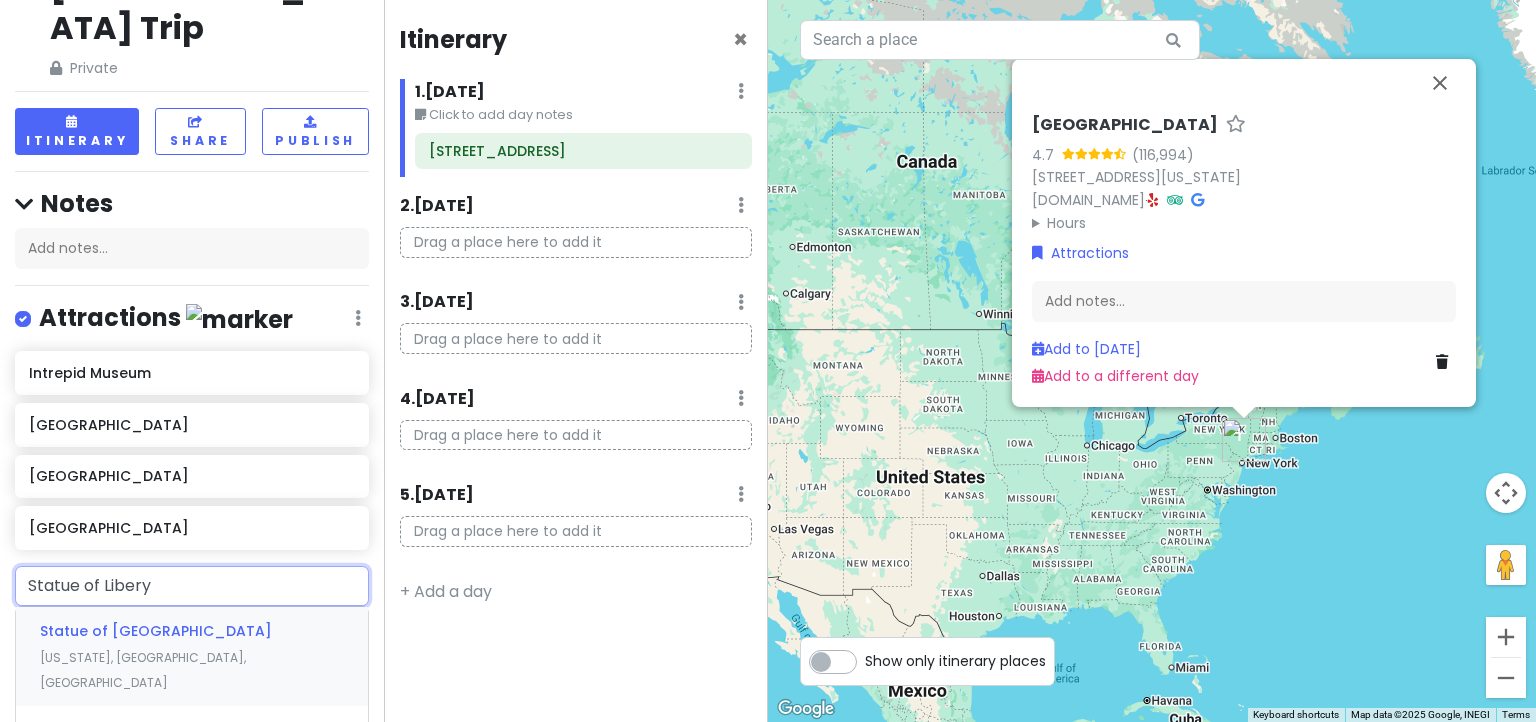 click on "Statue of [GEOGRAPHIC_DATA]" at bounding box center [156, 631] 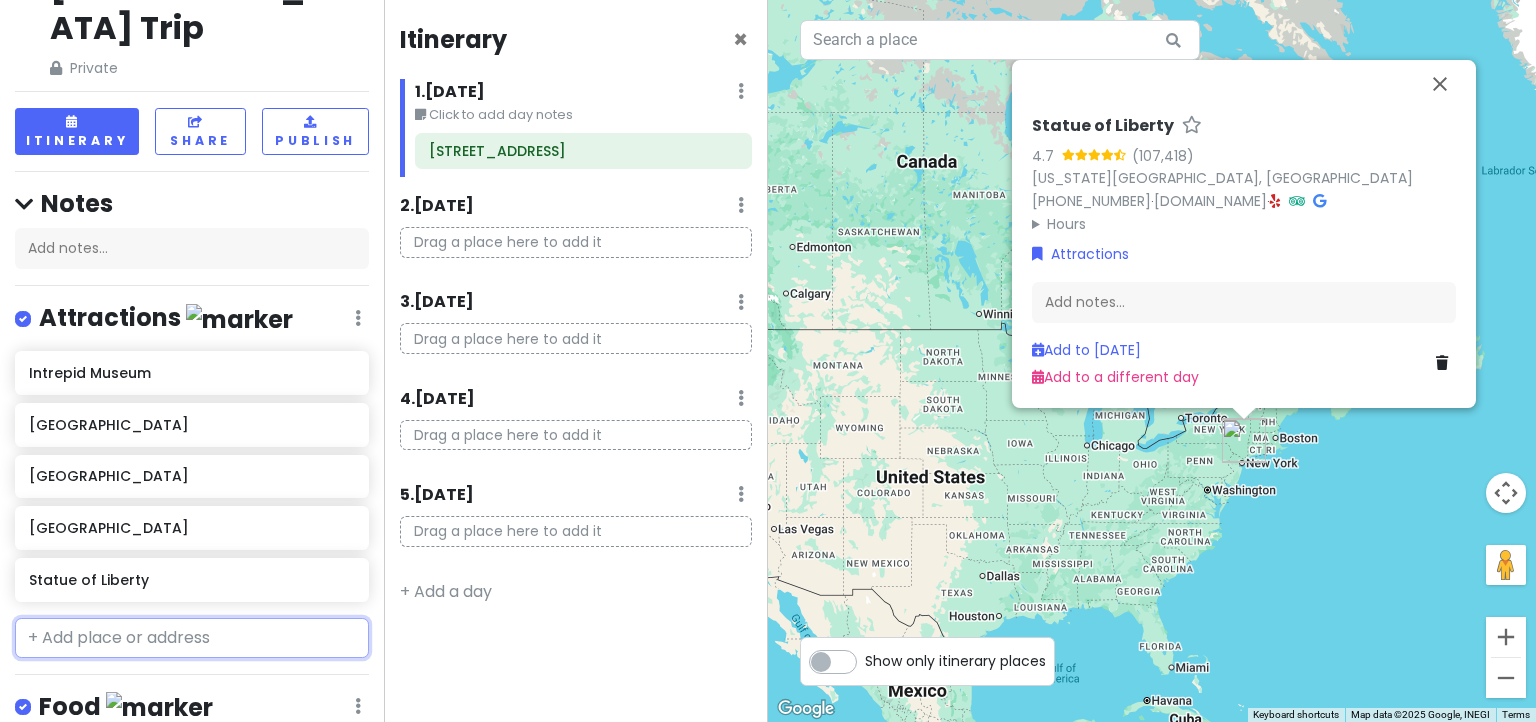 click at bounding box center [192, 638] 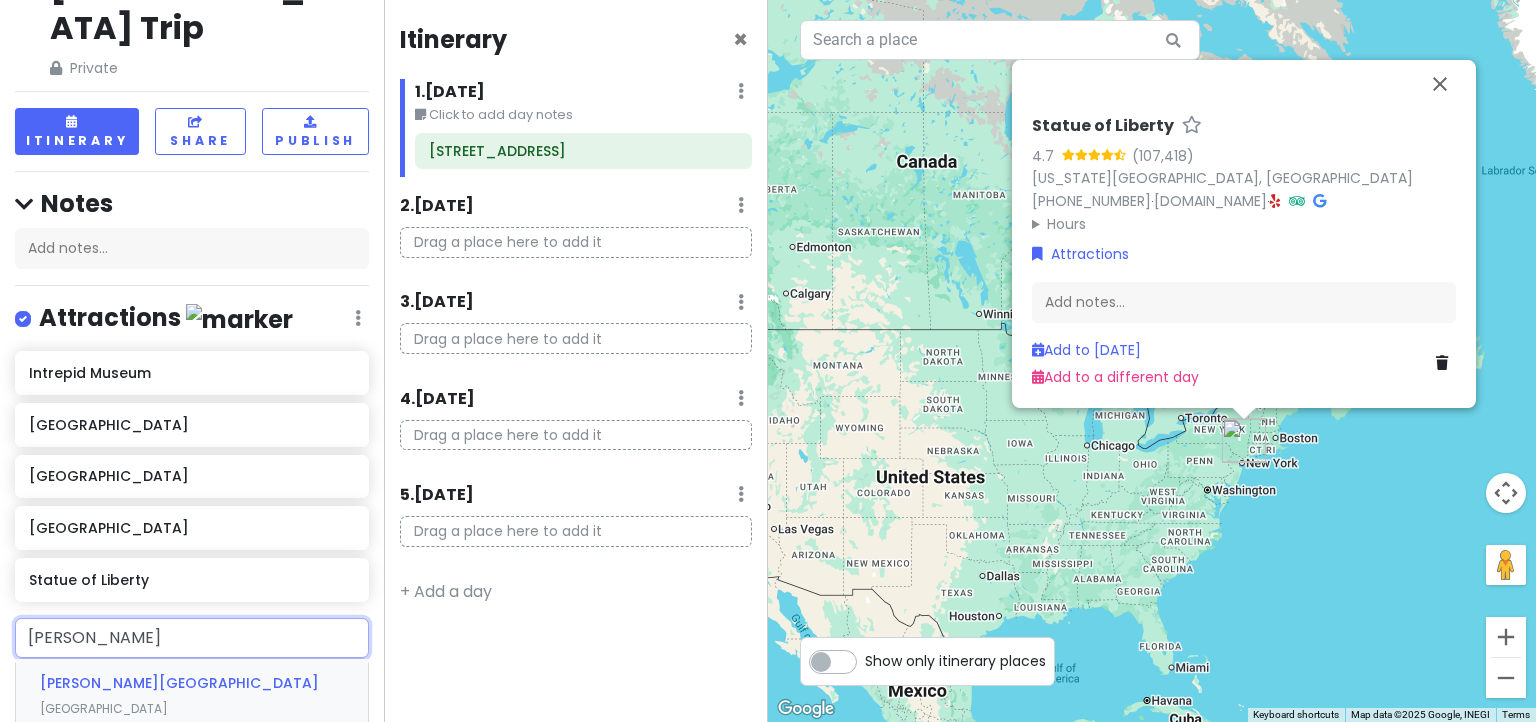 type on "[PERSON_NAME] Is" 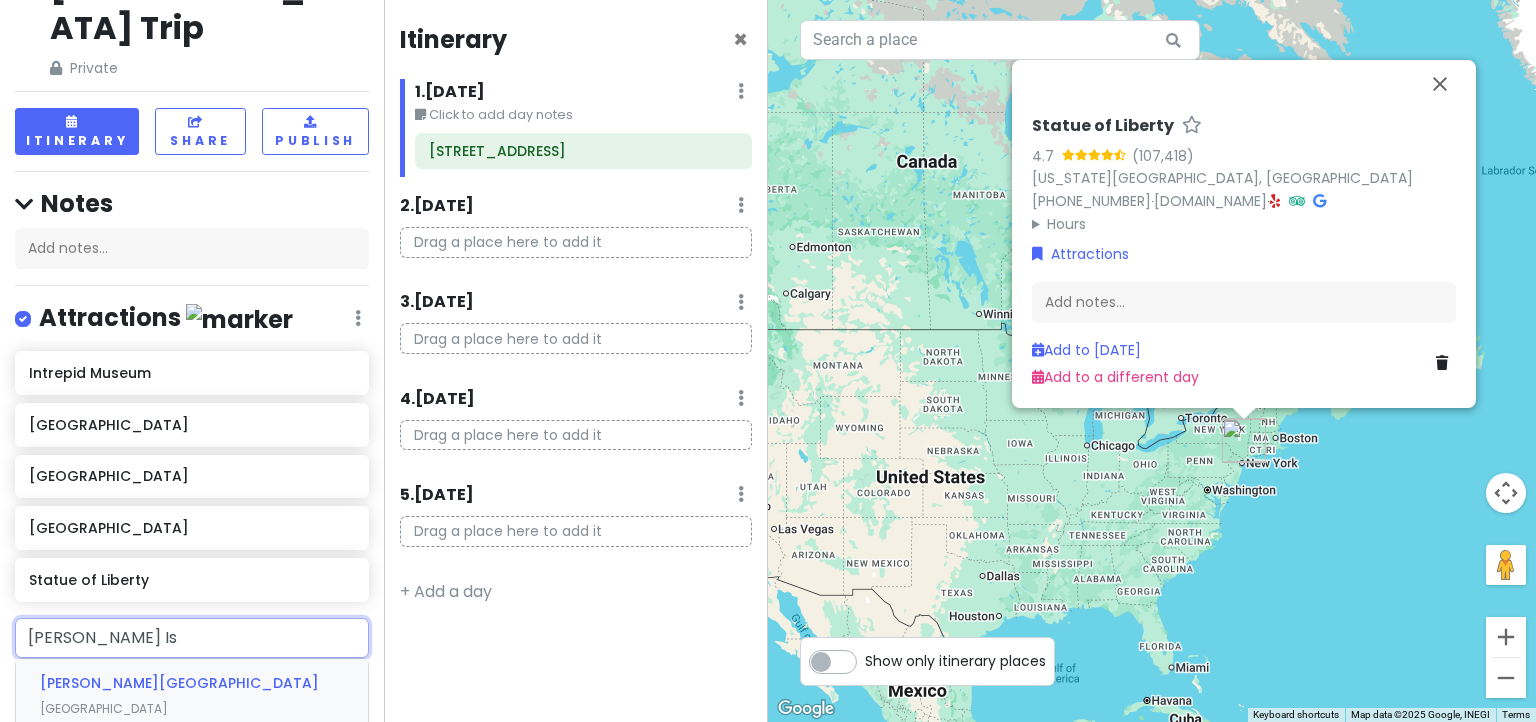 click on "[PERSON_NAME][GEOGRAPHIC_DATA]" at bounding box center [179, 683] 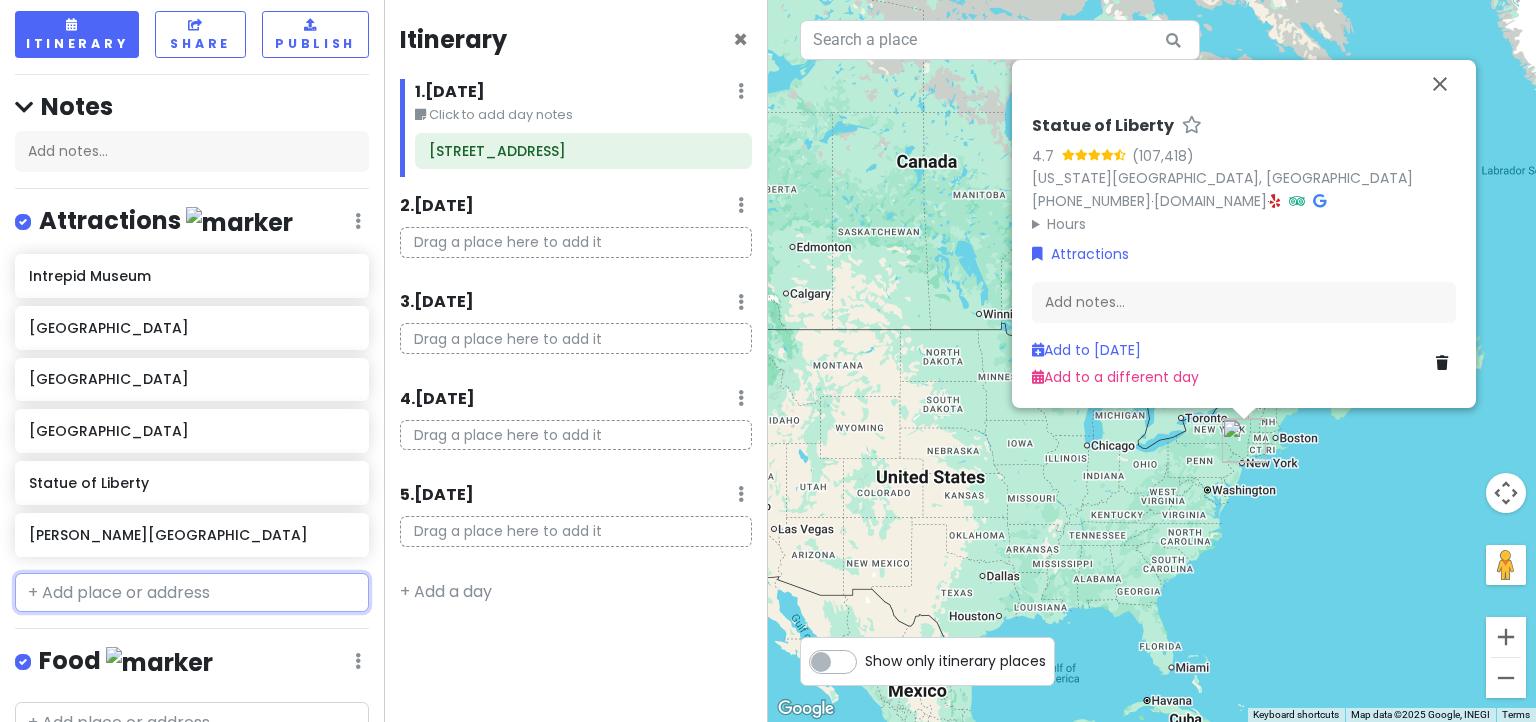 scroll, scrollTop: 200, scrollLeft: 0, axis: vertical 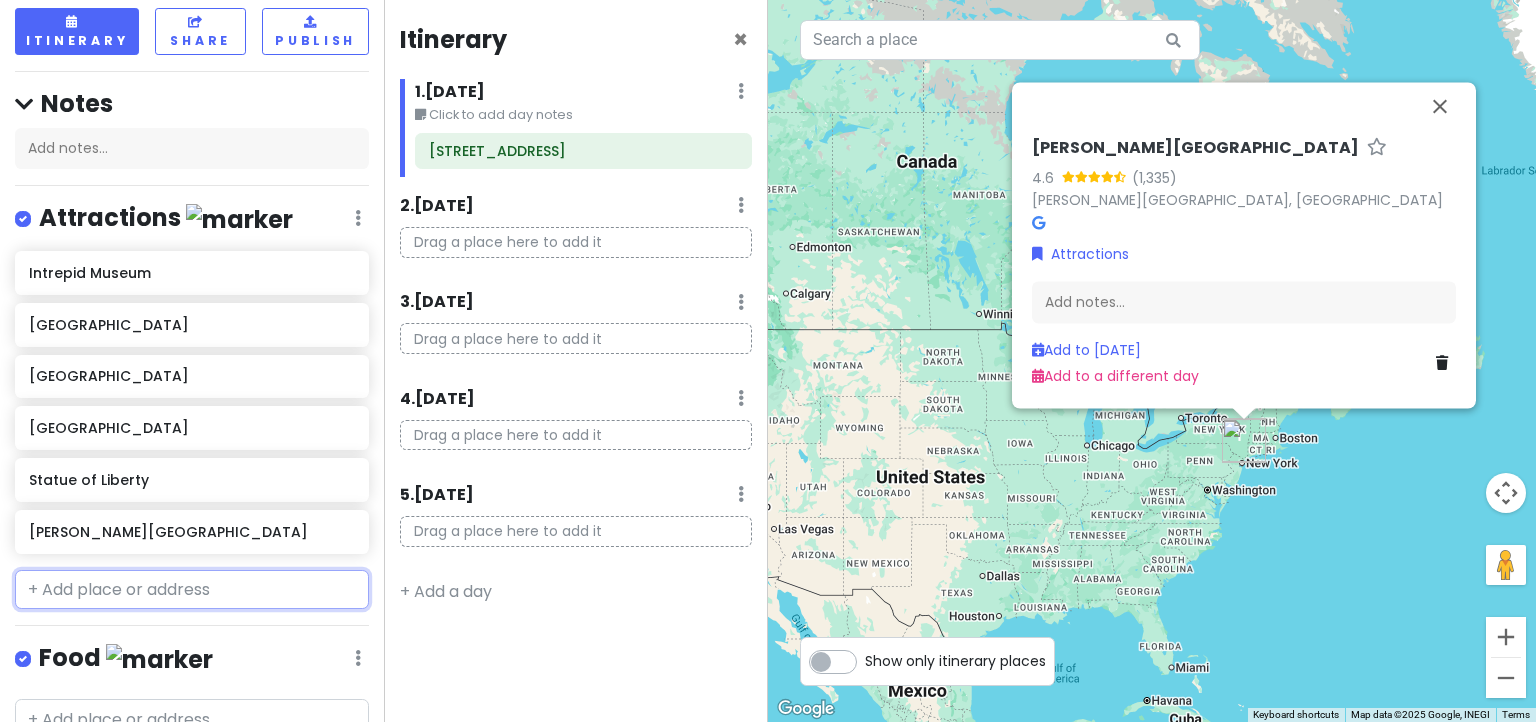 click at bounding box center [192, 590] 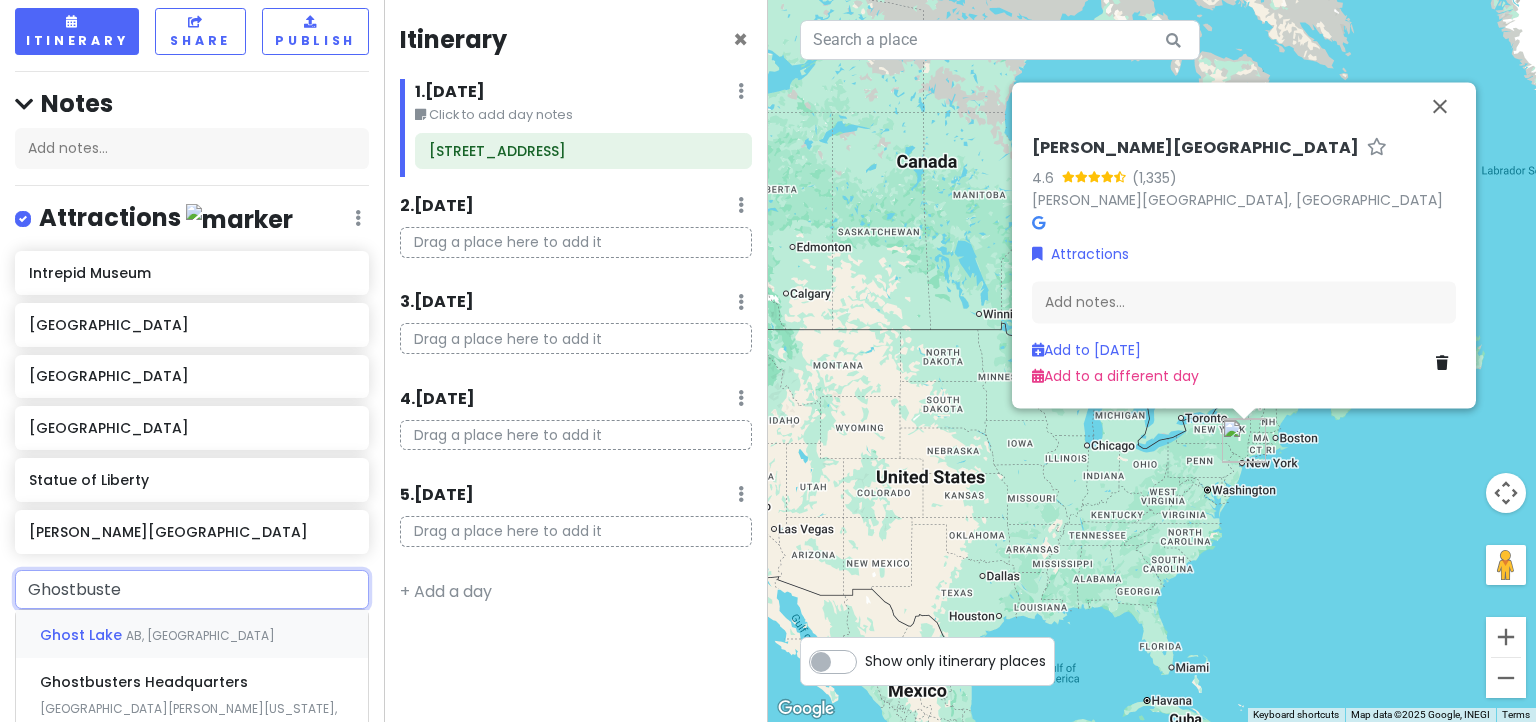 type on "Ghostbuster" 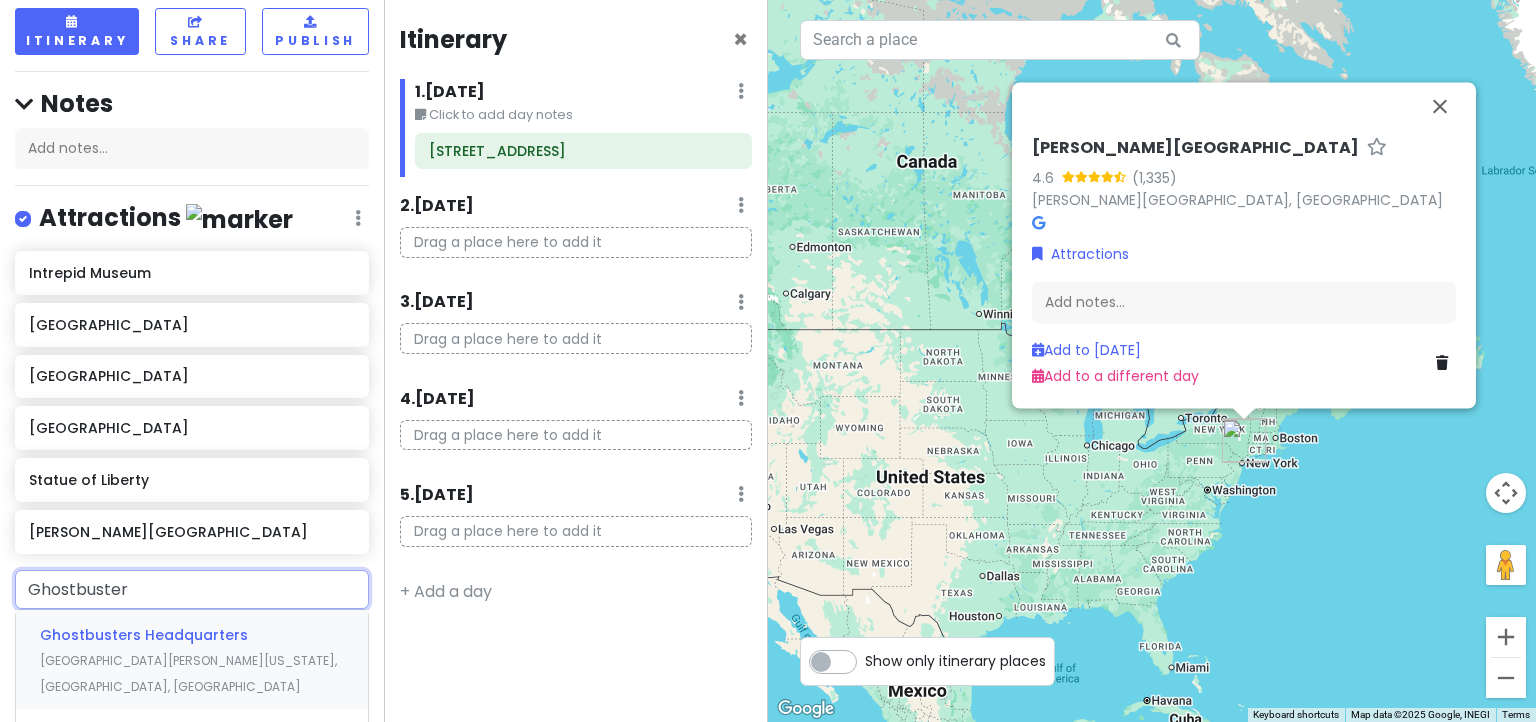 click on "Ghostbusters Headquarters" at bounding box center (144, 635) 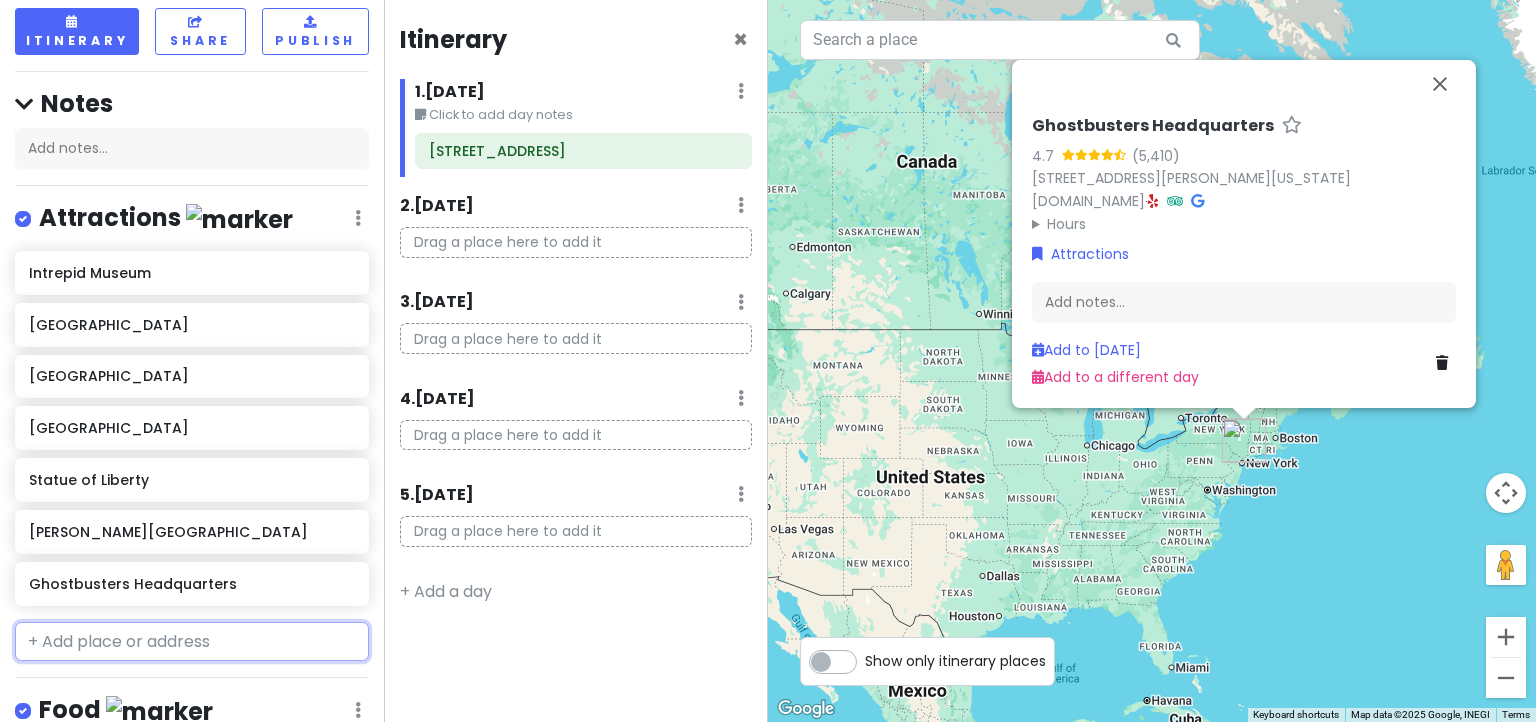 click at bounding box center (192, 642) 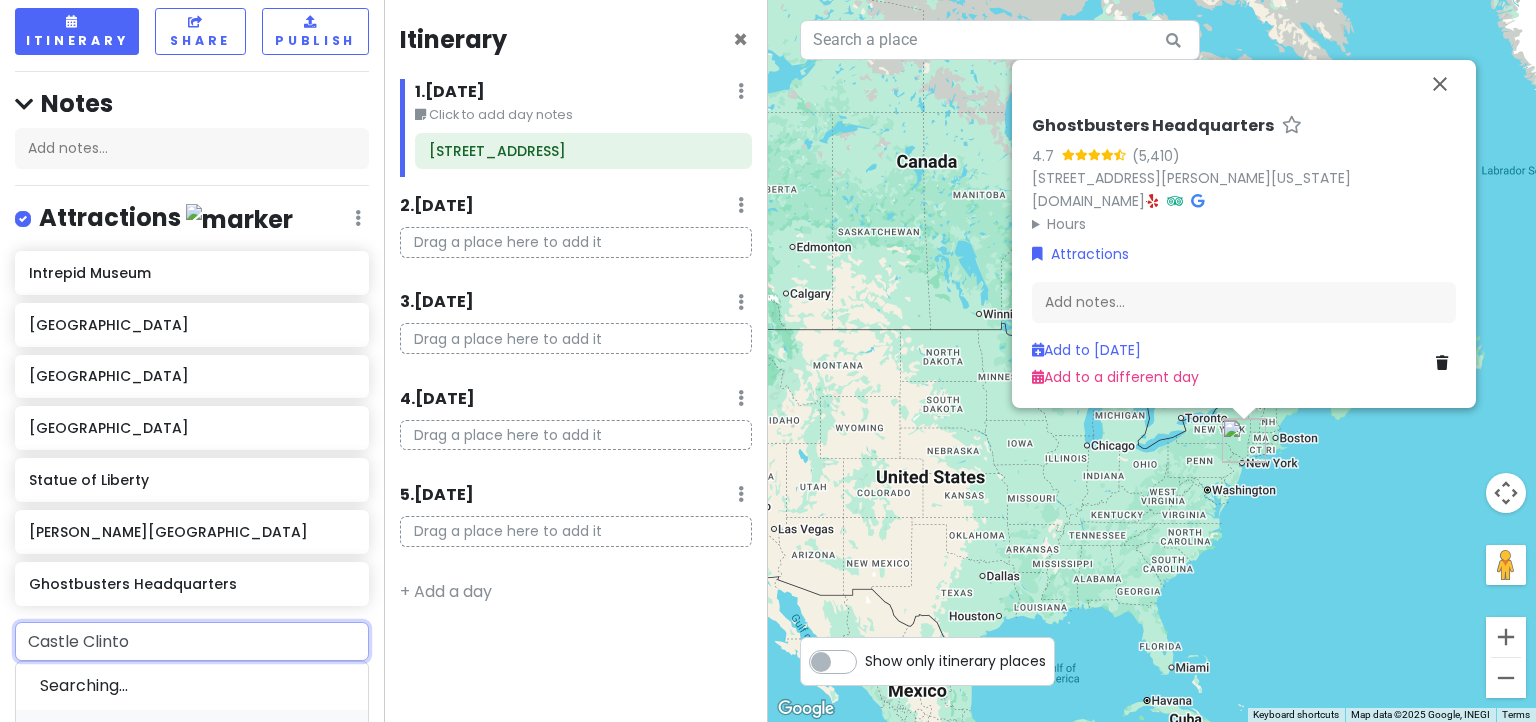 type on "Castle Clinton" 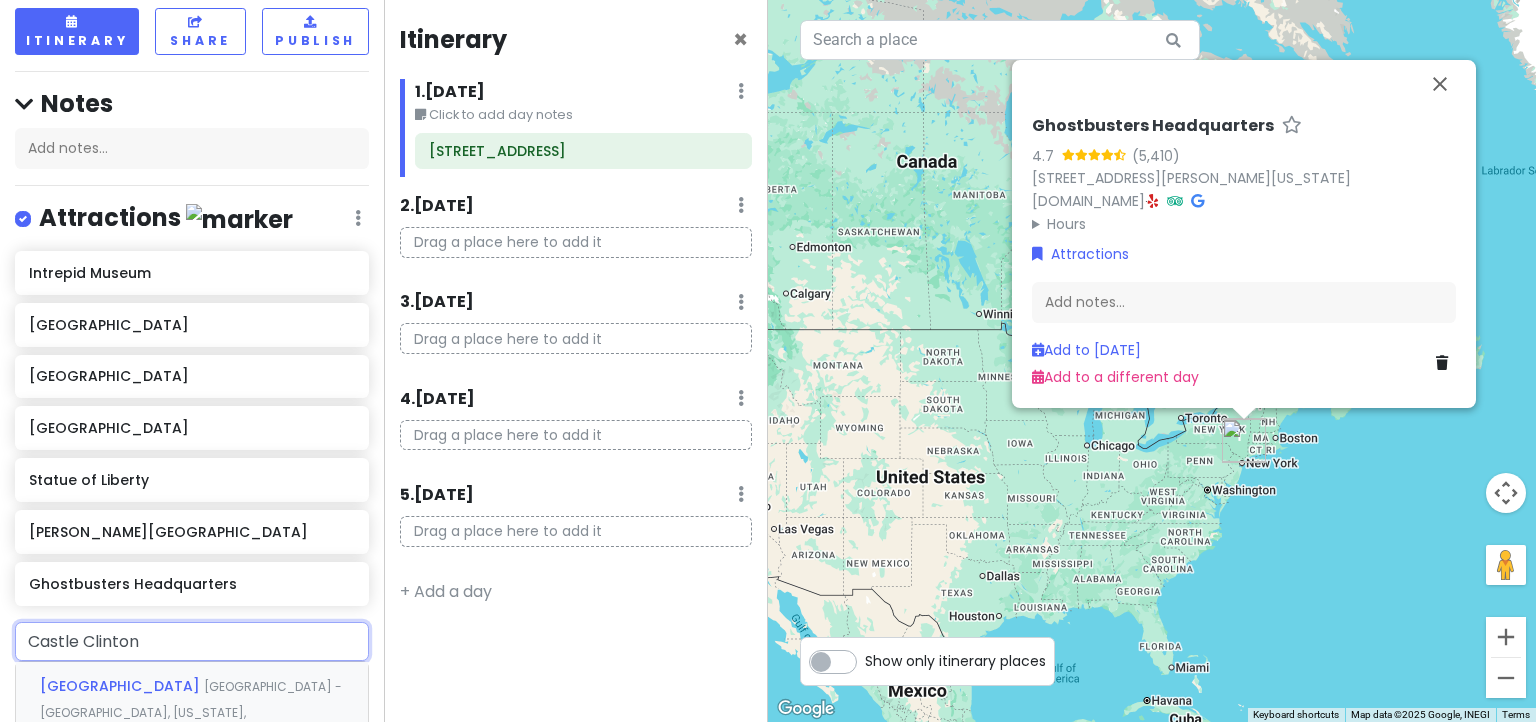 click on "[GEOGRAPHIC_DATA]" at bounding box center (122, 686) 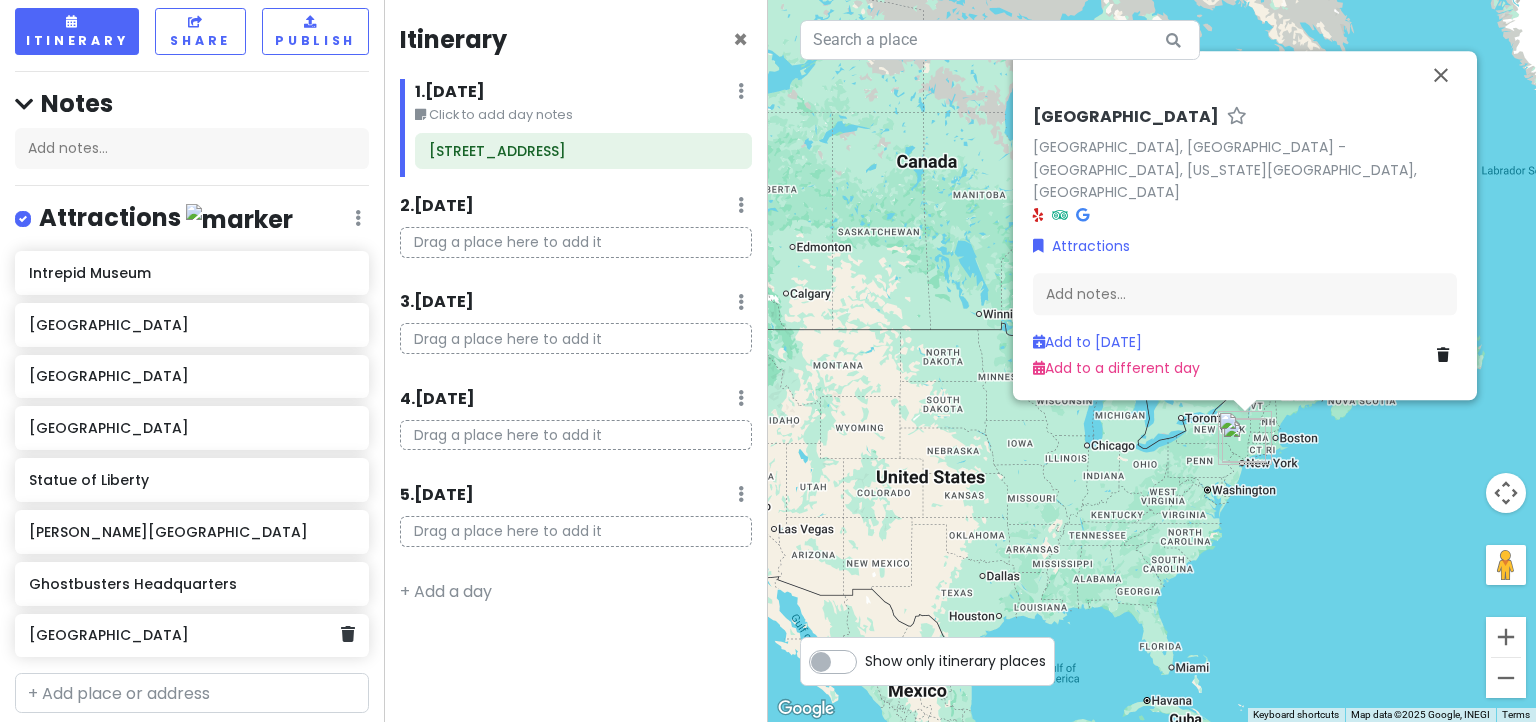 scroll, scrollTop: 300, scrollLeft: 0, axis: vertical 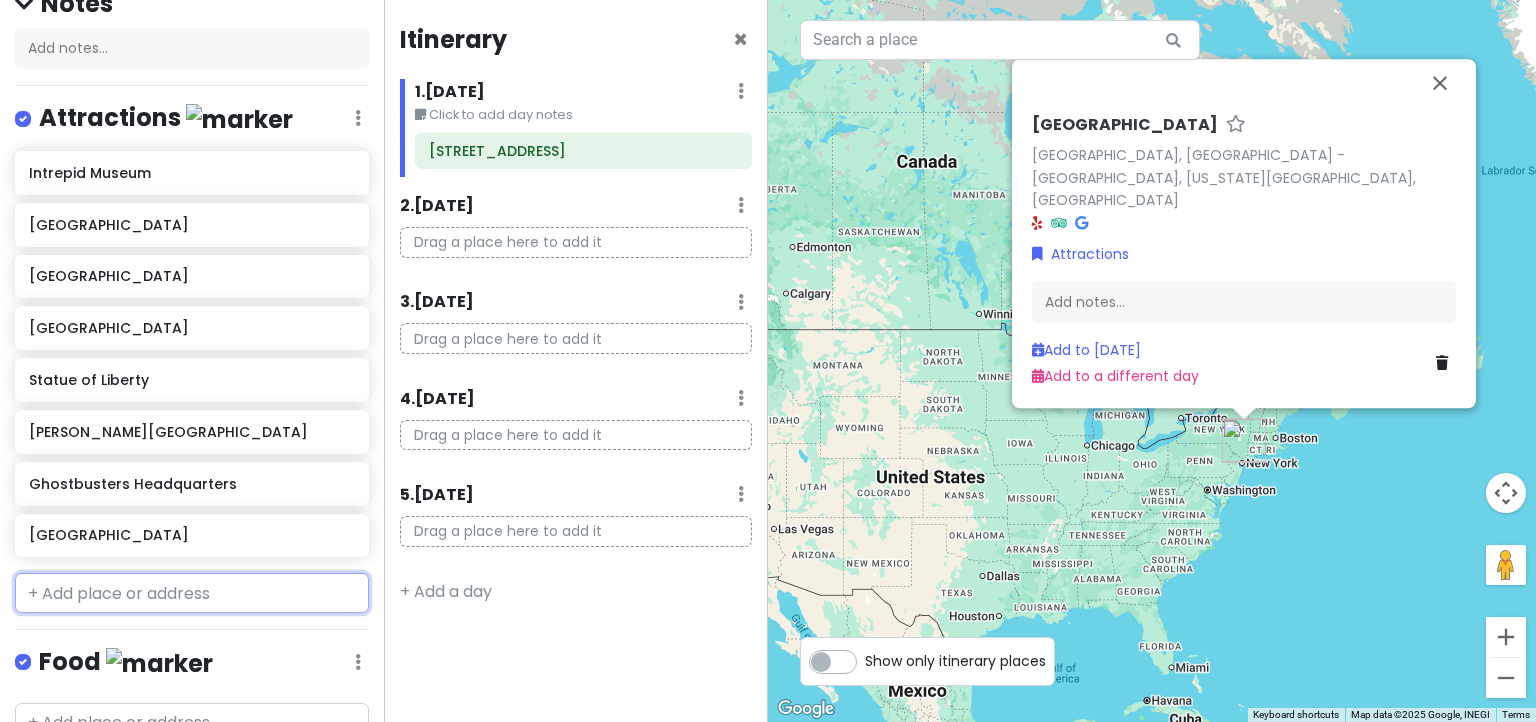 click at bounding box center [192, 593] 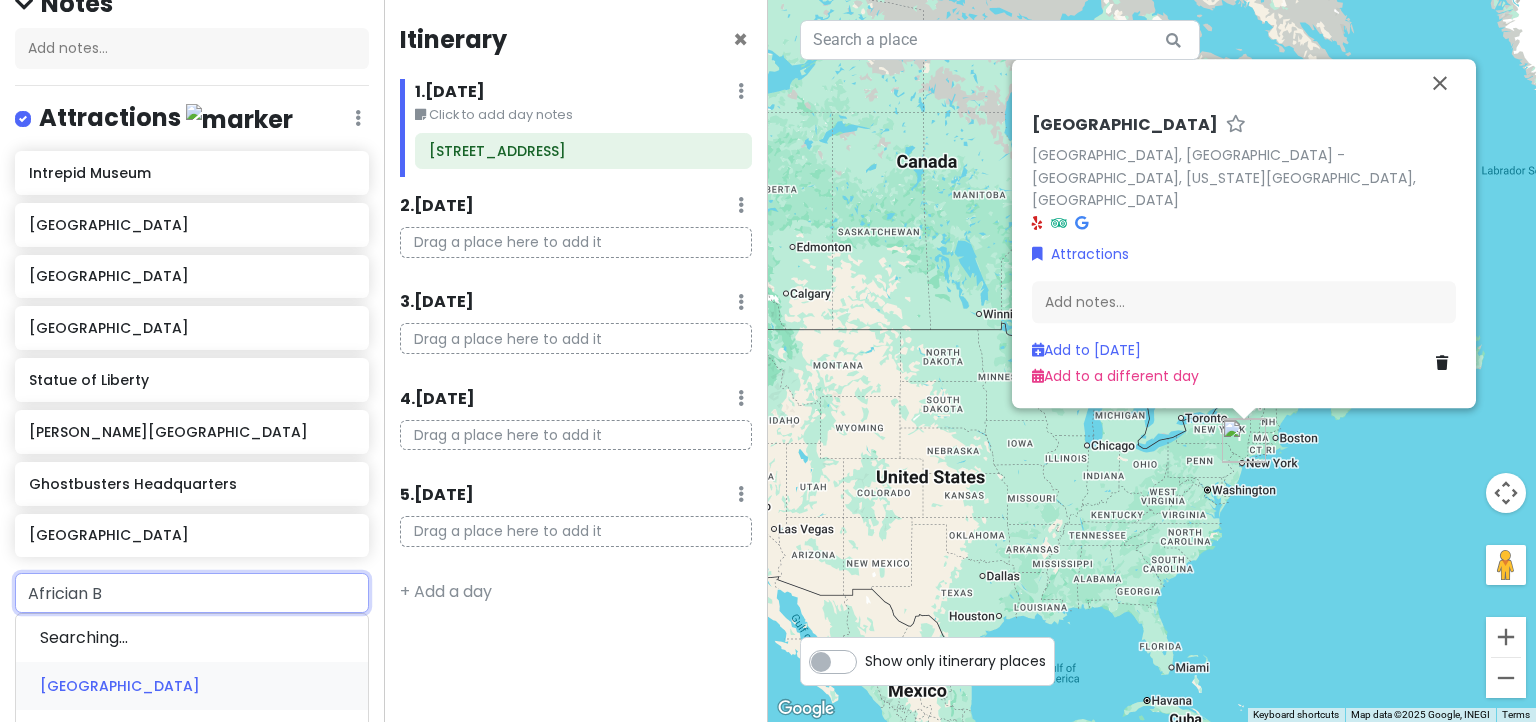 type on "Africian Bu" 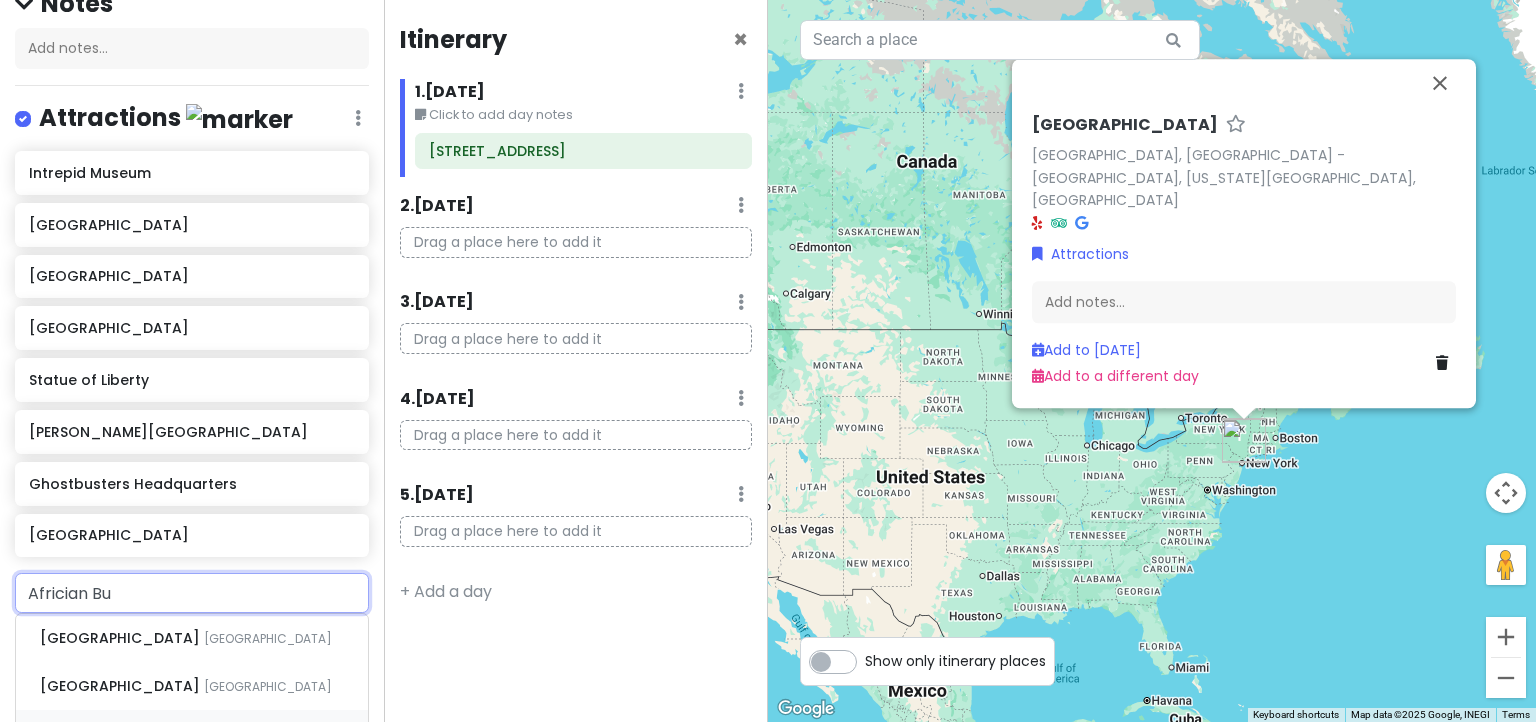 click on "[GEOGRAPHIC_DATA]" at bounding box center [122, 638] 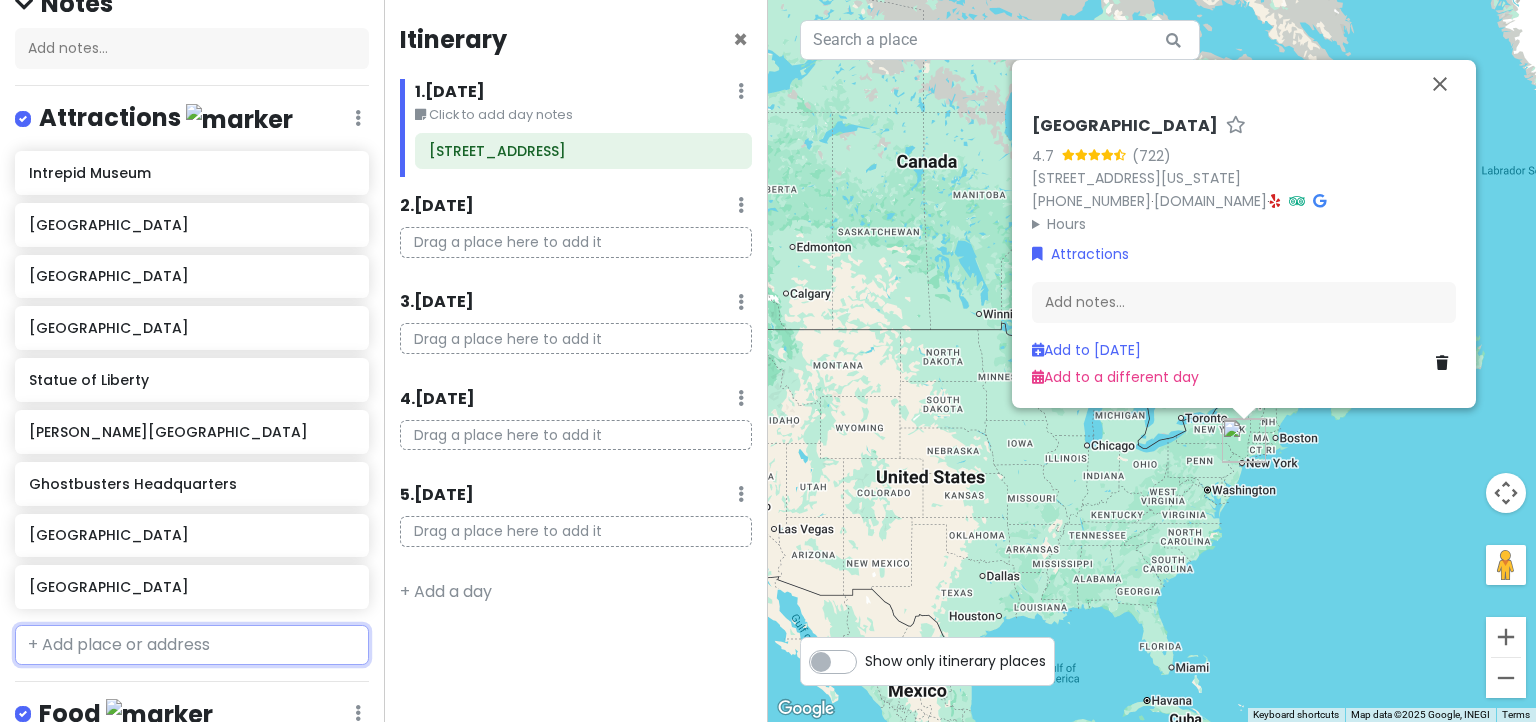 click at bounding box center [192, 645] 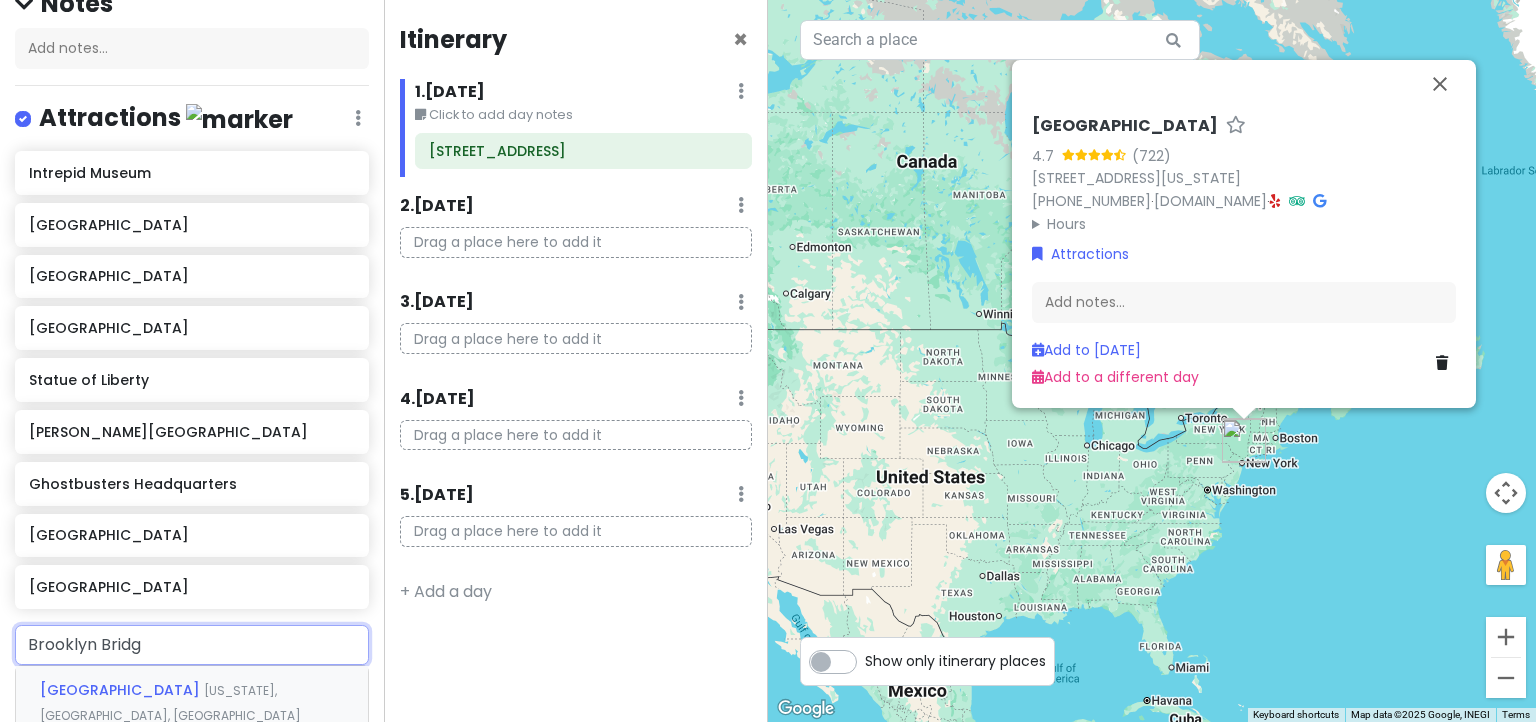 type on "[GEOGRAPHIC_DATA]" 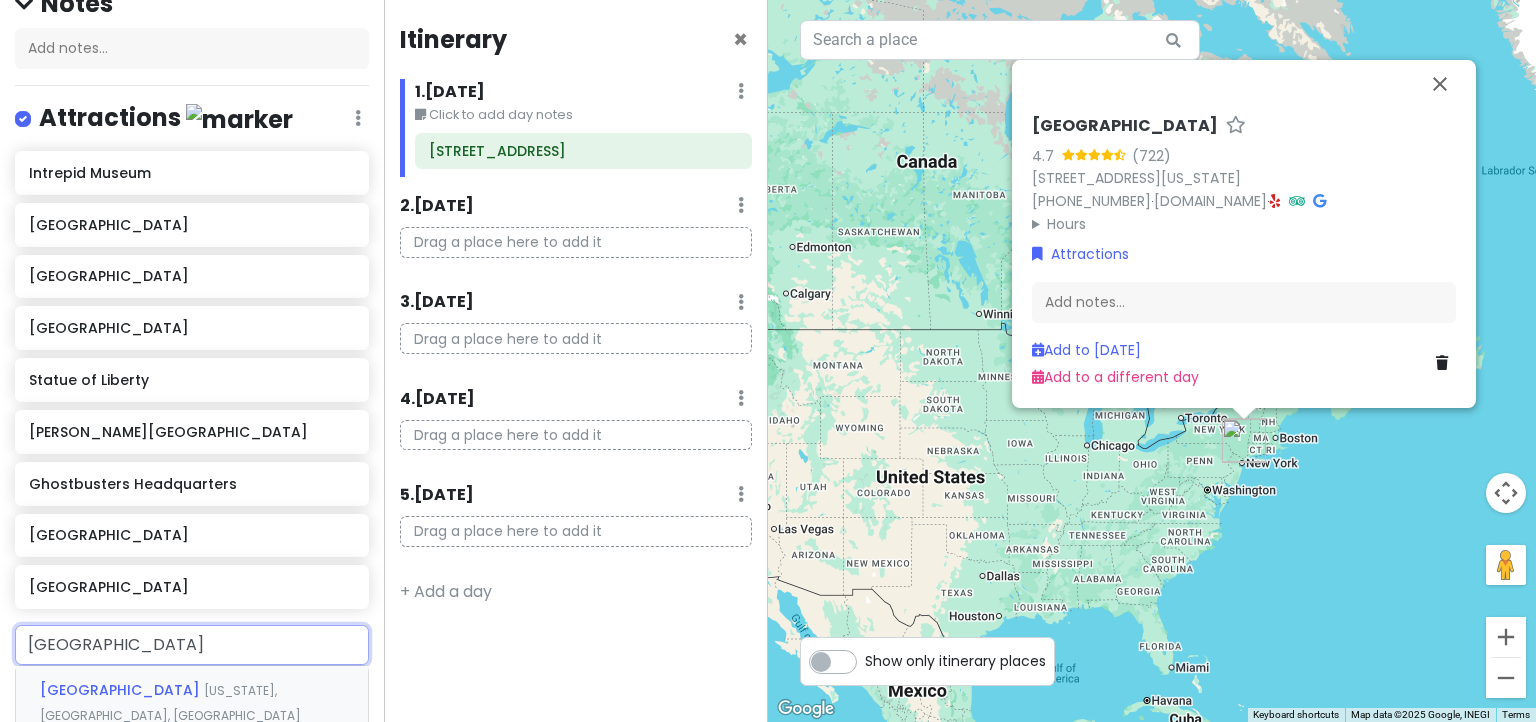 click on "[US_STATE], [GEOGRAPHIC_DATA], [GEOGRAPHIC_DATA]" at bounding box center (170, 703) 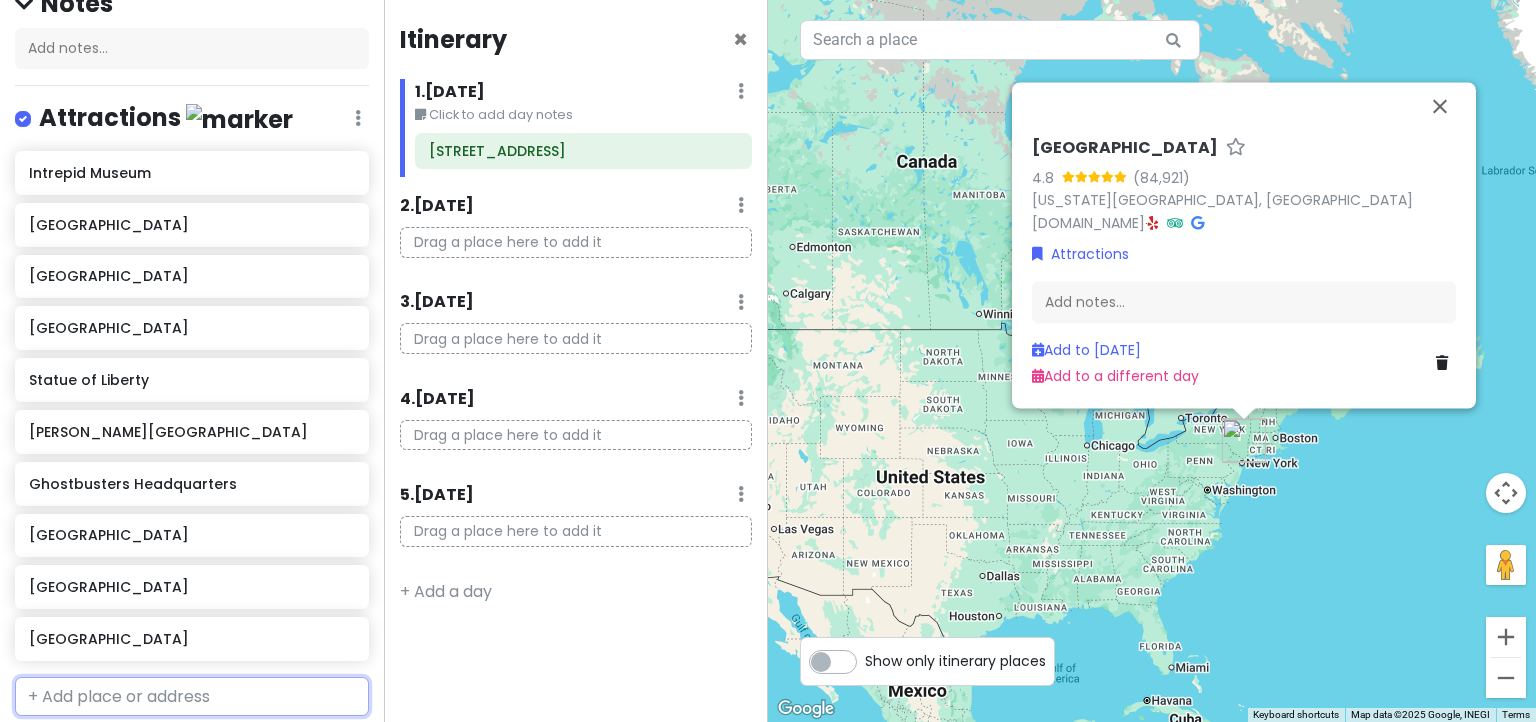 click at bounding box center (192, 697) 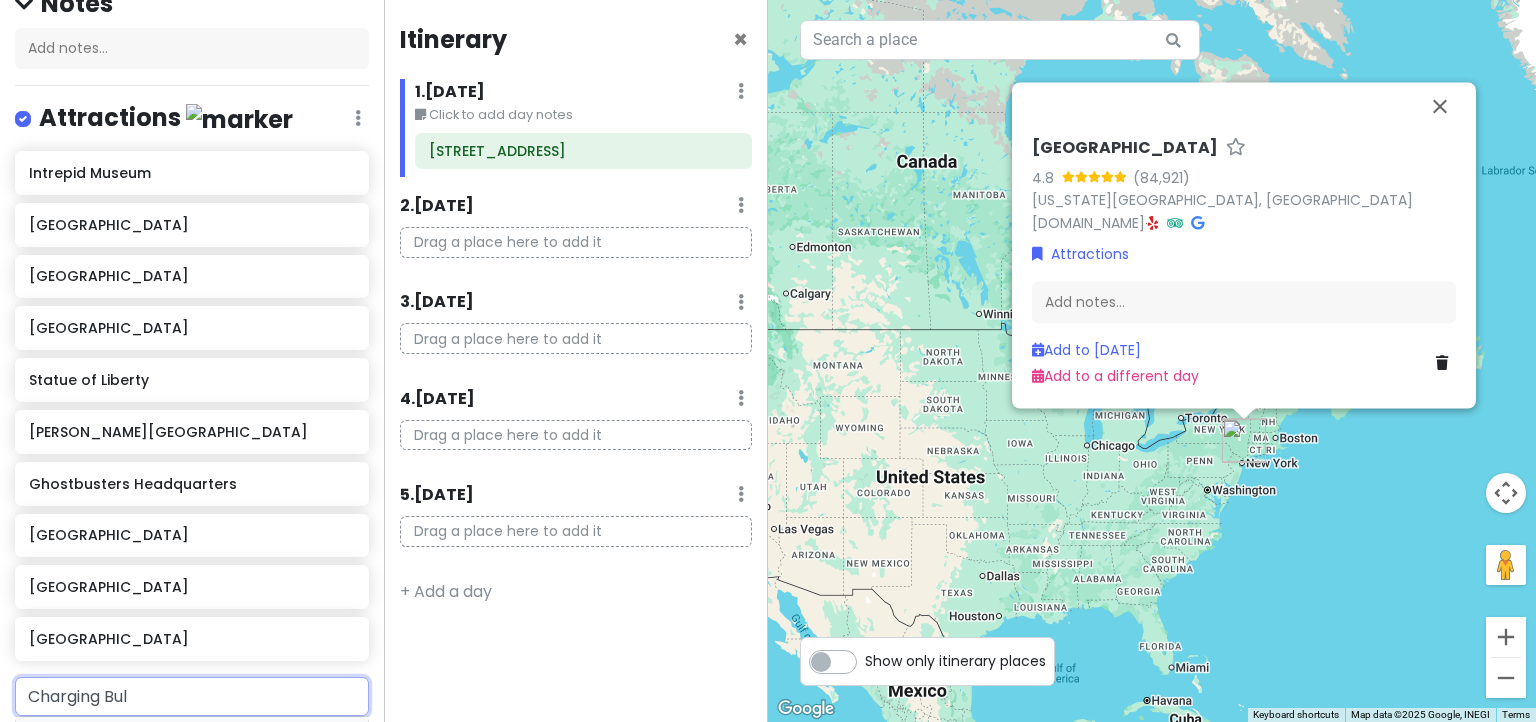 type on "Charging Bull" 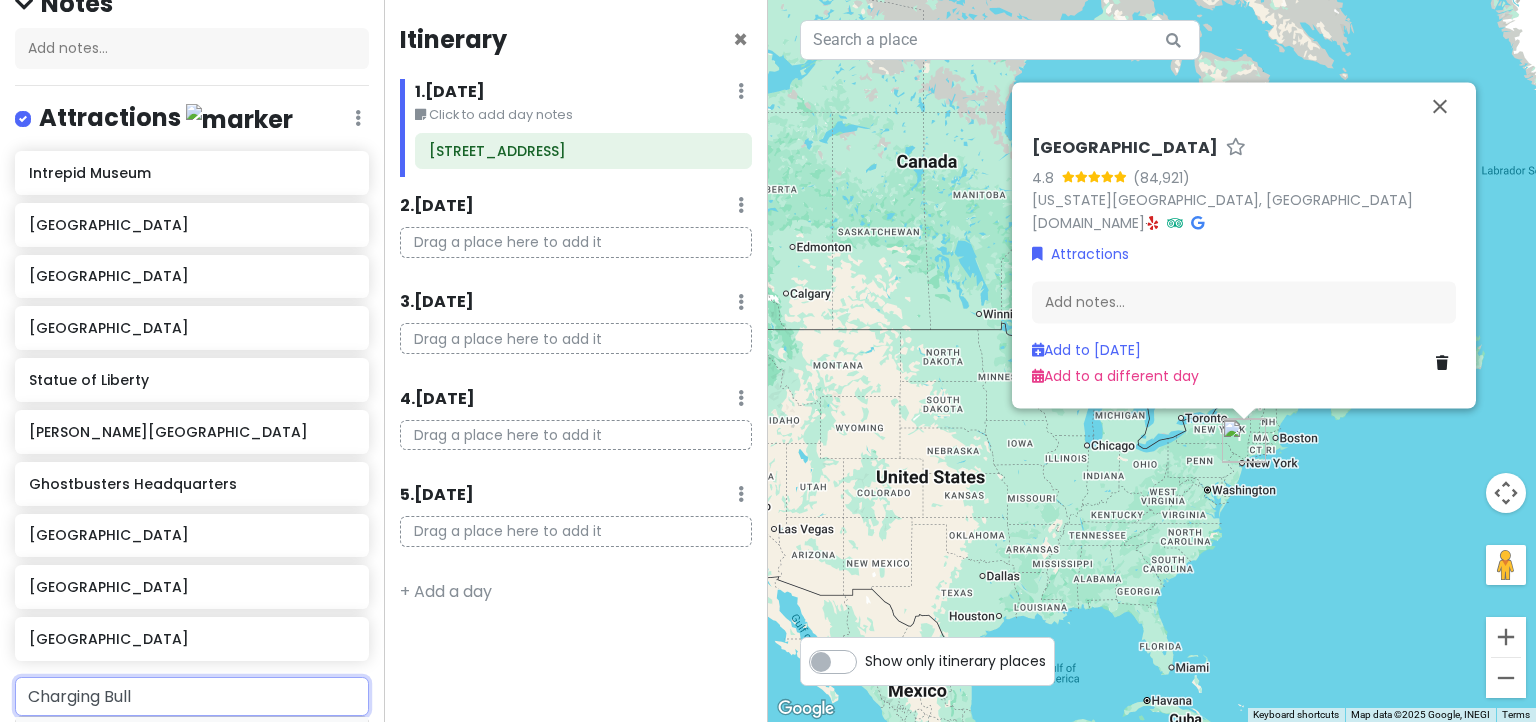 scroll, scrollTop: 400, scrollLeft: 0, axis: vertical 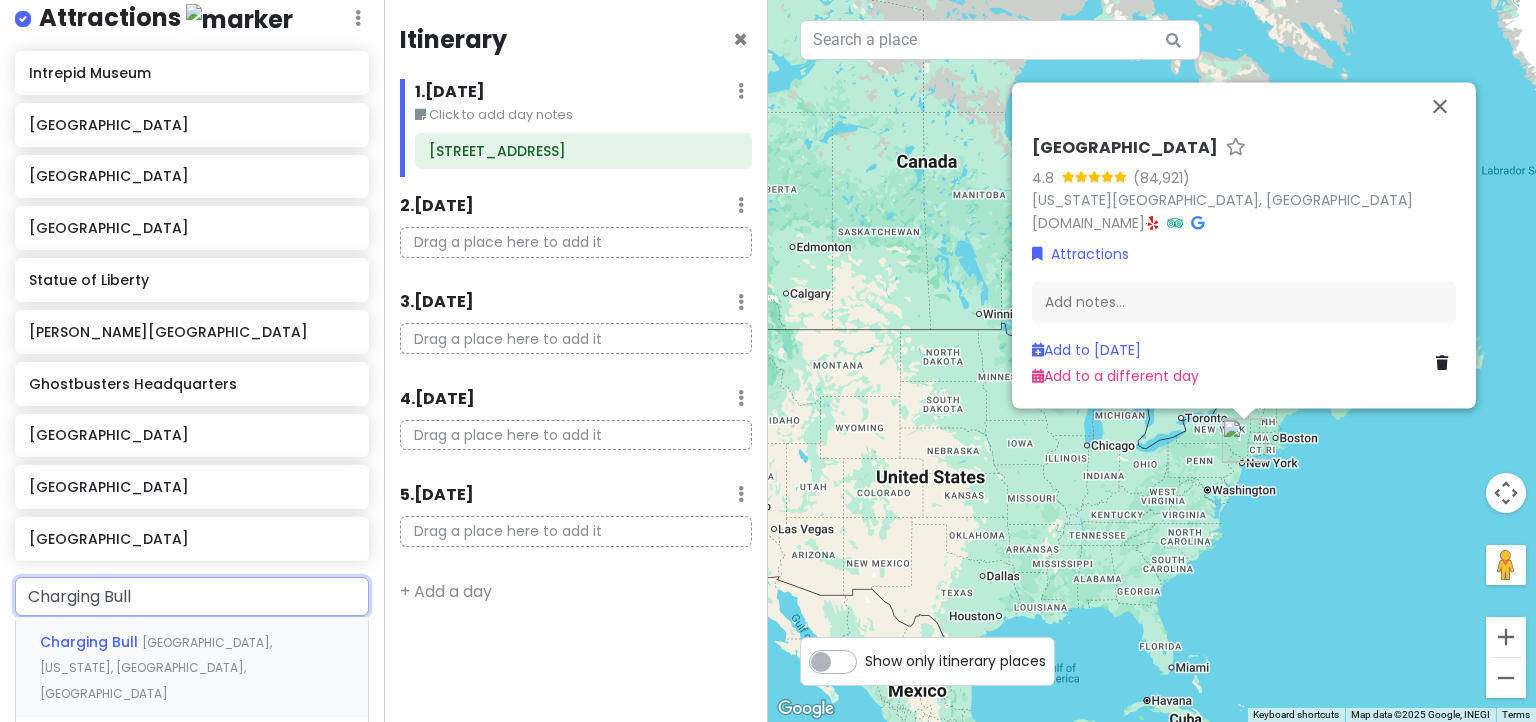 click on "Charging Bull" at bounding box center (91, 642) 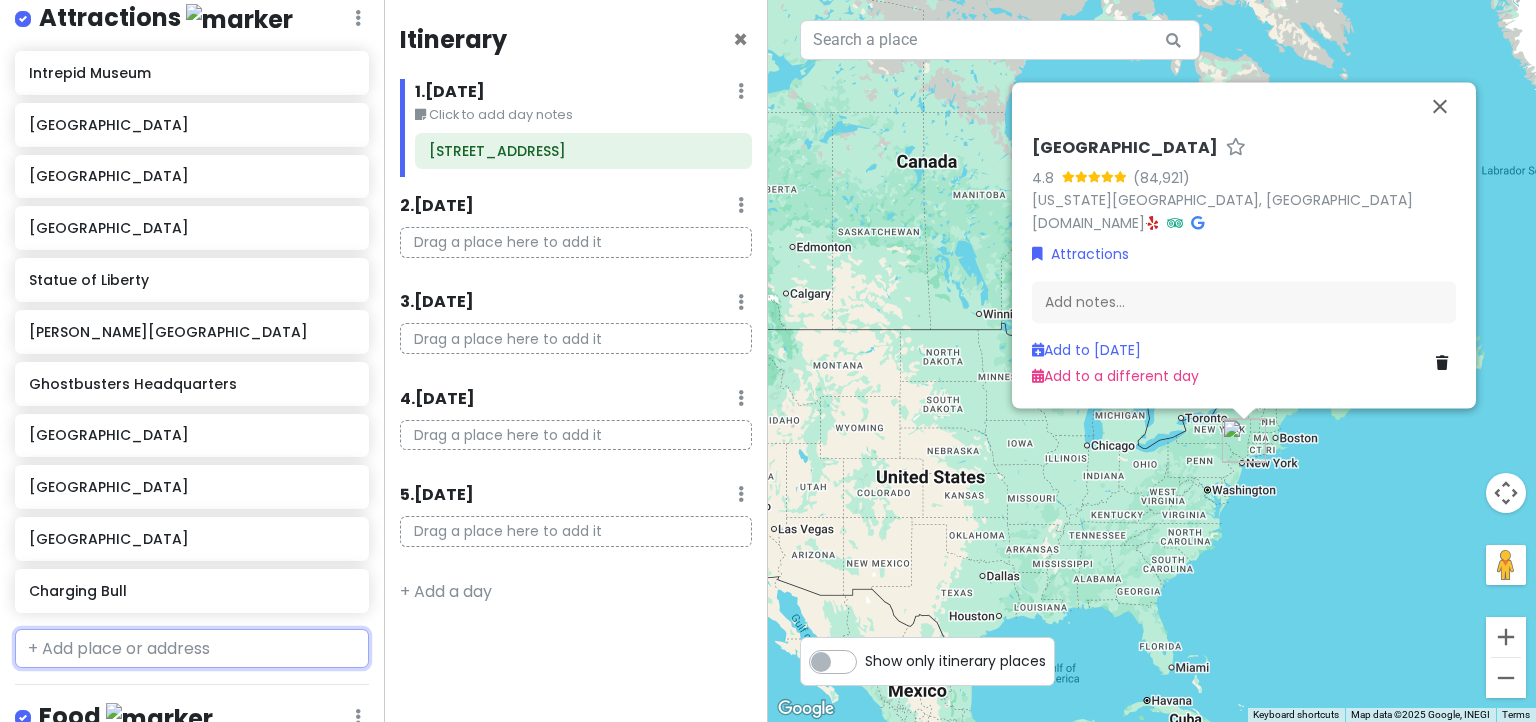 scroll, scrollTop: 452, scrollLeft: 0, axis: vertical 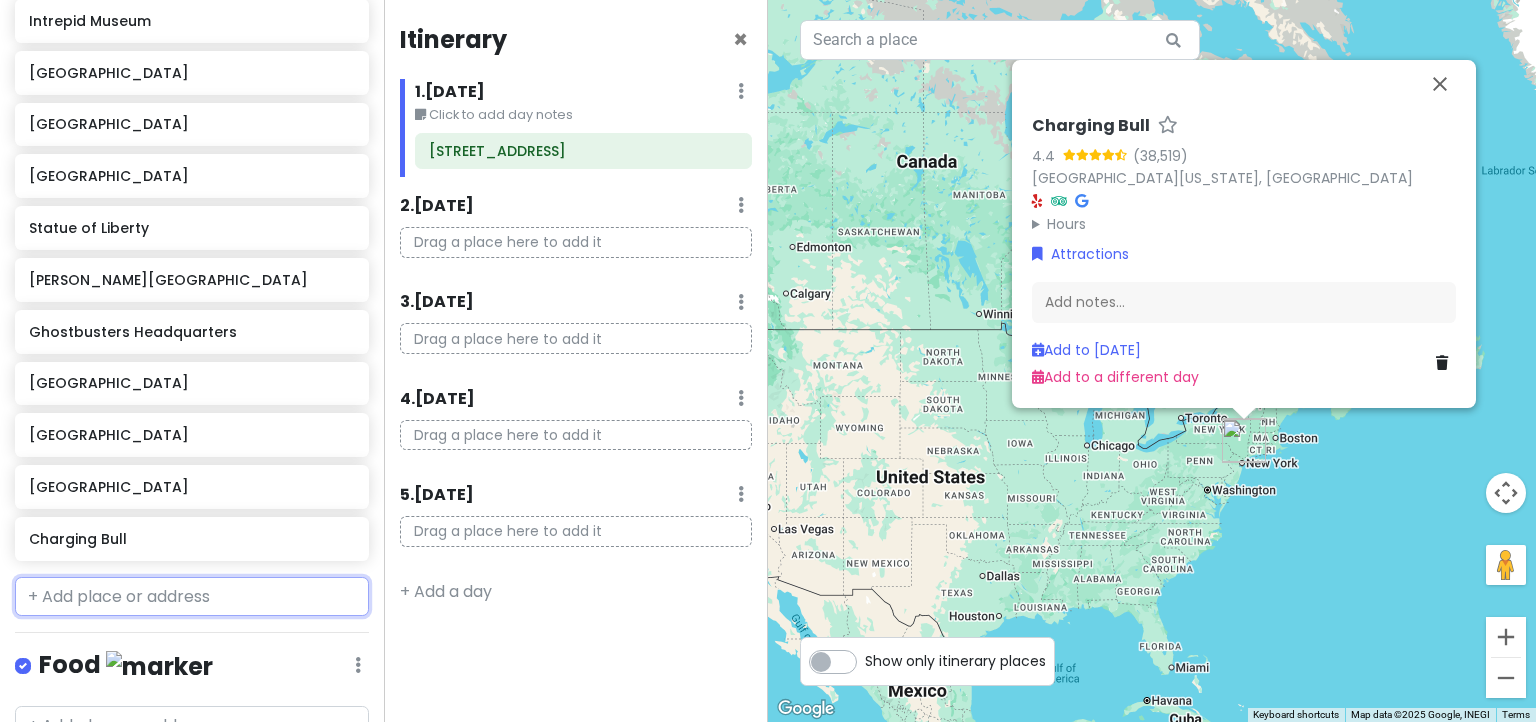 click at bounding box center (192, 597) 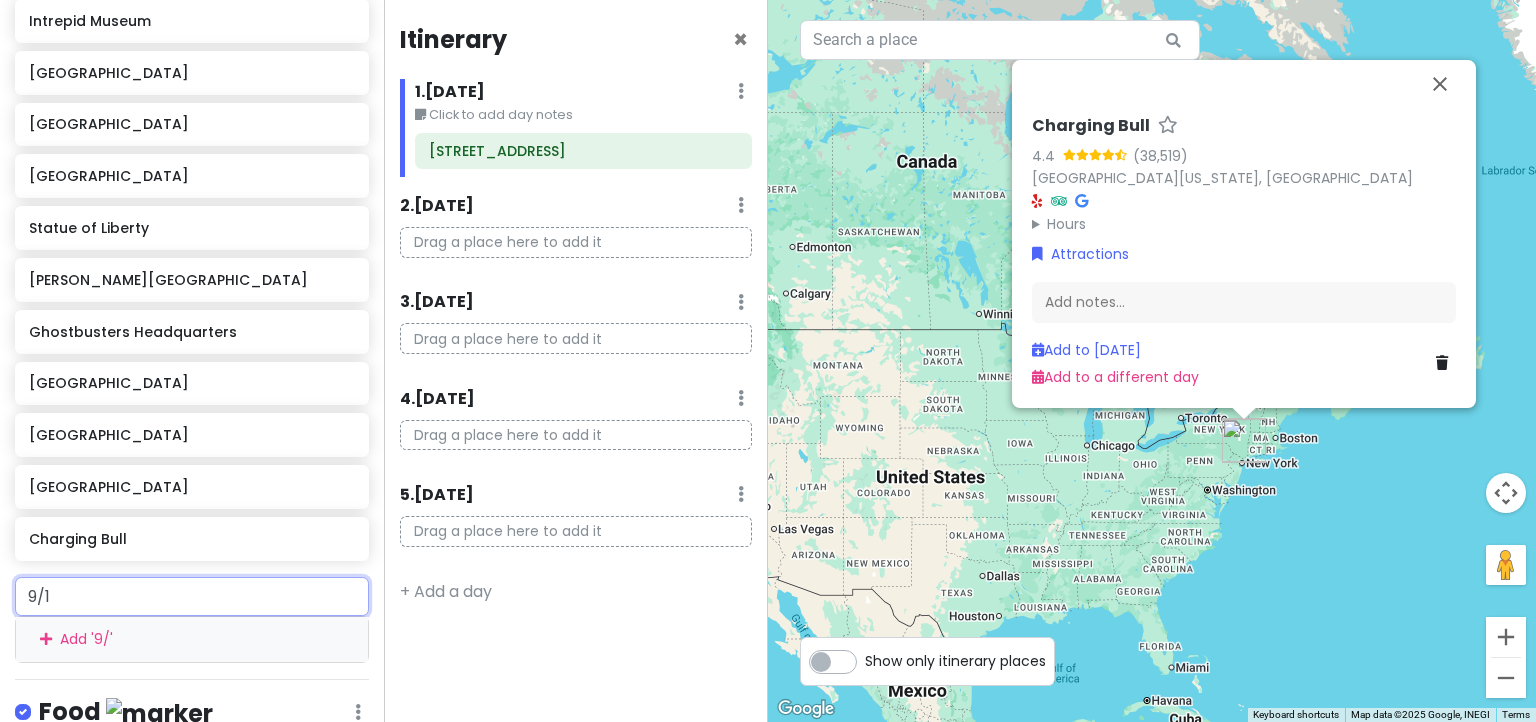 type on "9/11" 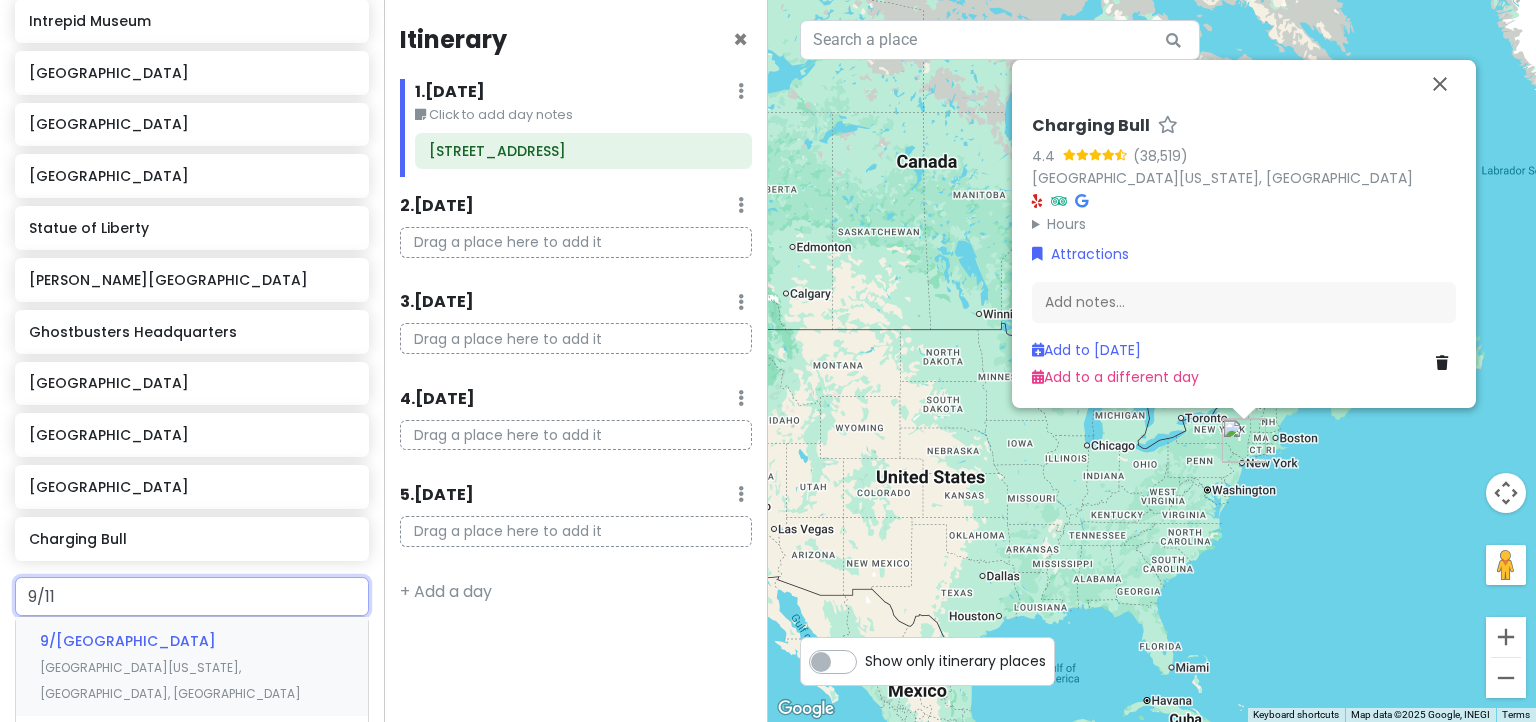 click on "9/[GEOGRAPHIC_DATA]" at bounding box center (128, 641) 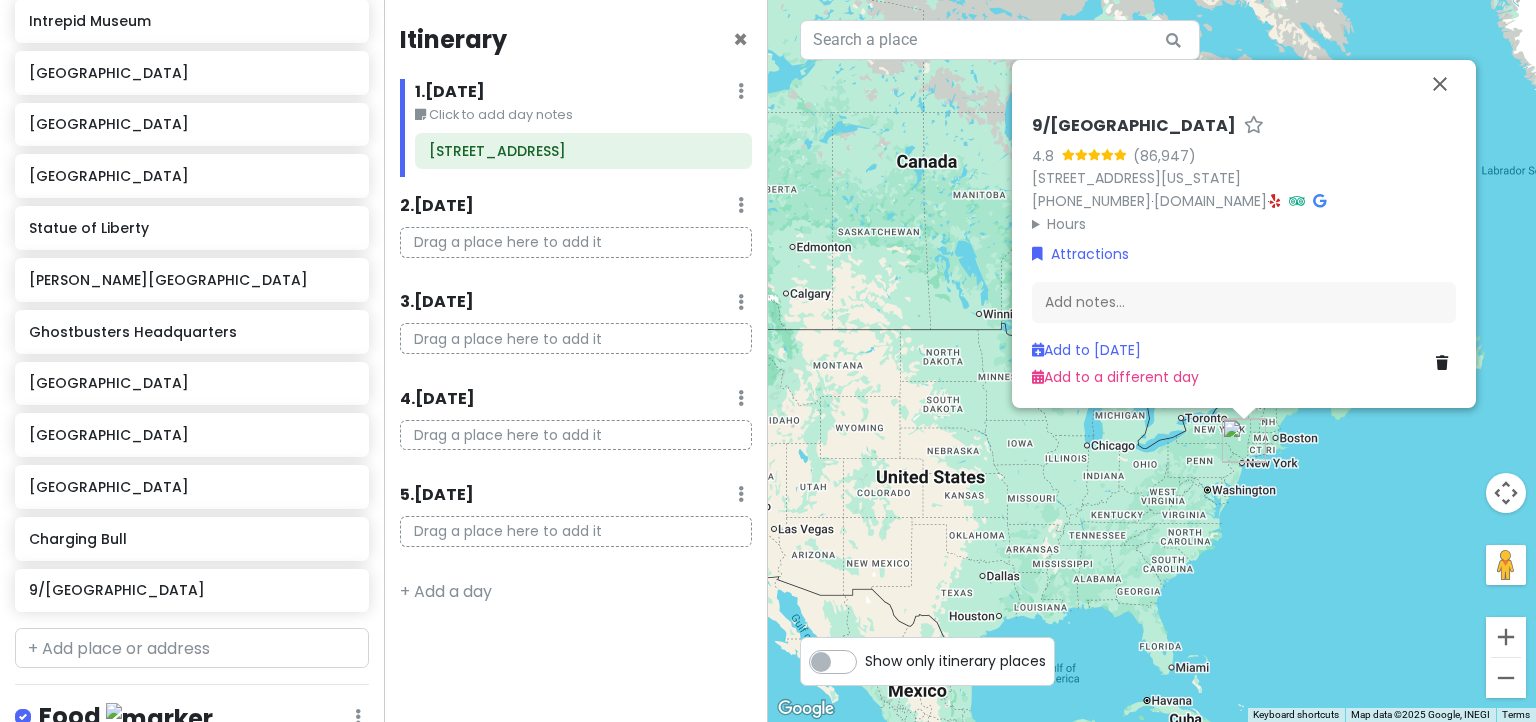 scroll, scrollTop: 504, scrollLeft: 0, axis: vertical 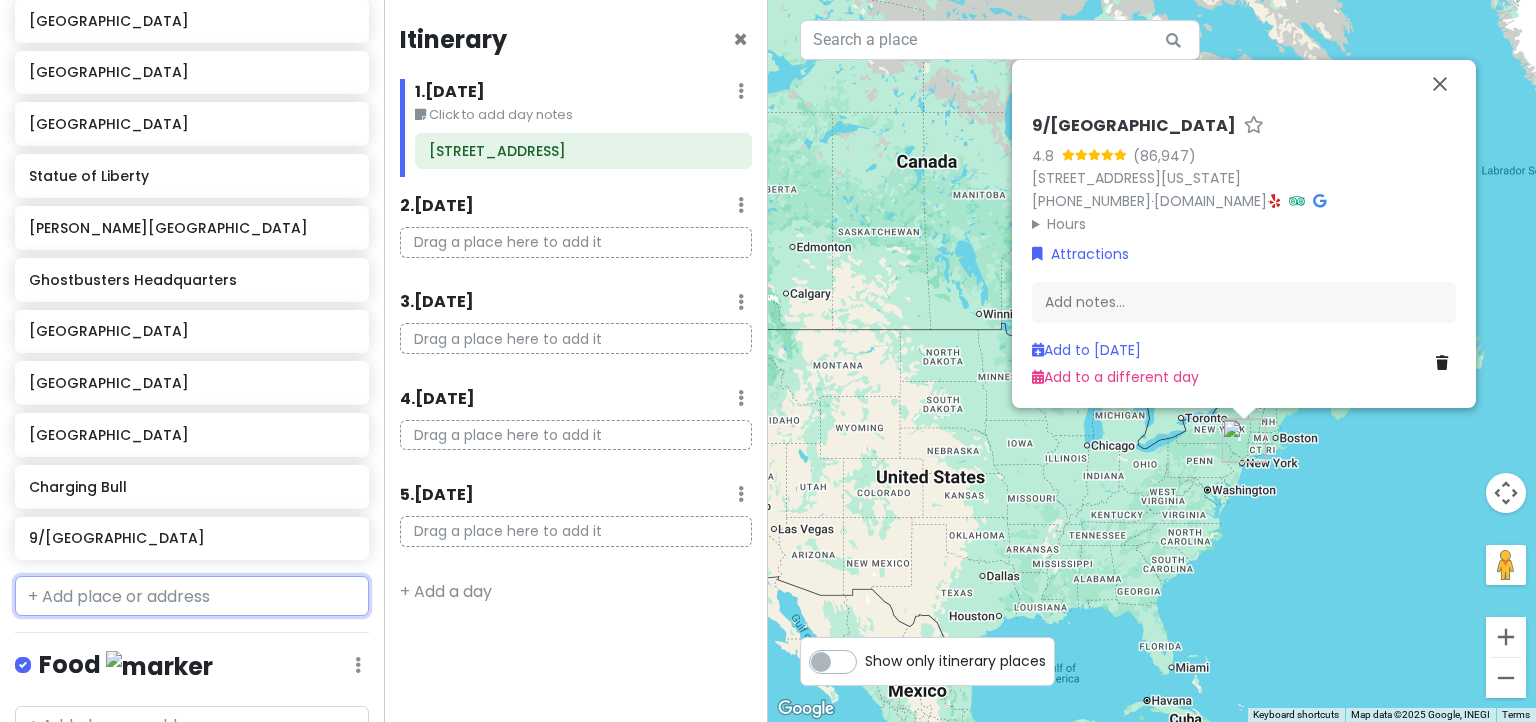 click at bounding box center (192, 596) 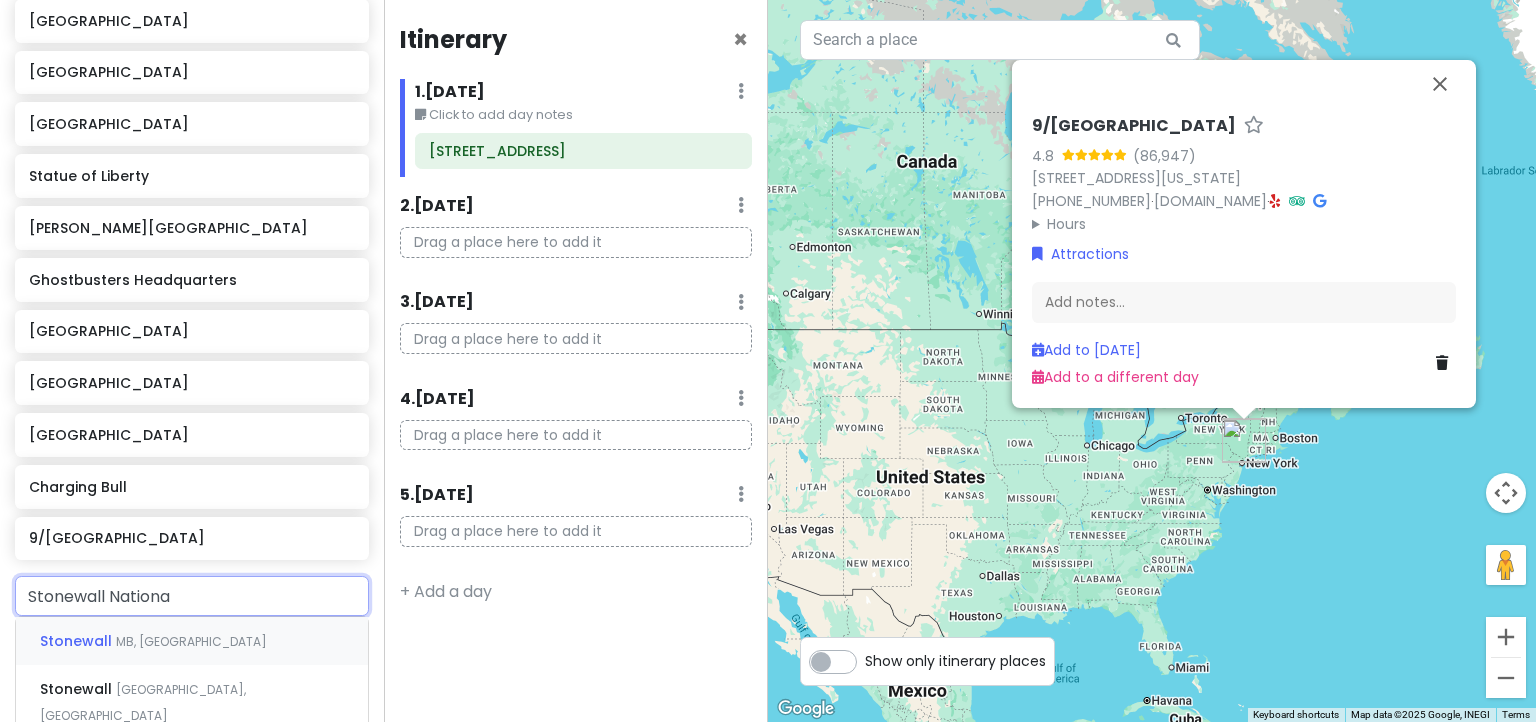 type on "Stonewall National" 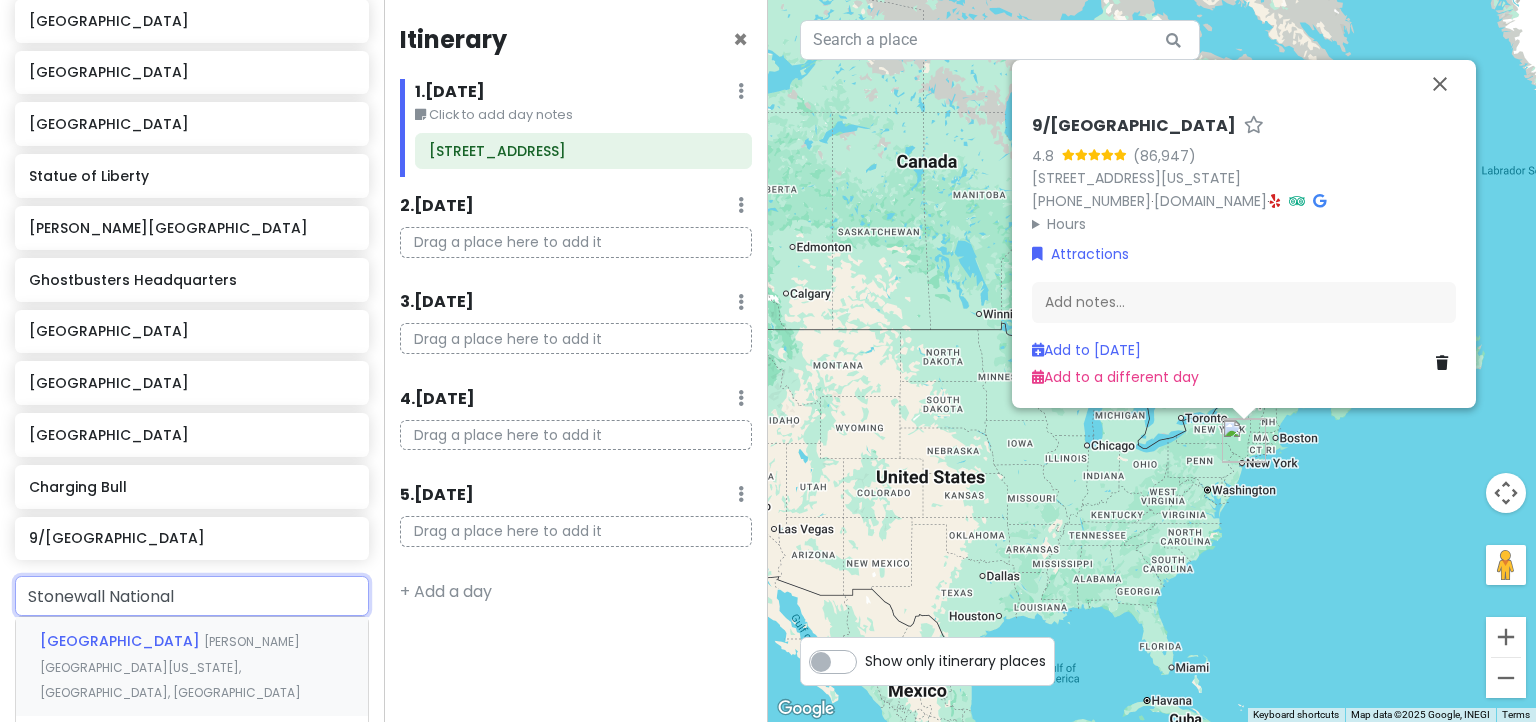 click on "[GEOGRAPHIC_DATA]" at bounding box center [122, 641] 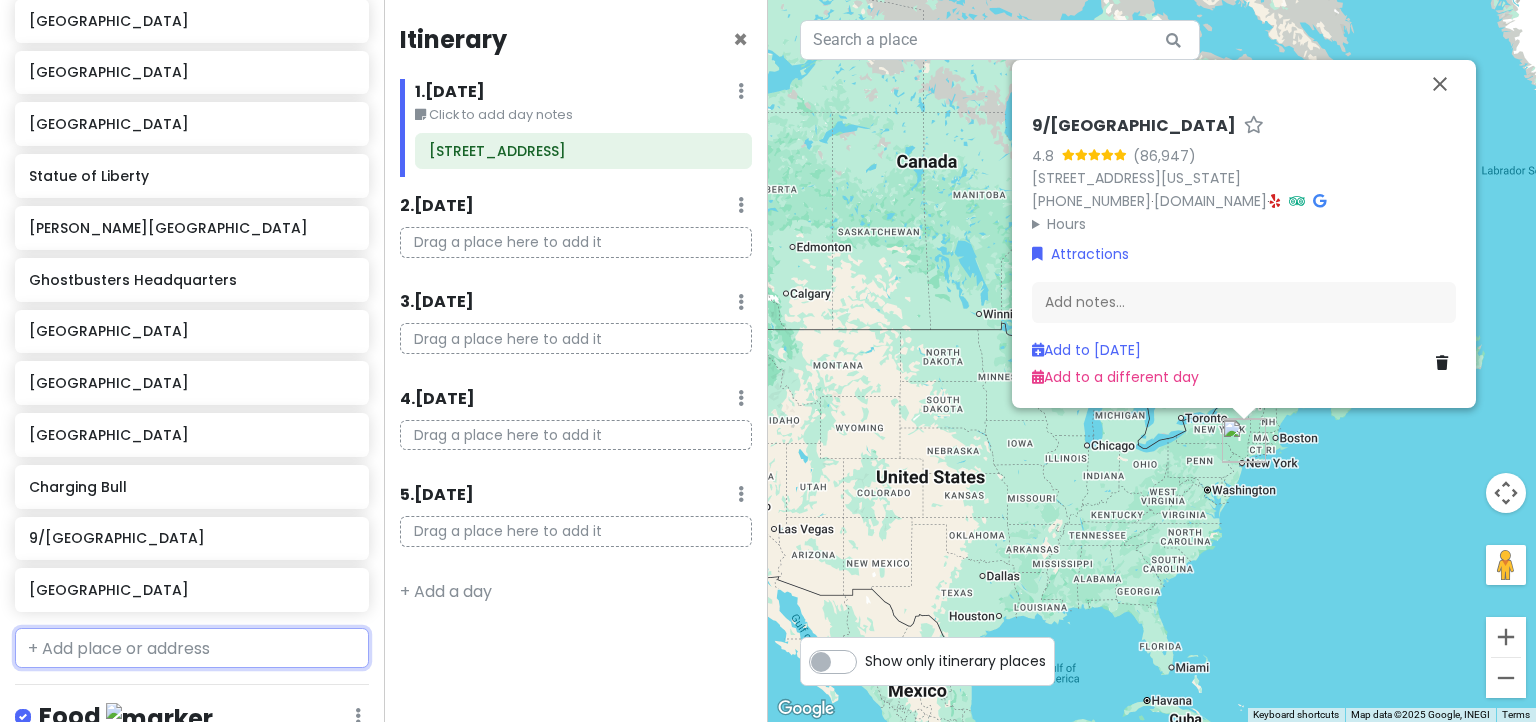 scroll, scrollTop: 555, scrollLeft: 0, axis: vertical 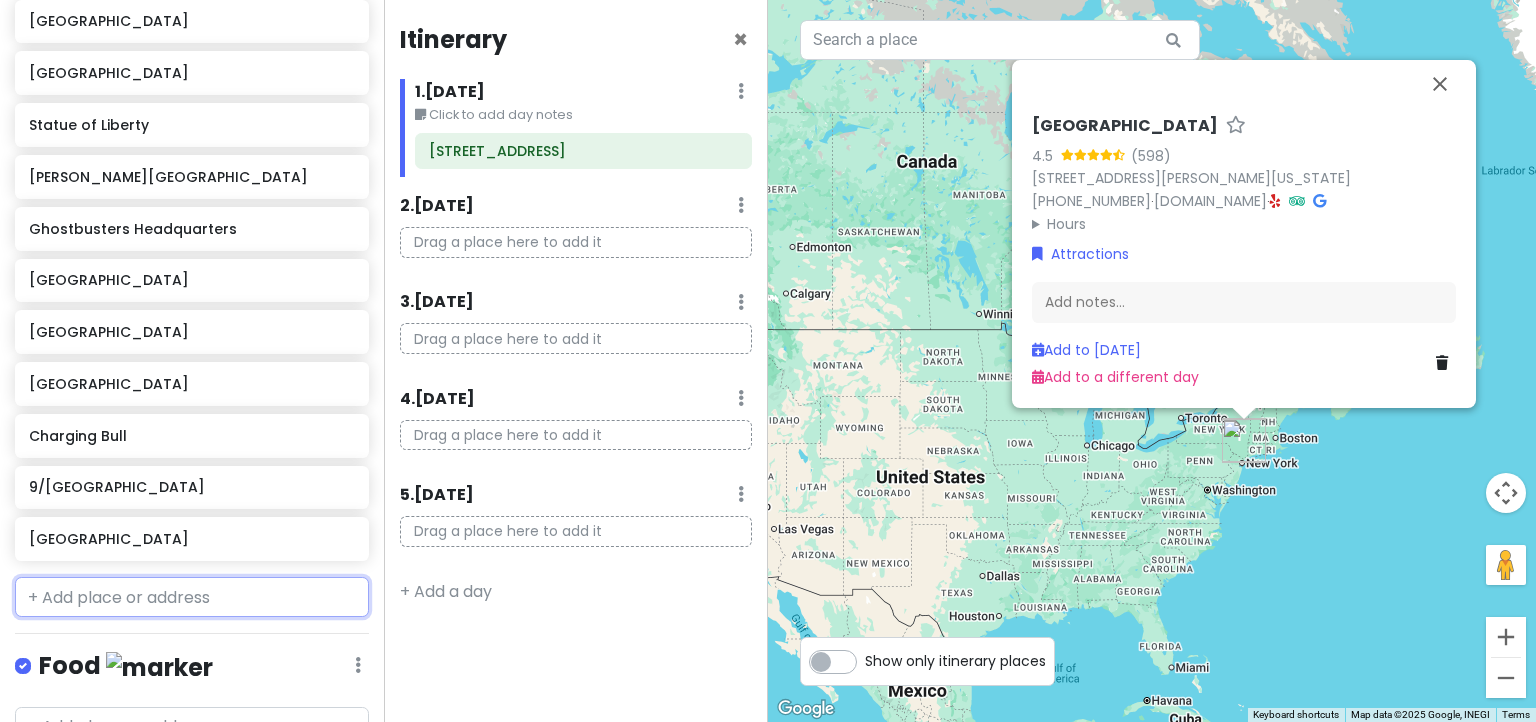 click at bounding box center [192, 597] 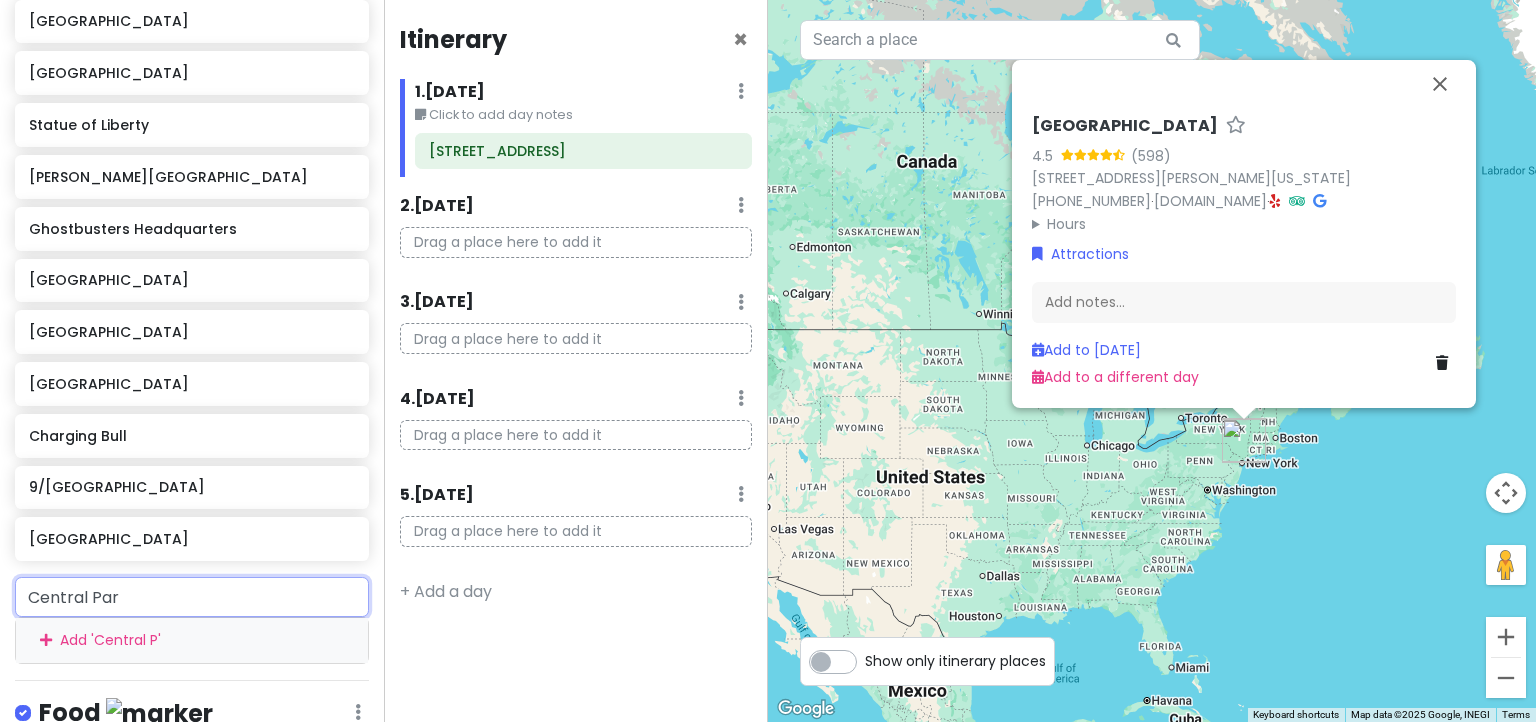 type on "[GEOGRAPHIC_DATA]" 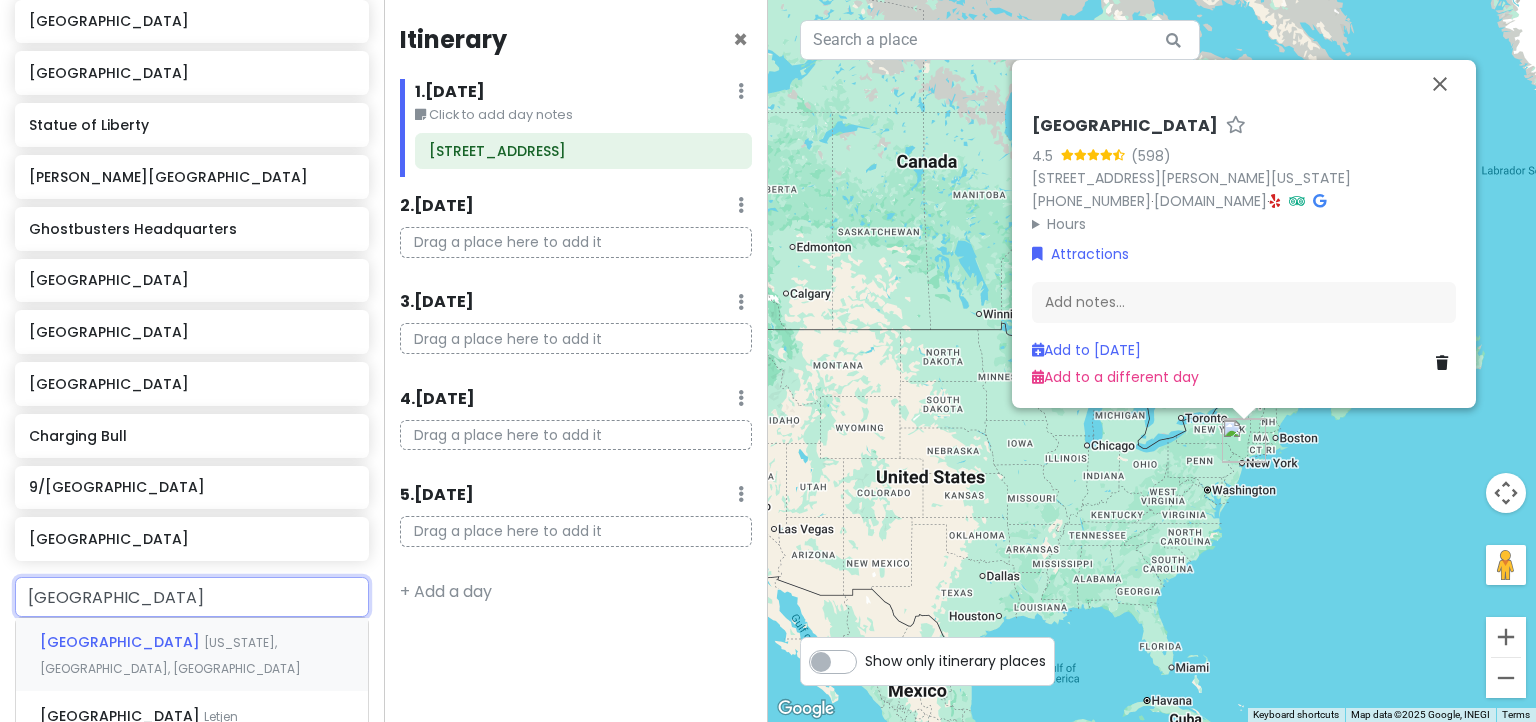 click on "[GEOGRAPHIC_DATA]" at bounding box center [122, 642] 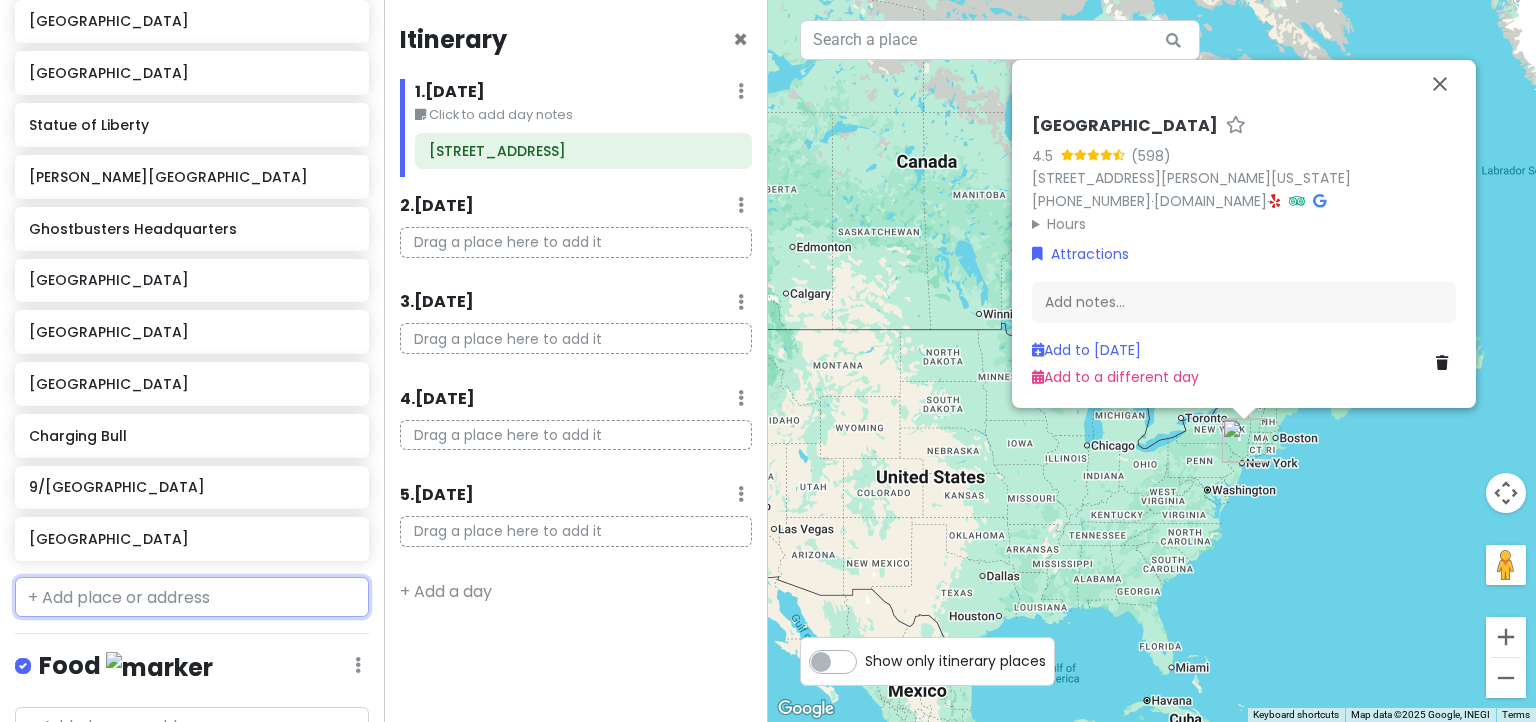 scroll, scrollTop: 607, scrollLeft: 0, axis: vertical 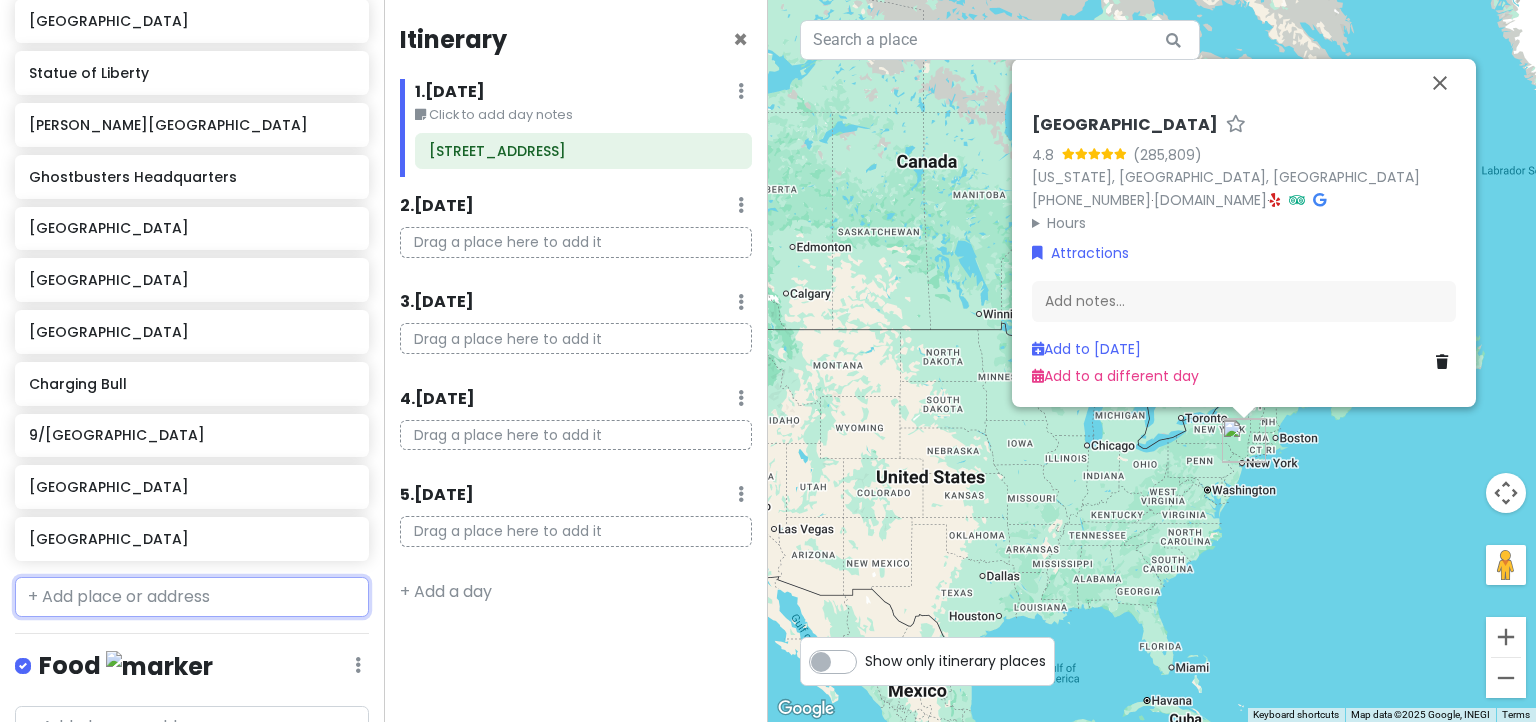 click at bounding box center [192, 597] 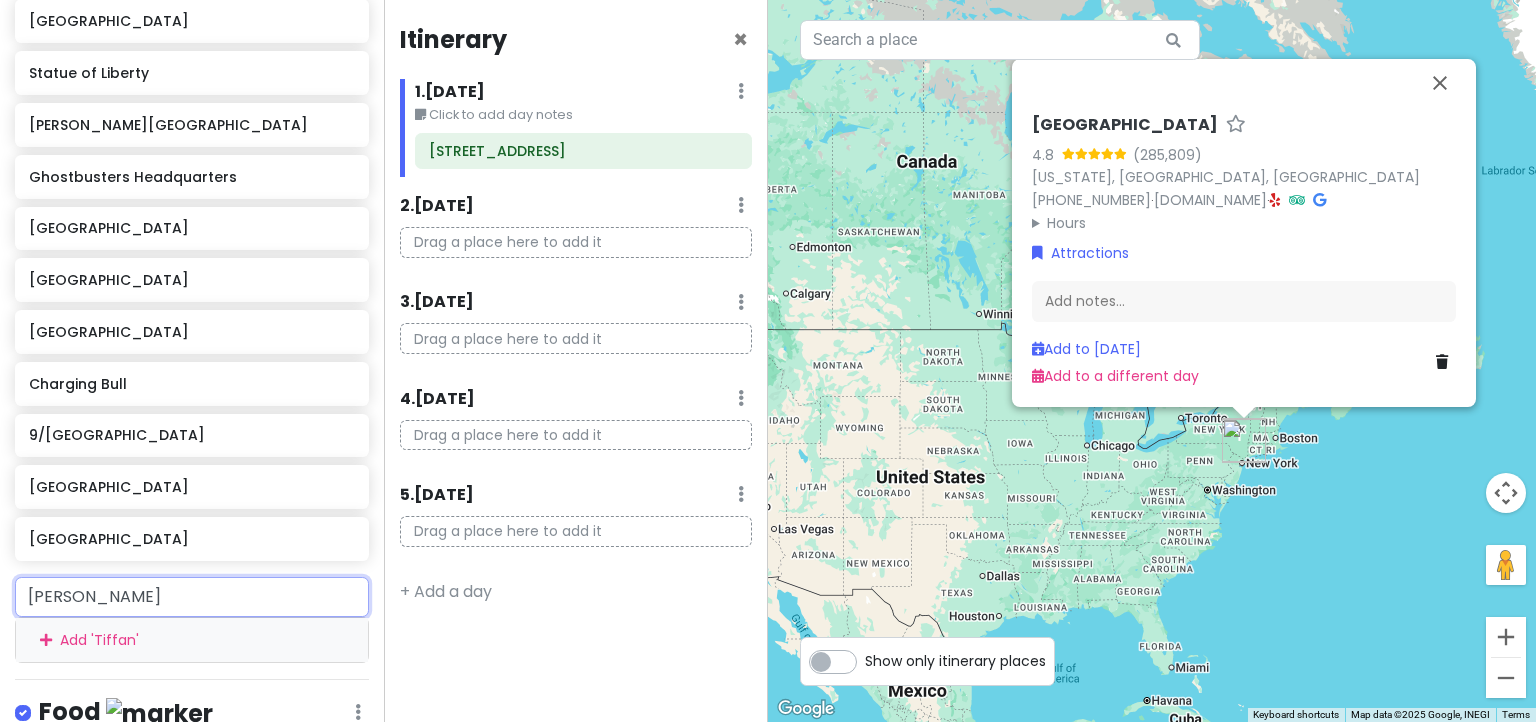 type on "[PERSON_NAME]" 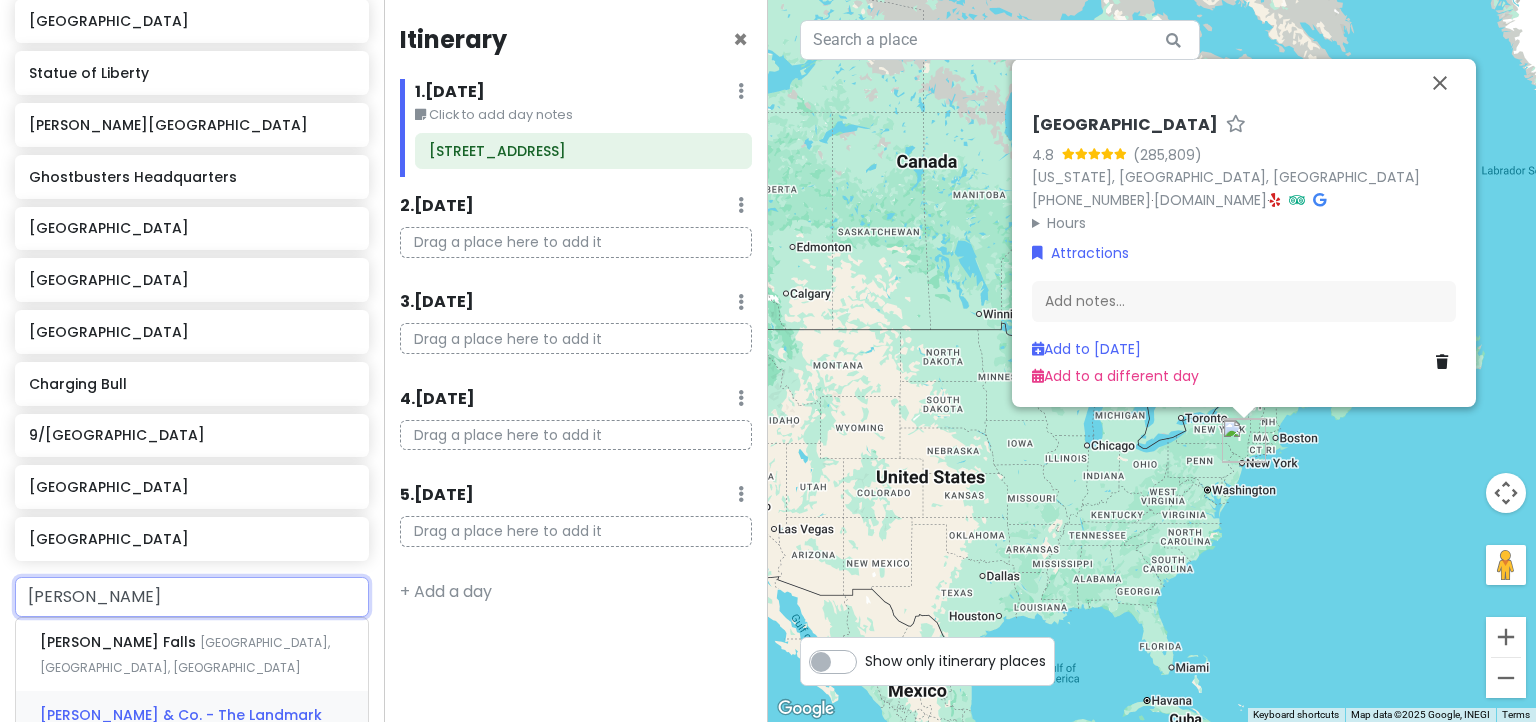 click on "[PERSON_NAME] & Co. - The Landmark" at bounding box center [120, 642] 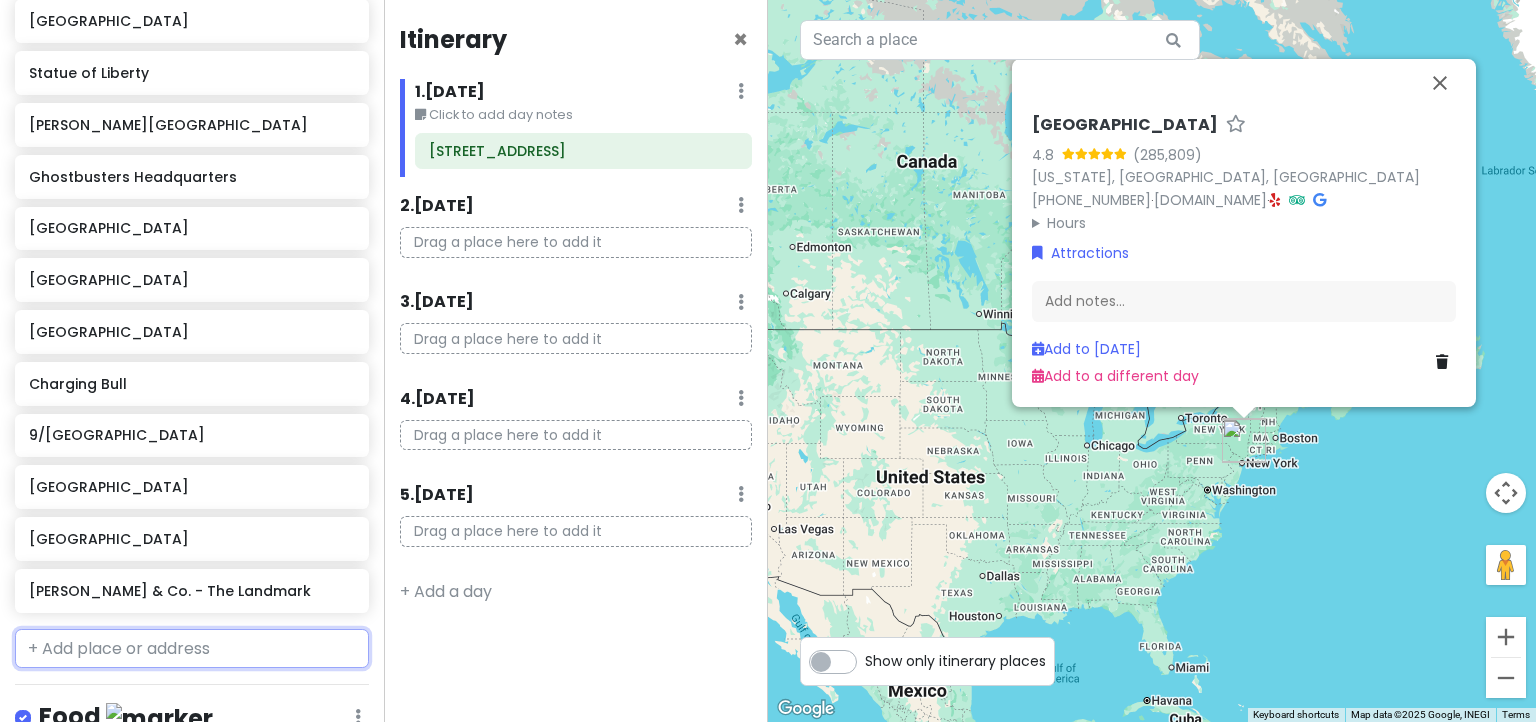 scroll, scrollTop: 659, scrollLeft: 0, axis: vertical 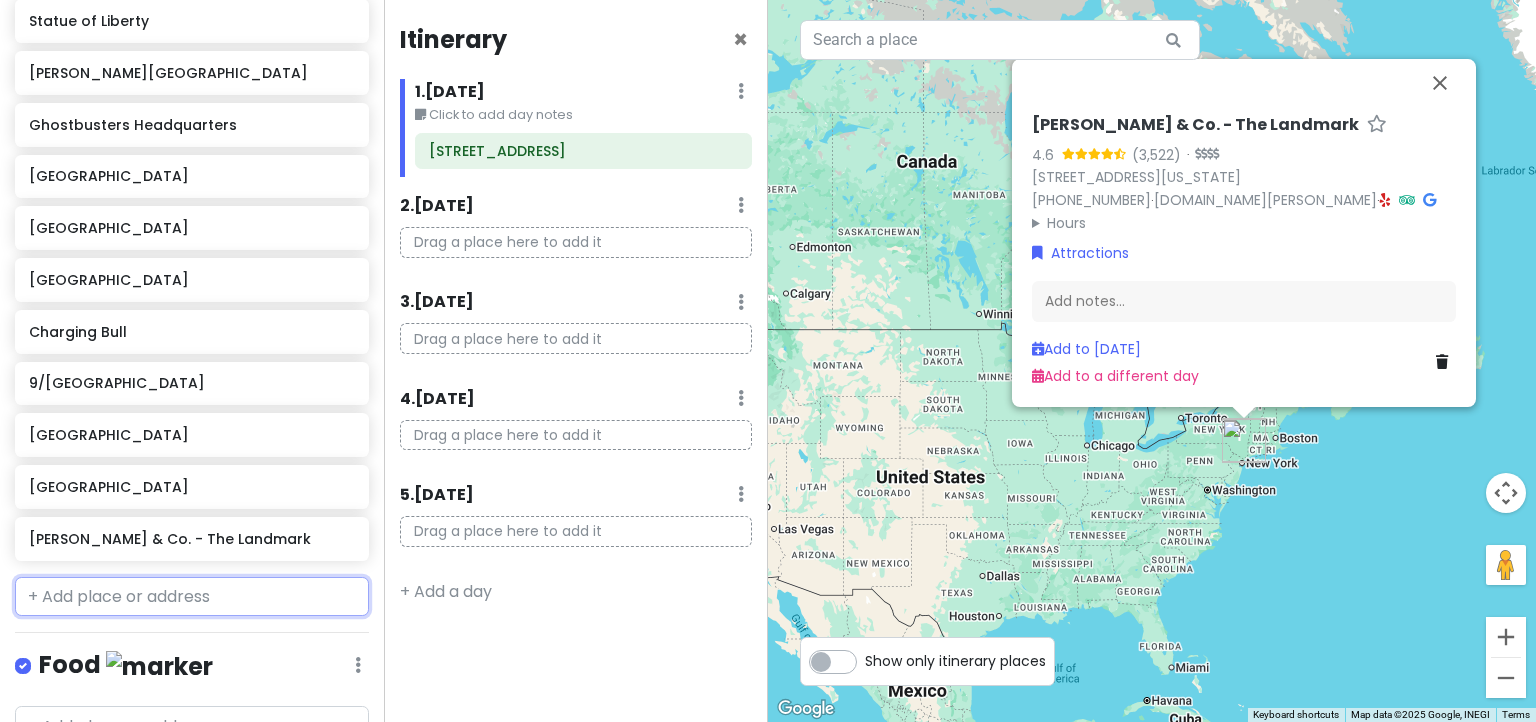 click at bounding box center (192, 597) 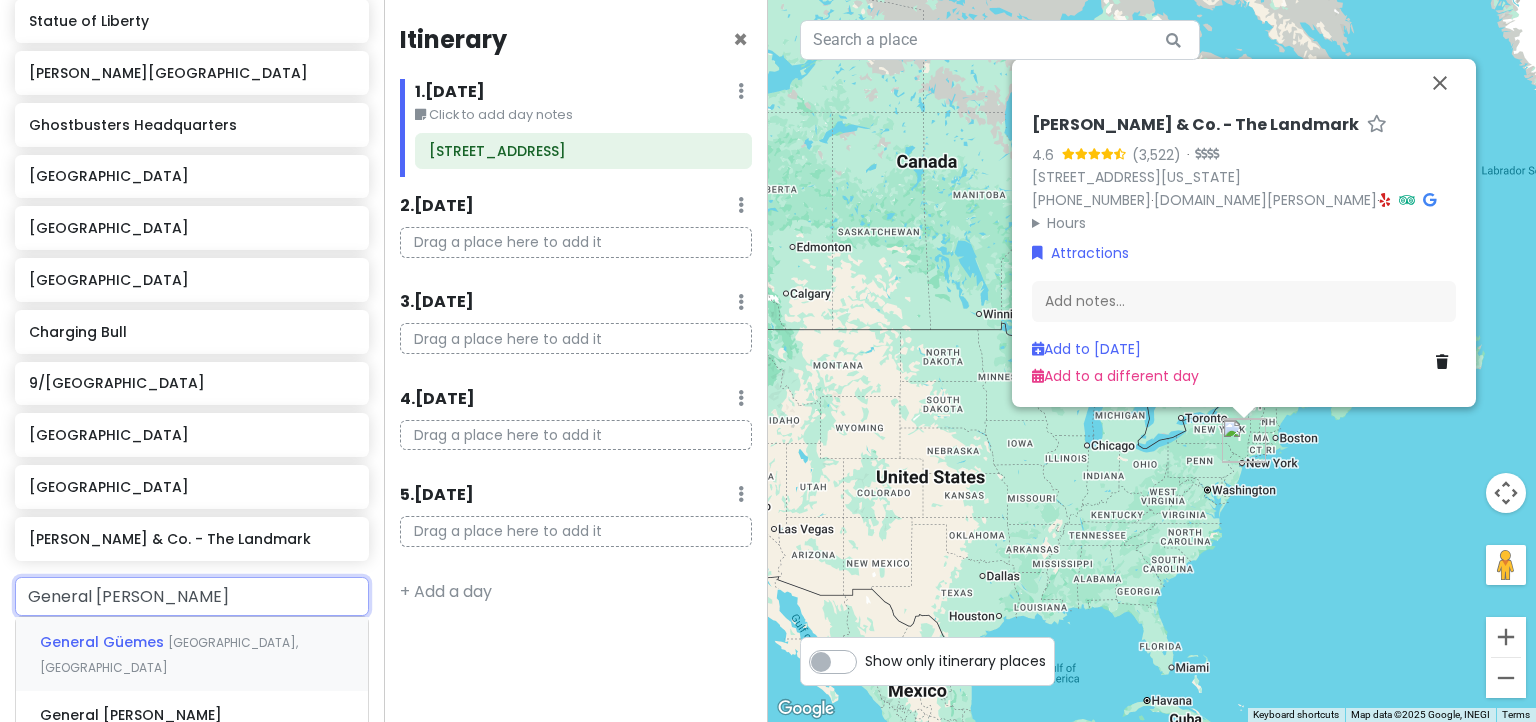 type on "General Grant National" 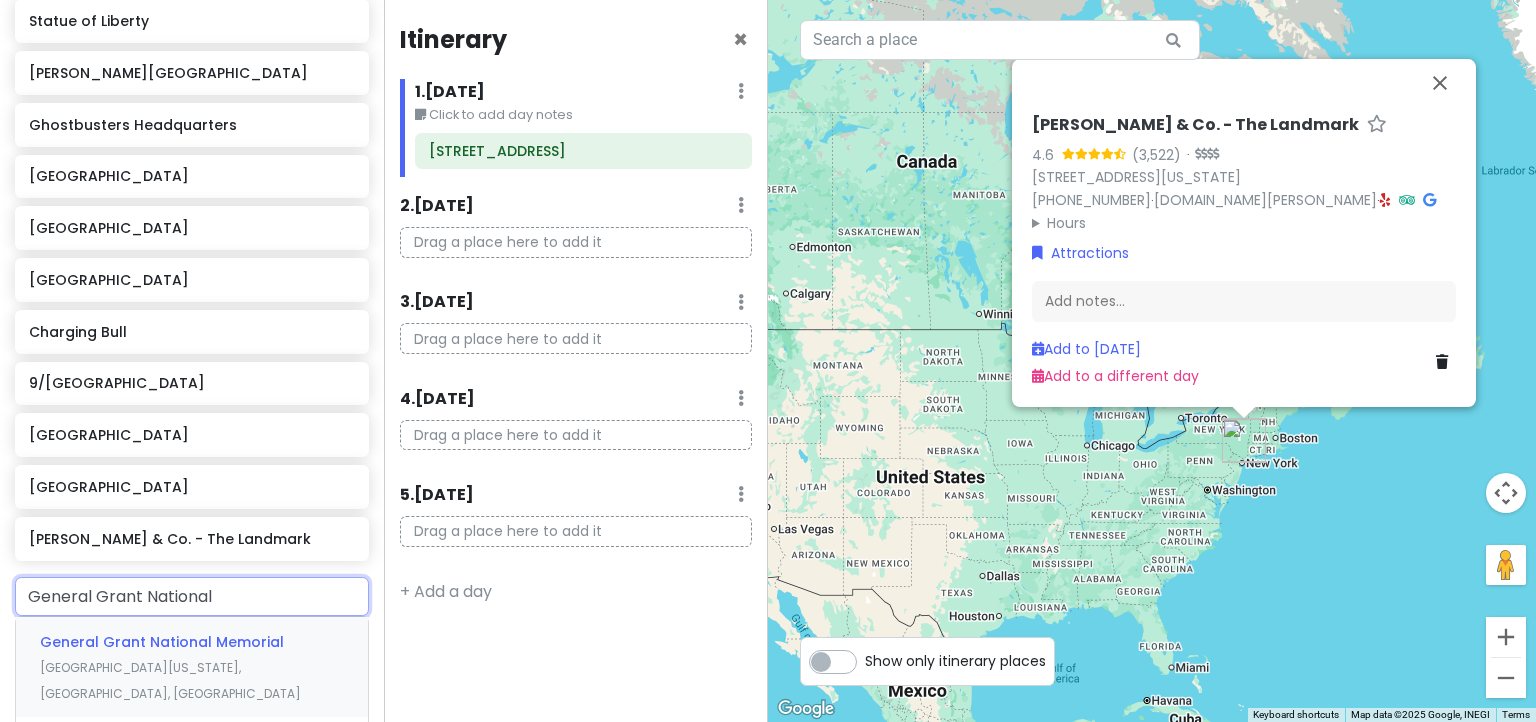 click on "General Grant National Memorial" at bounding box center (162, 642) 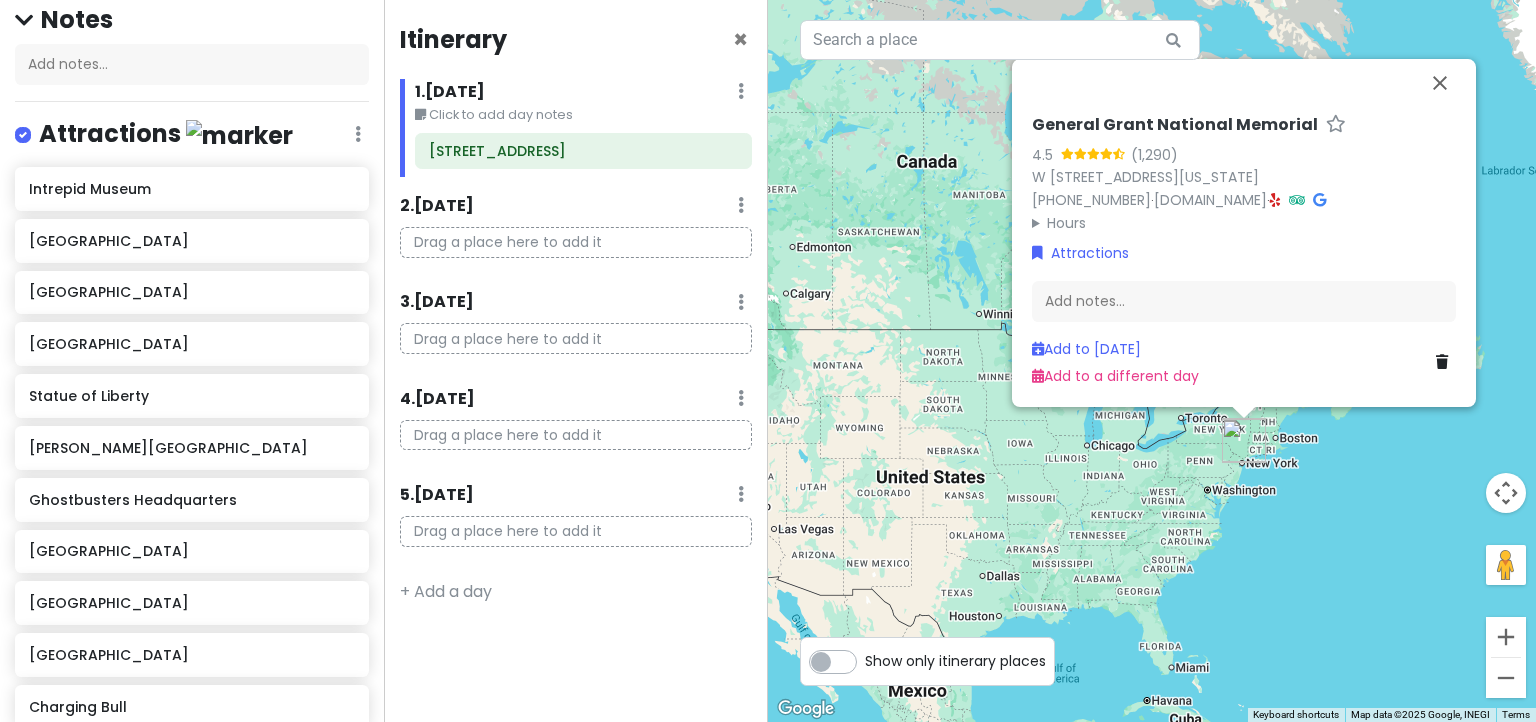 scroll, scrollTop: 0, scrollLeft: 0, axis: both 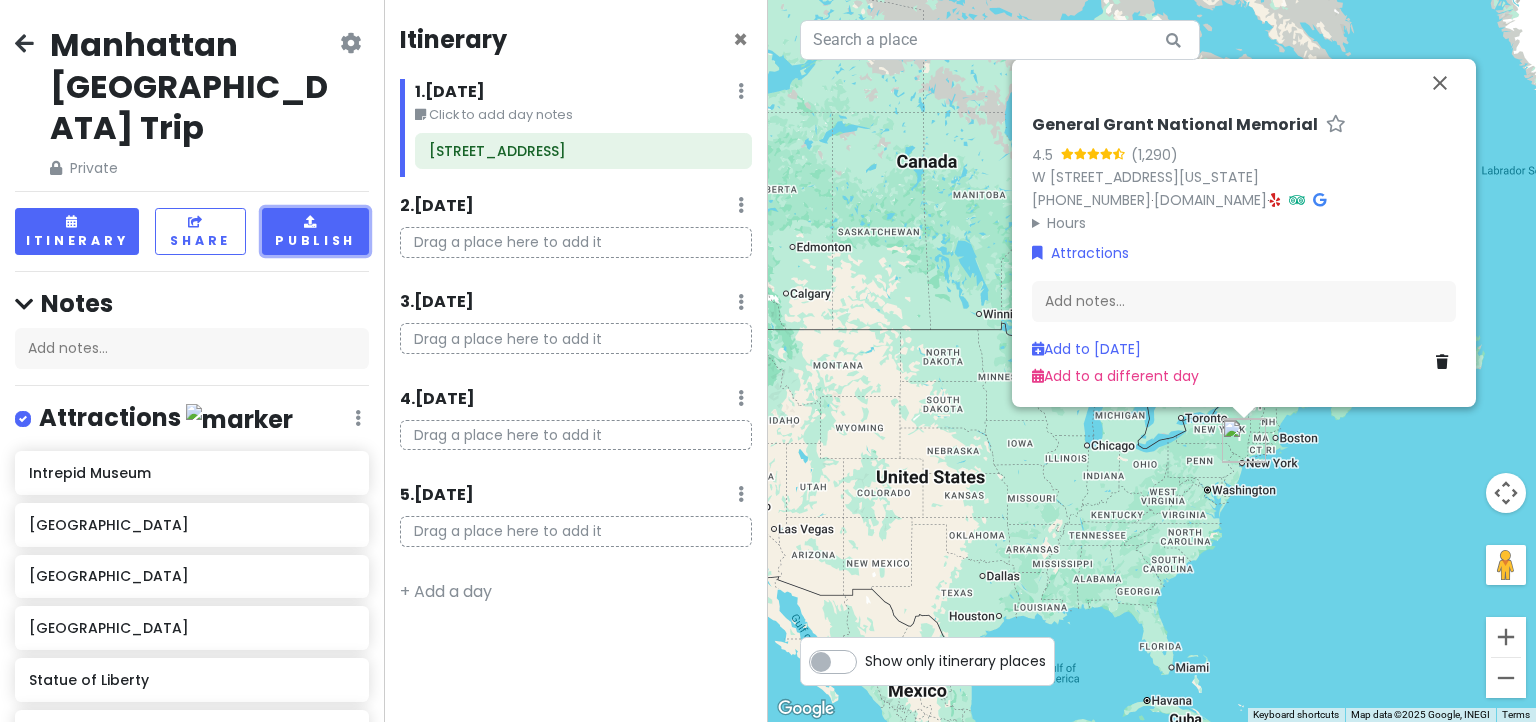 click on "Publish" at bounding box center (315, 231) 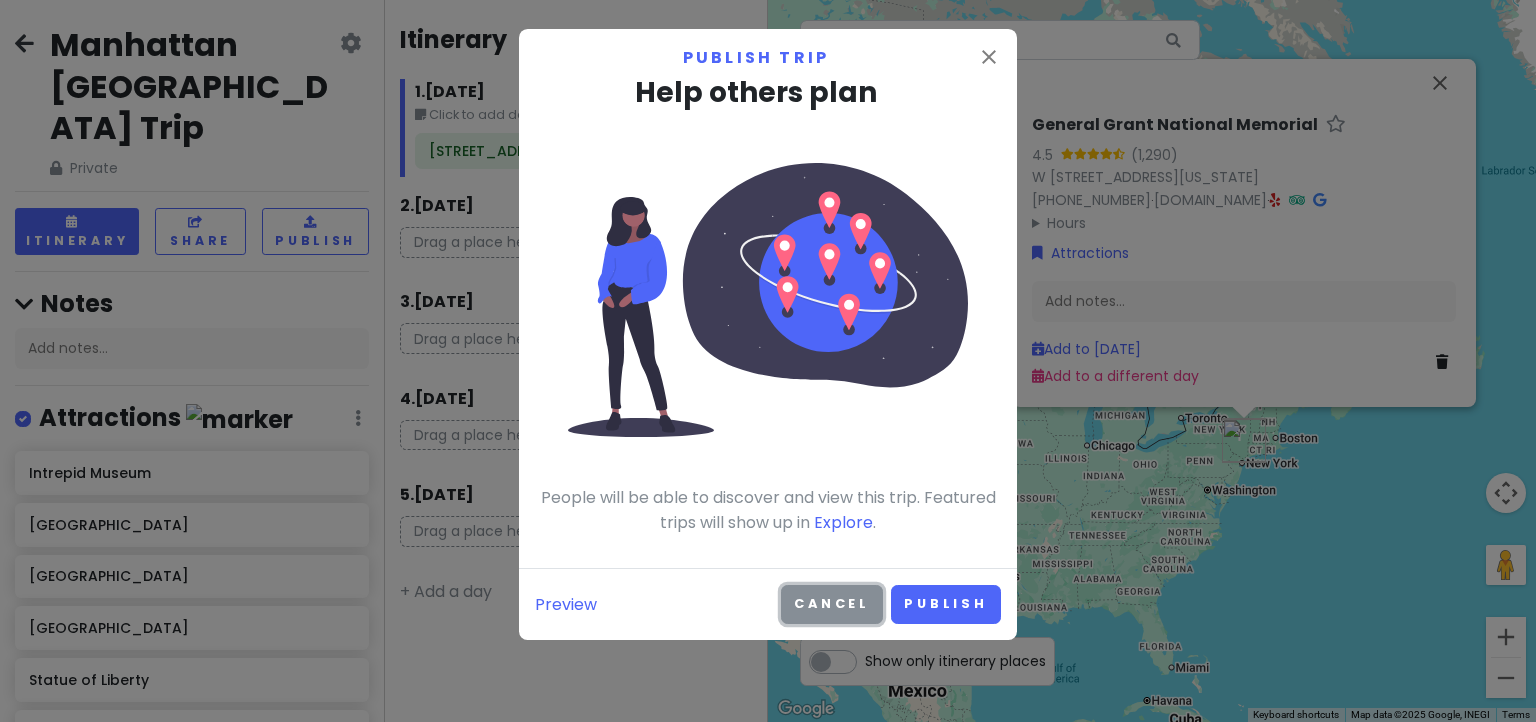 click on "Cancel" at bounding box center (832, 604) 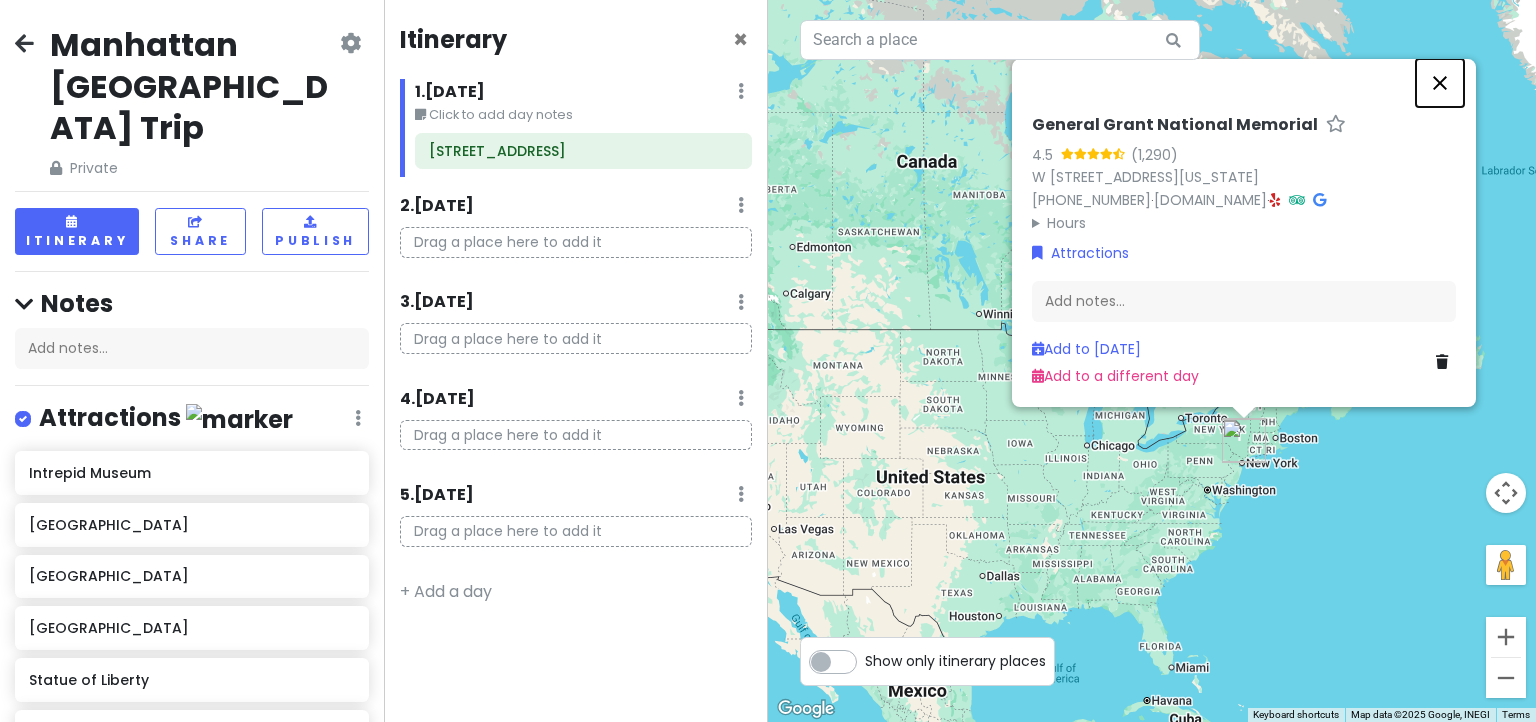click at bounding box center [1440, 83] 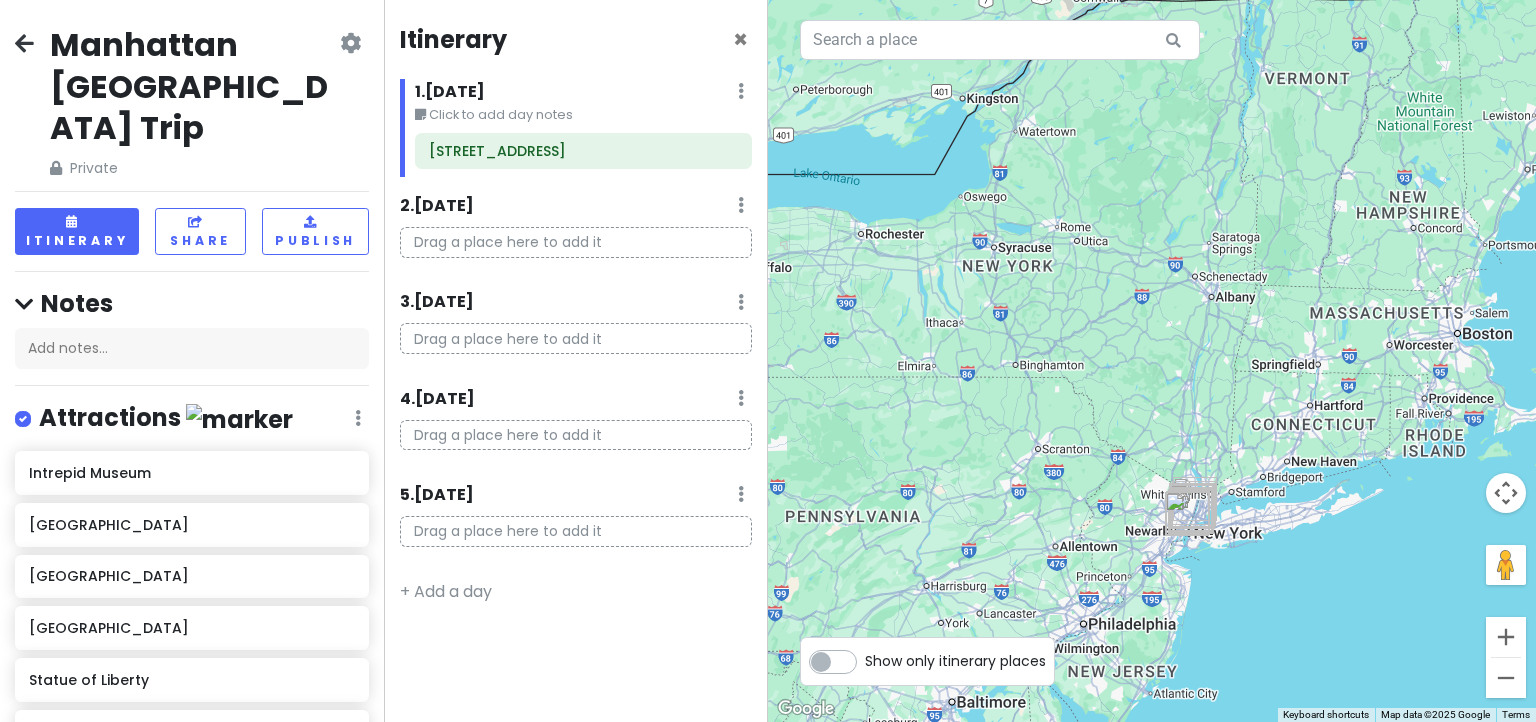 drag, startPoint x: 1052, startPoint y: 498, endPoint x: 1248, endPoint y: 584, distance: 214.03738 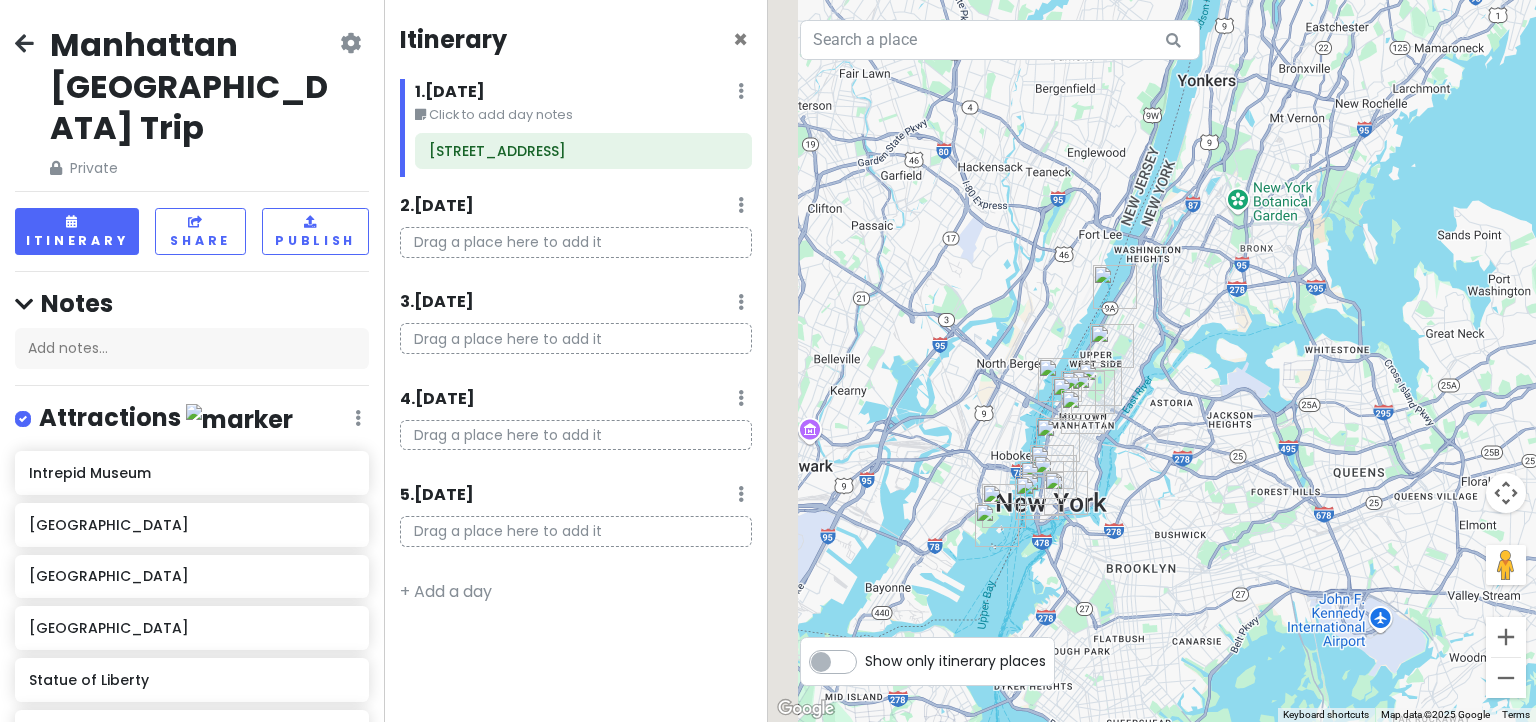drag, startPoint x: 956, startPoint y: 580, endPoint x: 1167, endPoint y: 419, distance: 265.40912 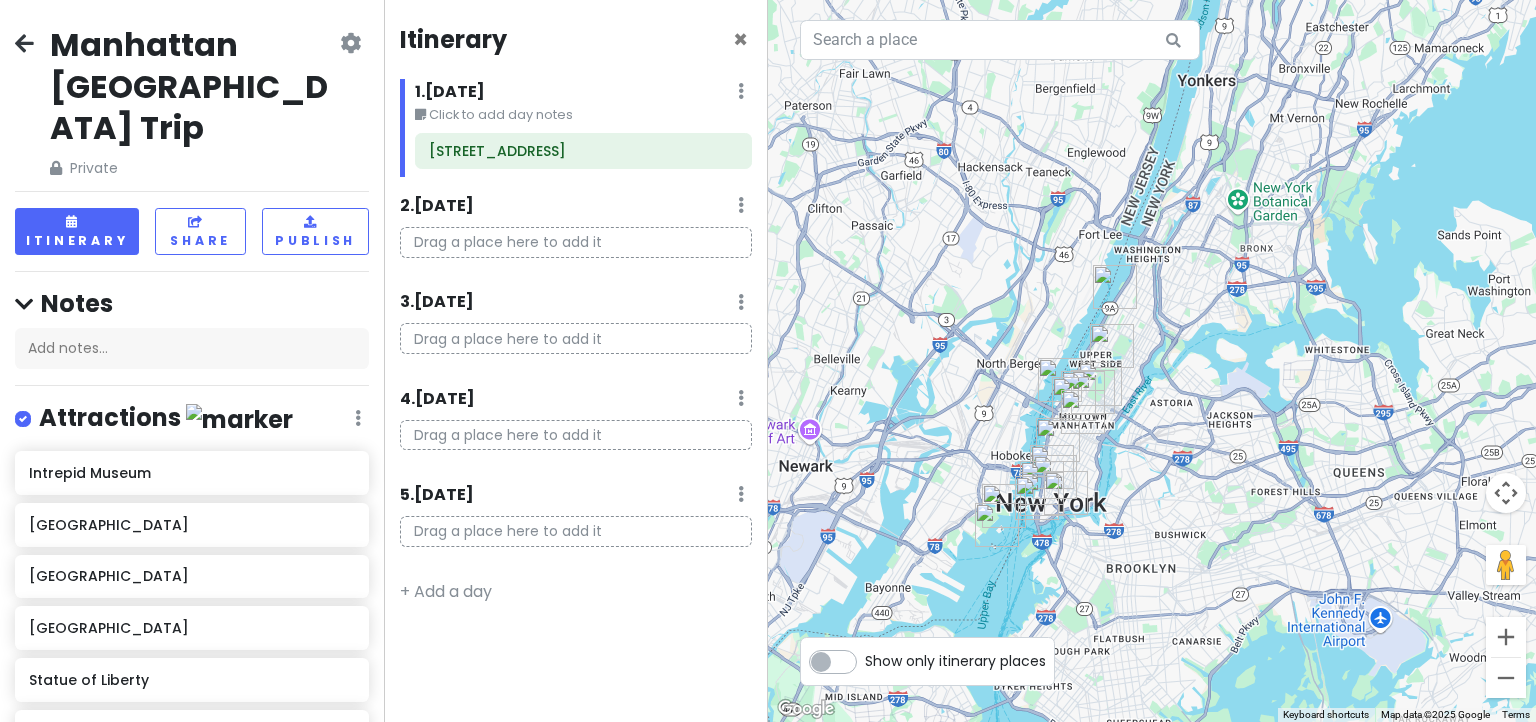 click on "Show only itinerary places" at bounding box center [955, 657] 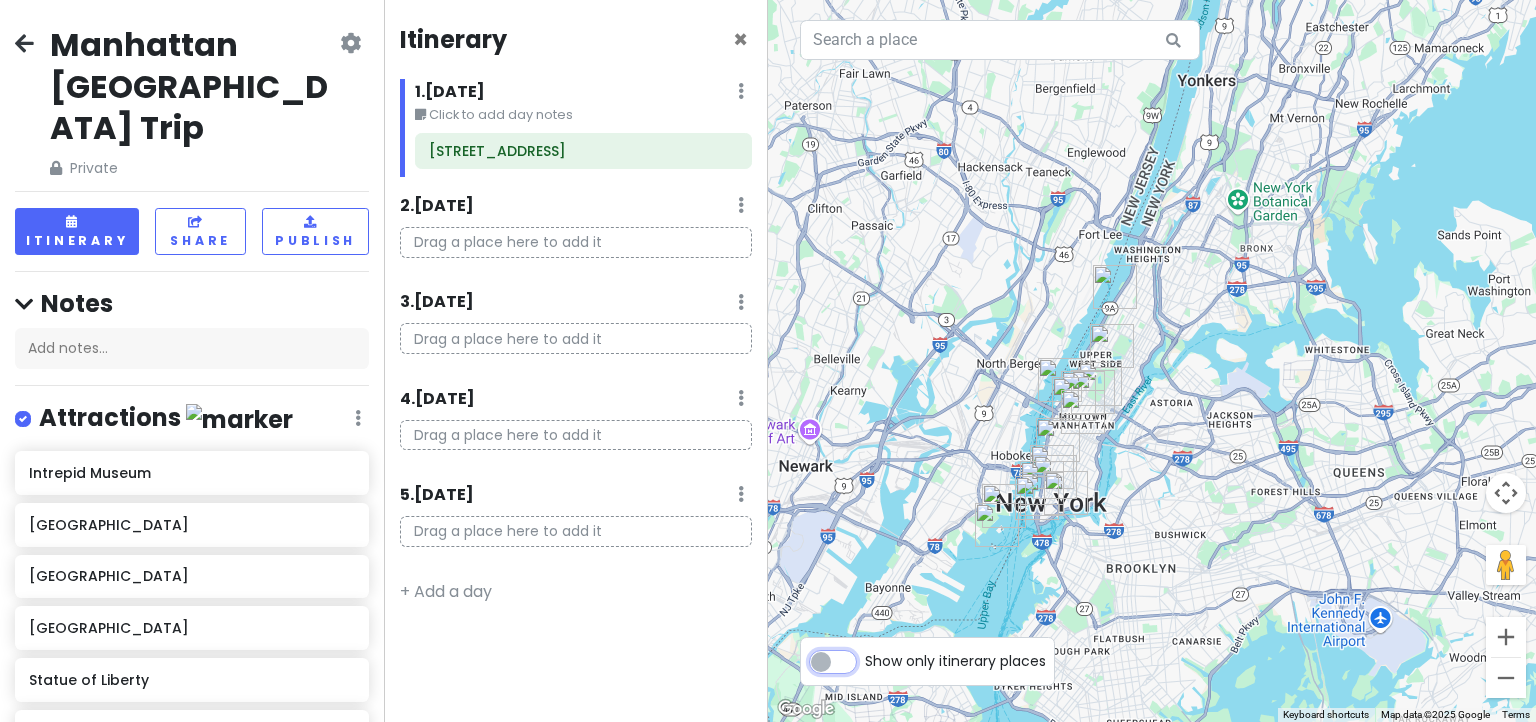 click on "Show only itinerary places" at bounding box center [871, 651] 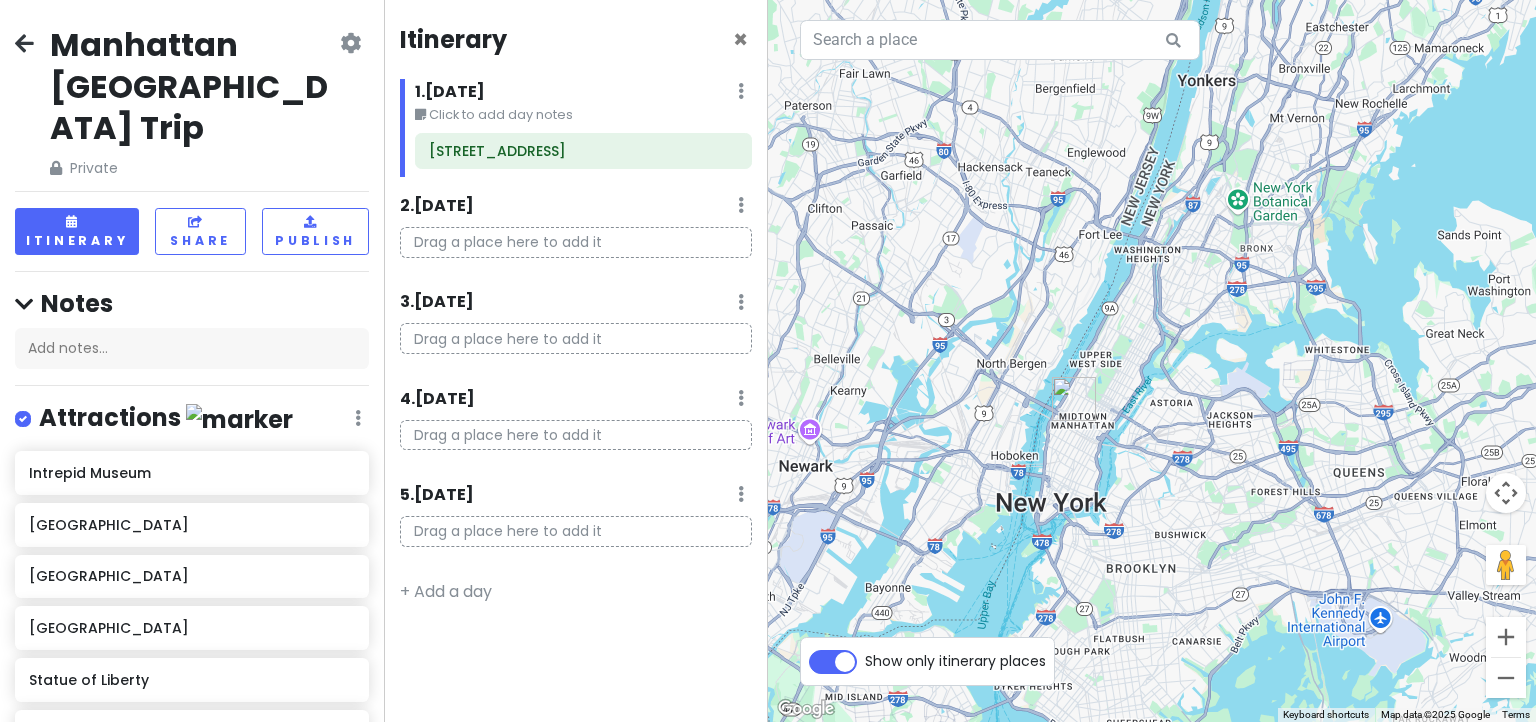 click on "Show only itinerary places" at bounding box center [955, 657] 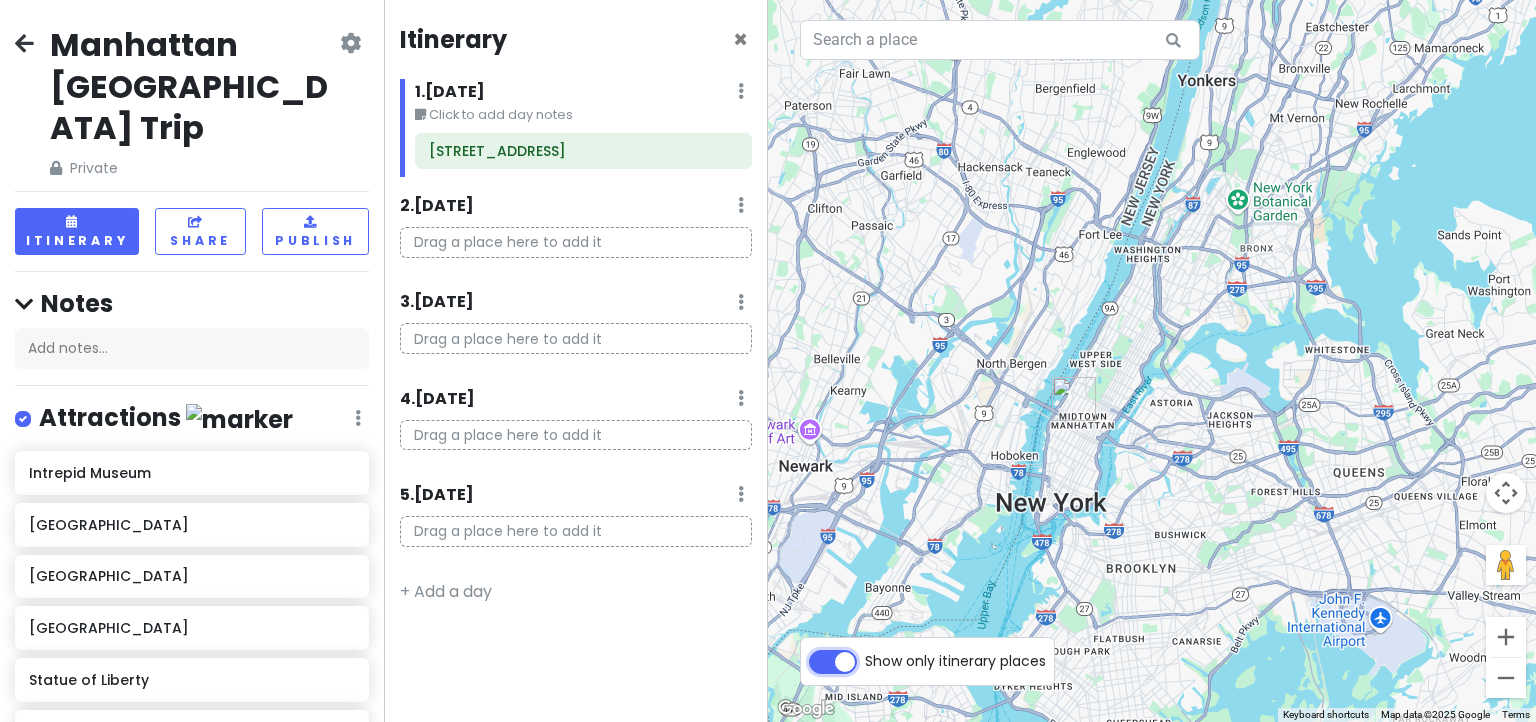 click on "Show only itinerary places" at bounding box center (871, 651) 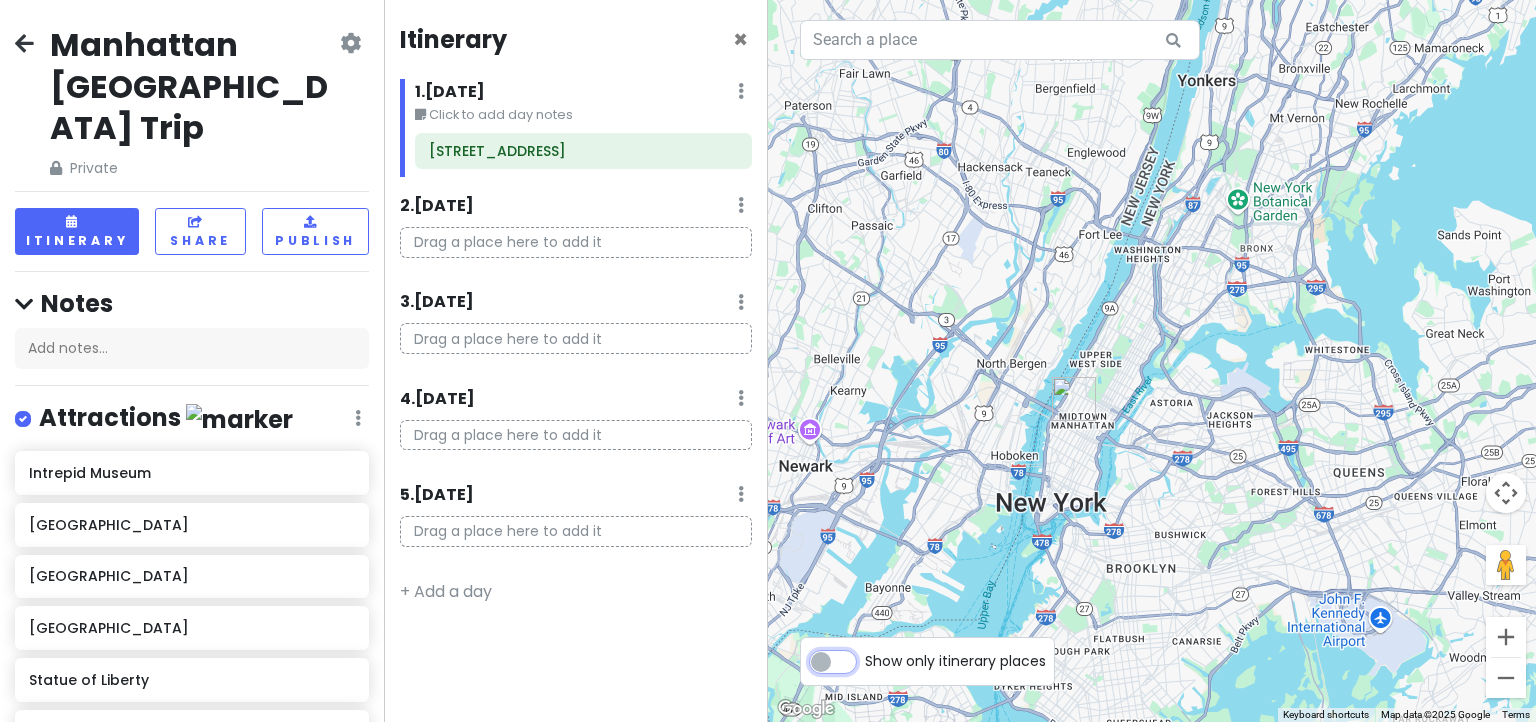 checkbox on "false" 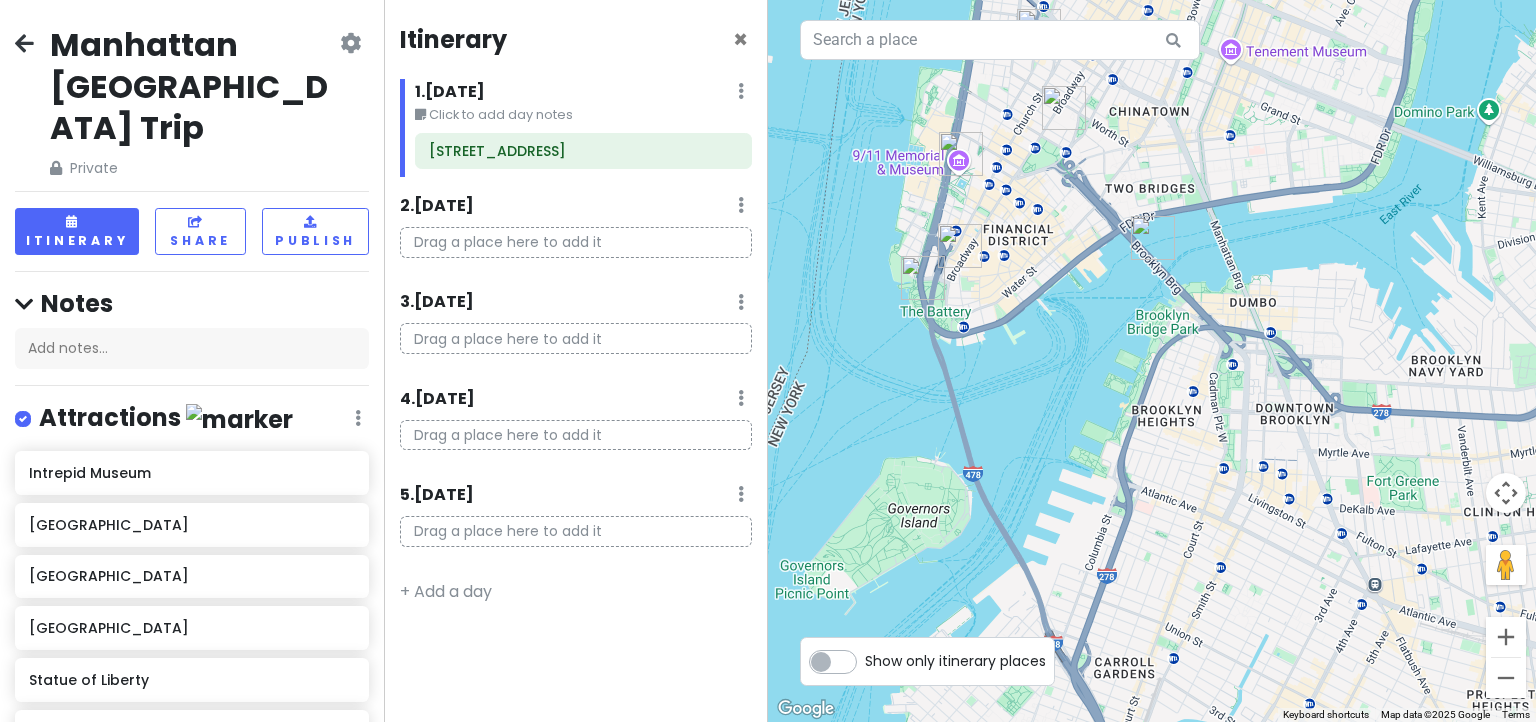 drag, startPoint x: 1103, startPoint y: 536, endPoint x: 1466, endPoint y: 297, distance: 434.61478 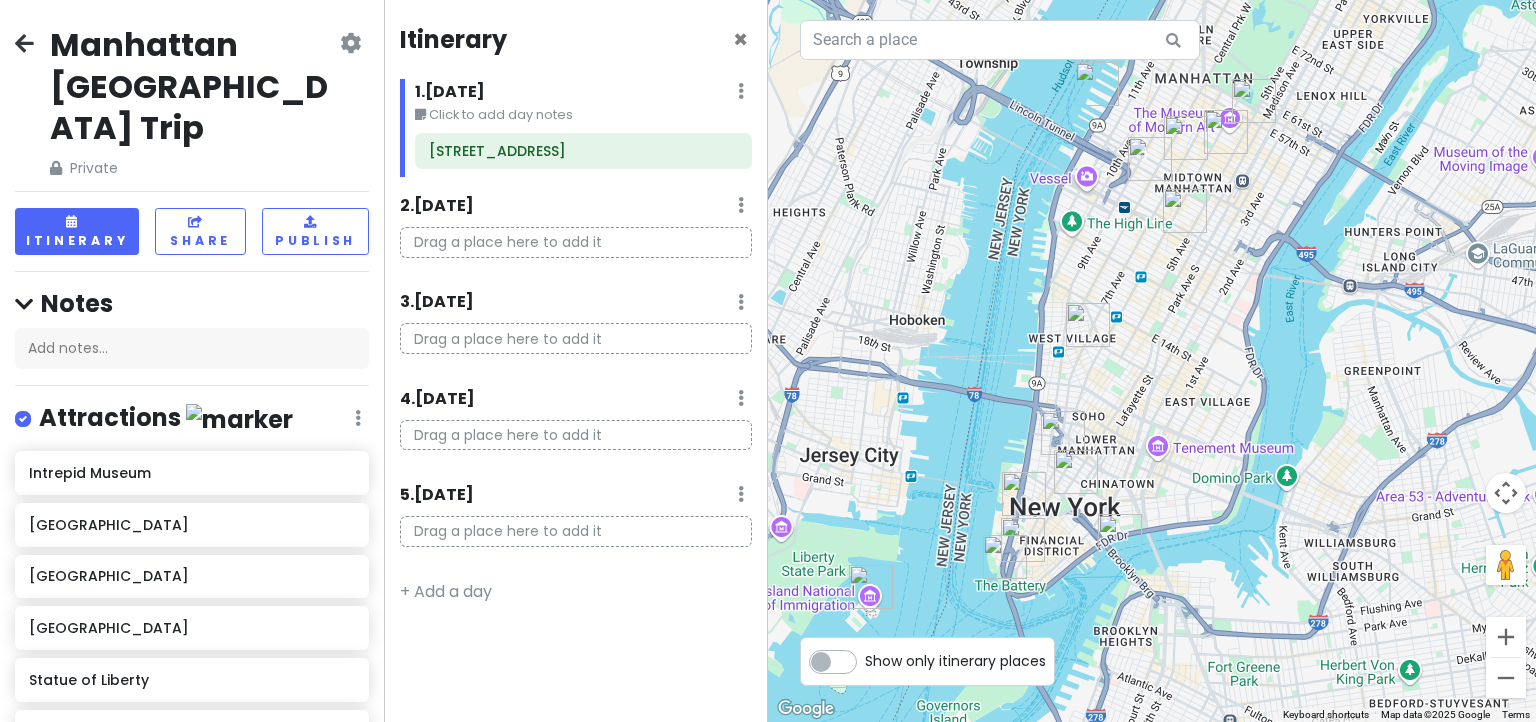 drag, startPoint x: 958, startPoint y: 512, endPoint x: 955, endPoint y: 671, distance: 159.0283 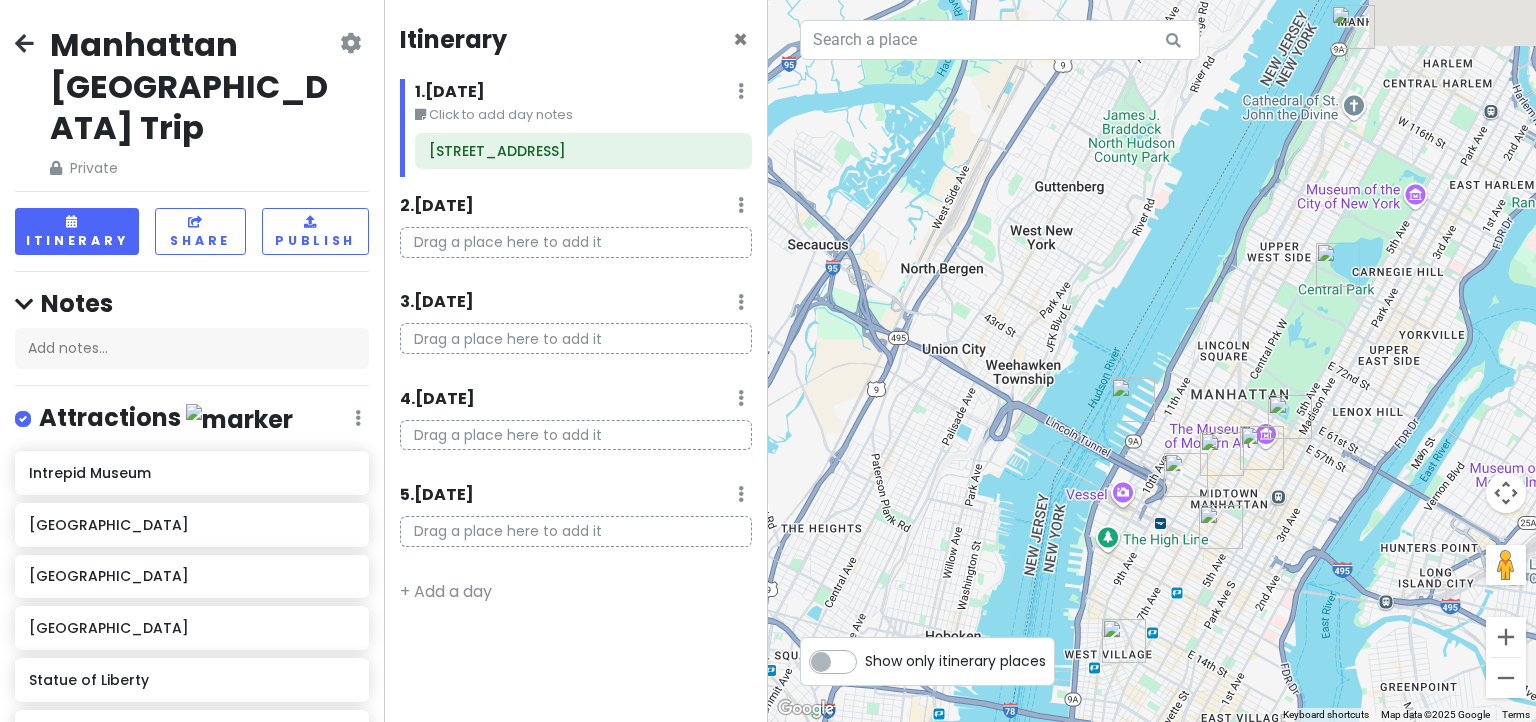 drag, startPoint x: 1145, startPoint y: 314, endPoint x: 1181, endPoint y: 633, distance: 321.02493 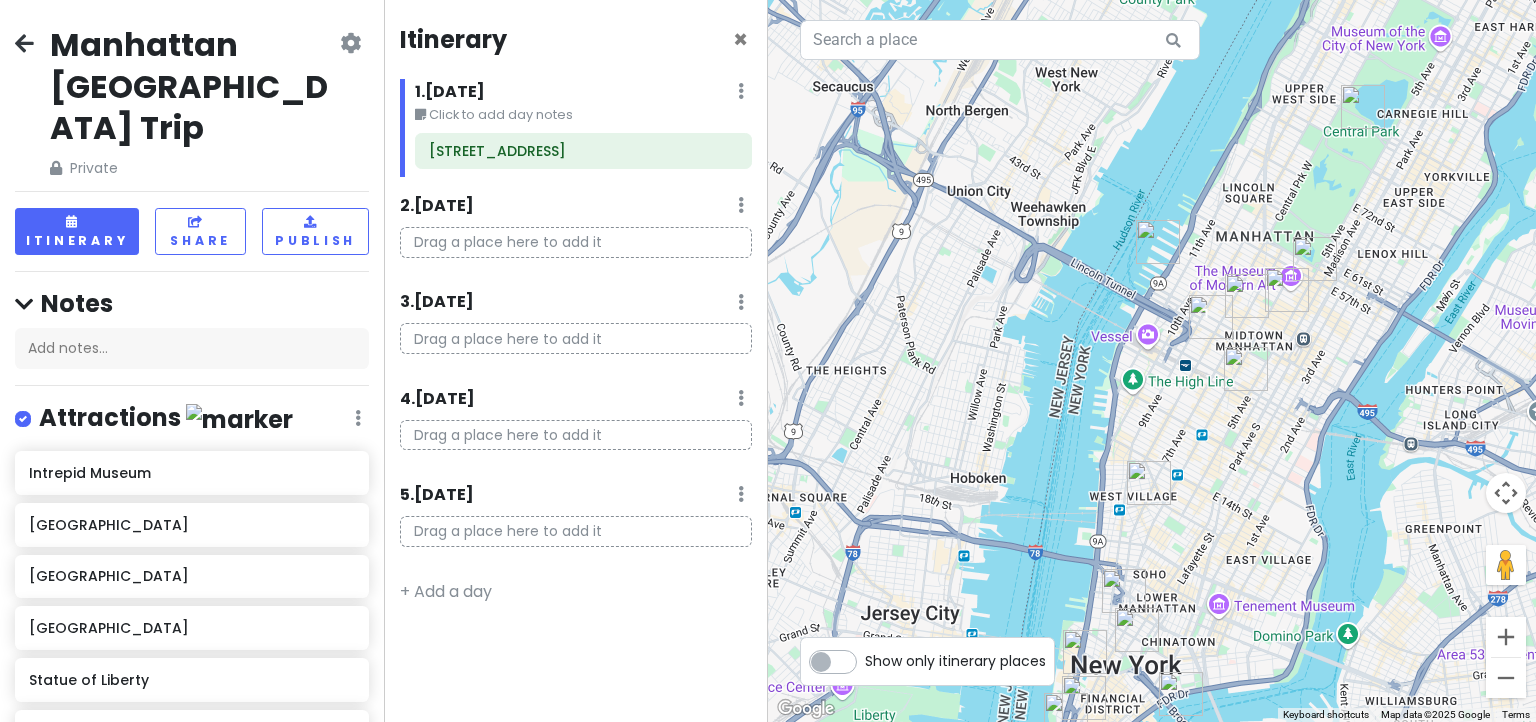 drag, startPoint x: 1183, startPoint y: 493, endPoint x: 1318, endPoint y: 150, distance: 368.6109 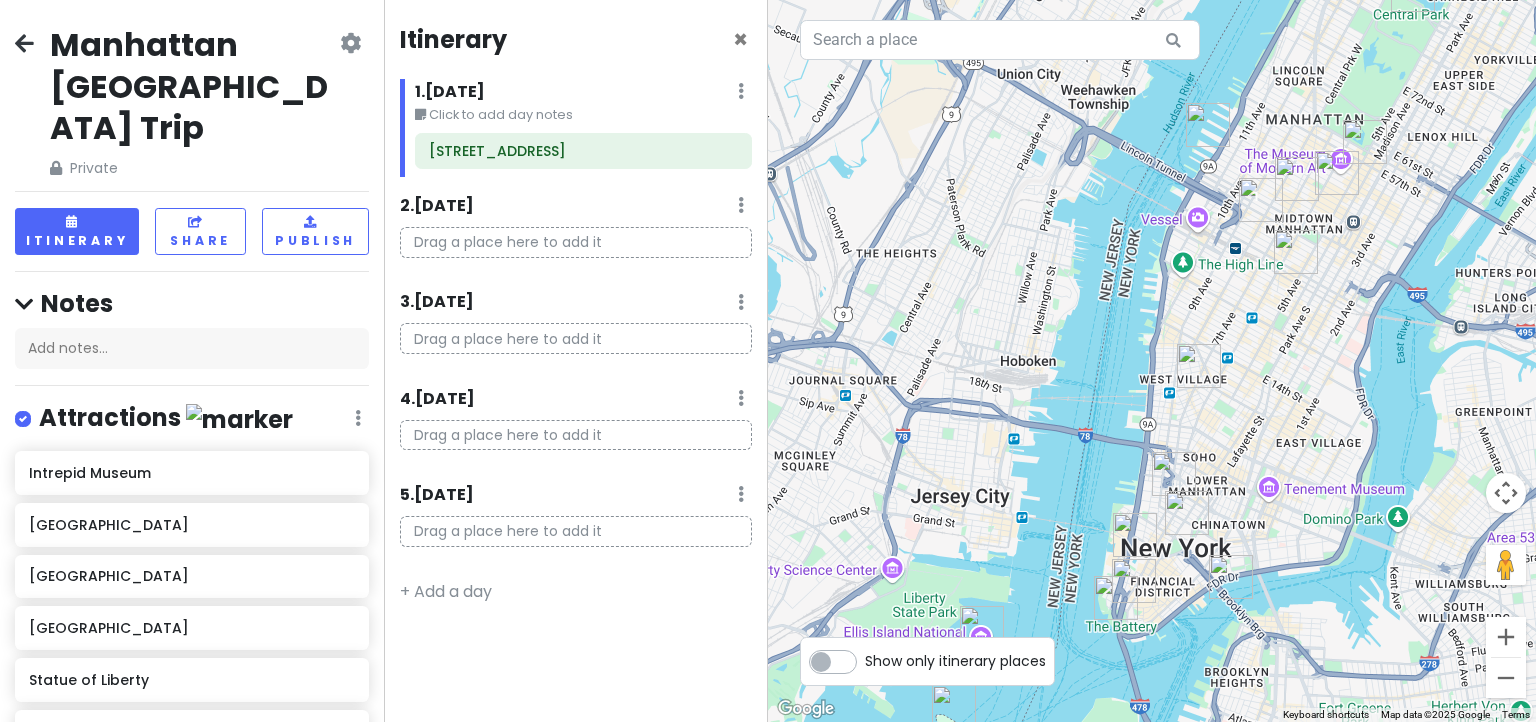 drag, startPoint x: 1221, startPoint y: 477, endPoint x: 1273, endPoint y: 358, distance: 129.86531 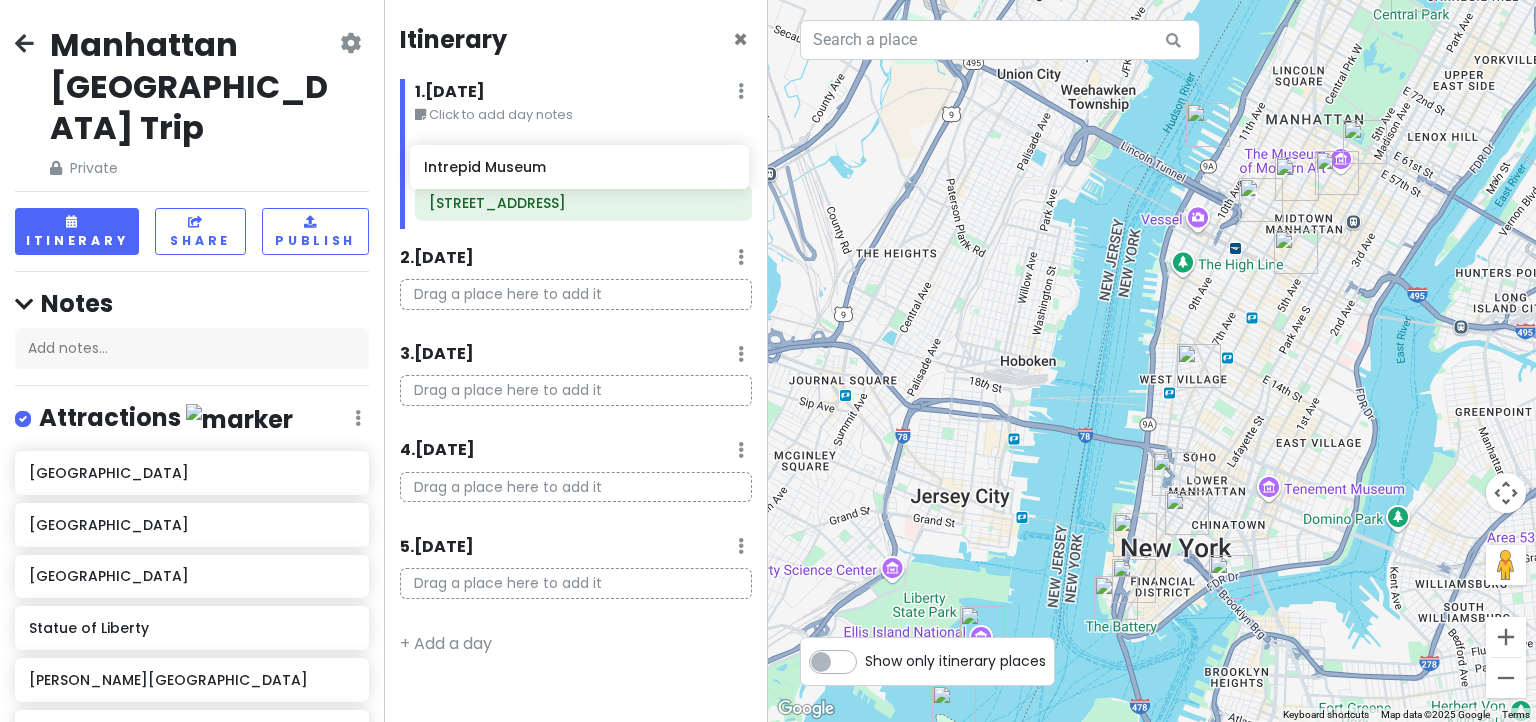 drag, startPoint x: 89, startPoint y: 436, endPoint x: 488, endPoint y: 175, distance: 476.78296 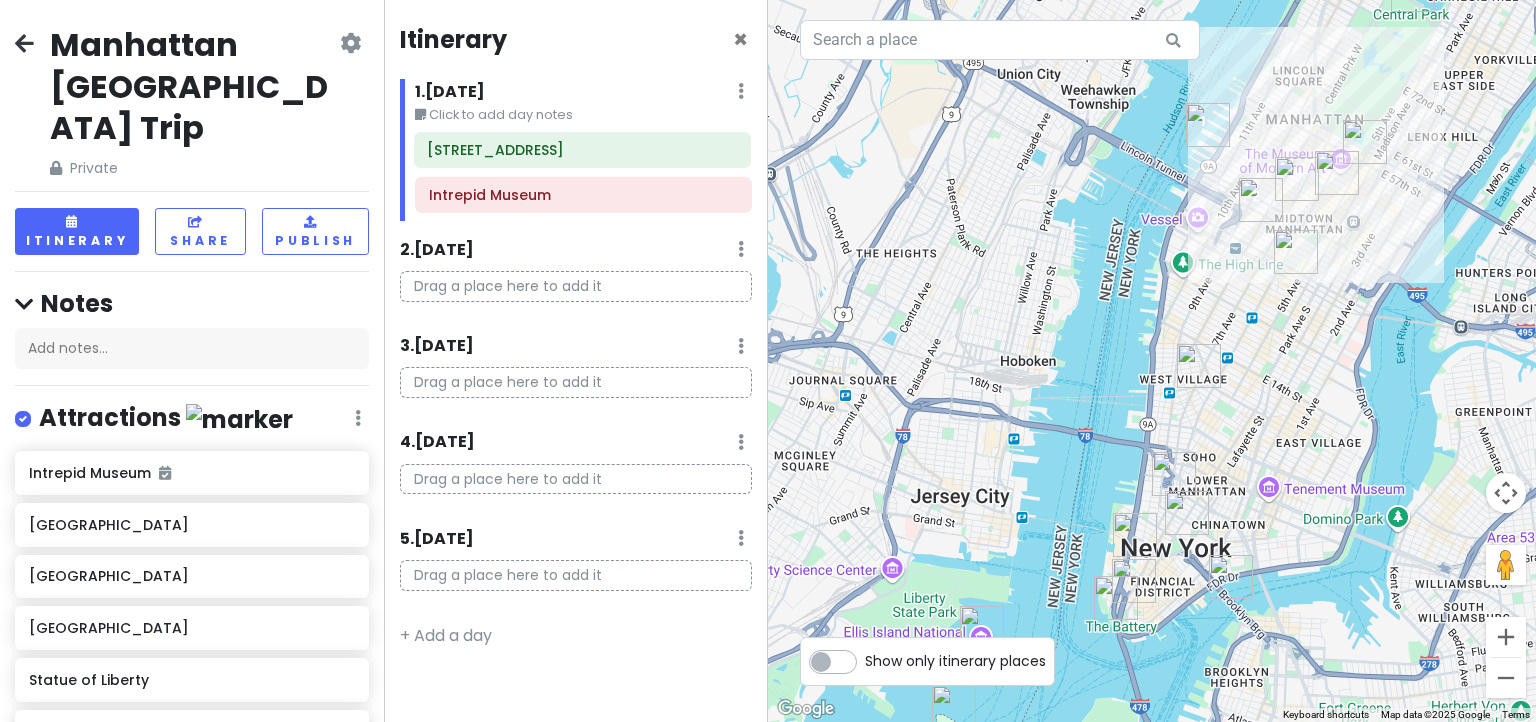 drag, startPoint x: 498, startPoint y: 176, endPoint x: 494, endPoint y: 145, distance: 31.257 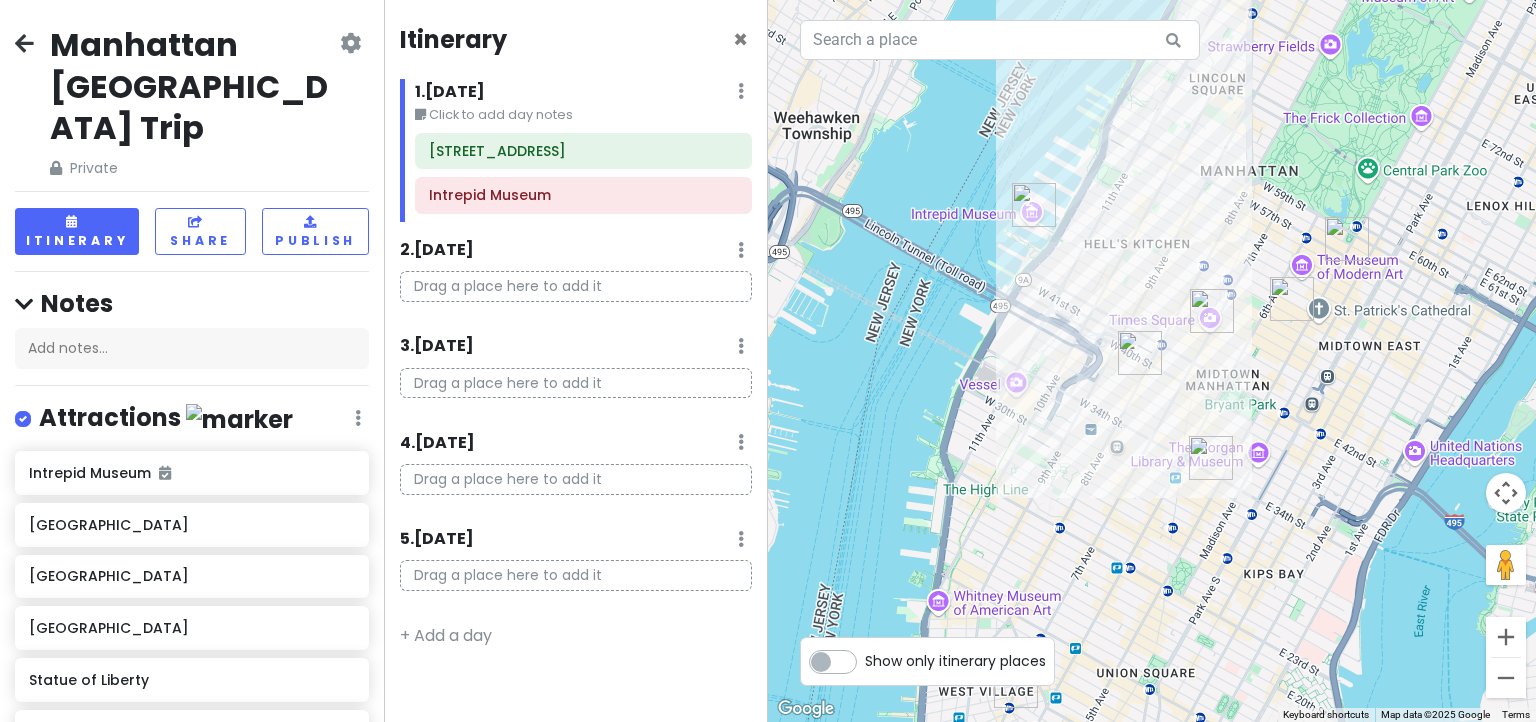 drag, startPoint x: 1052, startPoint y: 253, endPoint x: 1140, endPoint y: 473, distance: 236.94725 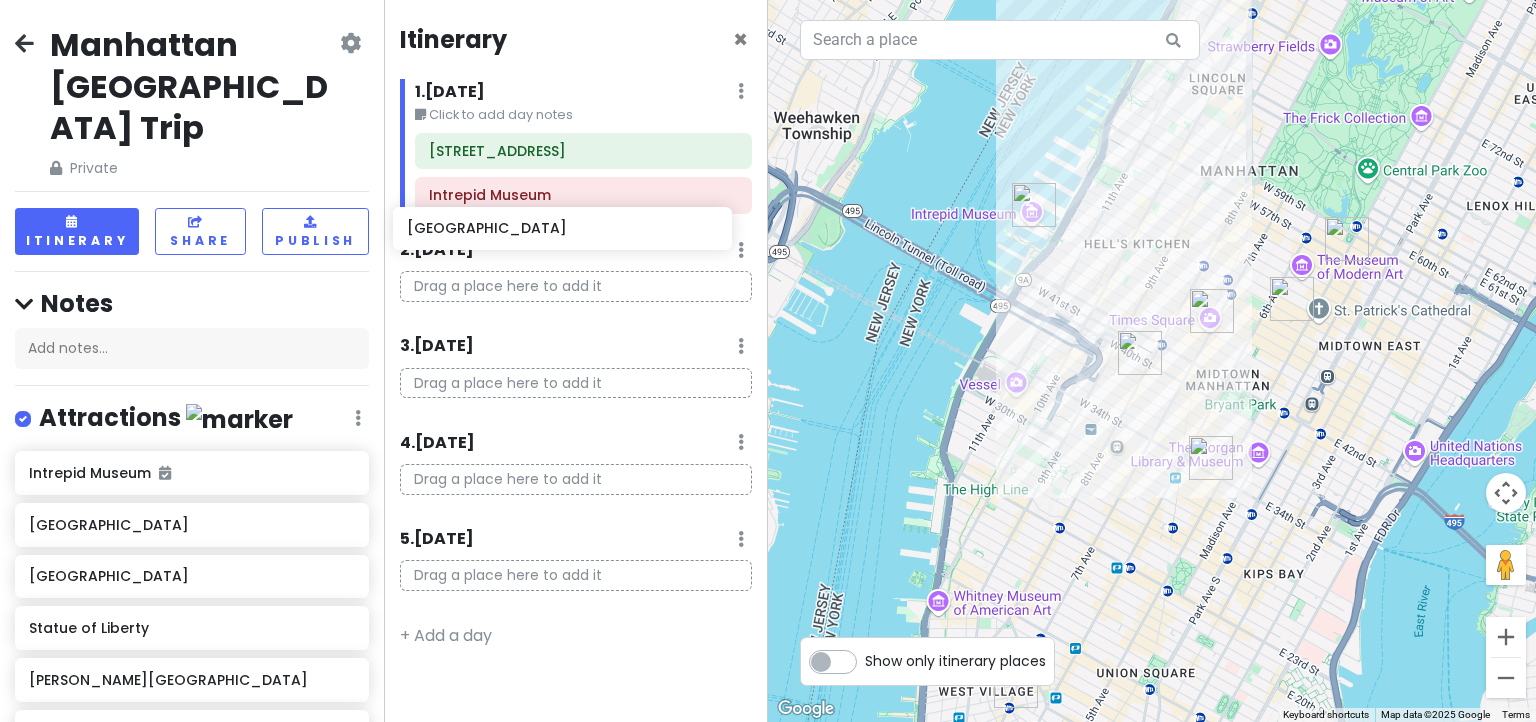 drag, startPoint x: 146, startPoint y: 493, endPoint x: 524, endPoint y: 241, distance: 454.29947 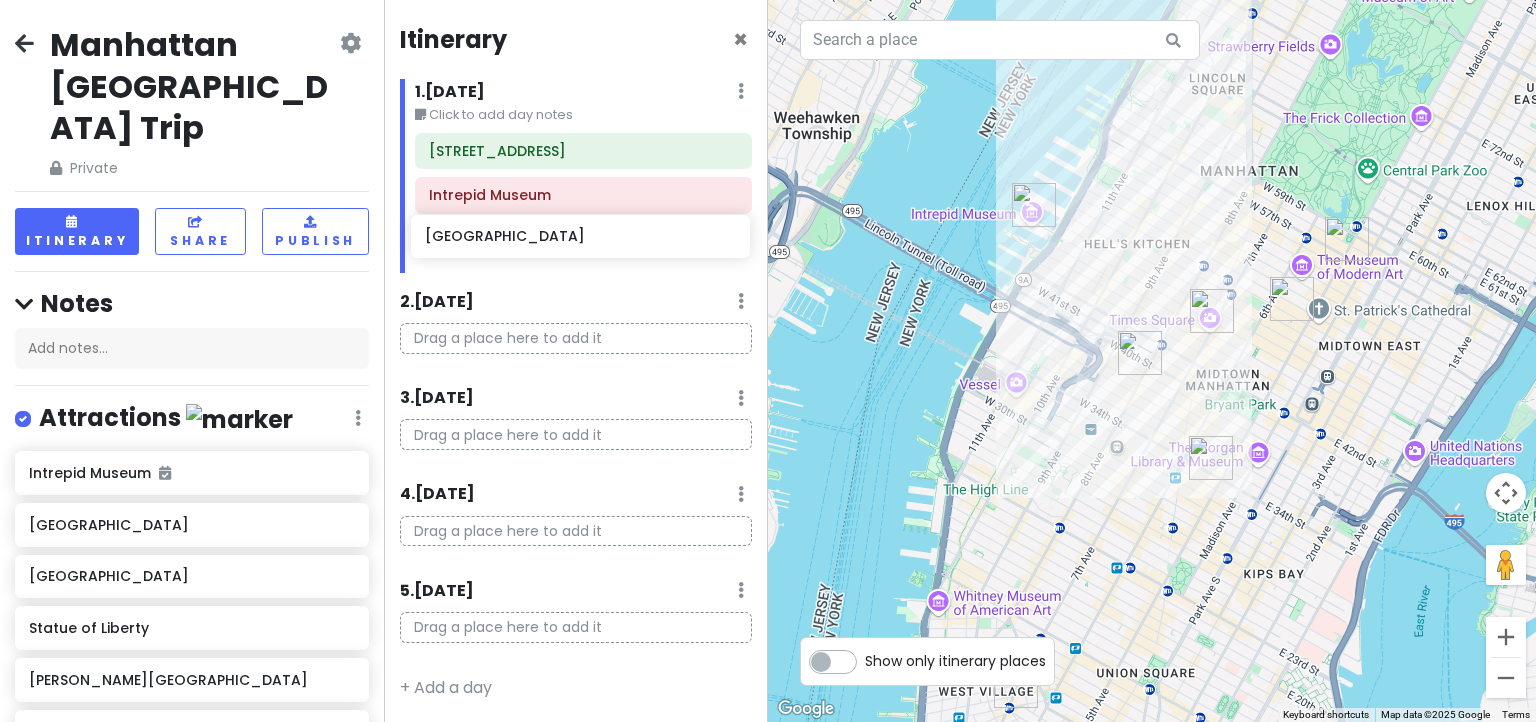 drag, startPoint x: 99, startPoint y: 493, endPoint x: 495, endPoint y: 249, distance: 465.13654 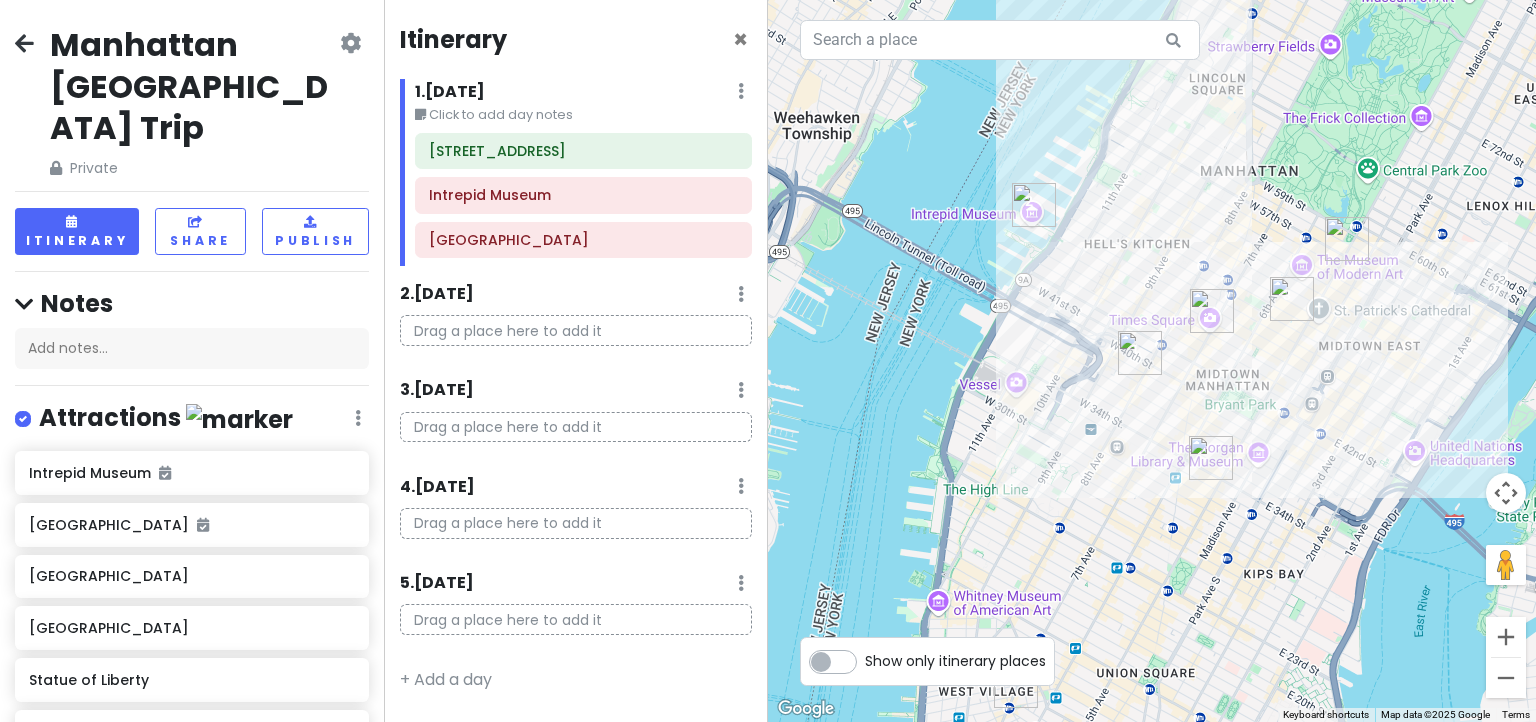 click at bounding box center [741, 91] 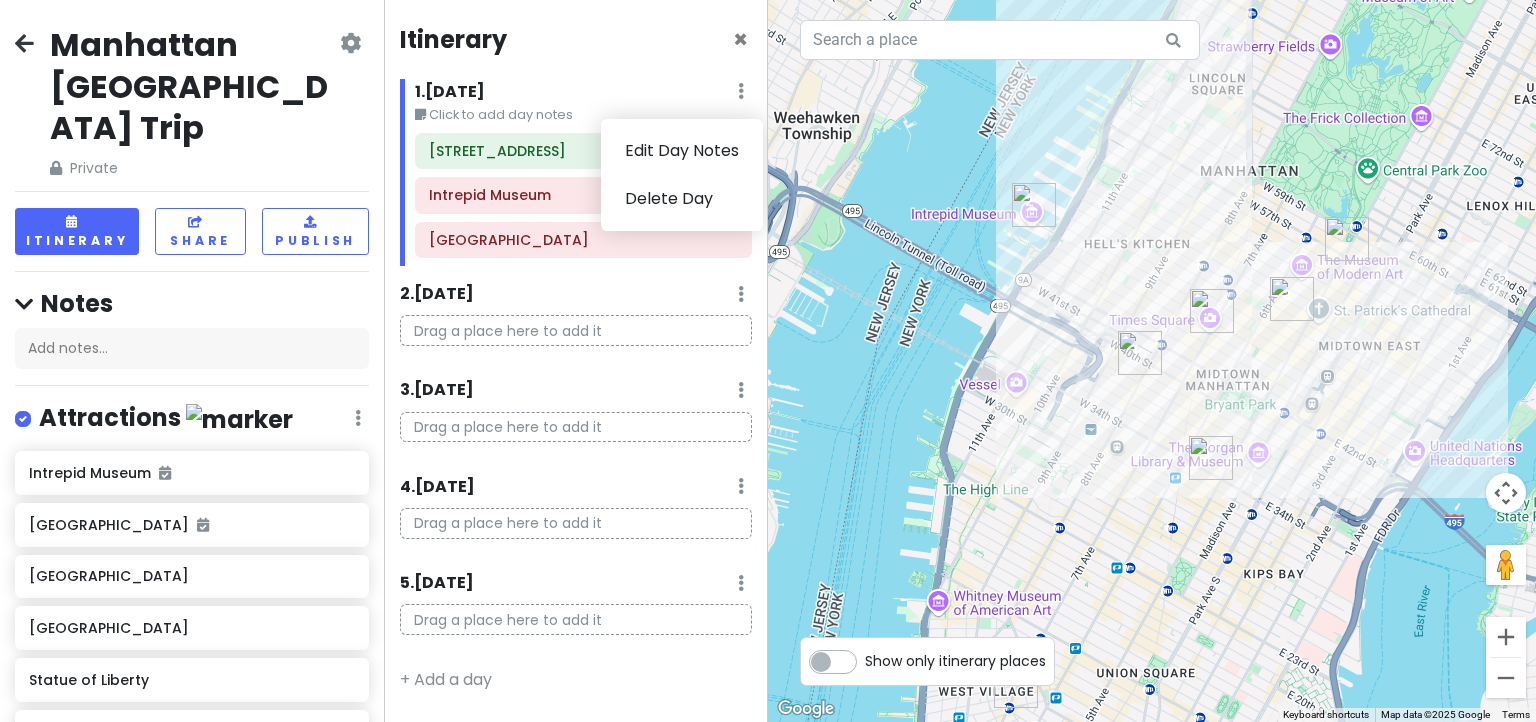 click at bounding box center [741, 91] 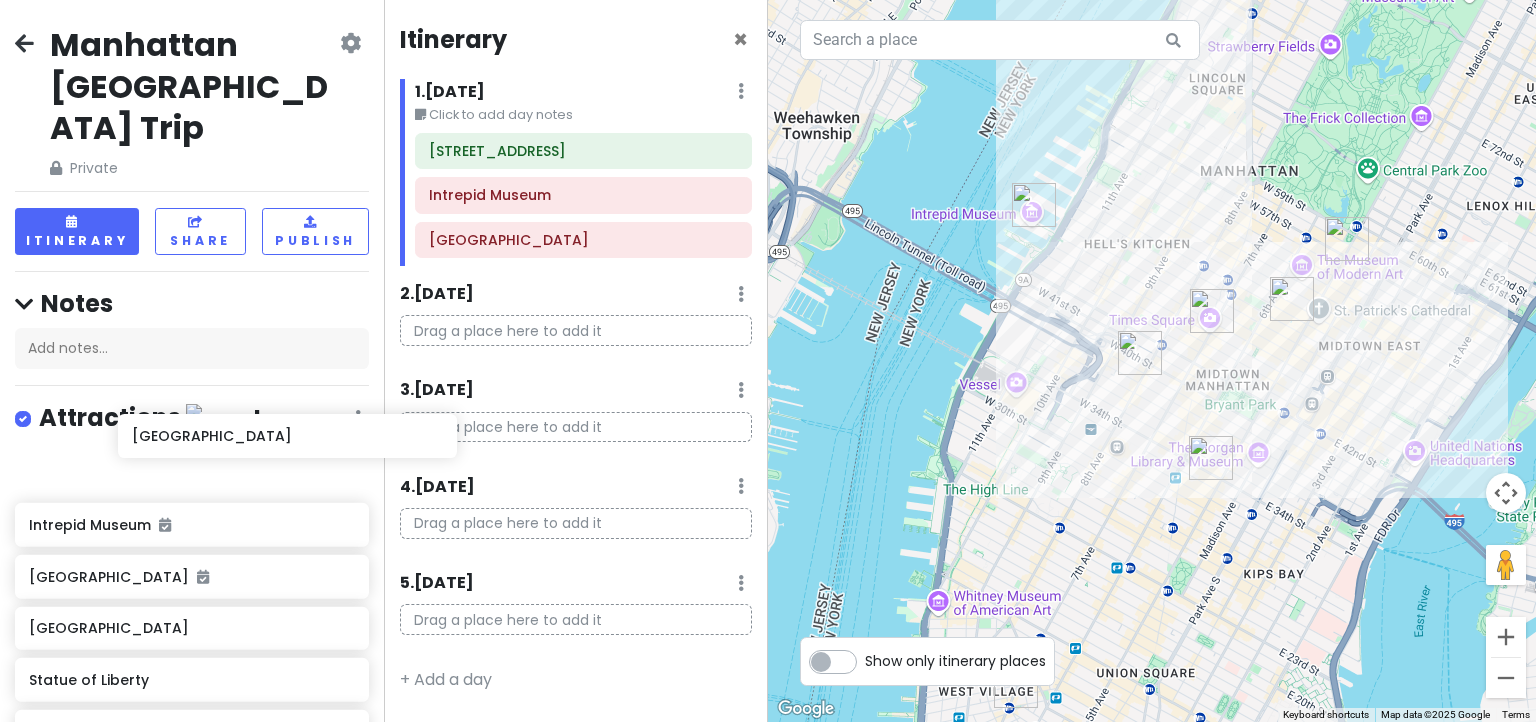 scroll, scrollTop: 0, scrollLeft: 0, axis: both 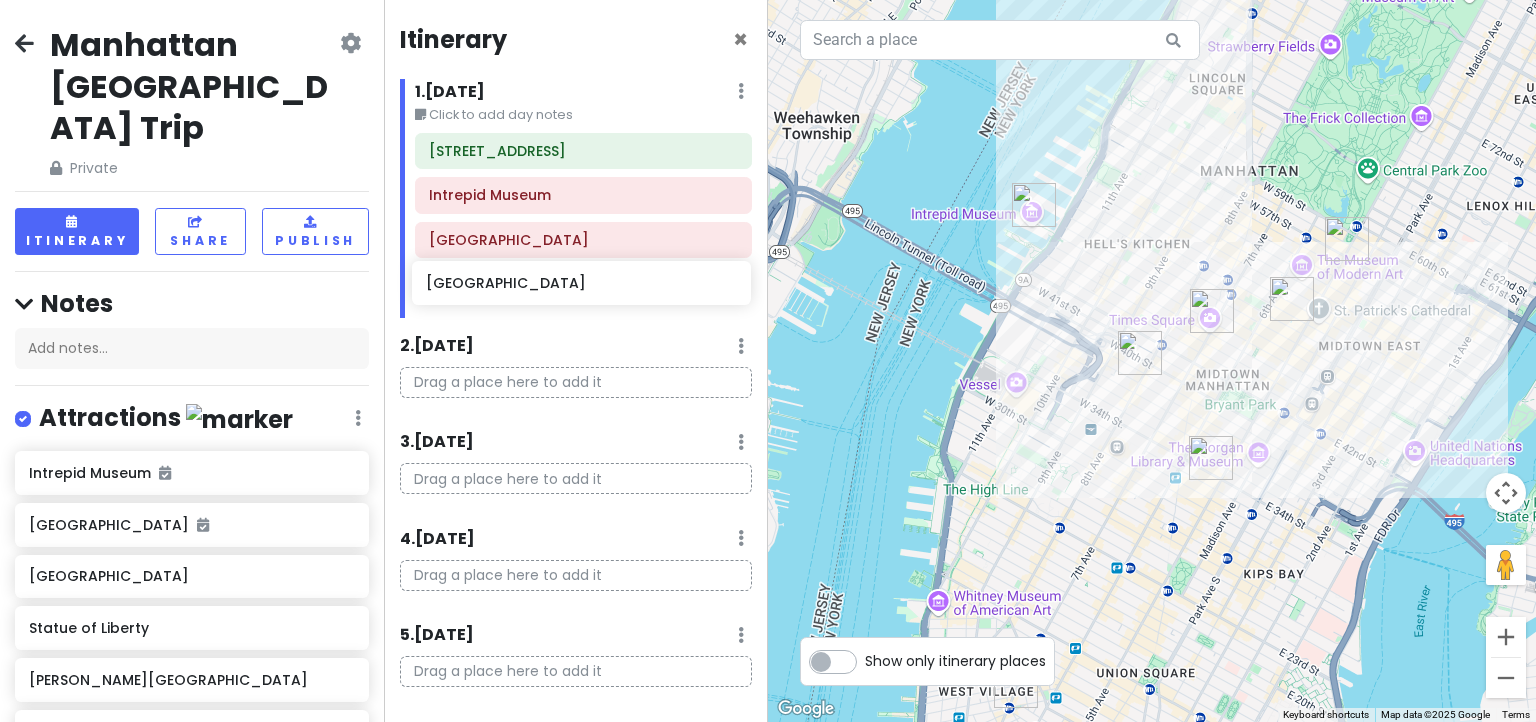 drag, startPoint x: 83, startPoint y: 545, endPoint x: 480, endPoint y: 296, distance: 468.62564 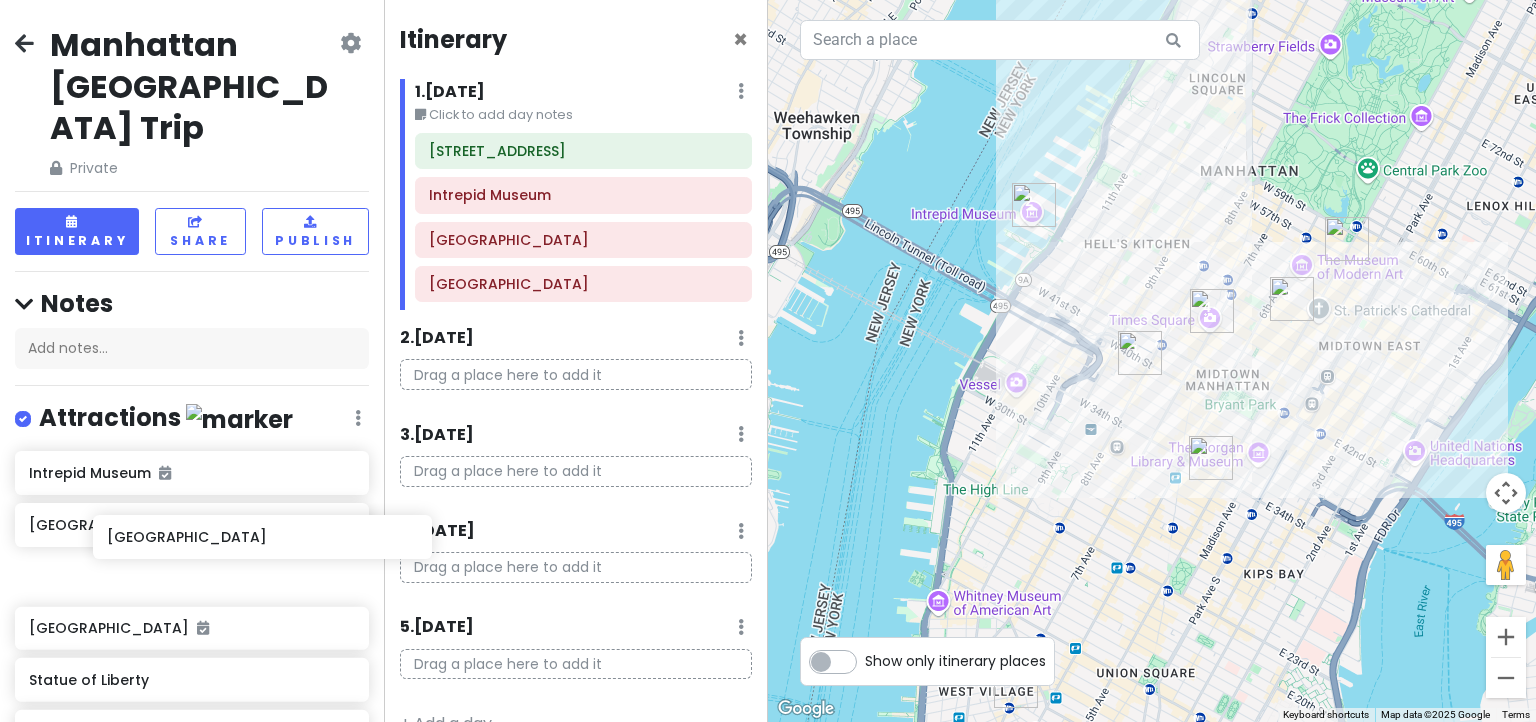 scroll, scrollTop: 3, scrollLeft: 0, axis: vertical 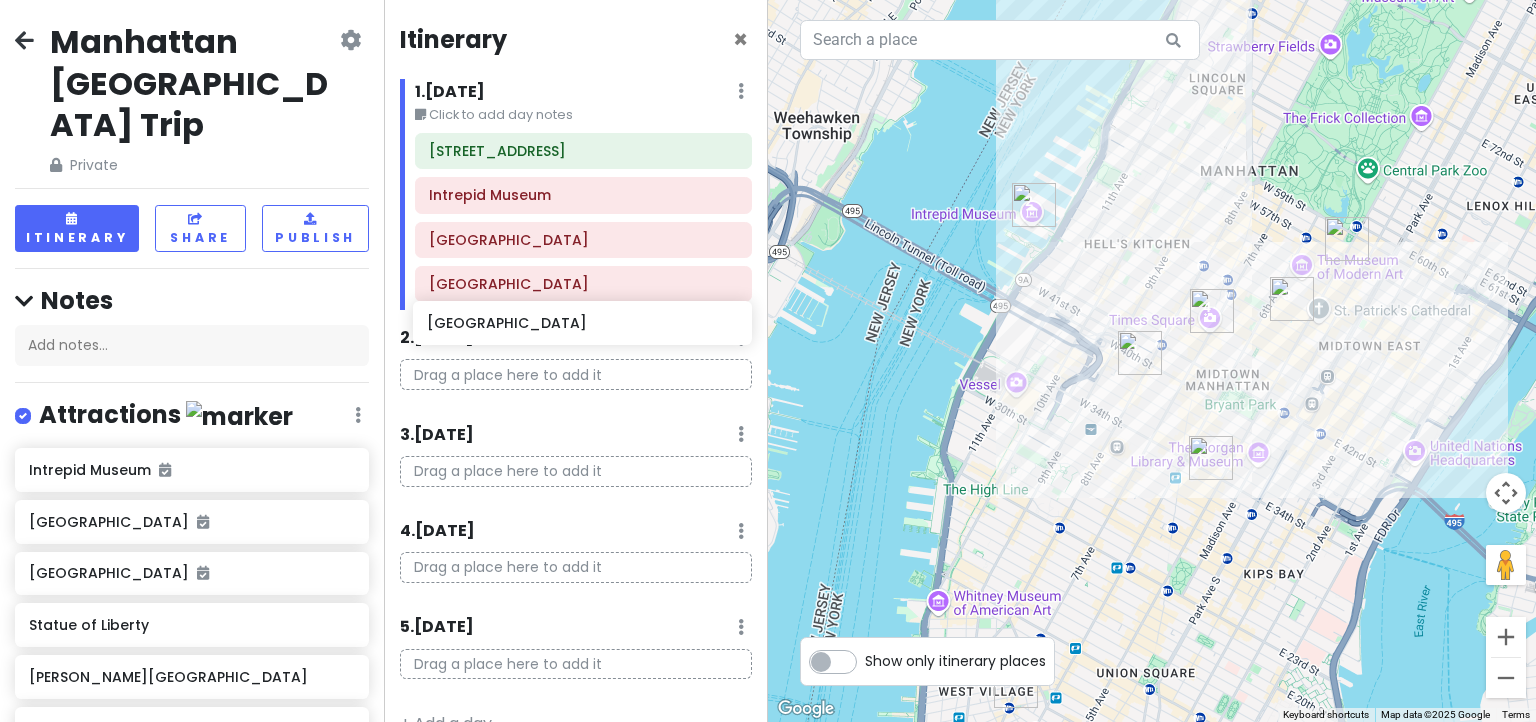 drag, startPoint x: 88, startPoint y: 592, endPoint x: 486, endPoint y: 332, distance: 475.39877 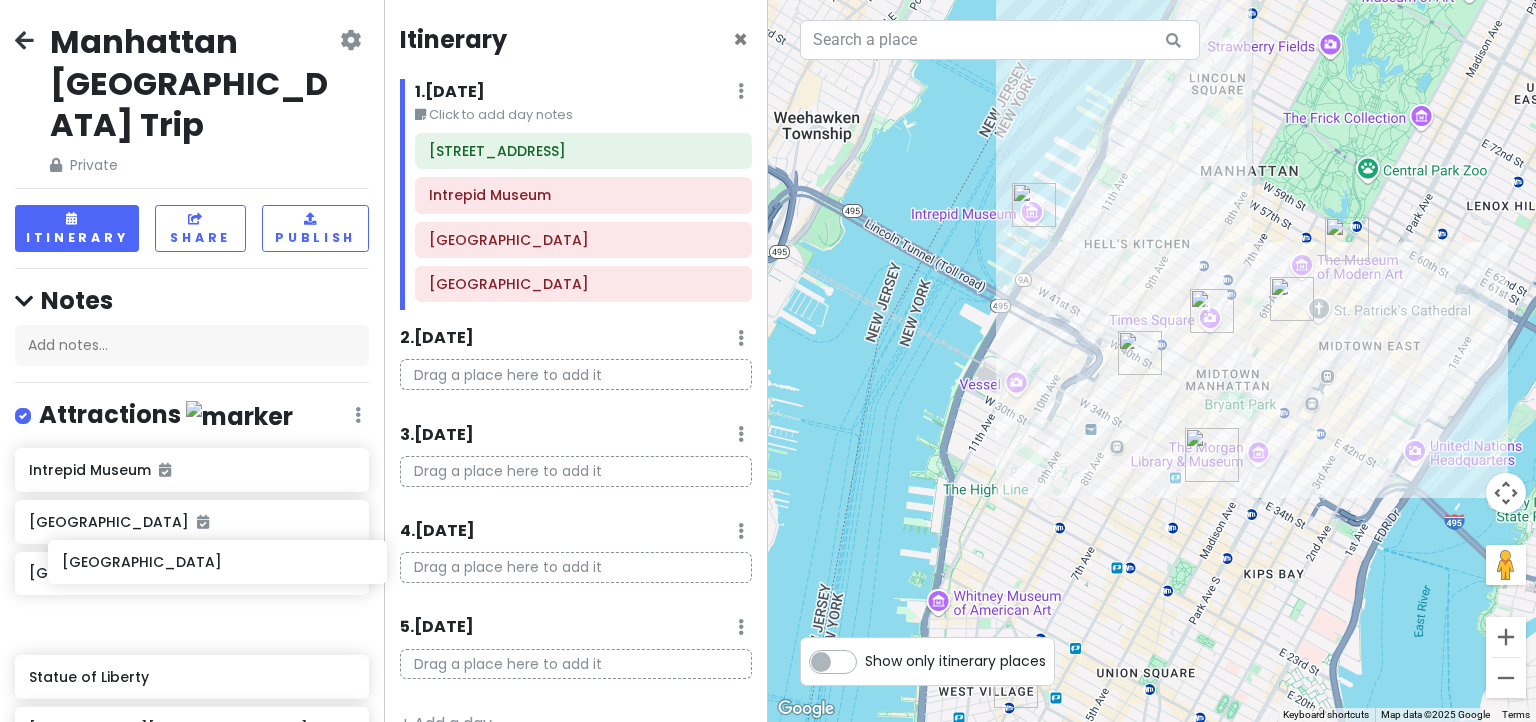scroll, scrollTop: 6, scrollLeft: 0, axis: vertical 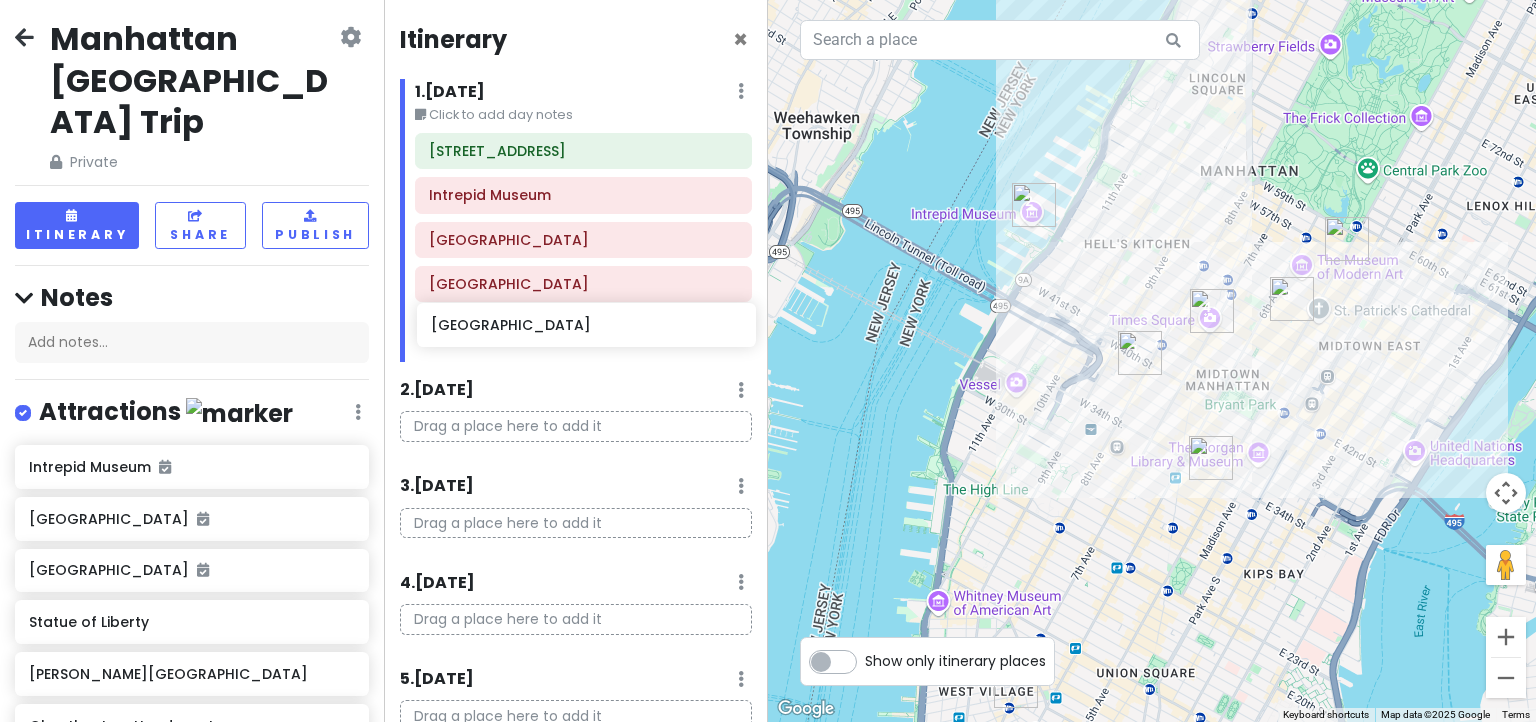 drag, startPoint x: 126, startPoint y: 589, endPoint x: 529, endPoint y: 333, distance: 477.43585 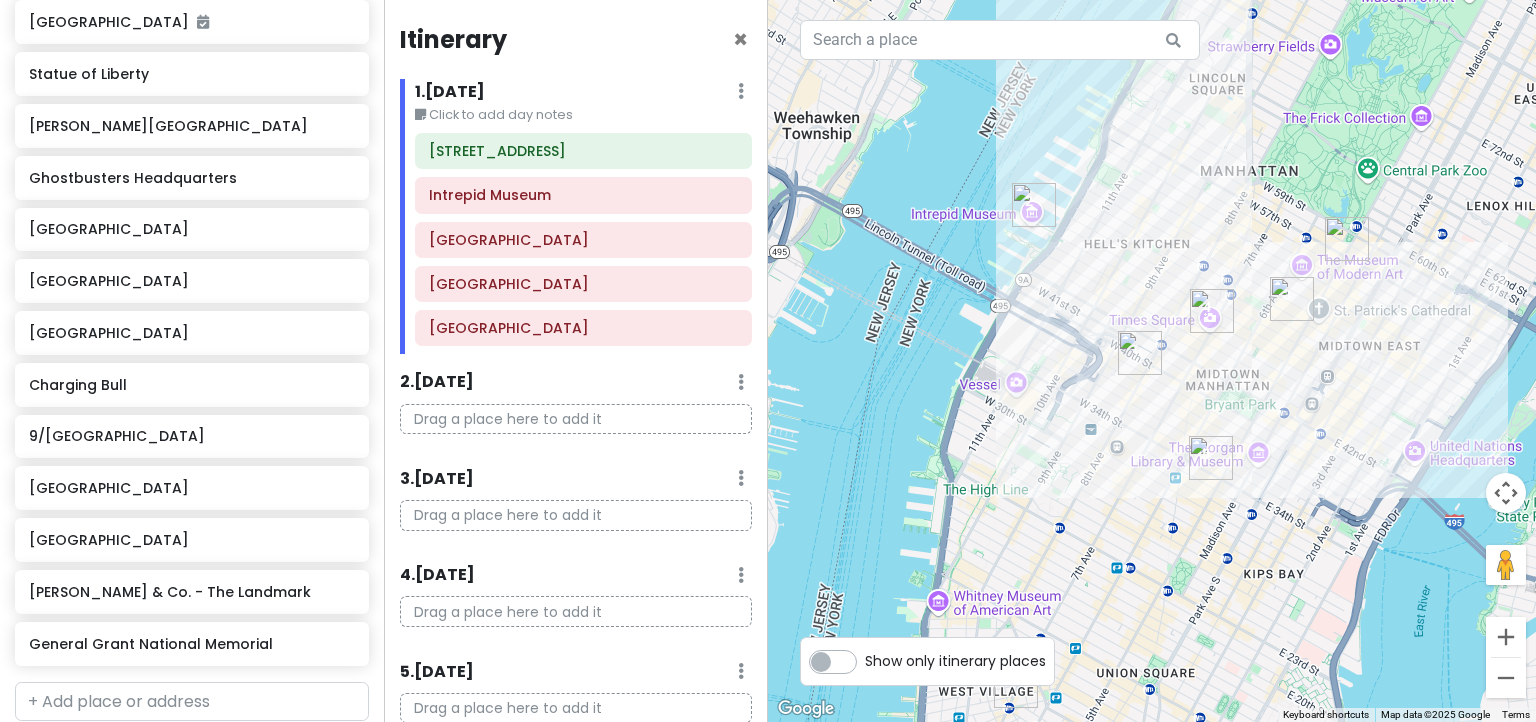 scroll, scrollTop: 984, scrollLeft: 0, axis: vertical 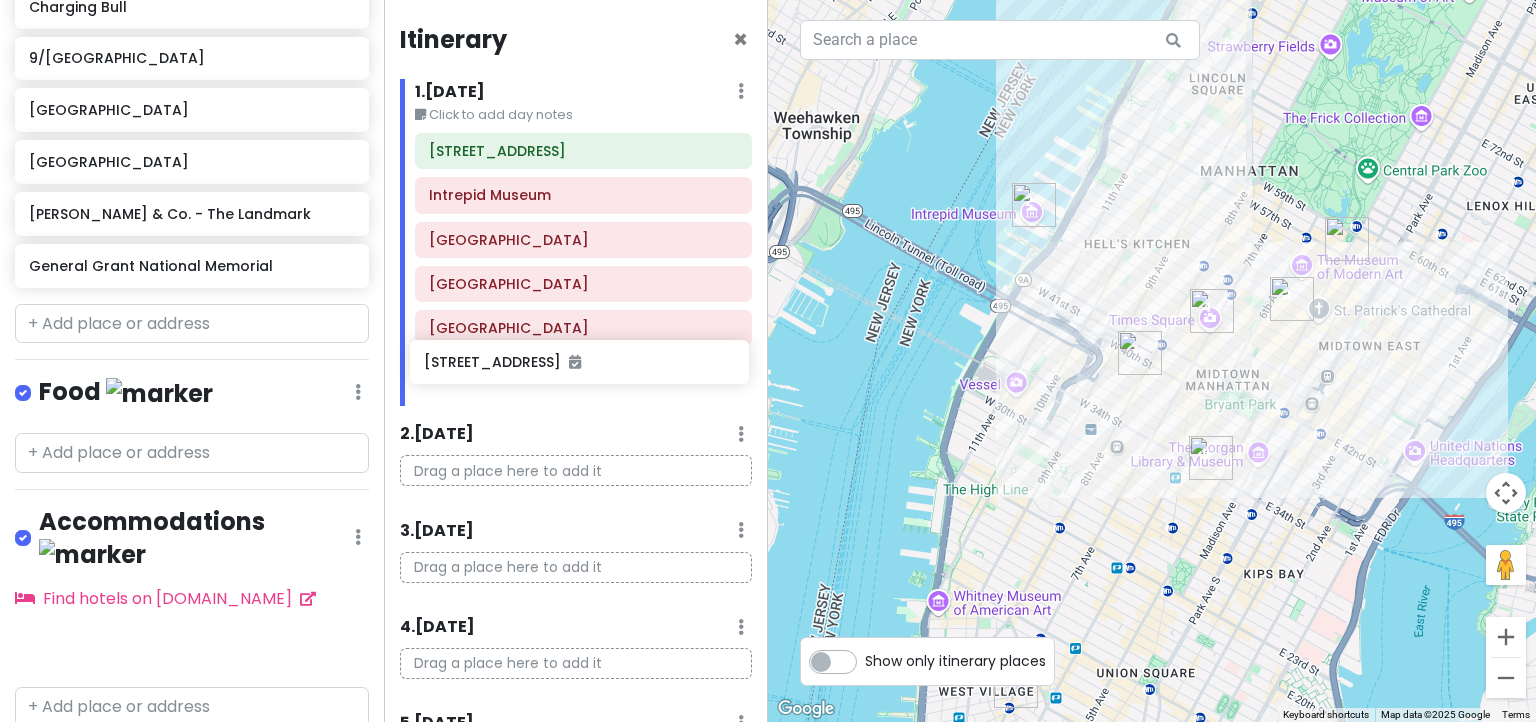 drag, startPoint x: 92, startPoint y: 575, endPoint x: 487, endPoint y: 367, distance: 446.41797 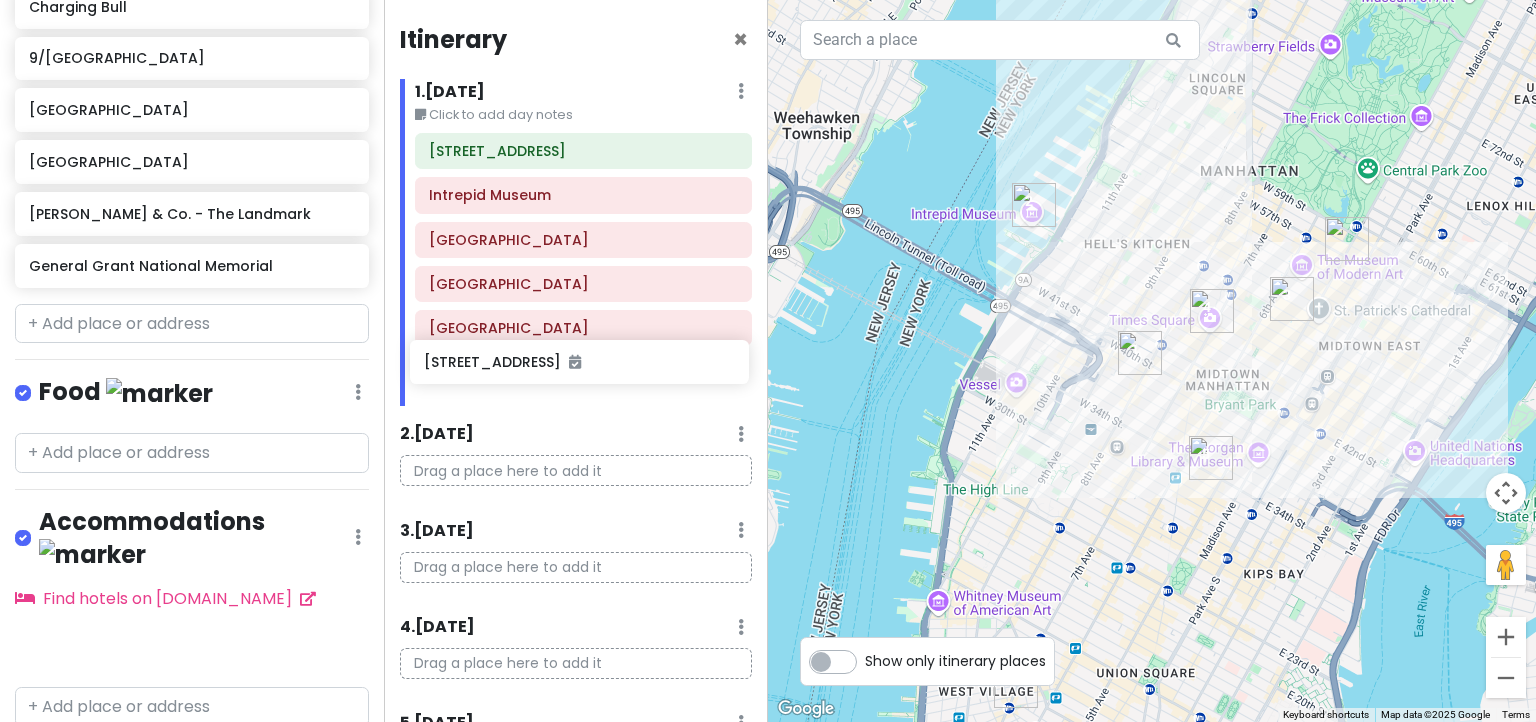 click on "[GEOGRAPHIC_DATA] [GEOGRAPHIC_DATA] Trip Private Change Dates Make a Copy Delete Trip Go Pro ⚡️ Give Feedback 💡 Support Scout ☕️ Itinerary Share Publish Notes Add notes... Attractions   Edit Reorder Delete List Intrepid Museum [GEOGRAPHIC_DATA] [GEOGRAPHIC_DATA] [GEOGRAPHIC_DATA] [GEOGRAPHIC_DATA][PERSON_NAME] [GEOGRAPHIC_DATA] [GEOGRAPHIC_DATA] [GEOGRAPHIC_DATA]. - The Landmark General Grant National Memorial Food   Edit Reorder Delete List Accommodations   Edit Reorder Delete List Find hotels on [DOMAIN_NAME] [STREET_ADDRESS] + Add a section Itinerary × 1 .  [DATE] Edit Day Notes Delete Day   Click to add day notes [STREET_ADDRESS][GEOGRAPHIC_DATA] [GEOGRAPHIC_DATA] [GEOGRAPHIC_DATA] [GEOGRAPHIC_DATA] .  [DATE] Add Day Notes Delete Day Drag a place here to add it 3 .  [DATE] Add Day Notes Delete Day Drag a place here to add it 4 .  [DATE] Add Day Notes Delete Day 5 .  ← +" at bounding box center (768, 361) 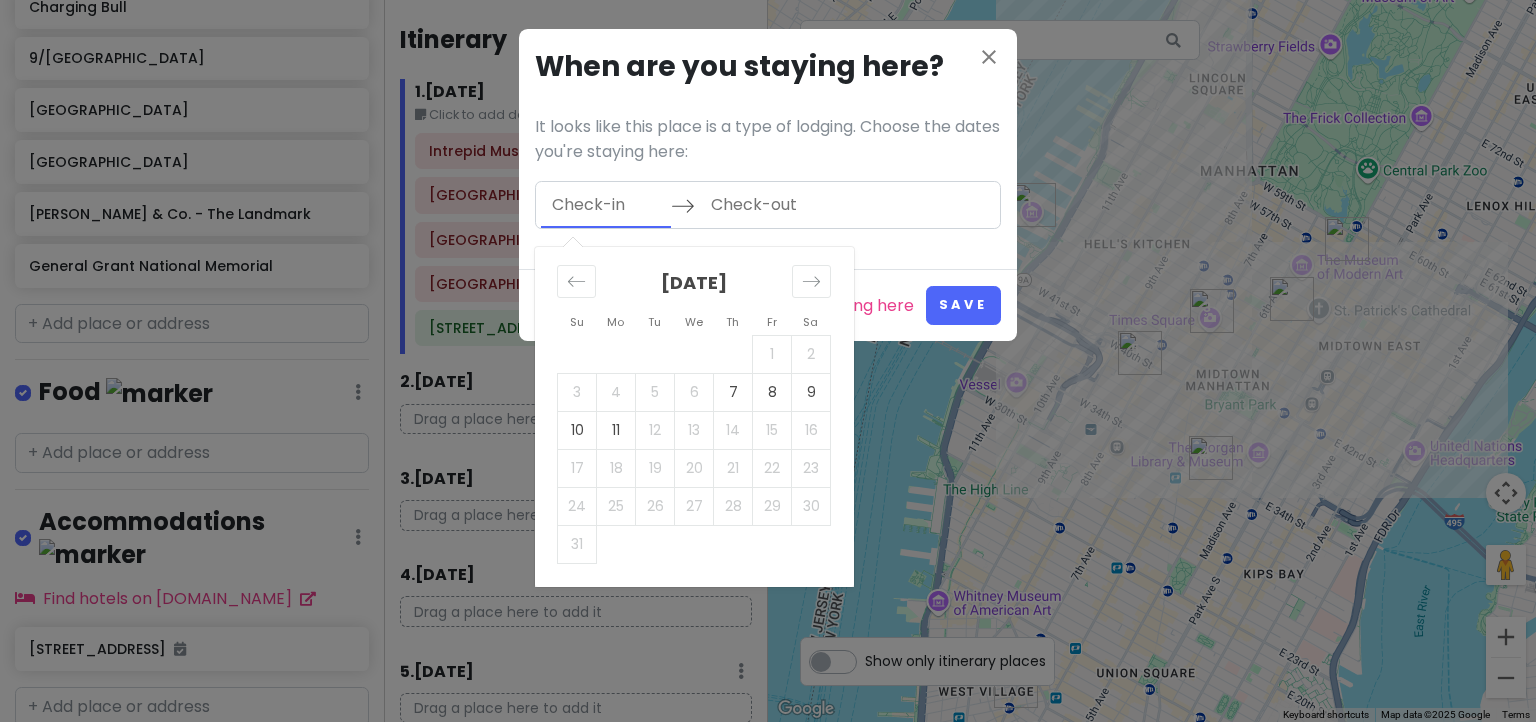 click at bounding box center (606, 205) 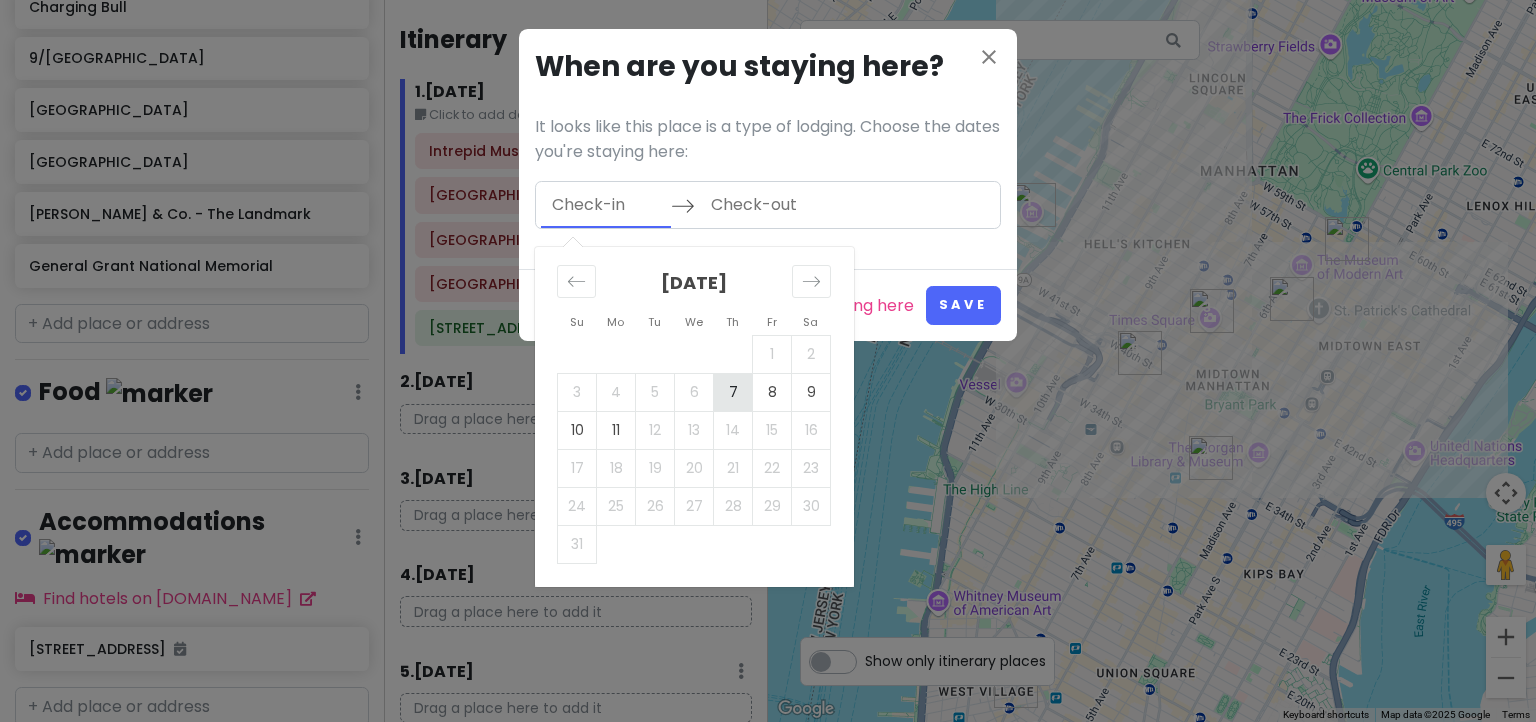 click on "7" at bounding box center (733, 392) 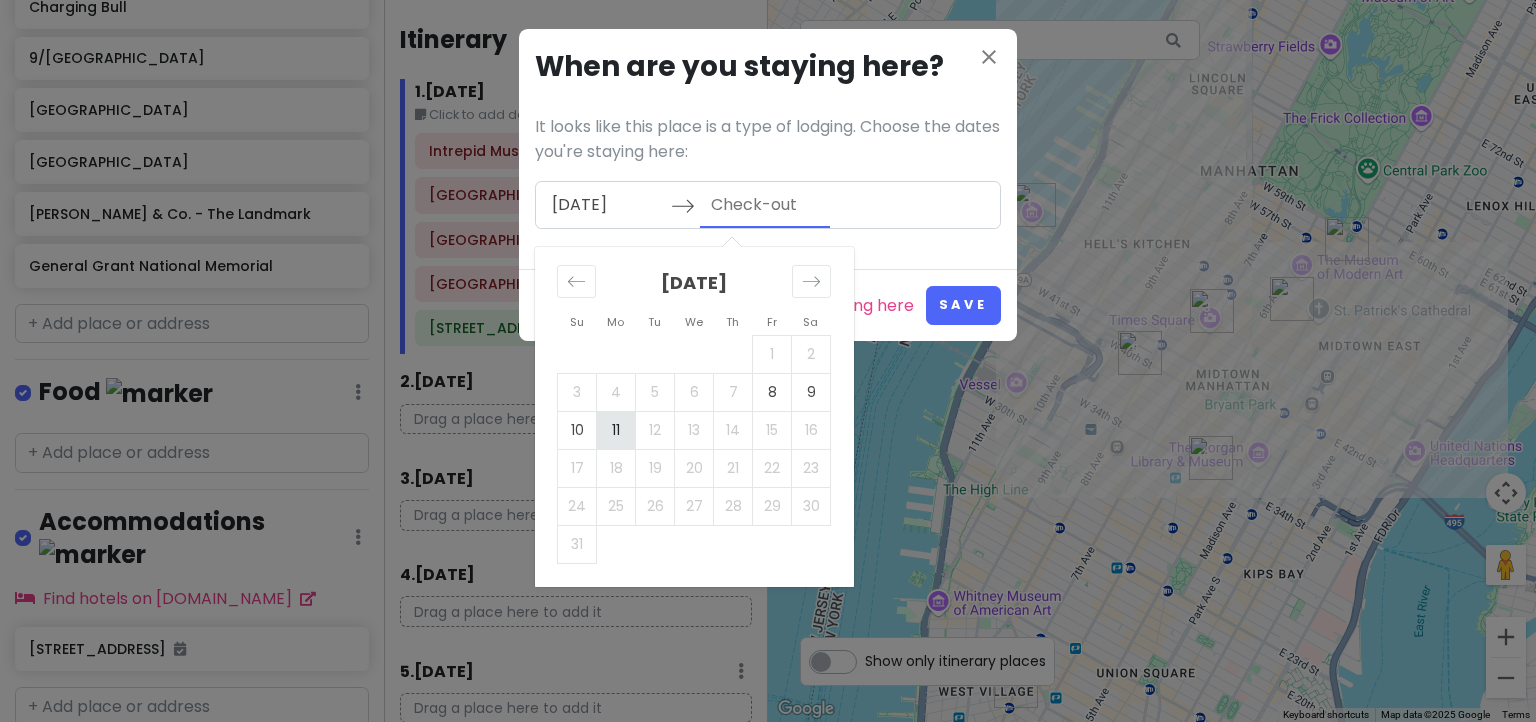 click on "11" at bounding box center (616, 430) 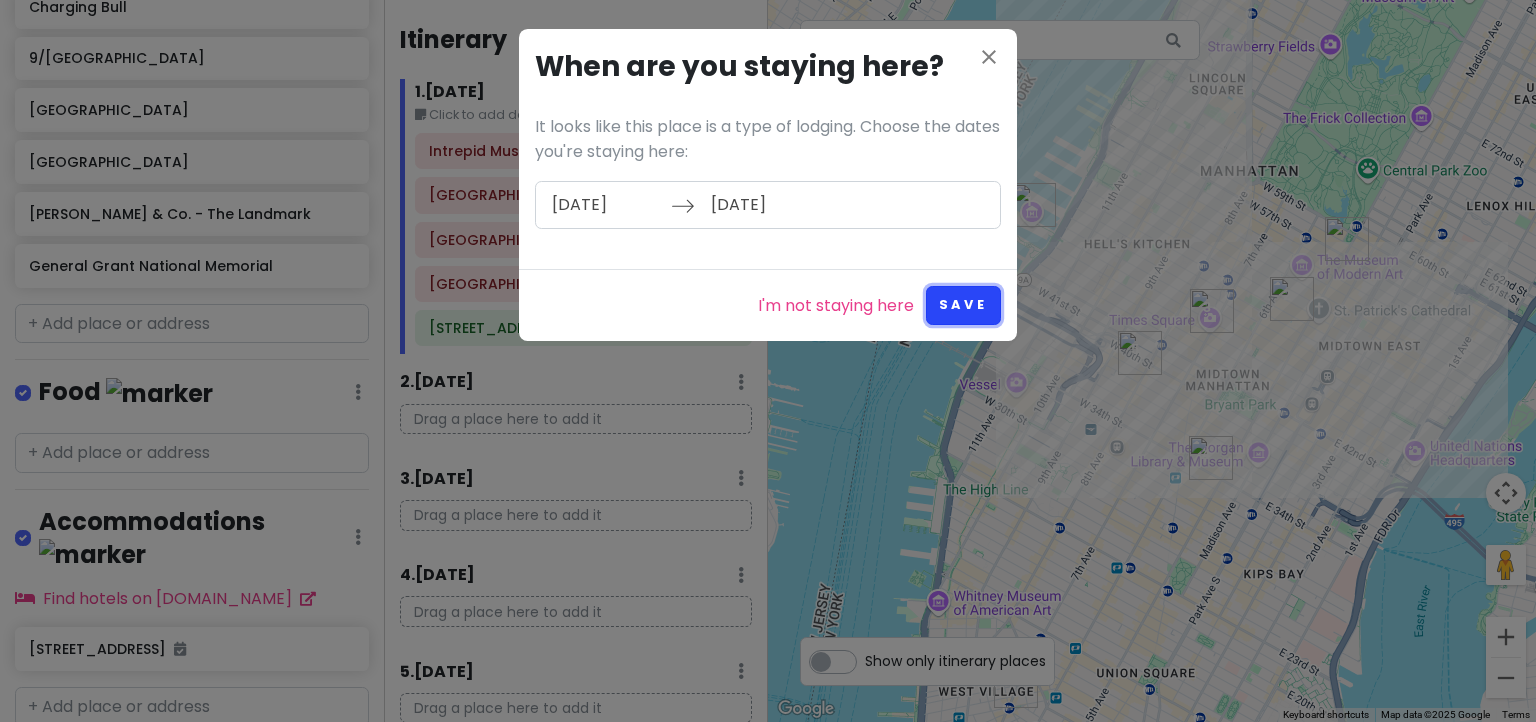 click on "Save" at bounding box center (963, 305) 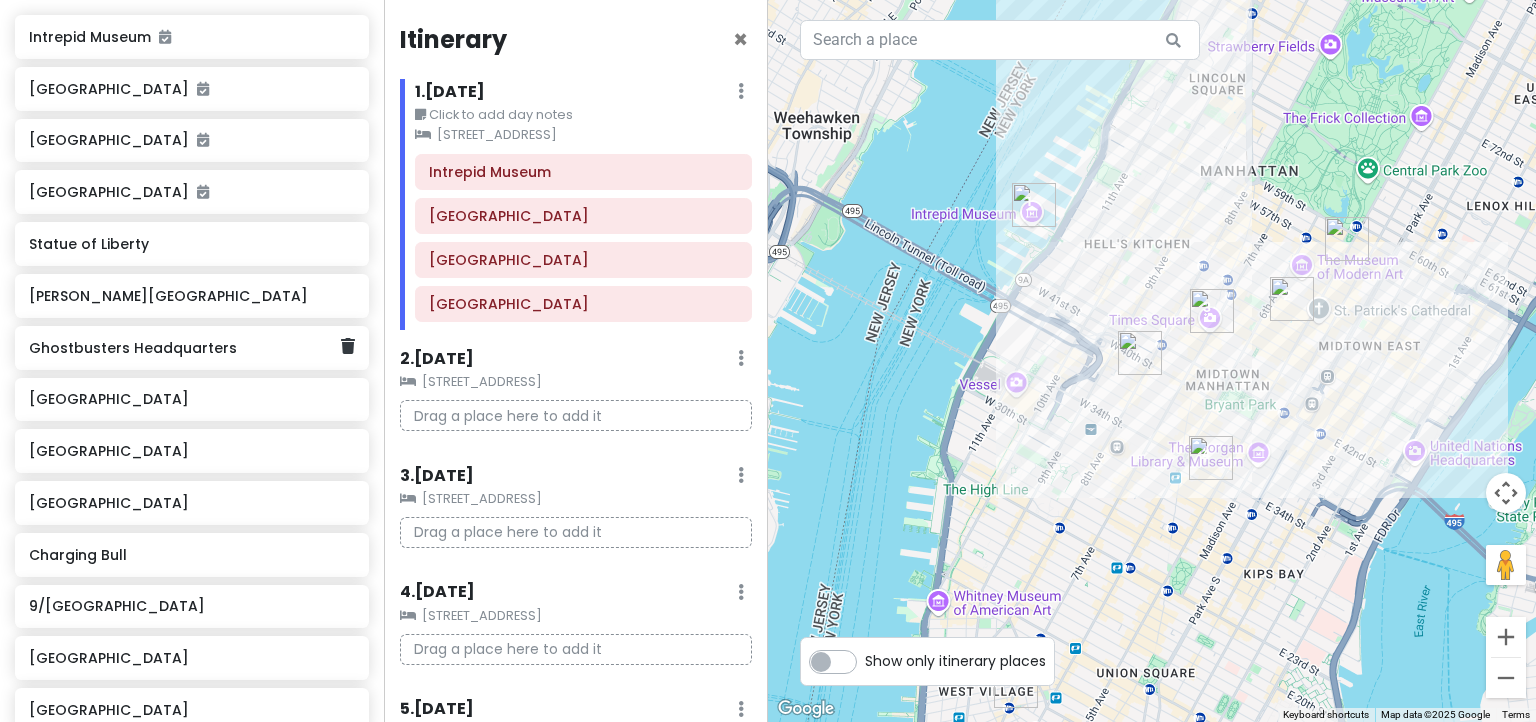 scroll, scrollTop: 484, scrollLeft: 0, axis: vertical 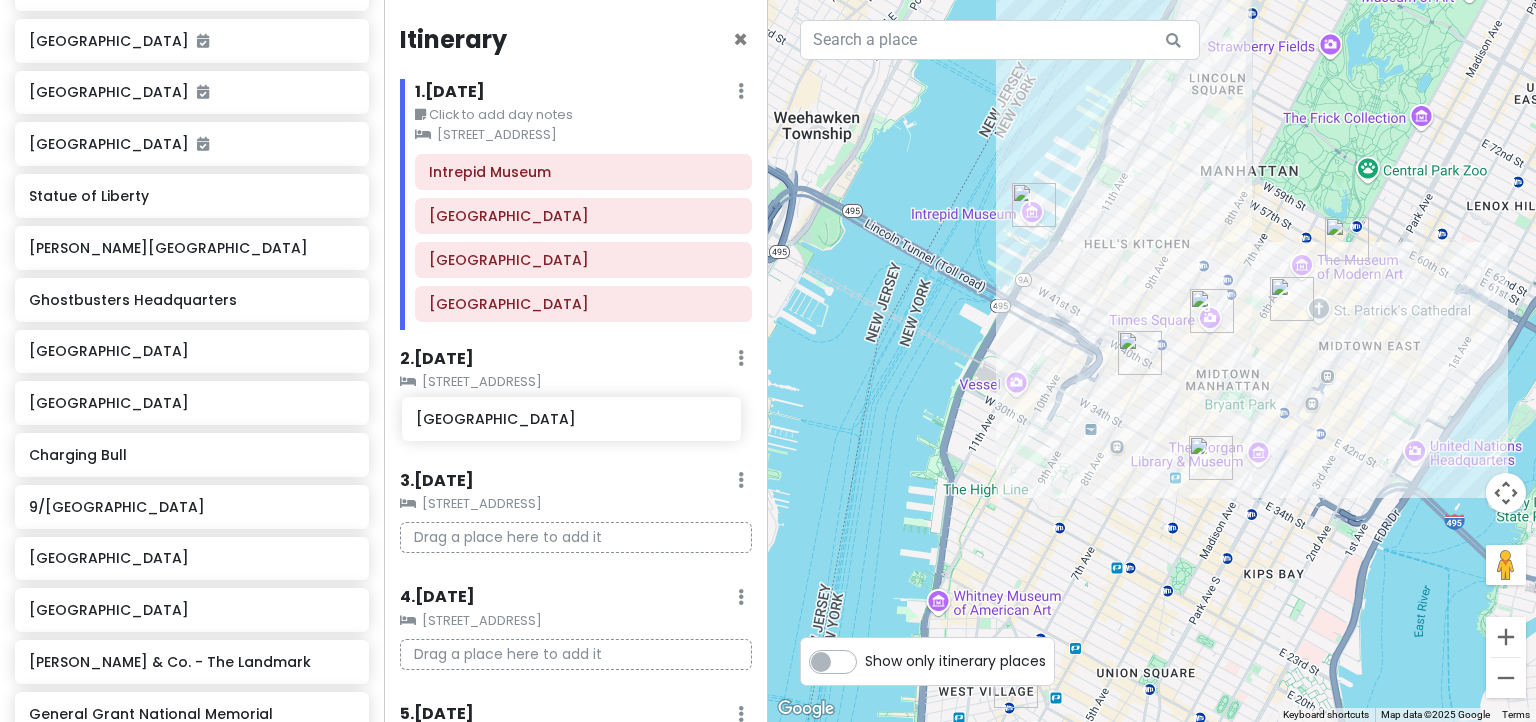 drag, startPoint x: 103, startPoint y: 415, endPoint x: 492, endPoint y: 423, distance: 389.08224 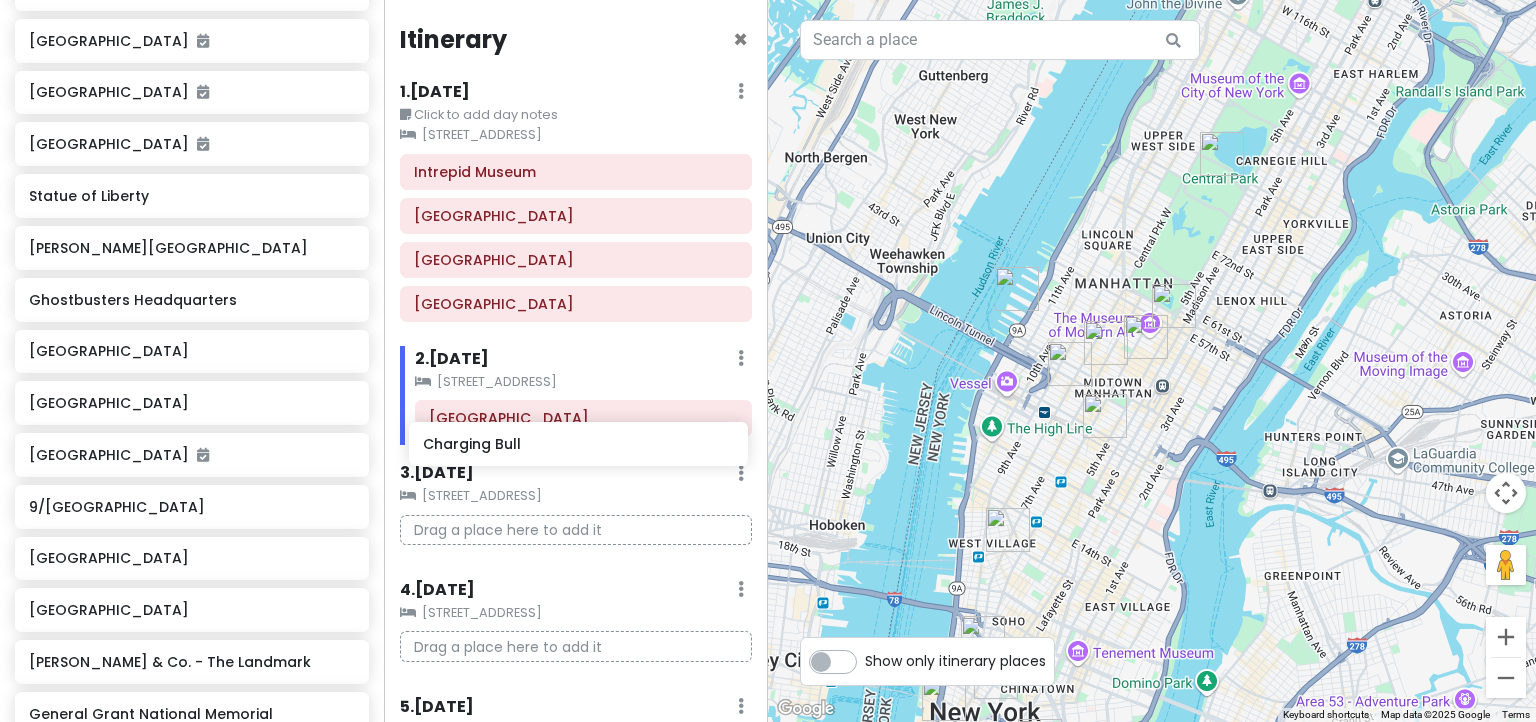 drag, startPoint x: 92, startPoint y: 468, endPoint x: 486, endPoint y: 449, distance: 394.45786 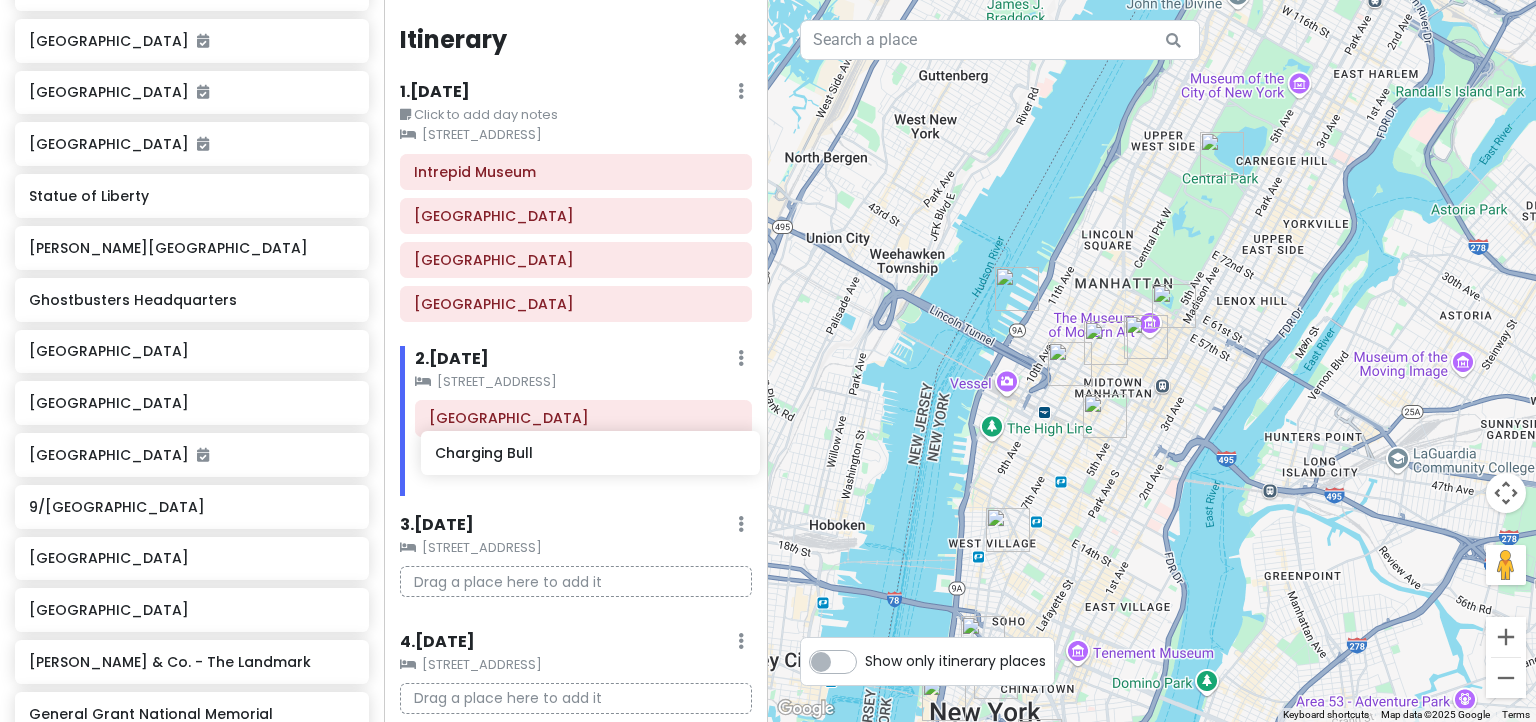 drag, startPoint x: 110, startPoint y: 465, endPoint x: 516, endPoint y: 455, distance: 406.12314 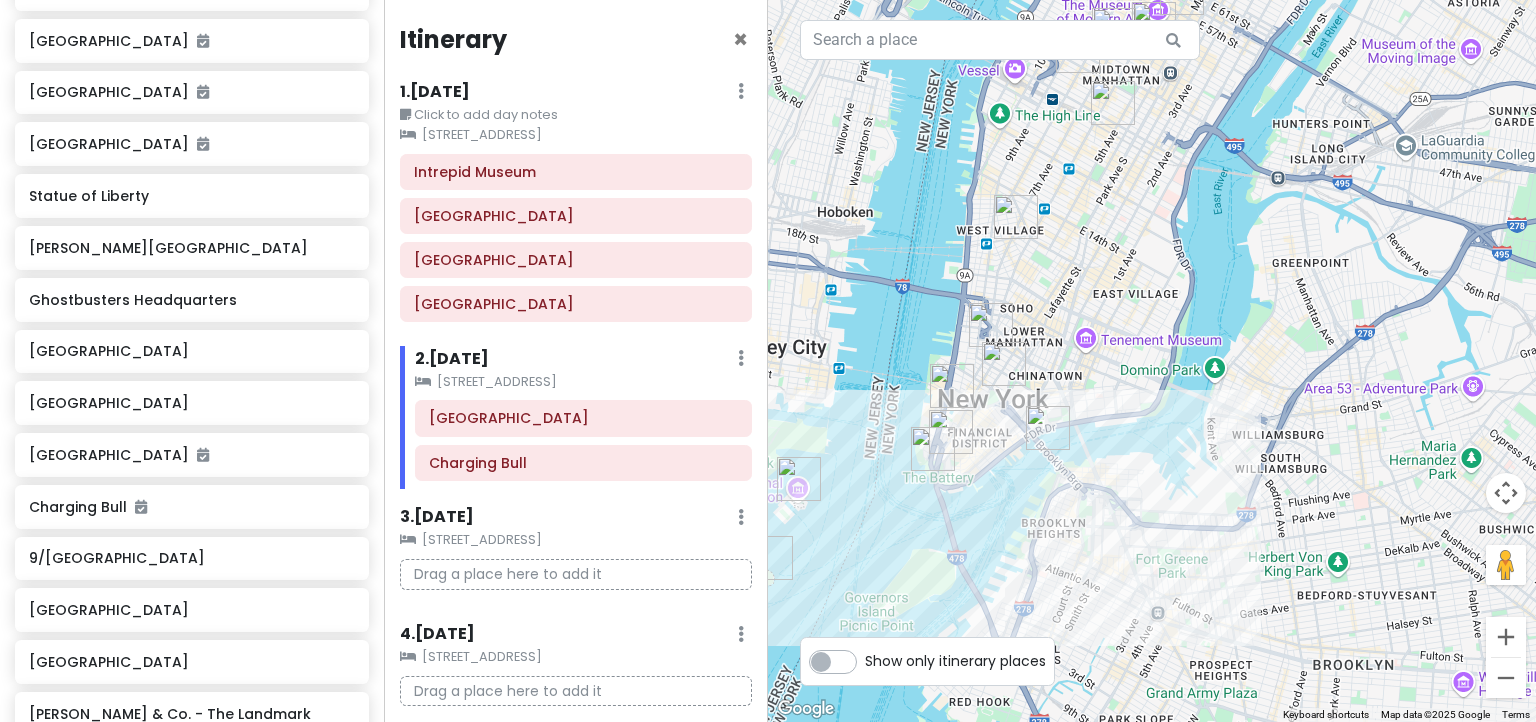 drag, startPoint x: 1132, startPoint y: 608, endPoint x: 1140, endPoint y: 293, distance: 315.10156 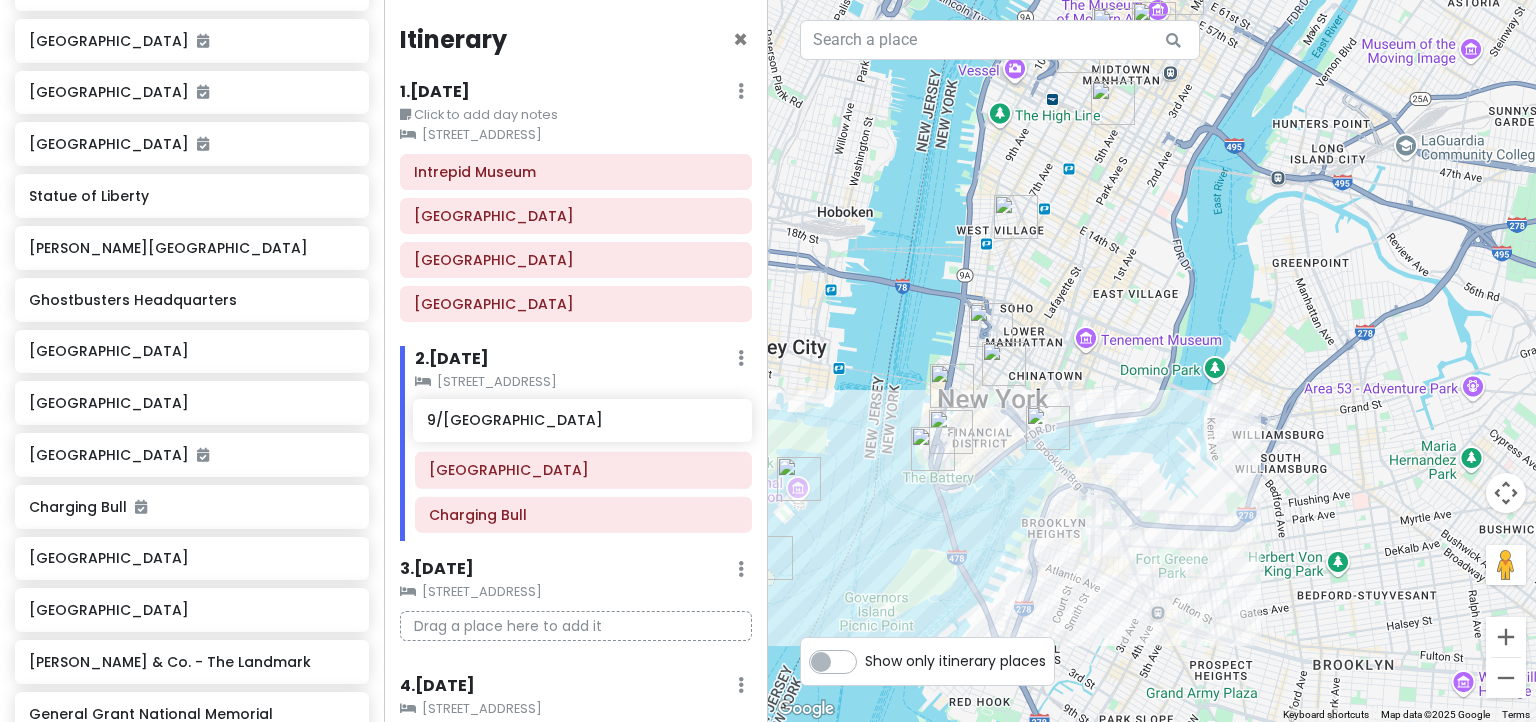drag, startPoint x: 88, startPoint y: 521, endPoint x: 486, endPoint y: 427, distance: 408.94986 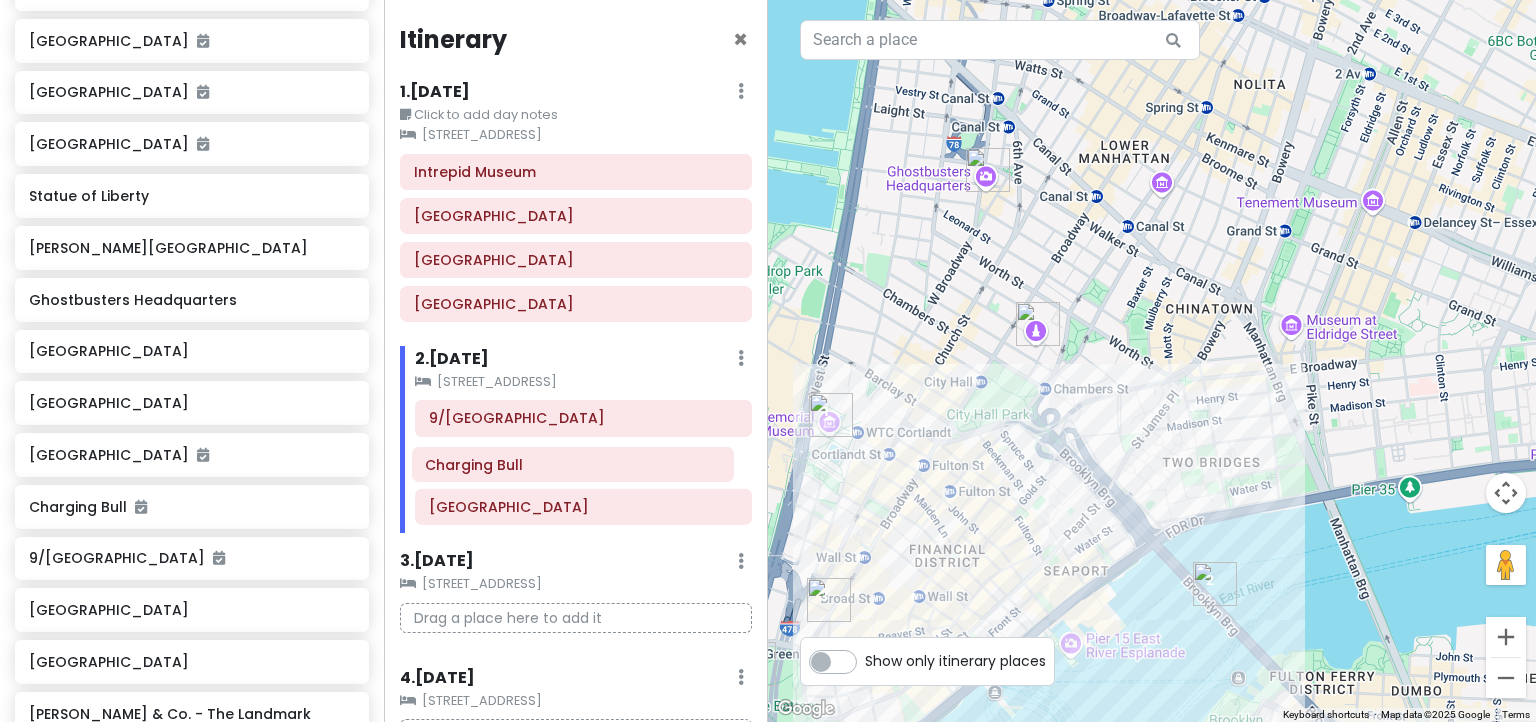 drag, startPoint x: 519, startPoint y: 511, endPoint x: 523, endPoint y: 474, distance: 37.215588 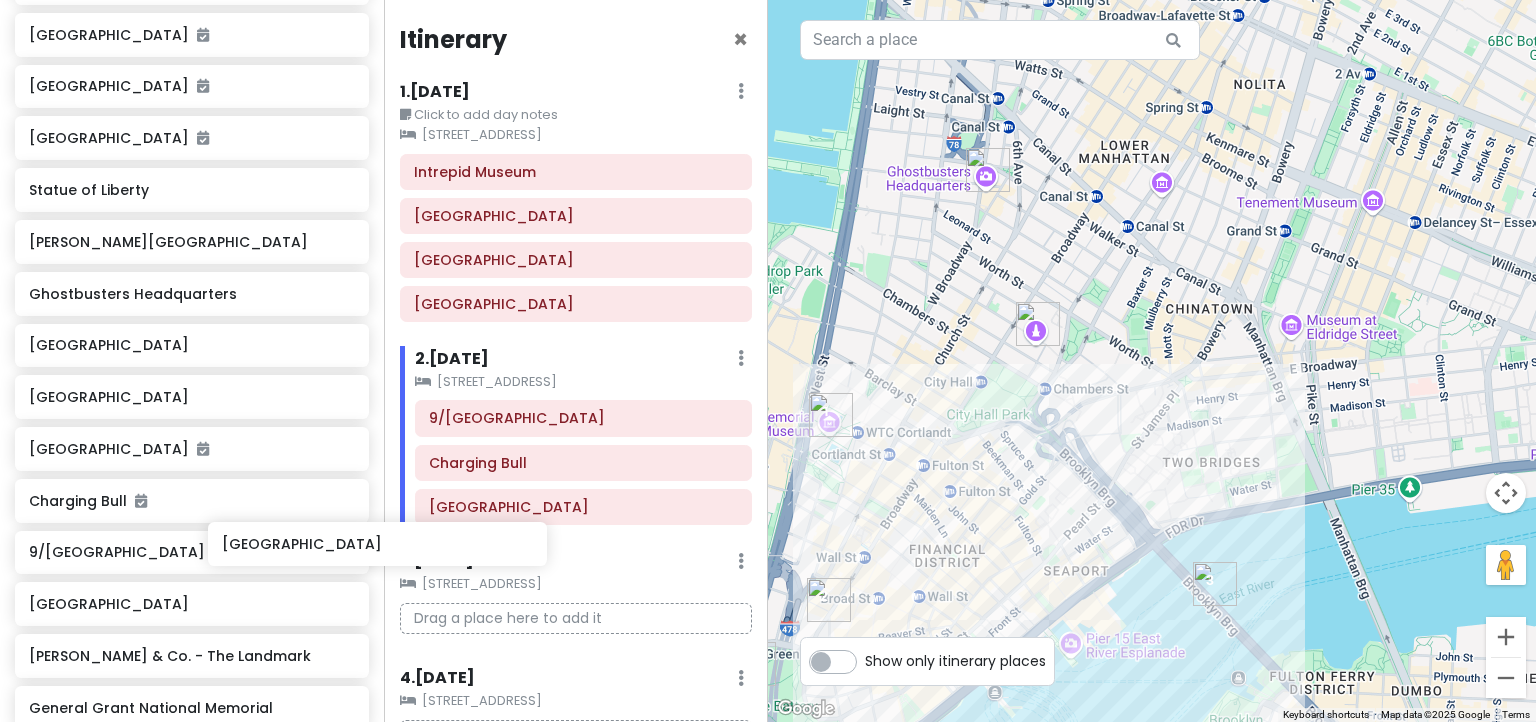 scroll, scrollTop: 491, scrollLeft: 0, axis: vertical 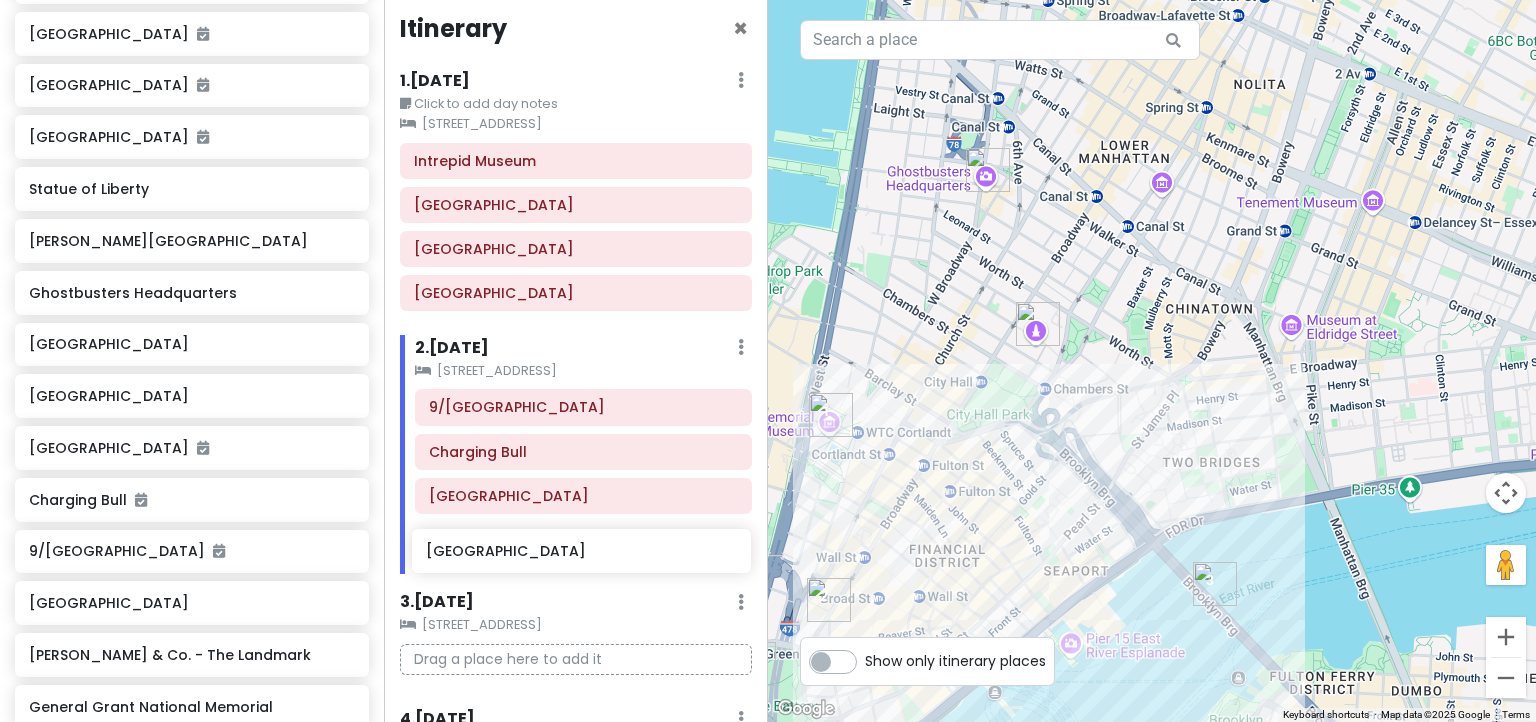 drag, startPoint x: 119, startPoint y: 579, endPoint x: 516, endPoint y: 564, distance: 397.28326 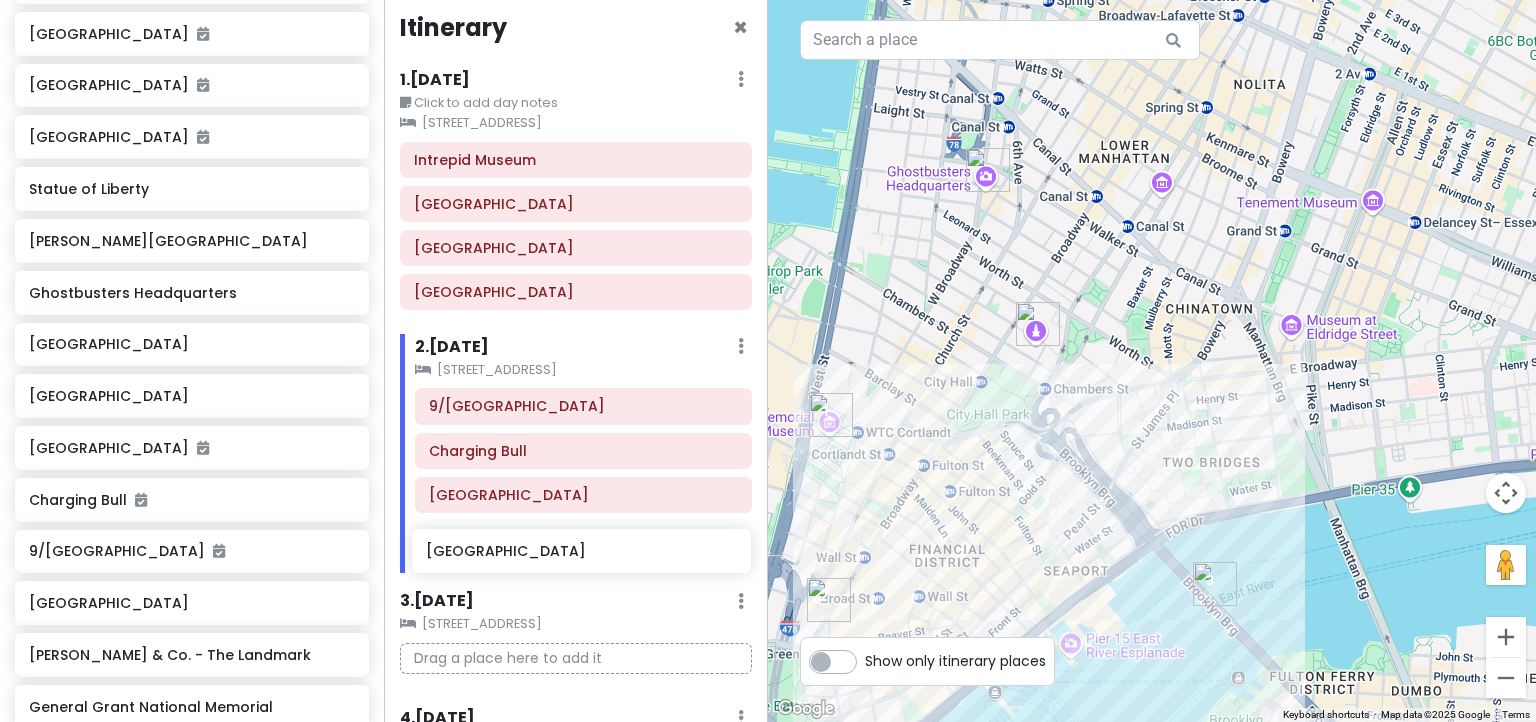click on "[GEOGRAPHIC_DATA] [GEOGRAPHIC_DATA] Trip Private Change Dates Make a Copy Delete Trip Go Pro ⚡️ Give Feedback 💡 Support Scout ☕️ Itinerary Share Publish Notes Add notes... Attractions   Edit Reorder Delete List Intrepid Museum [GEOGRAPHIC_DATA] [GEOGRAPHIC_DATA] [GEOGRAPHIC_DATA] [GEOGRAPHIC_DATA][PERSON_NAME] [GEOGRAPHIC_DATA] [GEOGRAPHIC_DATA] [GEOGRAPHIC_DATA]. - The Landmark General Grant National Memorial Food   Edit Reorder Delete List Accommodations   Edit Reorder Delete List Find hotels on [DOMAIN_NAME] [STREET_ADDRESS] + Add a section Itinerary × 1 .  [DATE] Edit Day Notes Clear Lodging Delete Day   Click to add day notes    [STREET_ADDRESS][GEOGRAPHIC_DATA] [GEOGRAPHIC_DATA] [GEOGRAPHIC_DATA] [GEOGRAPHIC_DATA] .  [DATE] Add Day Notes Clear Lodging Delete Day    [STREET_ADDRESS][GEOGRAPHIC_DATA] [GEOGRAPHIC_DATA] 3 .  [DATE] Add Day Notes Clear Lodging 4" at bounding box center (768, 361) 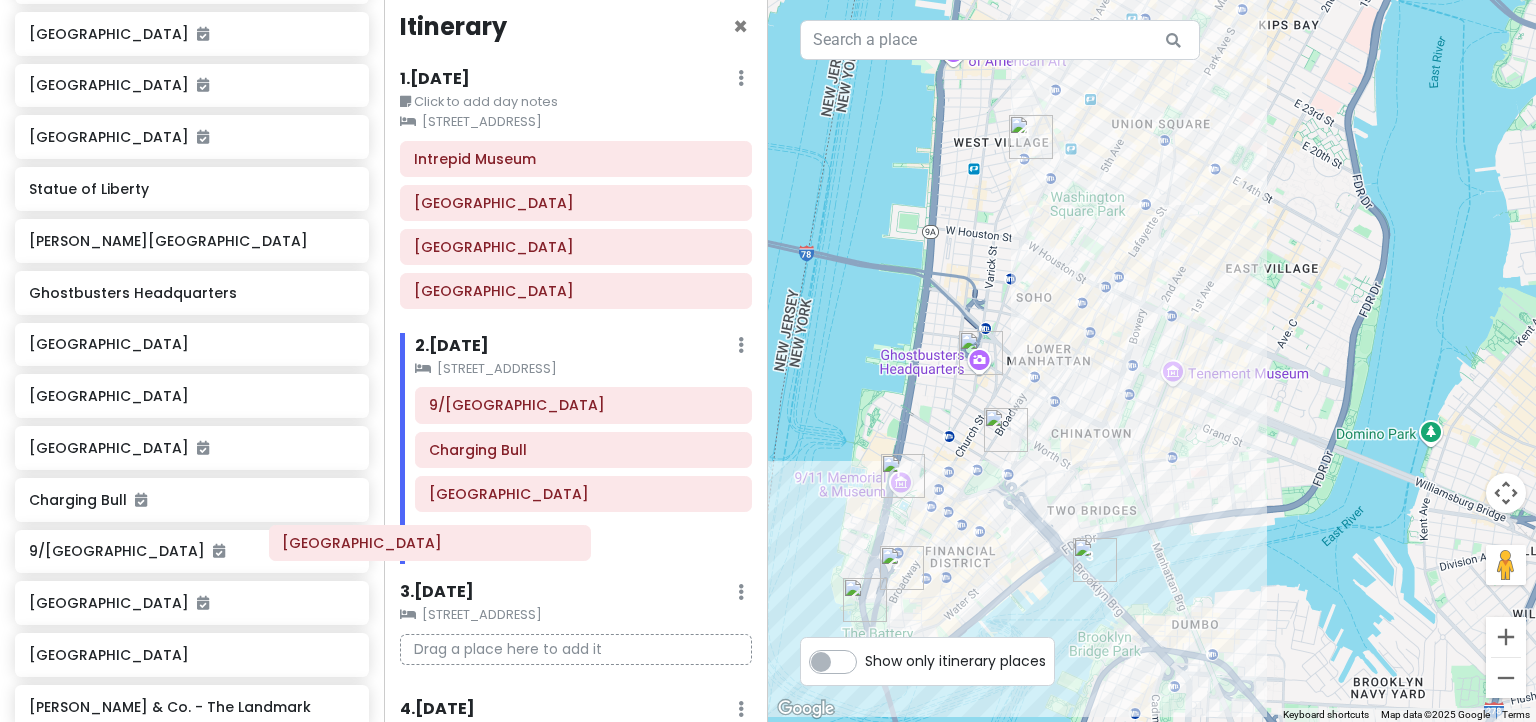scroll, scrollTop: 20, scrollLeft: 0, axis: vertical 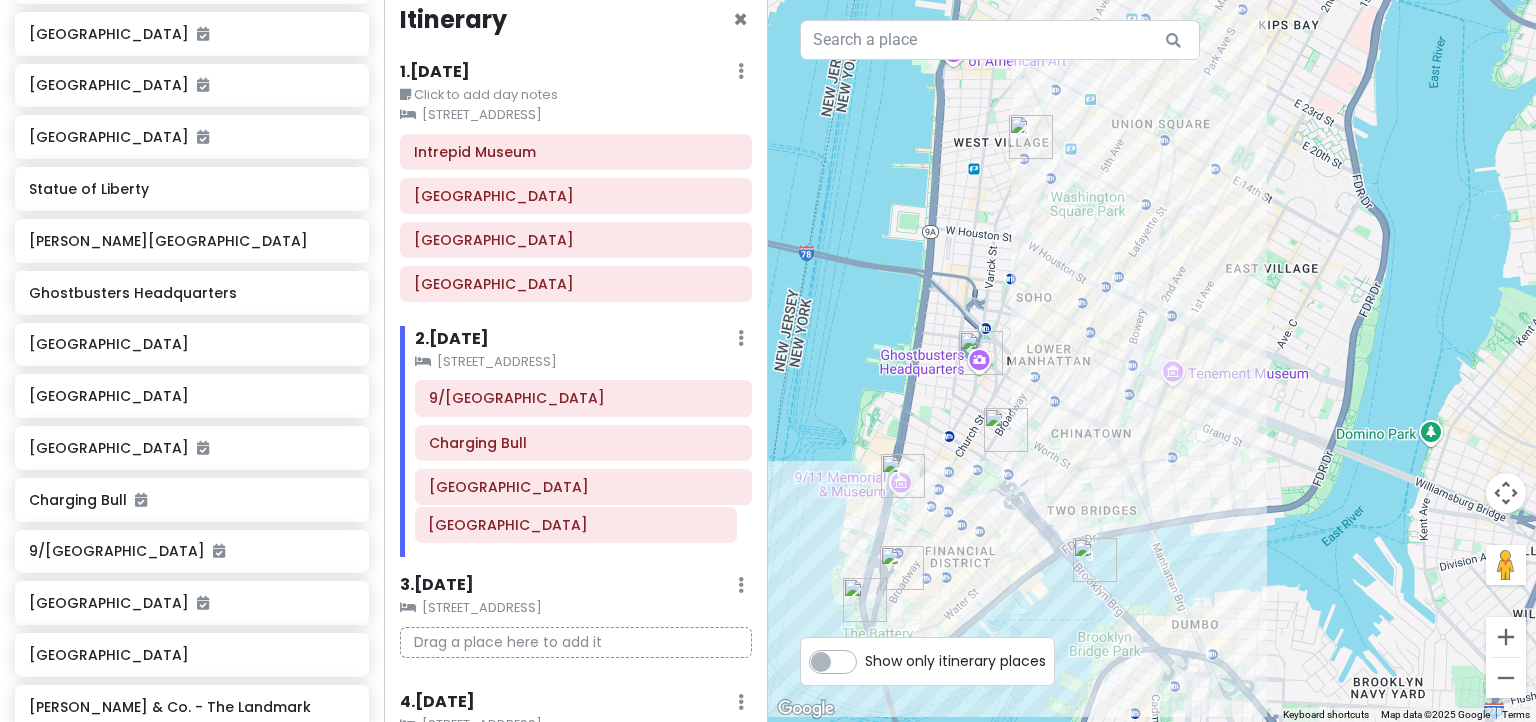 click on "9/[GEOGRAPHIC_DATA] [GEOGRAPHIC_DATA]" 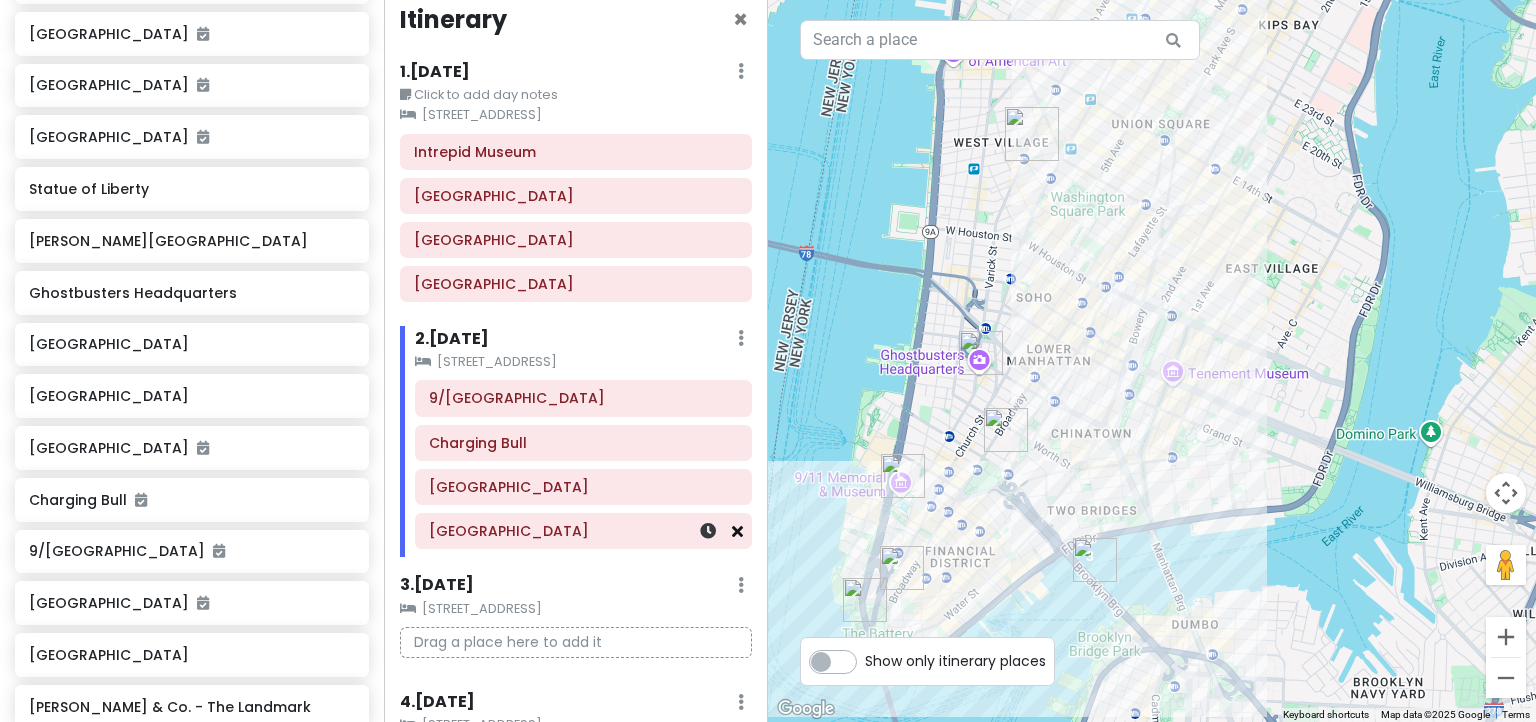 click at bounding box center [737, 531] 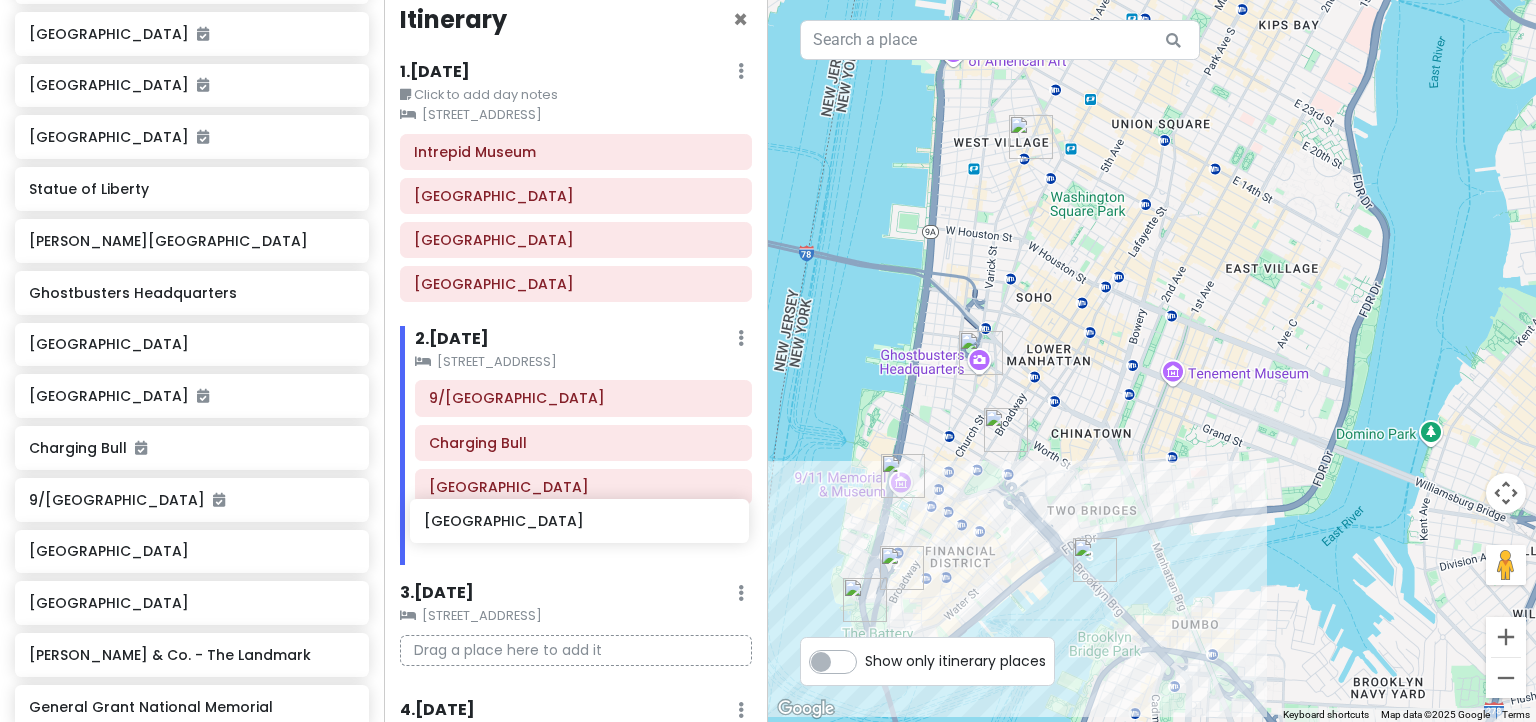 drag, startPoint x: 123, startPoint y: 354, endPoint x: 516, endPoint y: 525, distance: 428.59073 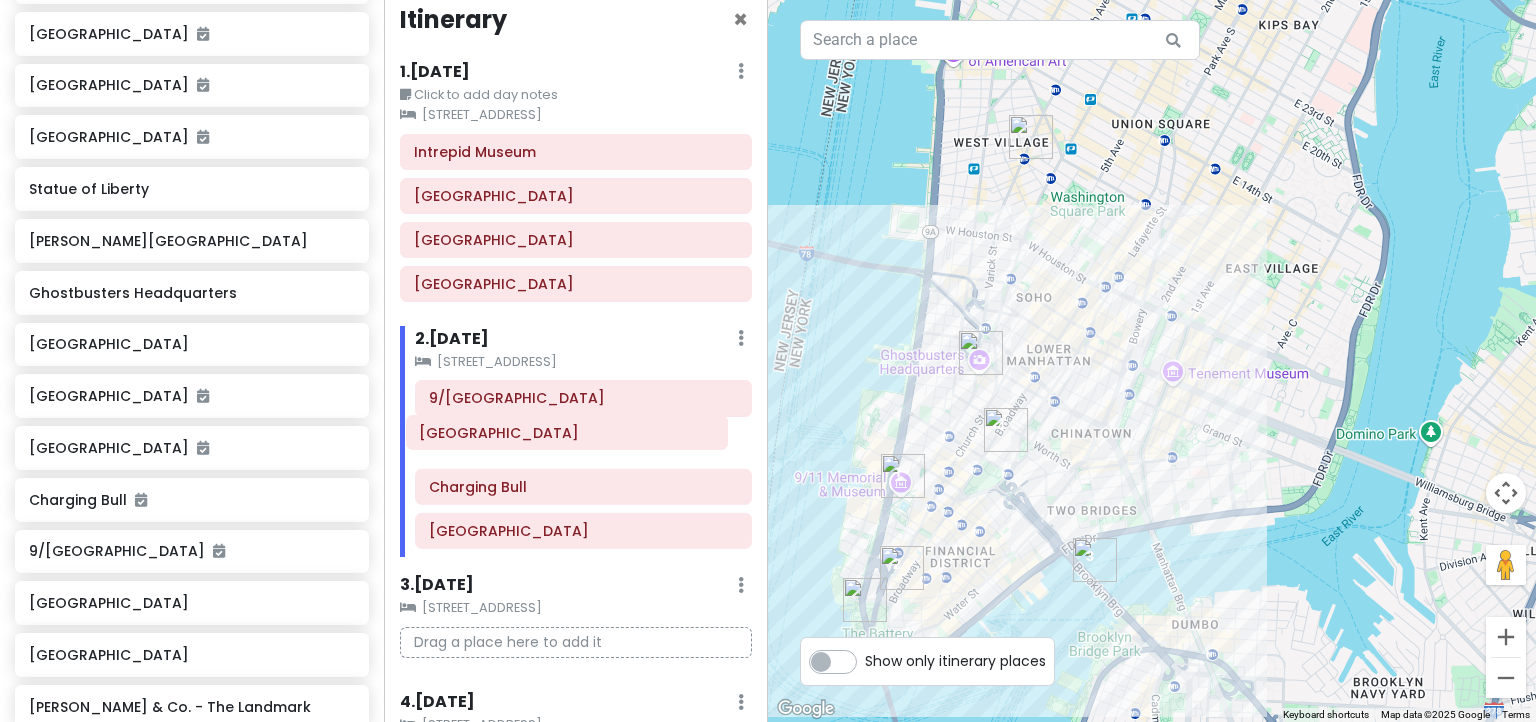 drag, startPoint x: 512, startPoint y: 532, endPoint x: 504, endPoint y: 440, distance: 92.34717 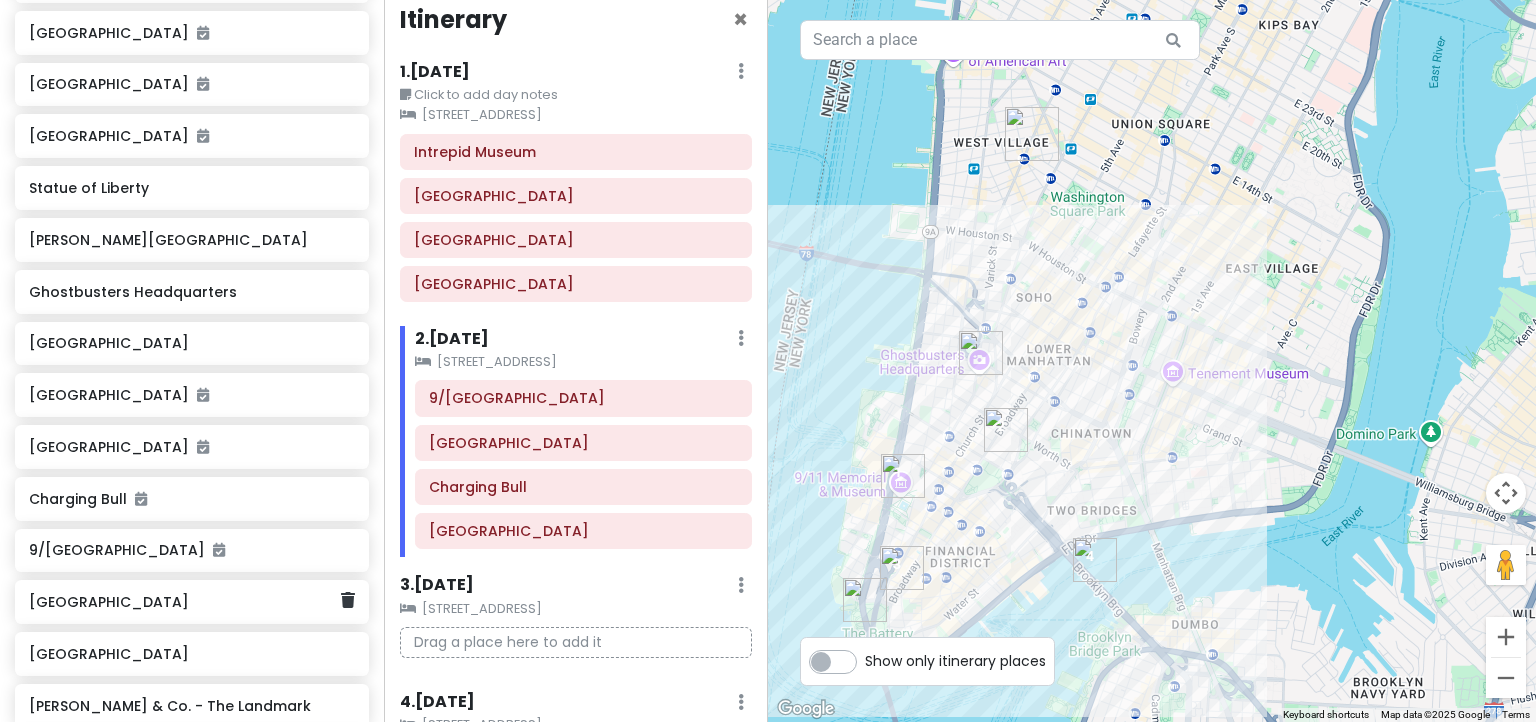 scroll, scrollTop: 491, scrollLeft: 0, axis: vertical 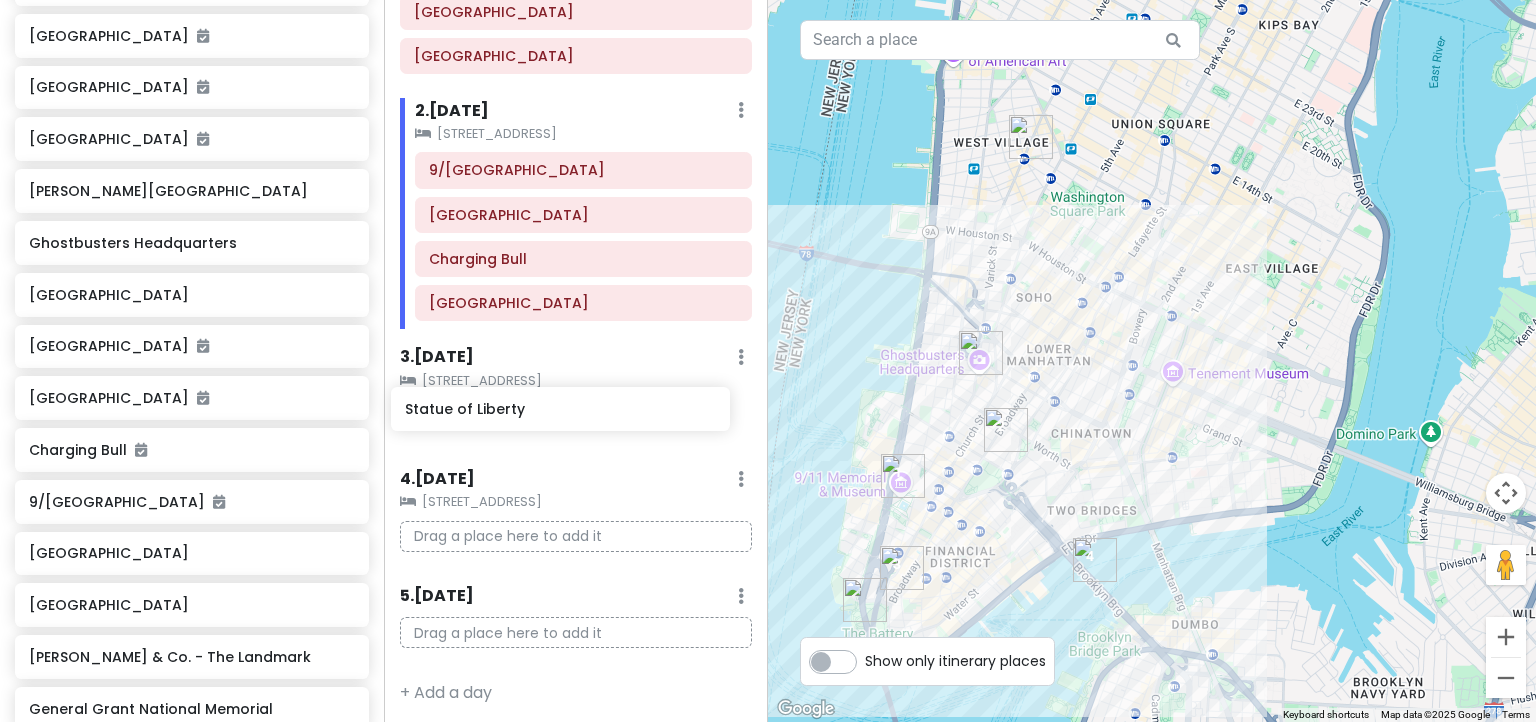 drag, startPoint x: 88, startPoint y: 150, endPoint x: 464, endPoint y: 414, distance: 459.42572 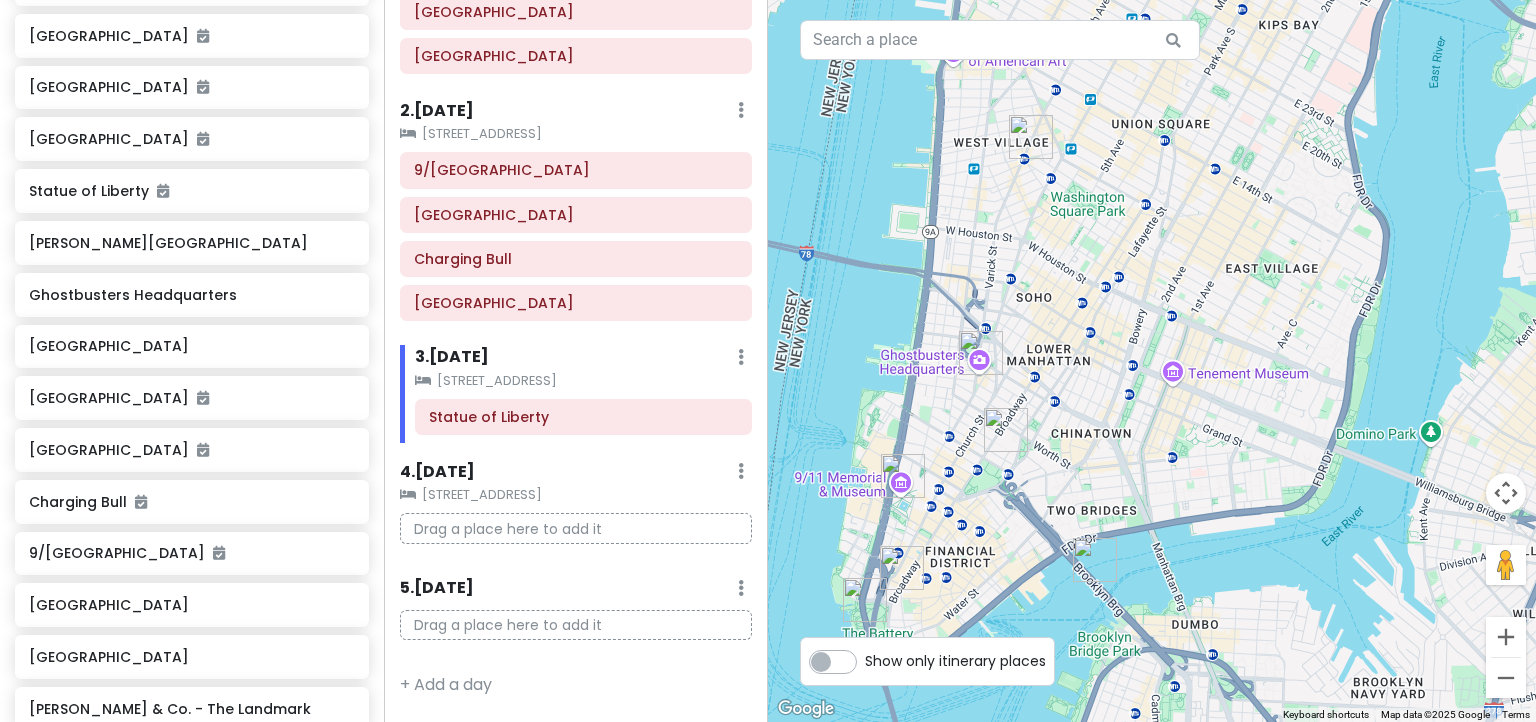 scroll, scrollTop: 244, scrollLeft: 0, axis: vertical 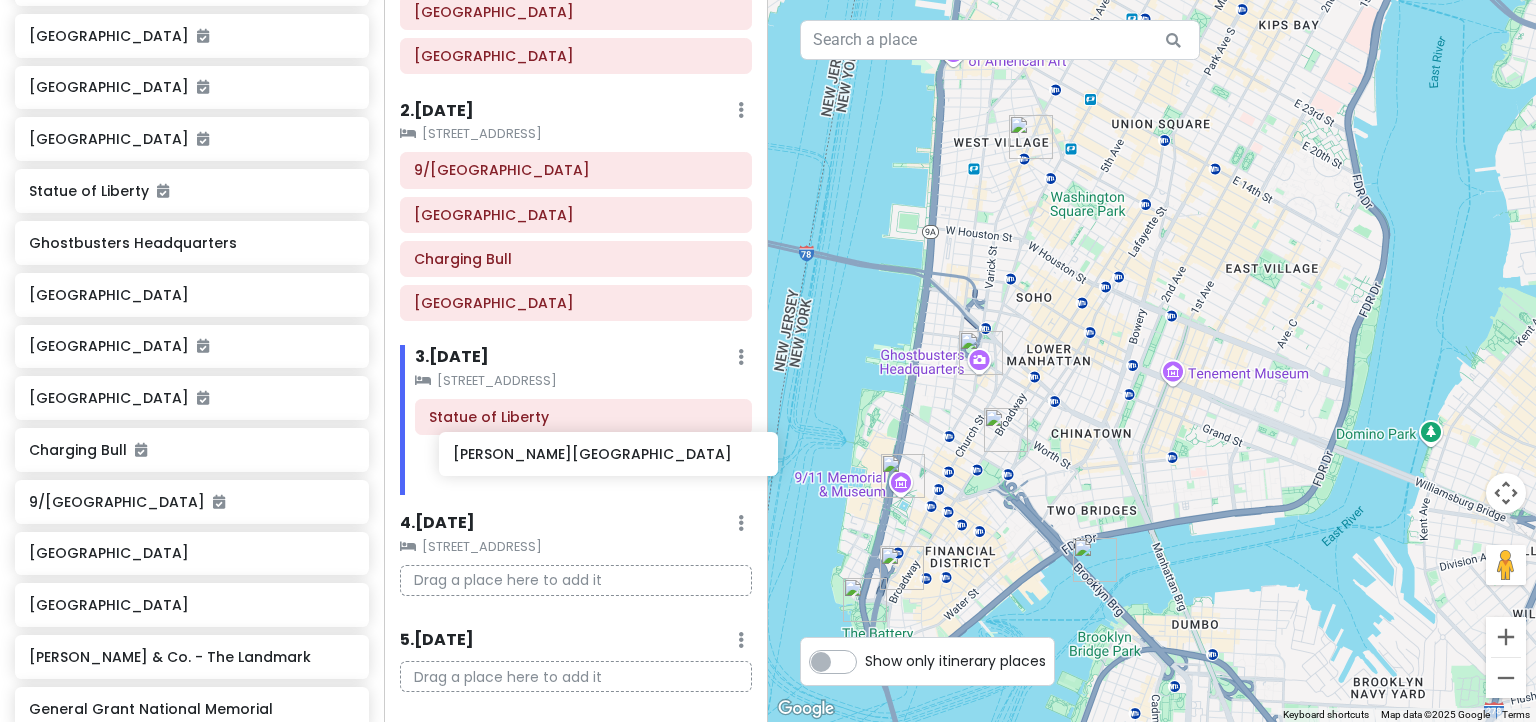 drag, startPoint x: 75, startPoint y: 203, endPoint x: 484, endPoint y: 461, distance: 483.57523 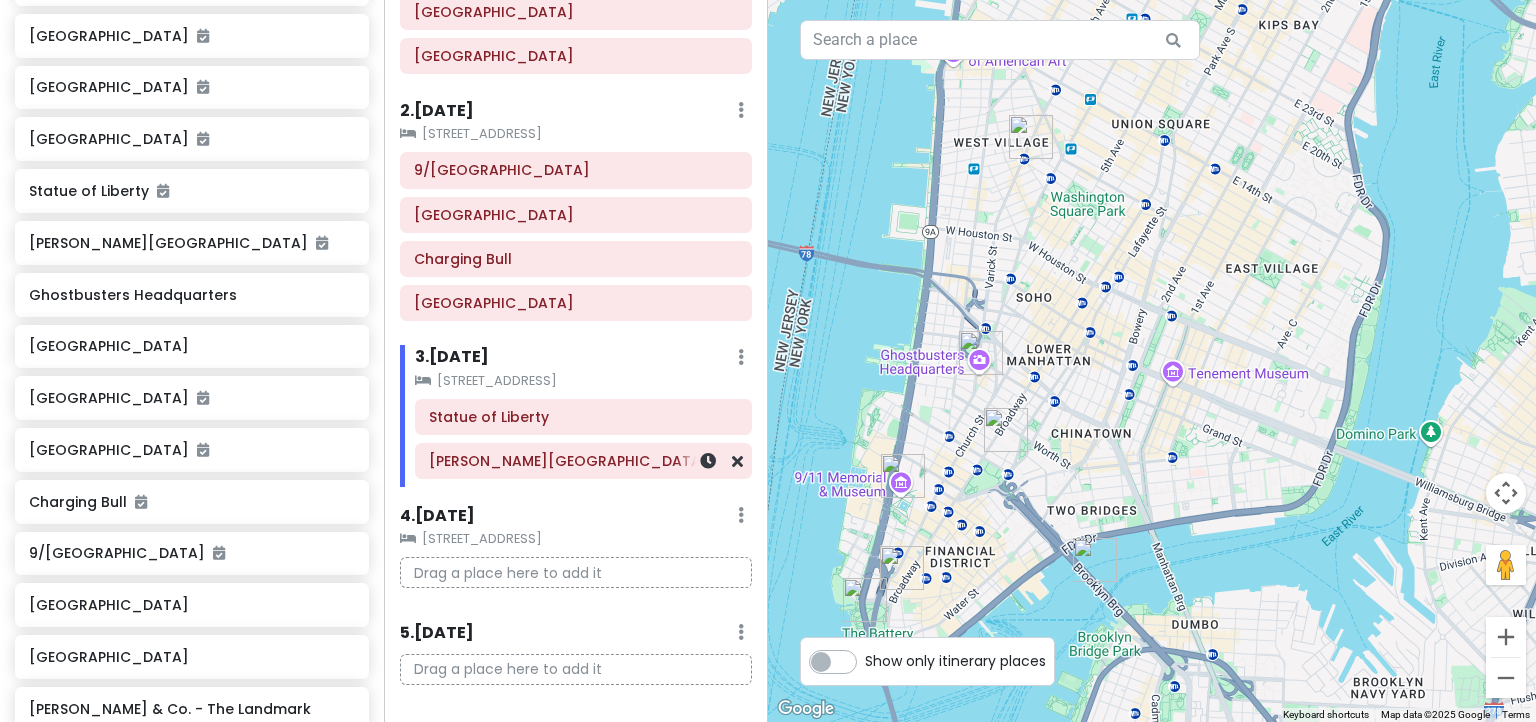 scroll, scrollTop: 248, scrollLeft: 0, axis: vertical 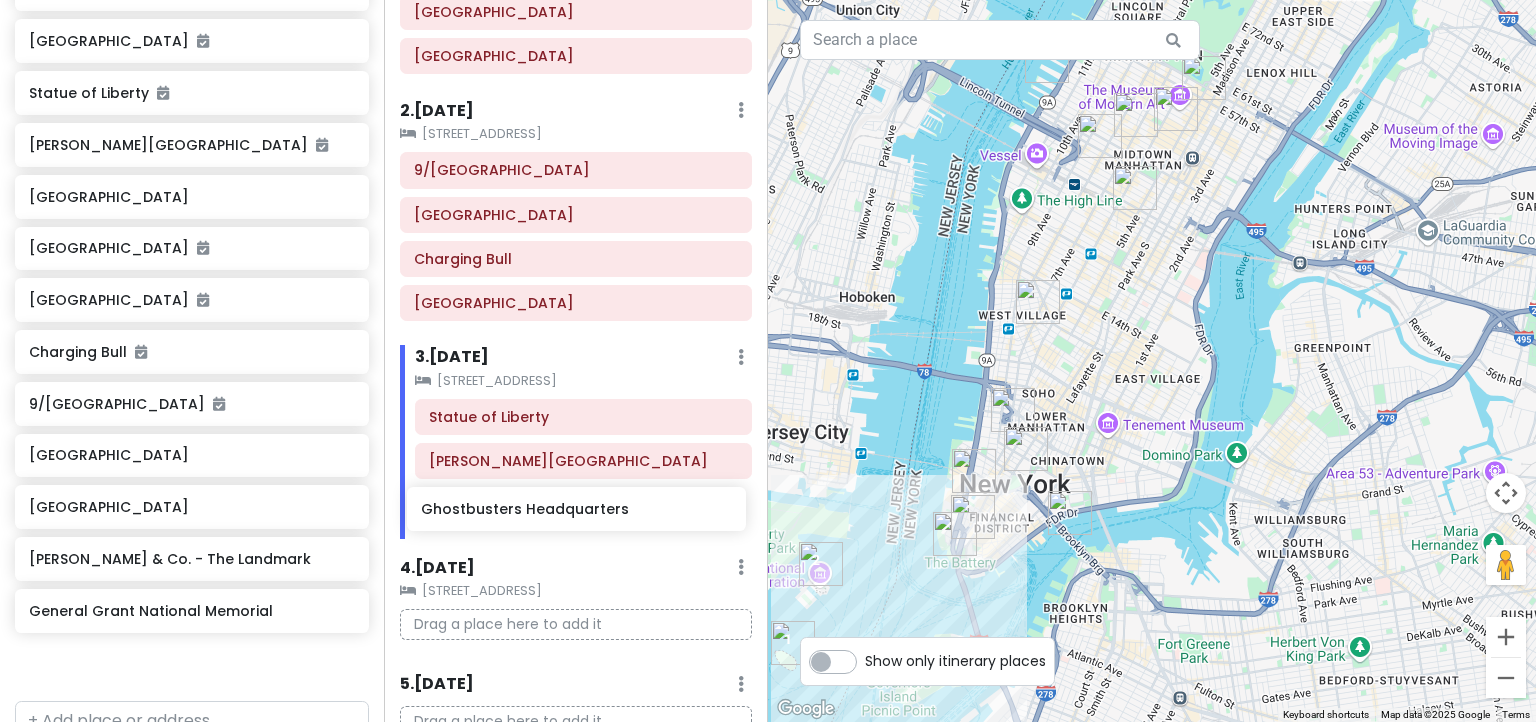 drag, startPoint x: 100, startPoint y: 149, endPoint x: 489, endPoint y: 503, distance: 525.96295 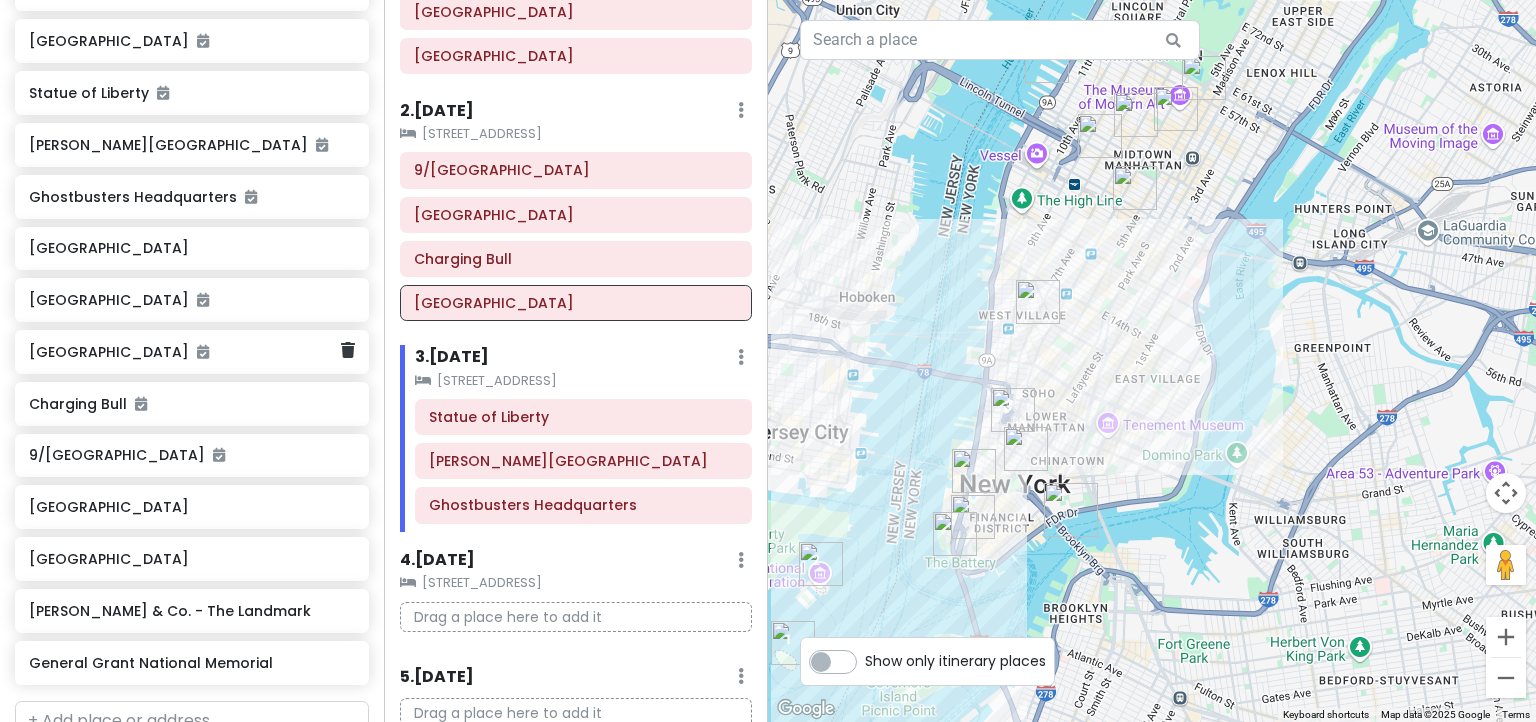 scroll, scrollTop: 556, scrollLeft: 0, axis: vertical 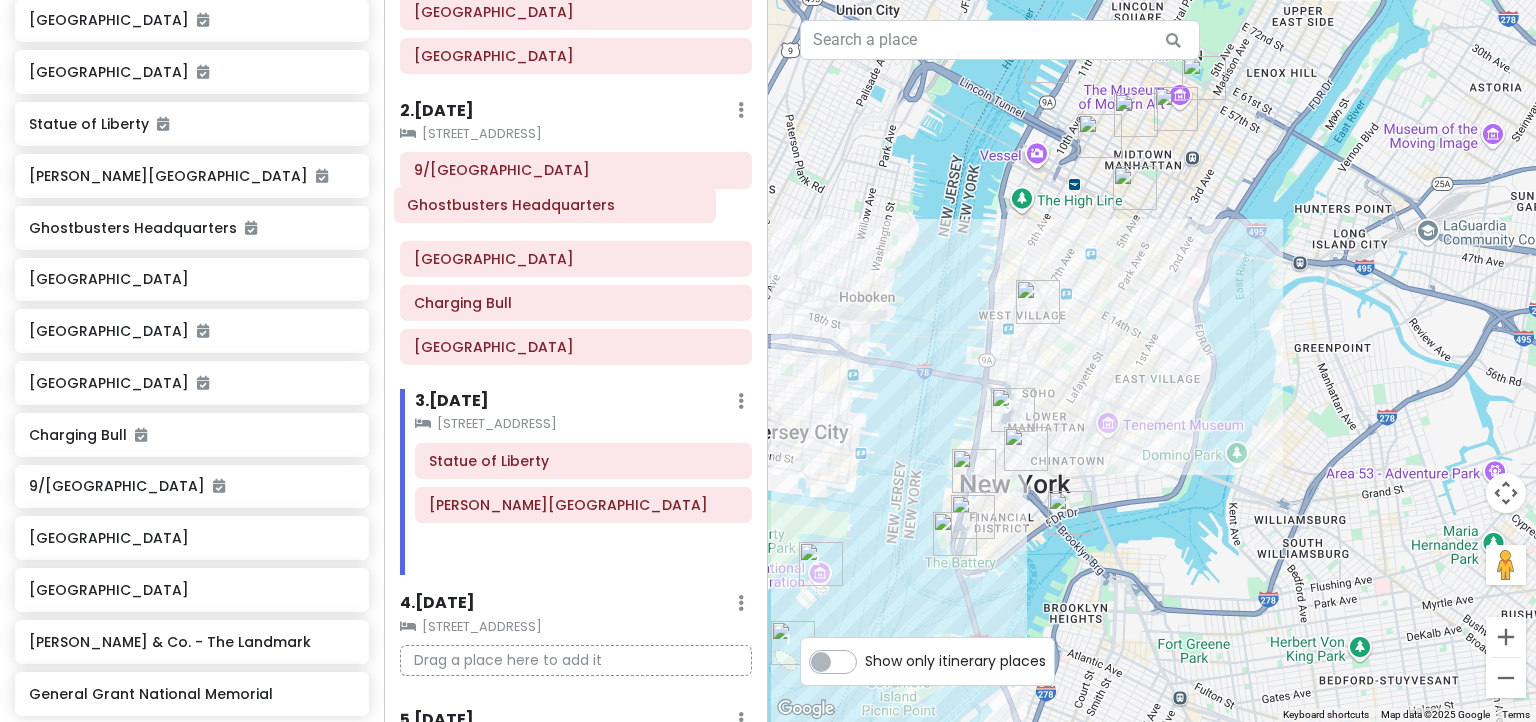 drag, startPoint x: 498, startPoint y: 511, endPoint x: 480, endPoint y: 218, distance: 293.55237 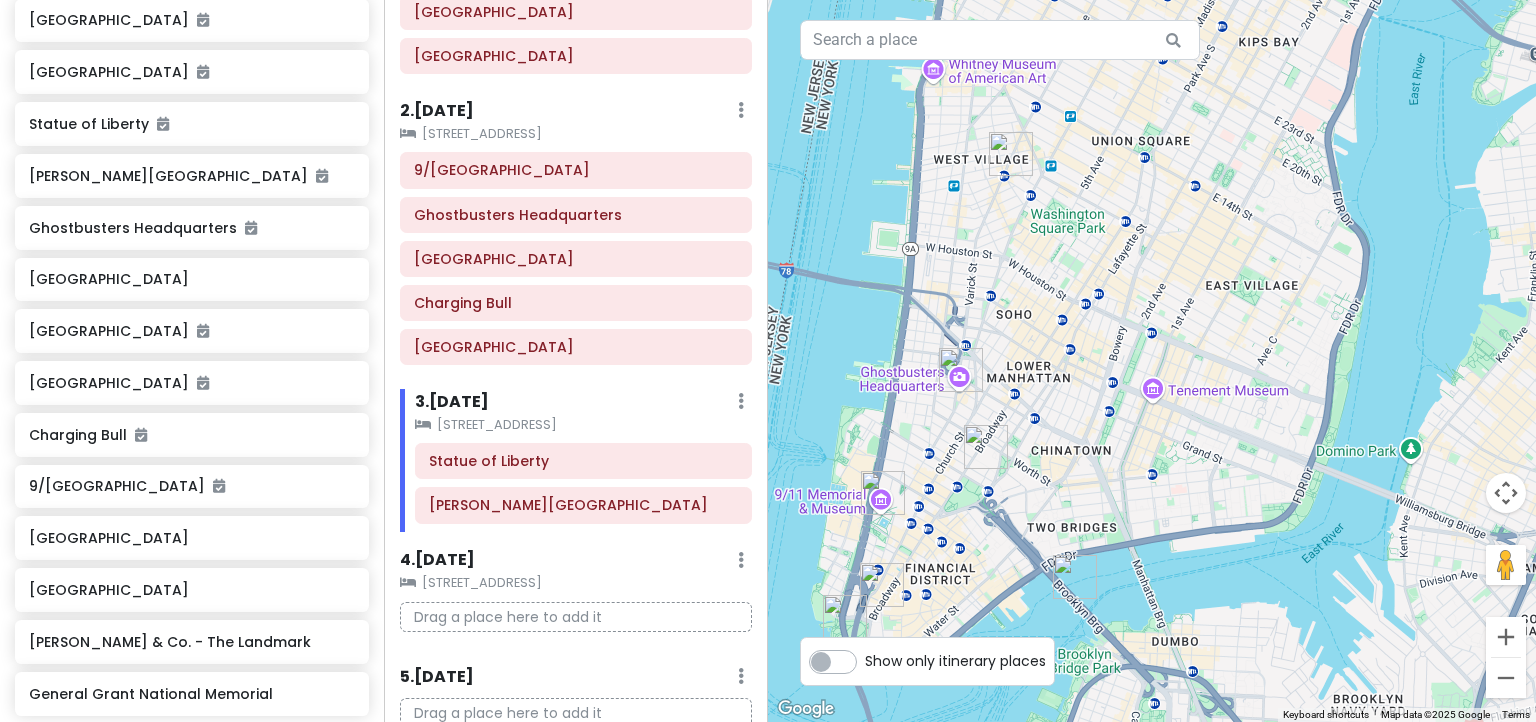 click on "2 .  [DATE] Add Day Notes Clear Lodging Delete Day" at bounding box center (576, 115) 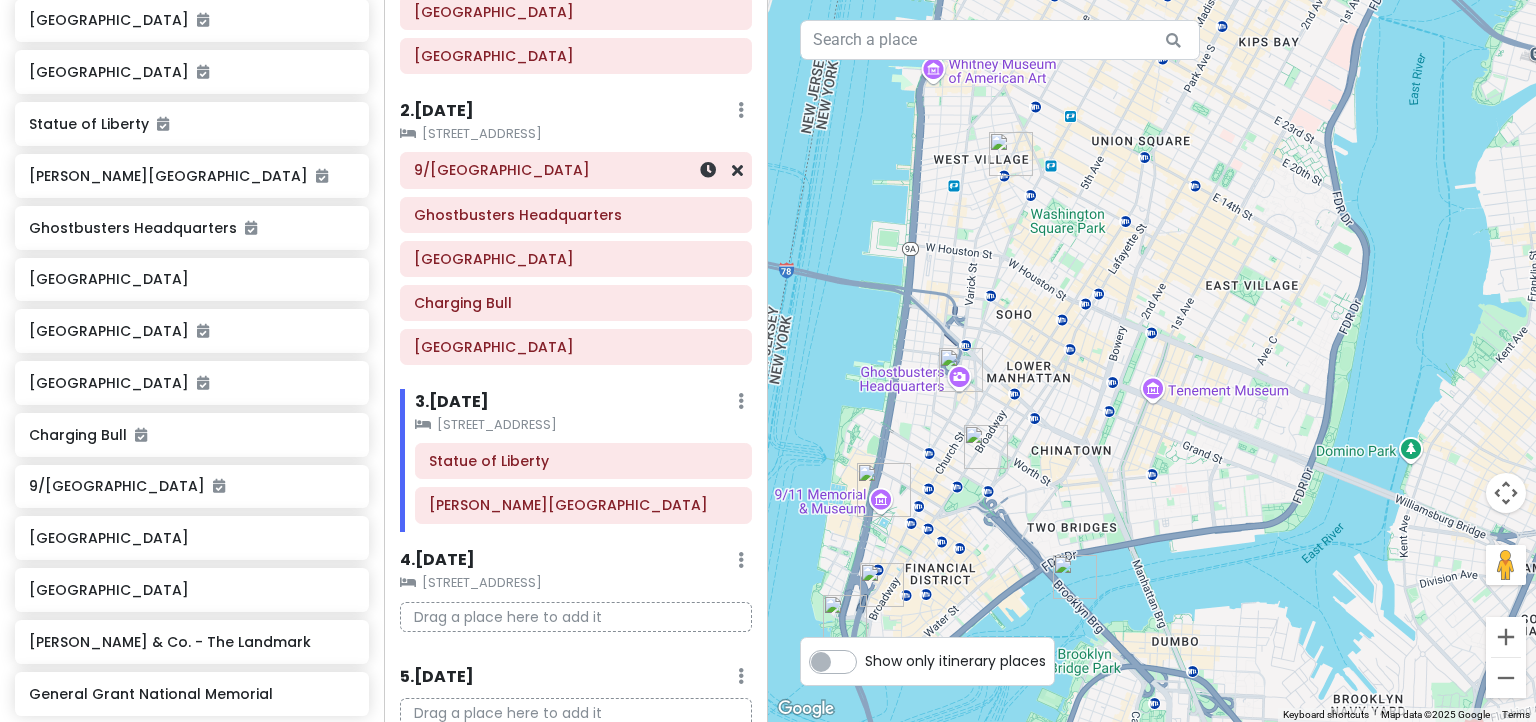 click on "9/[GEOGRAPHIC_DATA]" at bounding box center (576, 171) 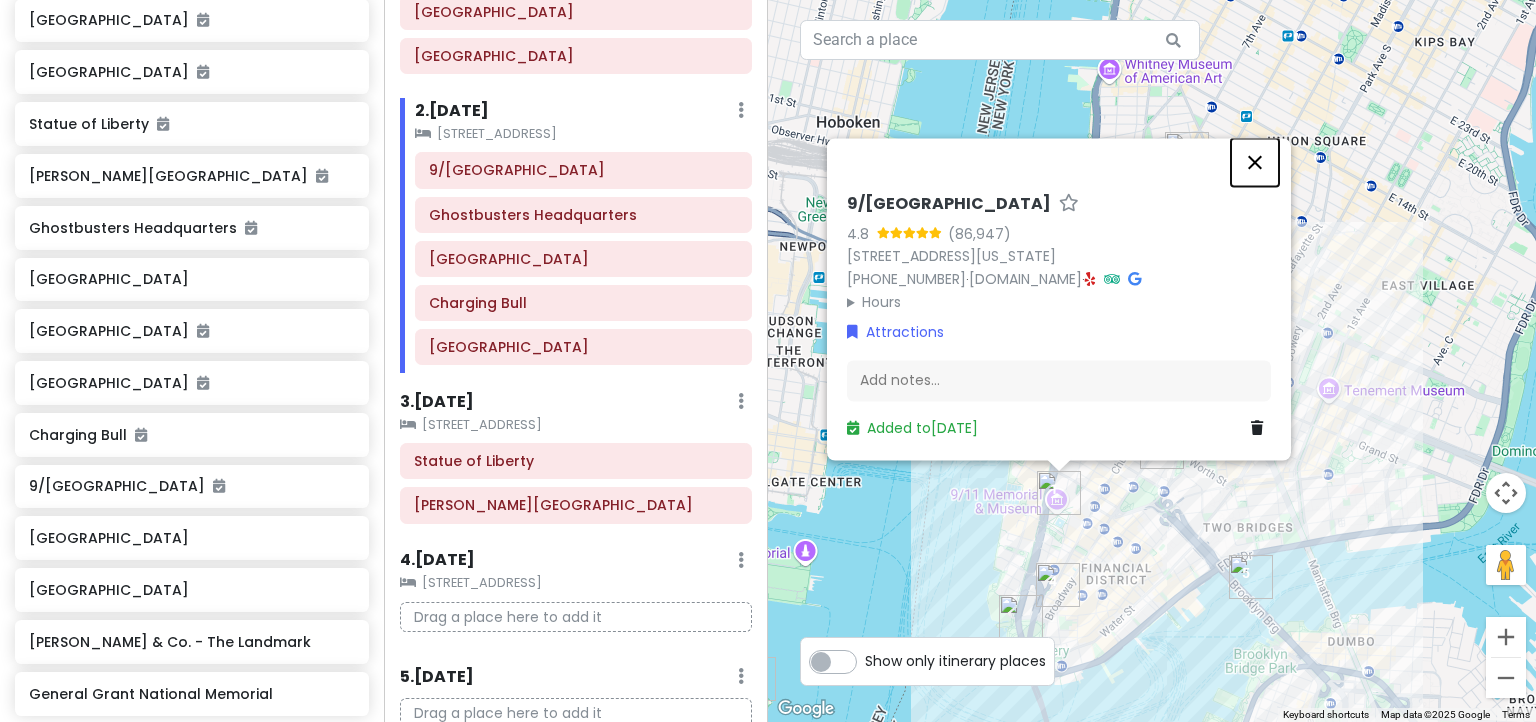 click at bounding box center [1255, 162] 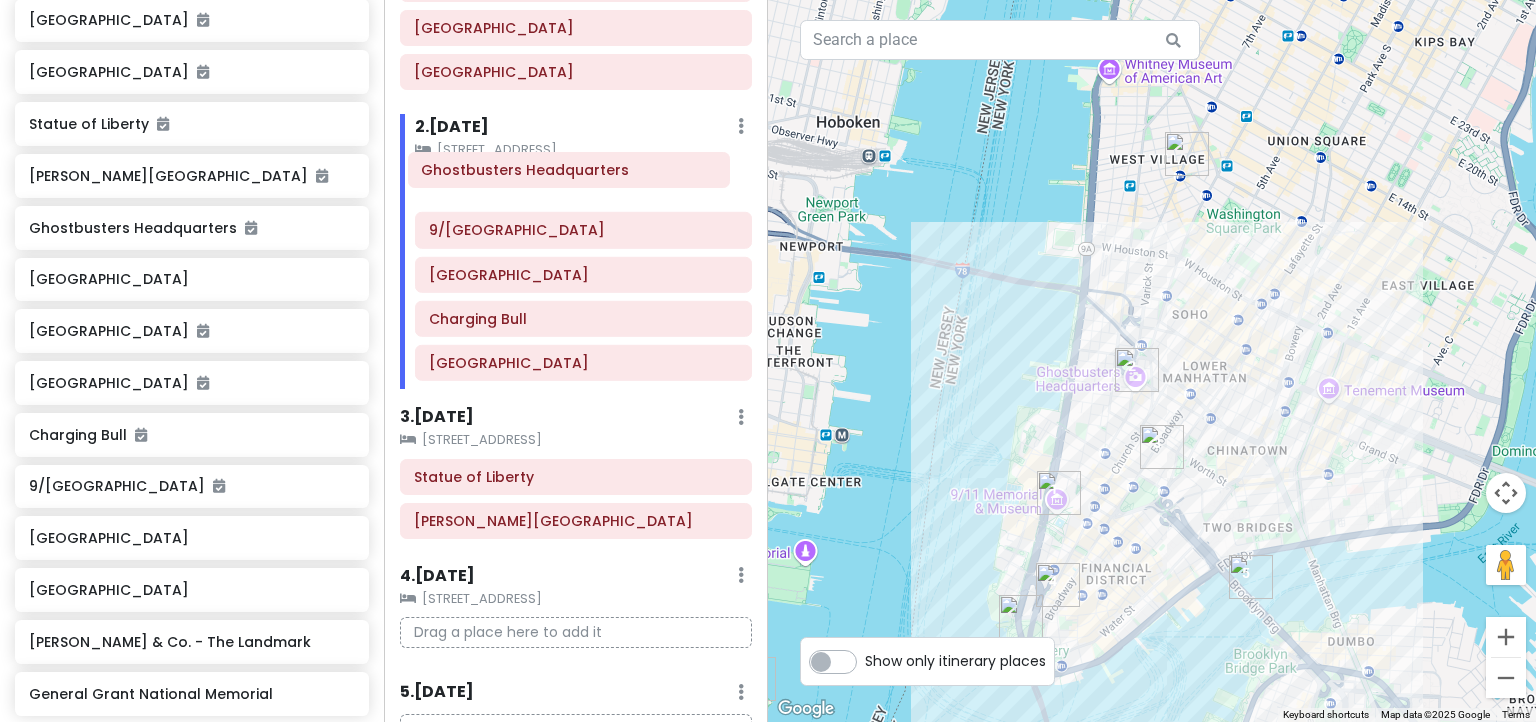 drag, startPoint x: 477, startPoint y: 218, endPoint x: 482, endPoint y: 183, distance: 35.35534 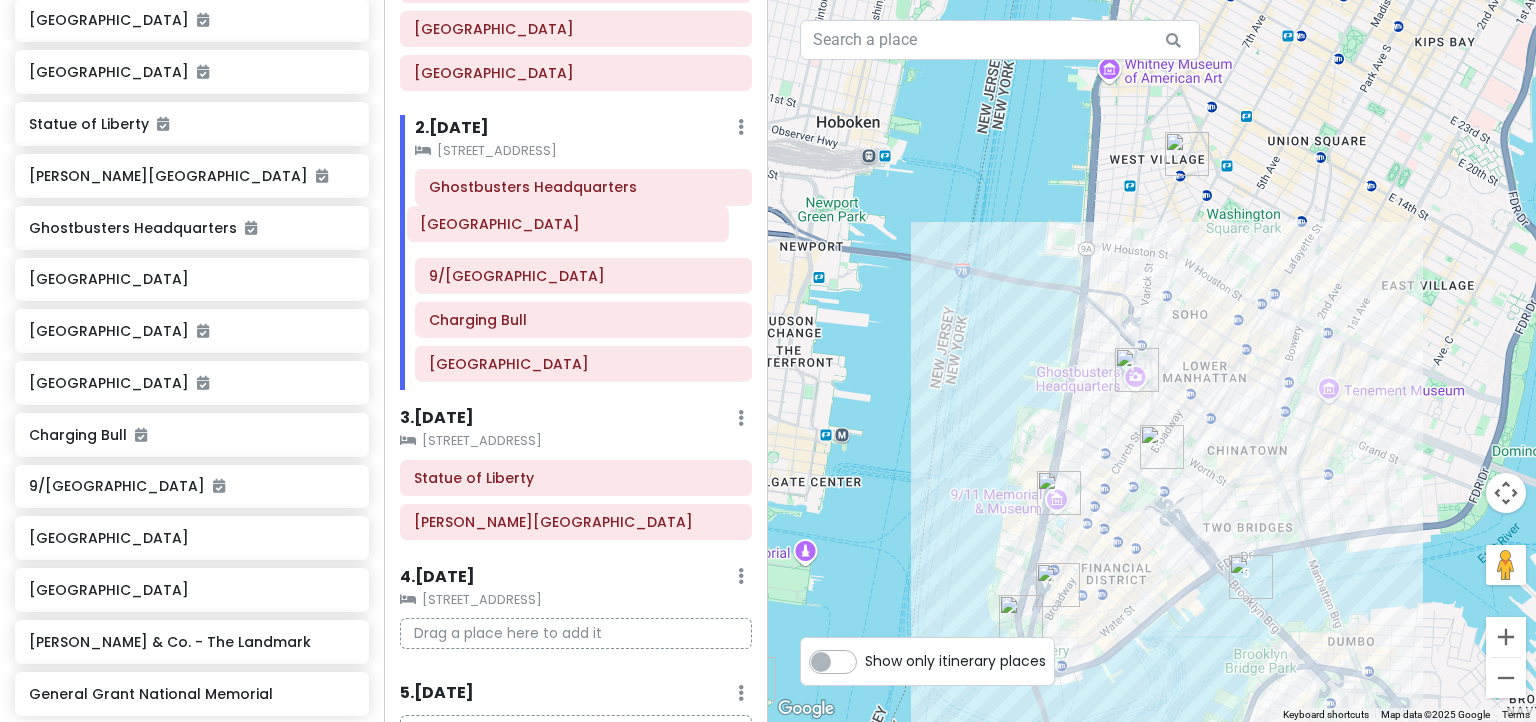 drag, startPoint x: 490, startPoint y: 285, endPoint x: 482, endPoint y: 236, distance: 49.648766 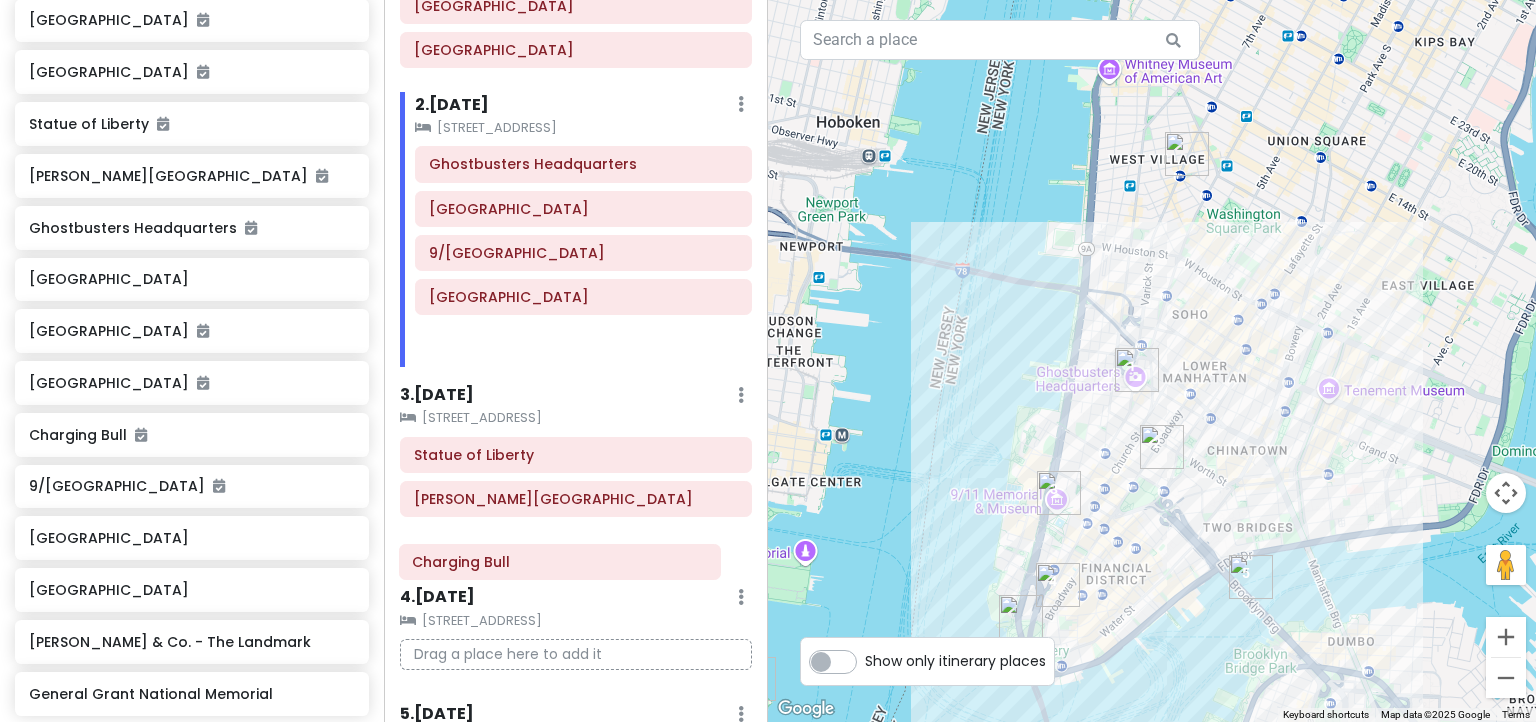 scroll, scrollTop: 261, scrollLeft: 0, axis: vertical 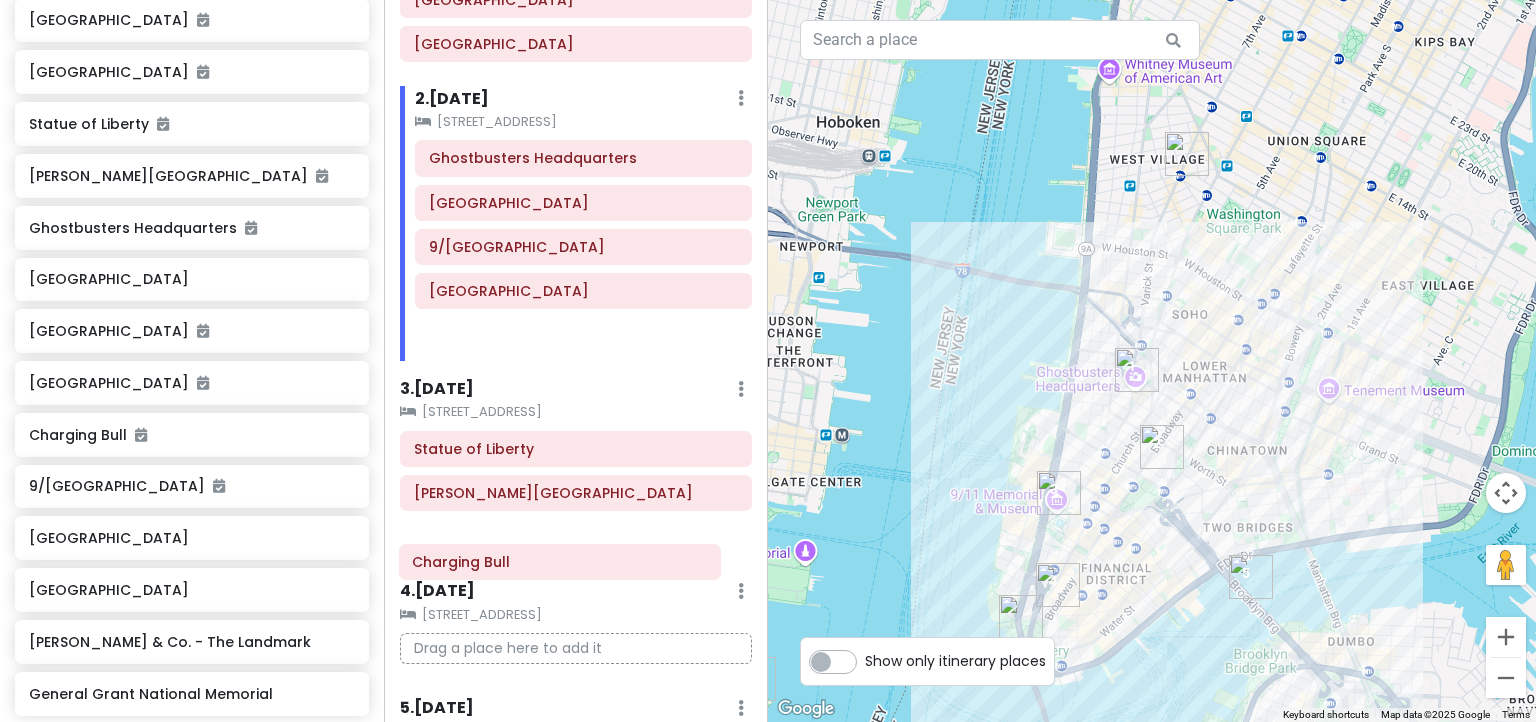 drag, startPoint x: 480, startPoint y: 320, endPoint x: 468, endPoint y: 563, distance: 243.29611 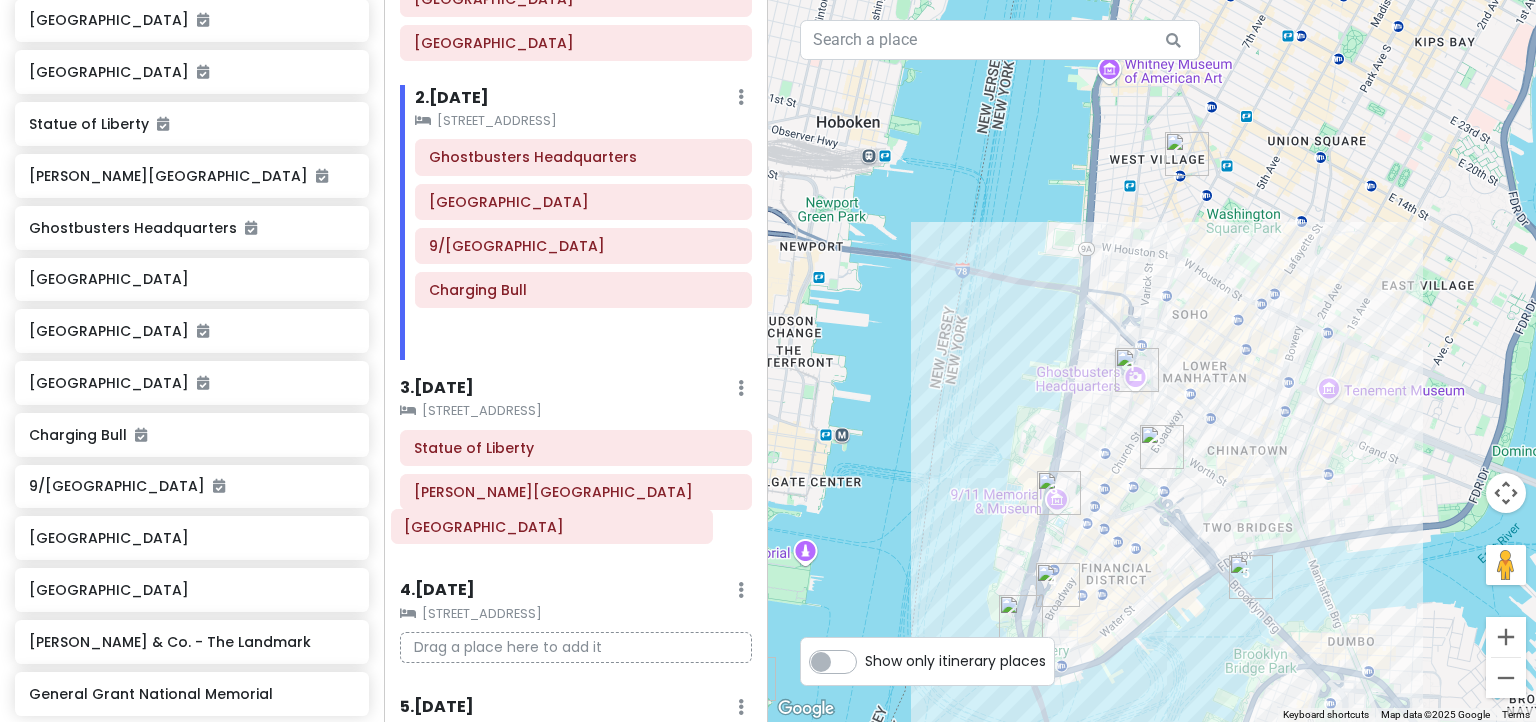 drag, startPoint x: 493, startPoint y: 335, endPoint x: 469, endPoint y: 531, distance: 197.46393 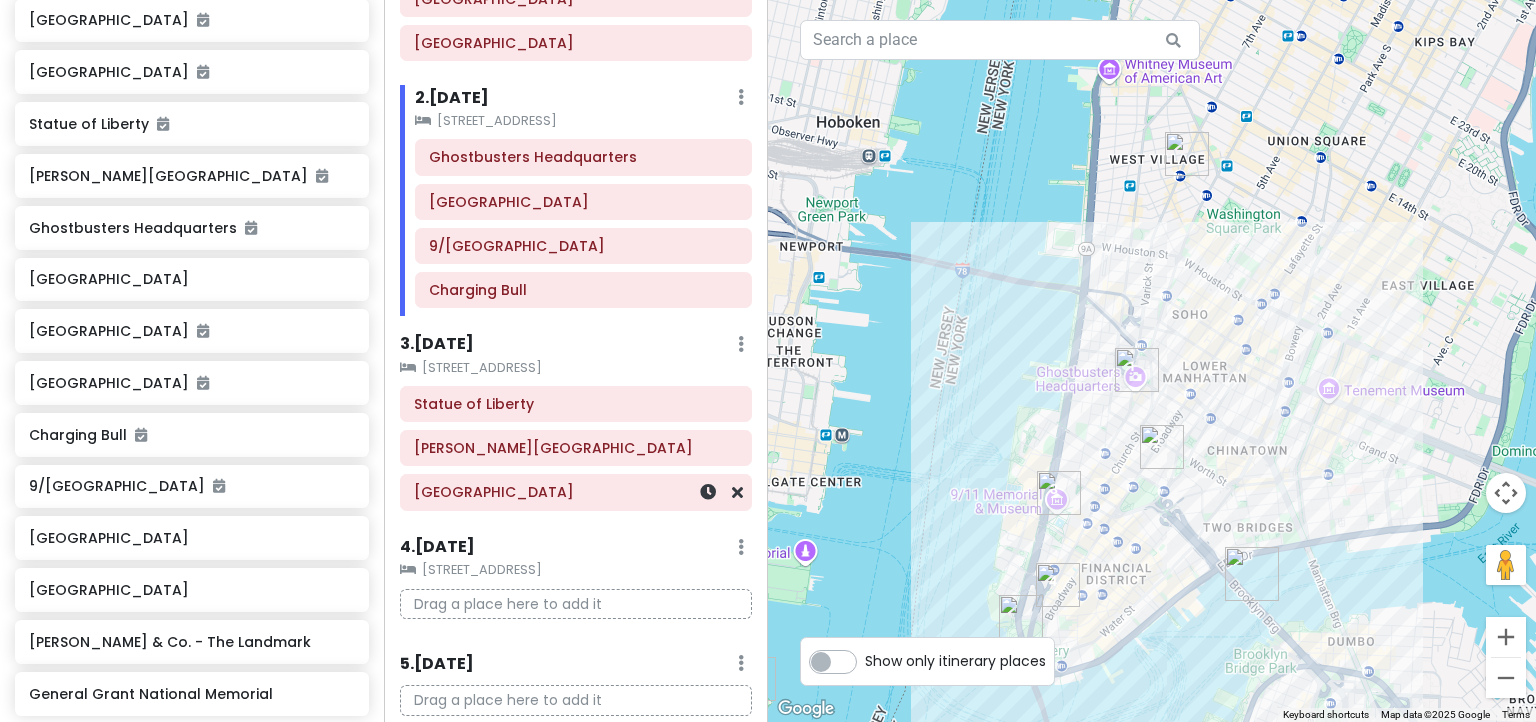 click on "[GEOGRAPHIC_DATA]" at bounding box center [576, 492] 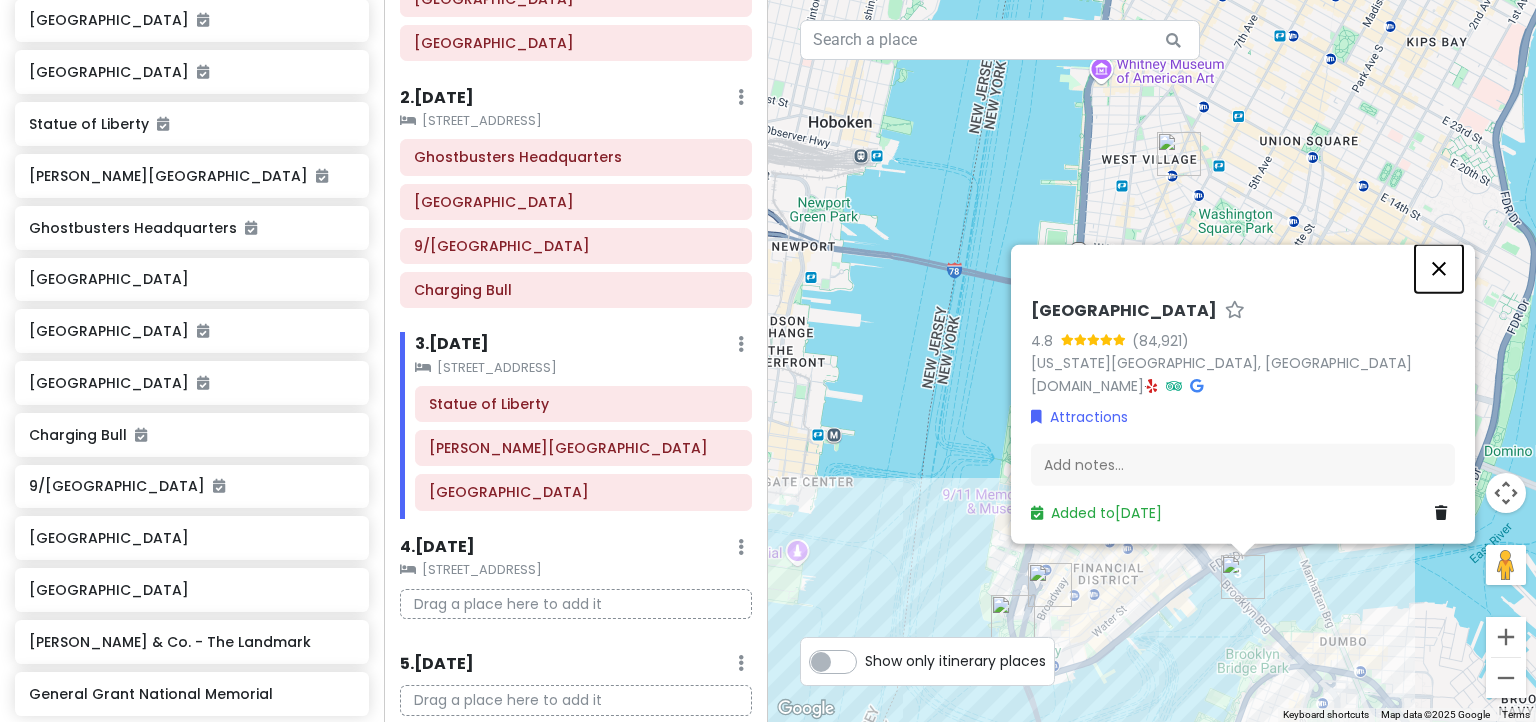 click at bounding box center (1439, 269) 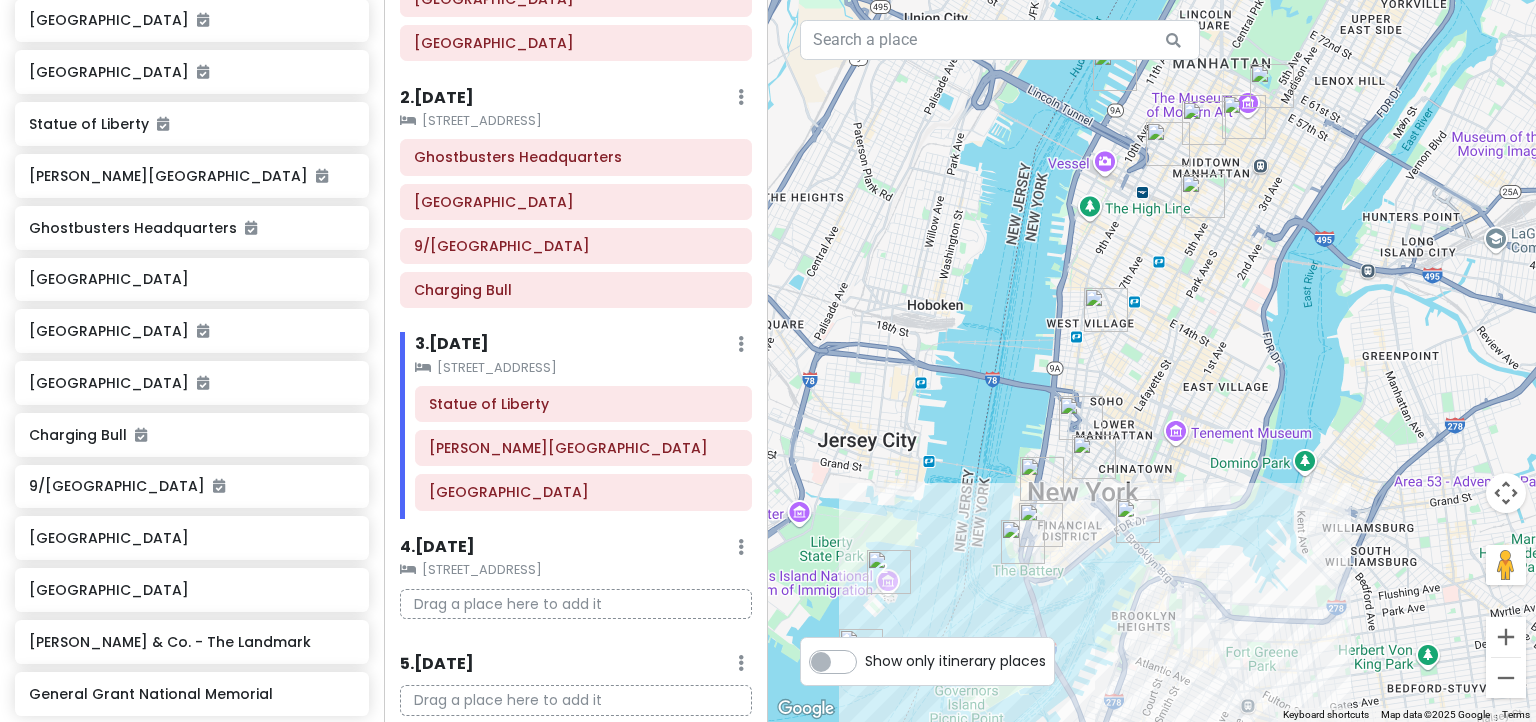 click at bounding box center (1023, 542) 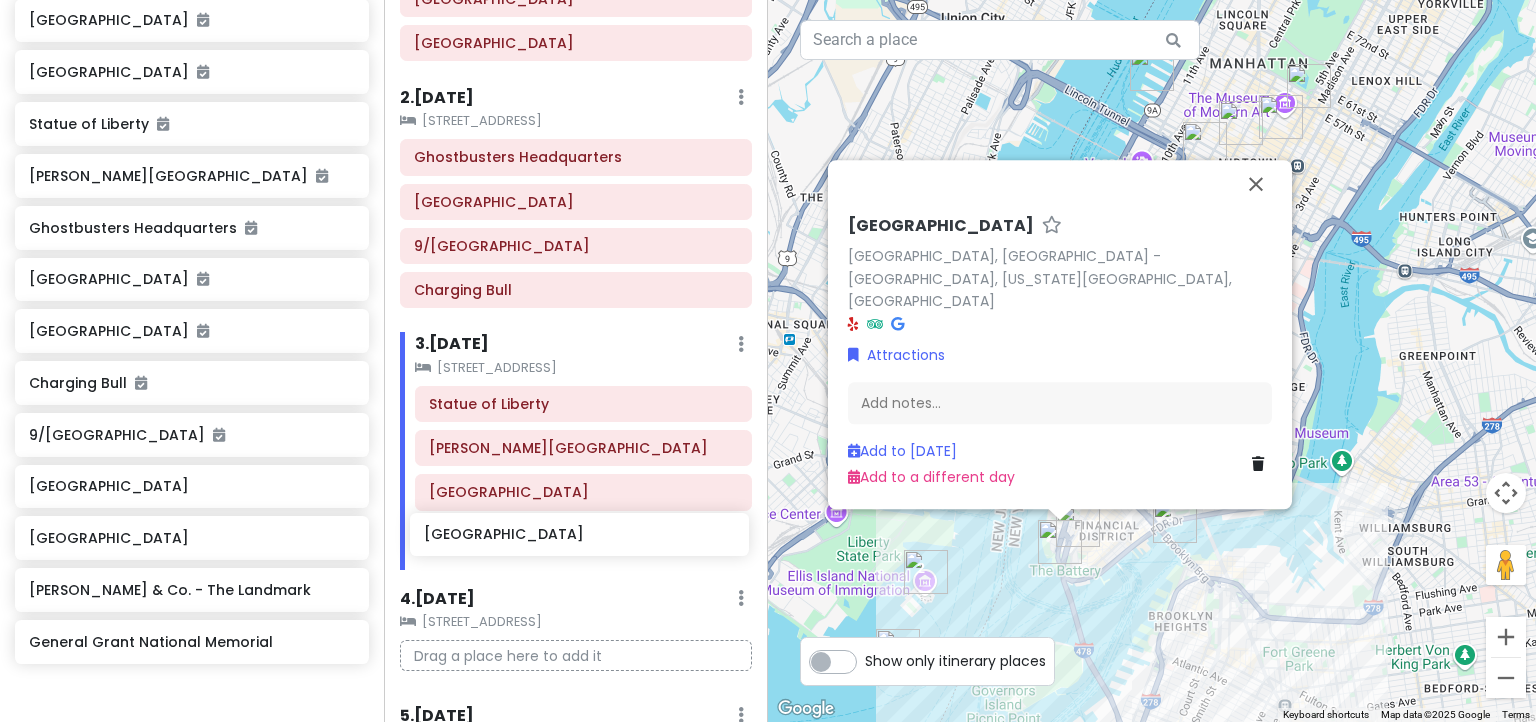 drag, startPoint x: 127, startPoint y: 249, endPoint x: 521, endPoint y: 549, distance: 495.21307 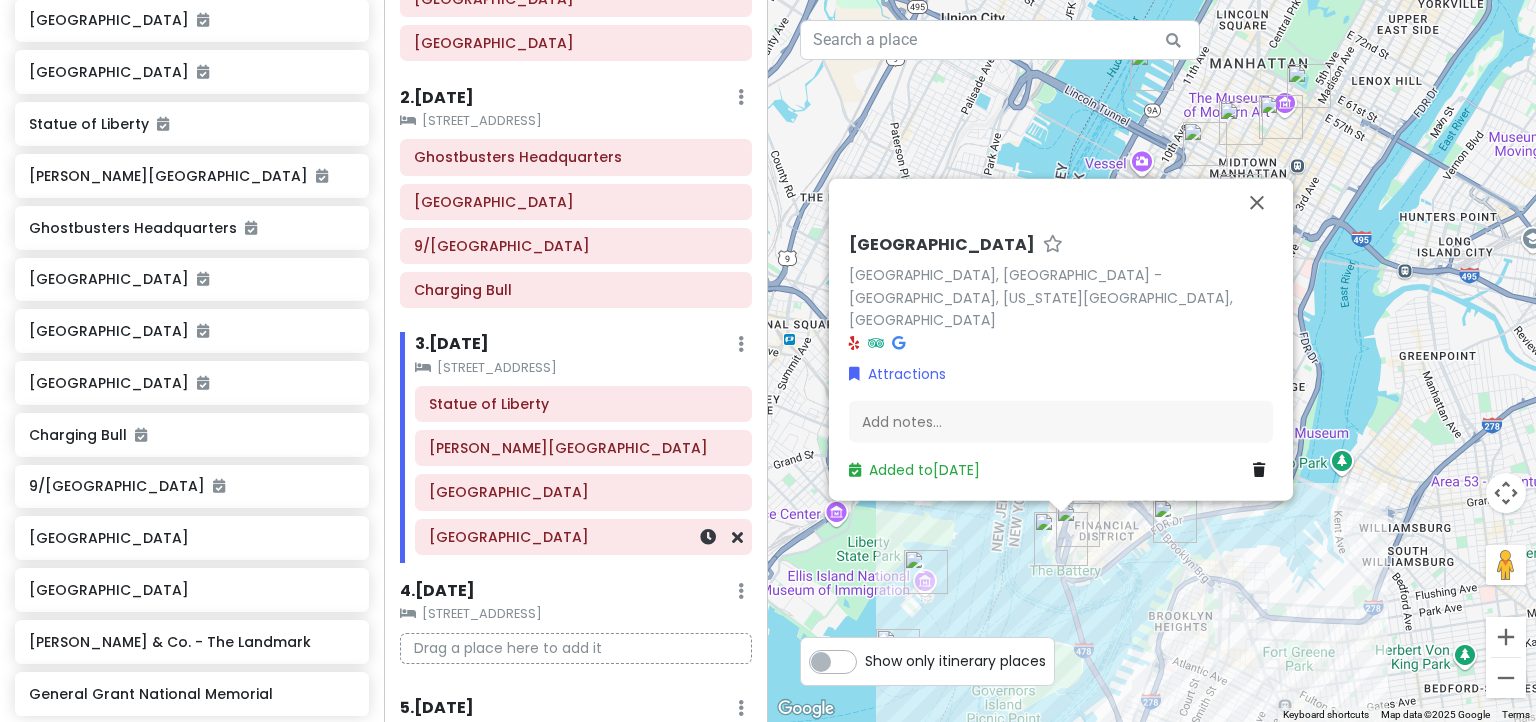 scroll, scrollTop: 552, scrollLeft: 0, axis: vertical 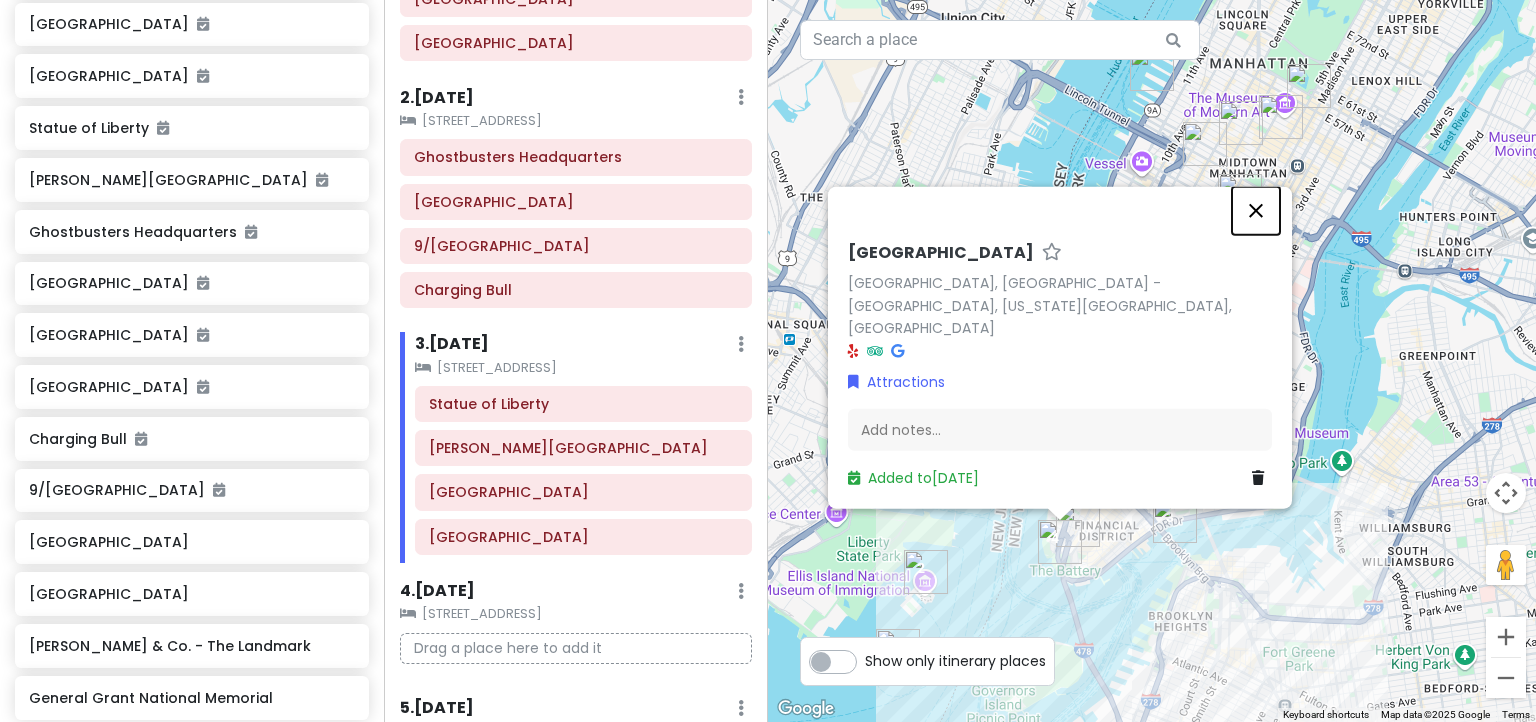 click at bounding box center (1256, 211) 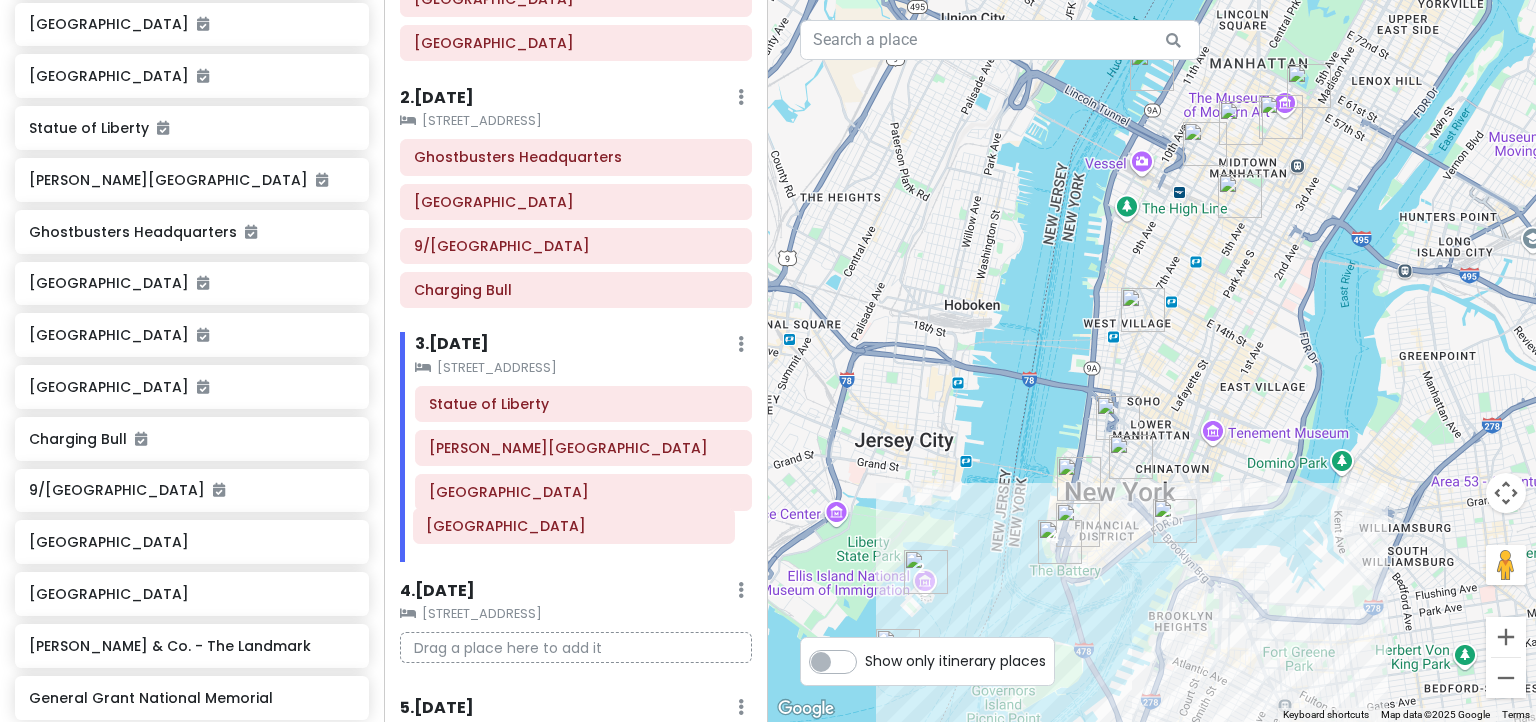 drag, startPoint x: 490, startPoint y: 500, endPoint x: 488, endPoint y: 538, distance: 38.052597 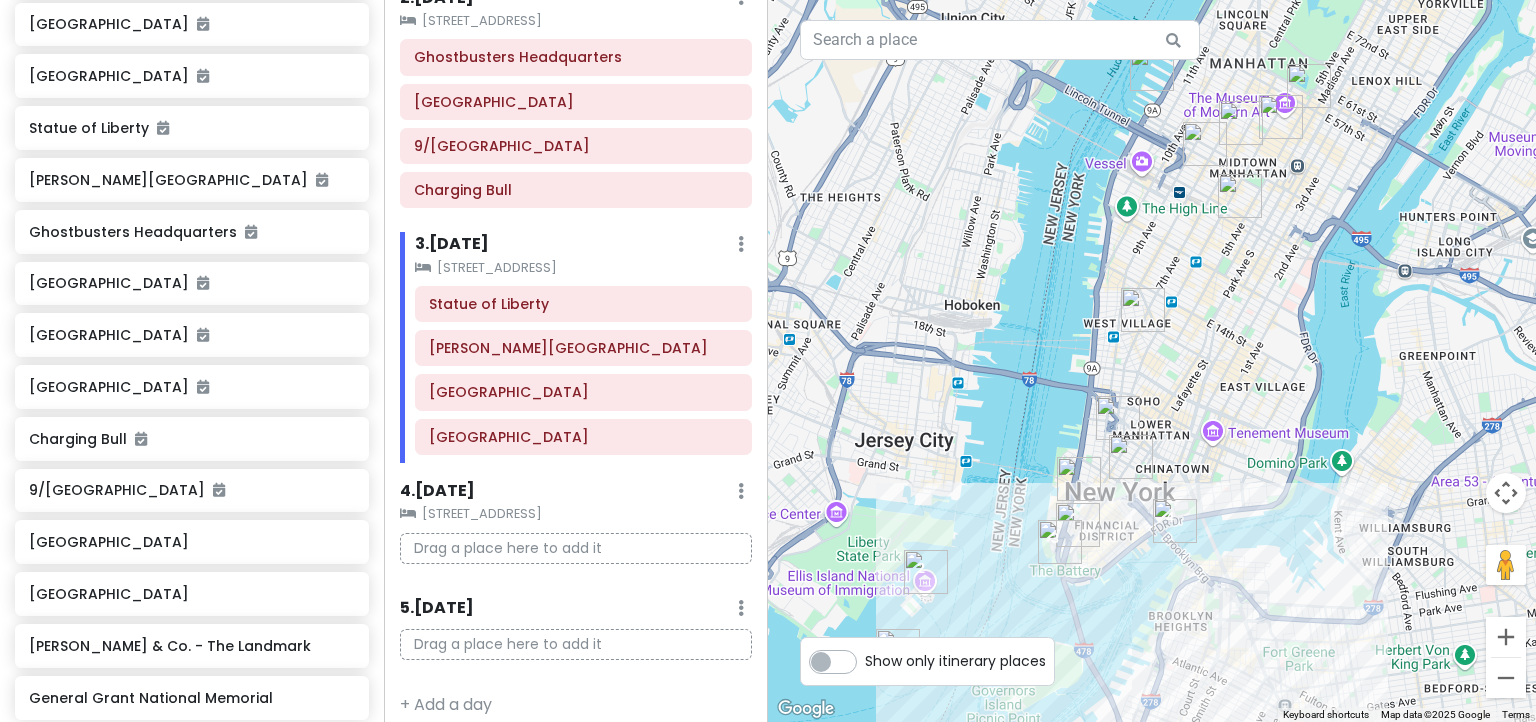 scroll, scrollTop: 376, scrollLeft: 0, axis: vertical 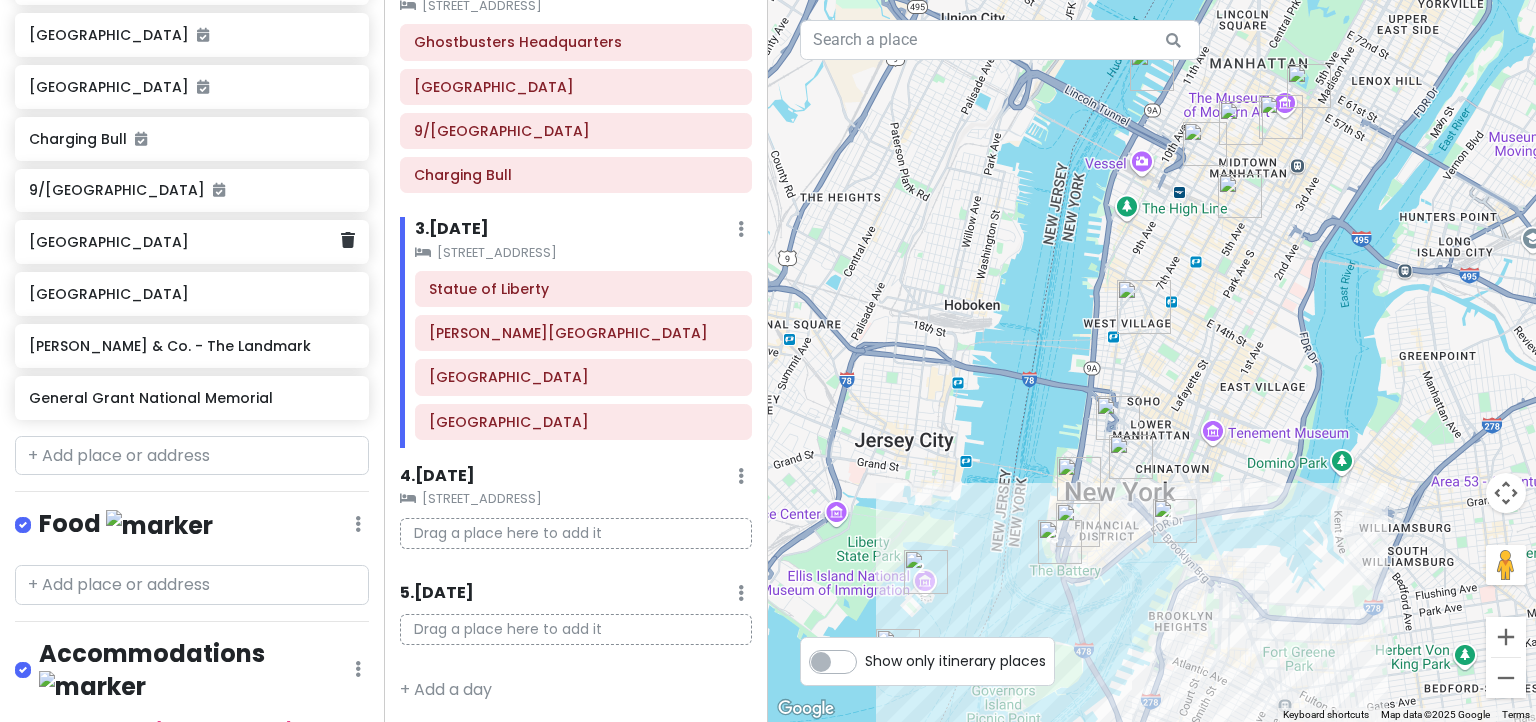 click on "[GEOGRAPHIC_DATA]" at bounding box center [184, 242] 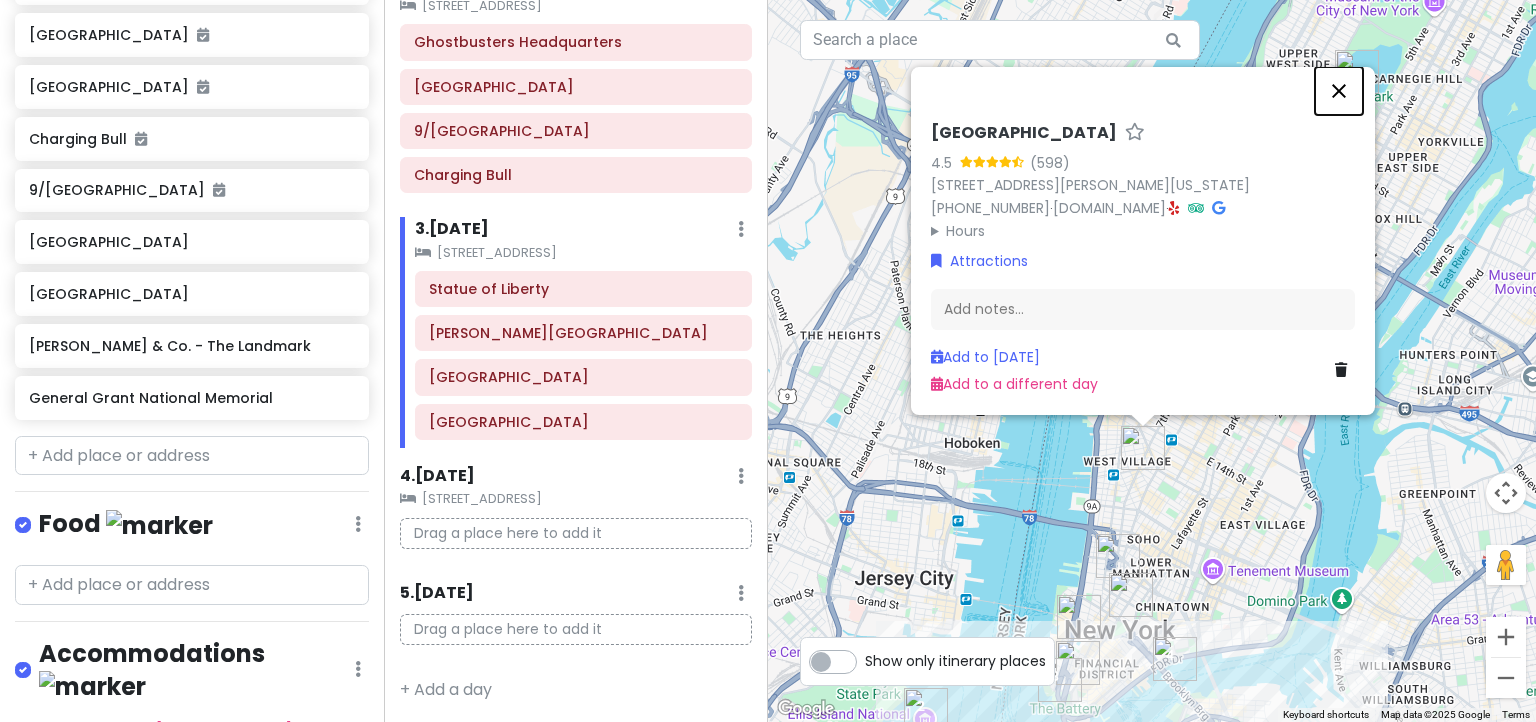 click at bounding box center (1339, 91) 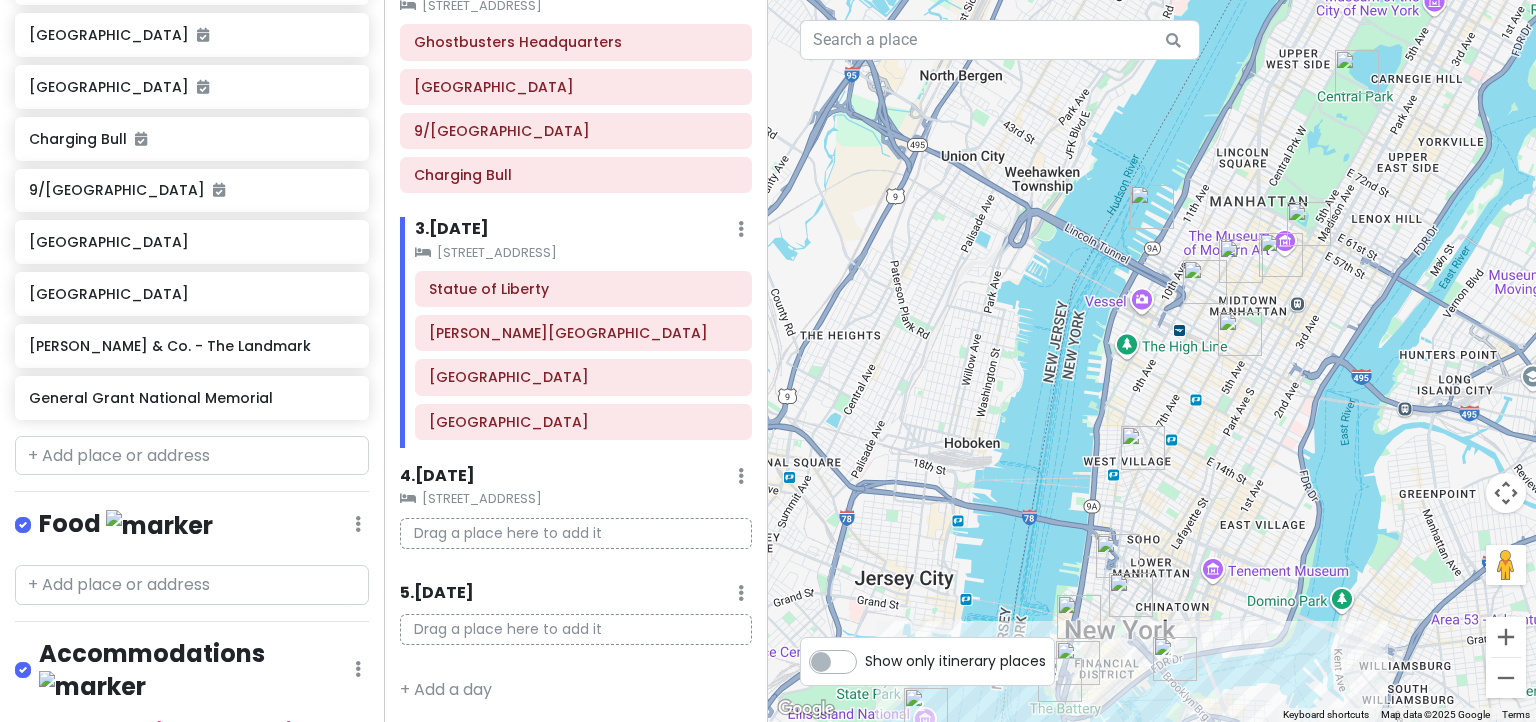 click at bounding box center (1143, 448) 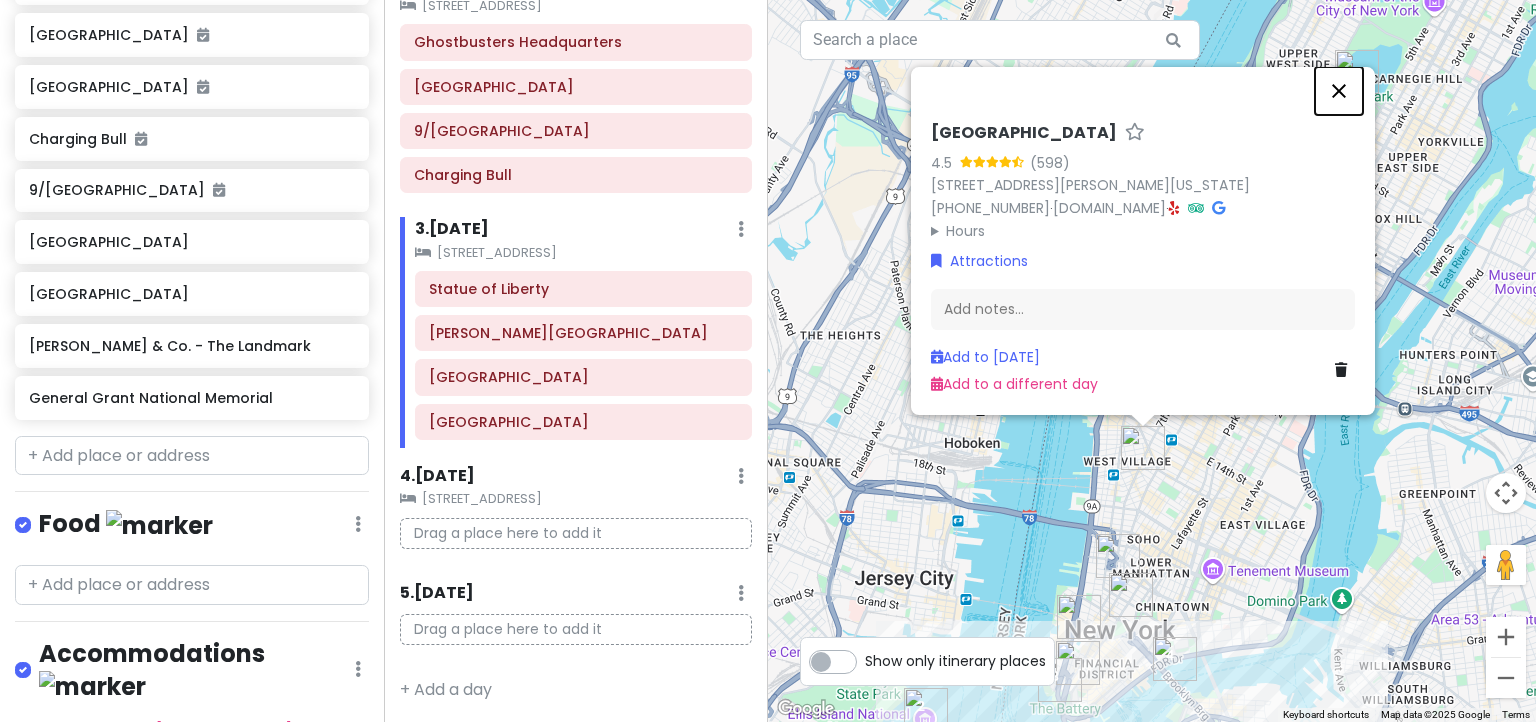 click at bounding box center (1339, 91) 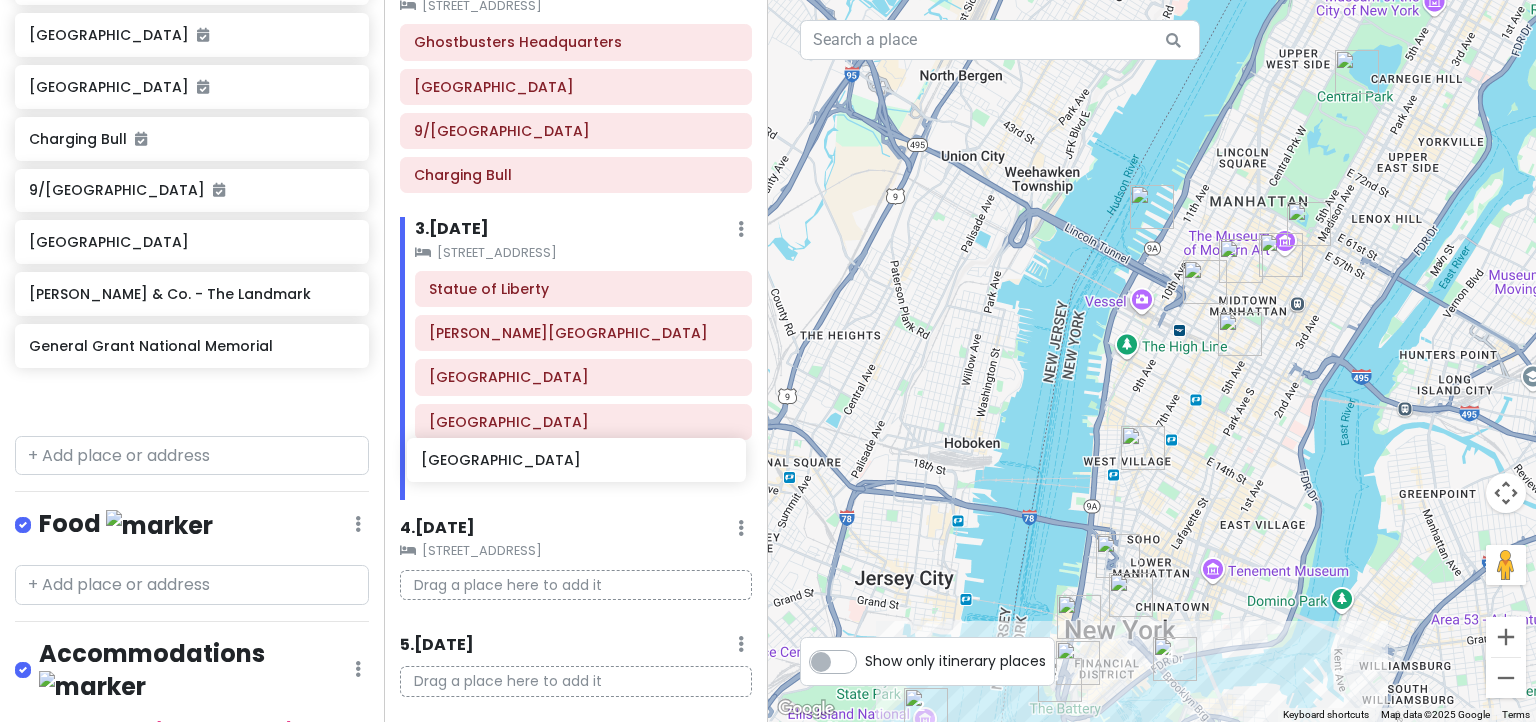 drag, startPoint x: 167, startPoint y: 225, endPoint x: 559, endPoint y: 469, distance: 461.73587 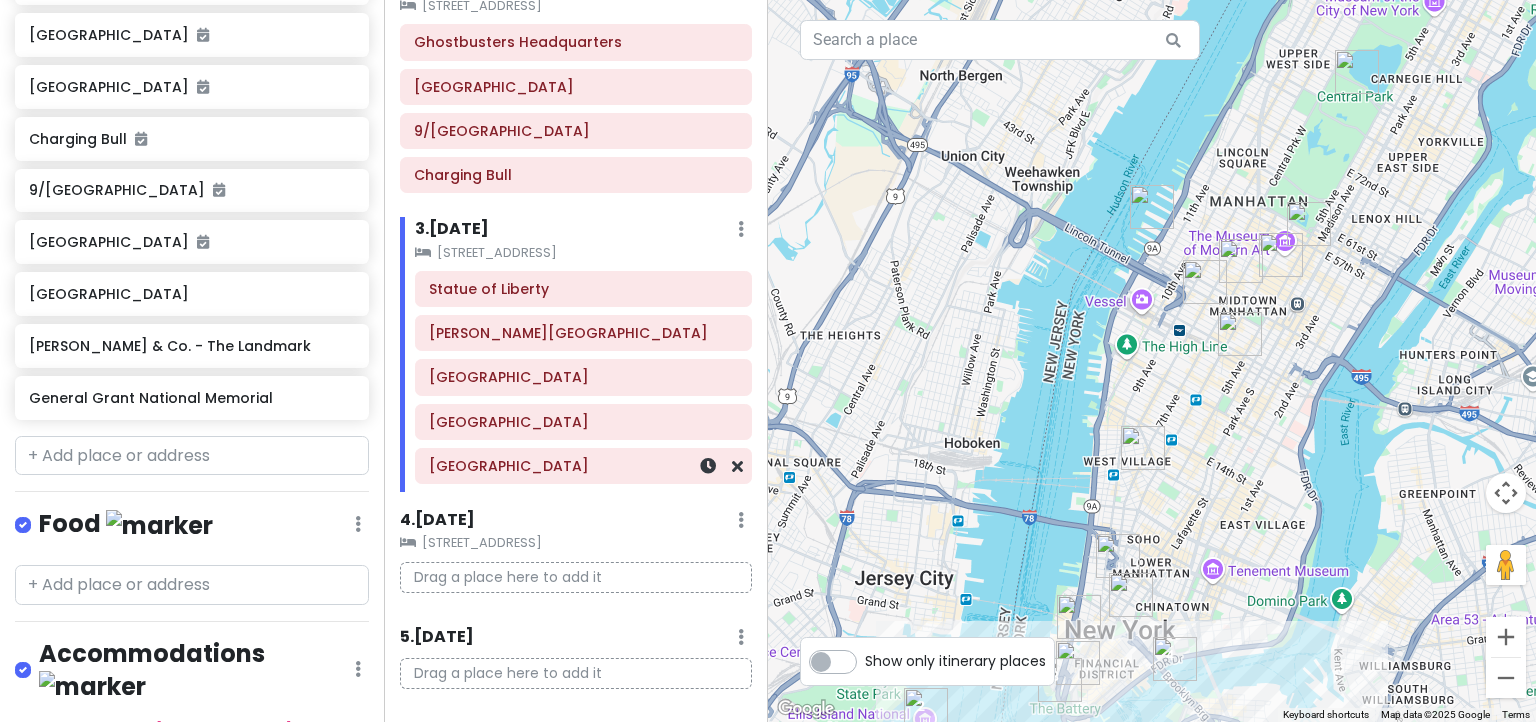 scroll, scrollTop: 800, scrollLeft: 0, axis: vertical 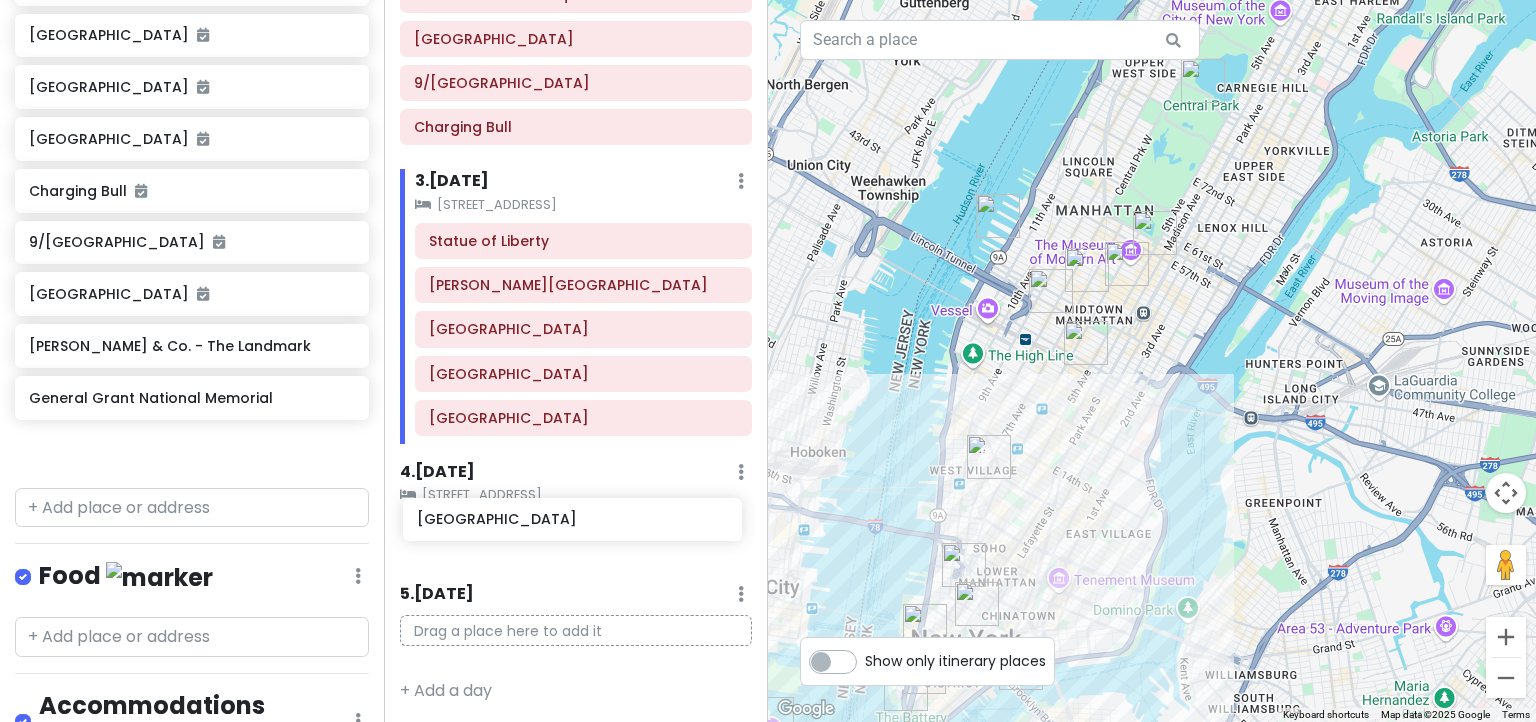drag, startPoint x: 80, startPoint y: 325, endPoint x: 468, endPoint y: 525, distance: 436.51346 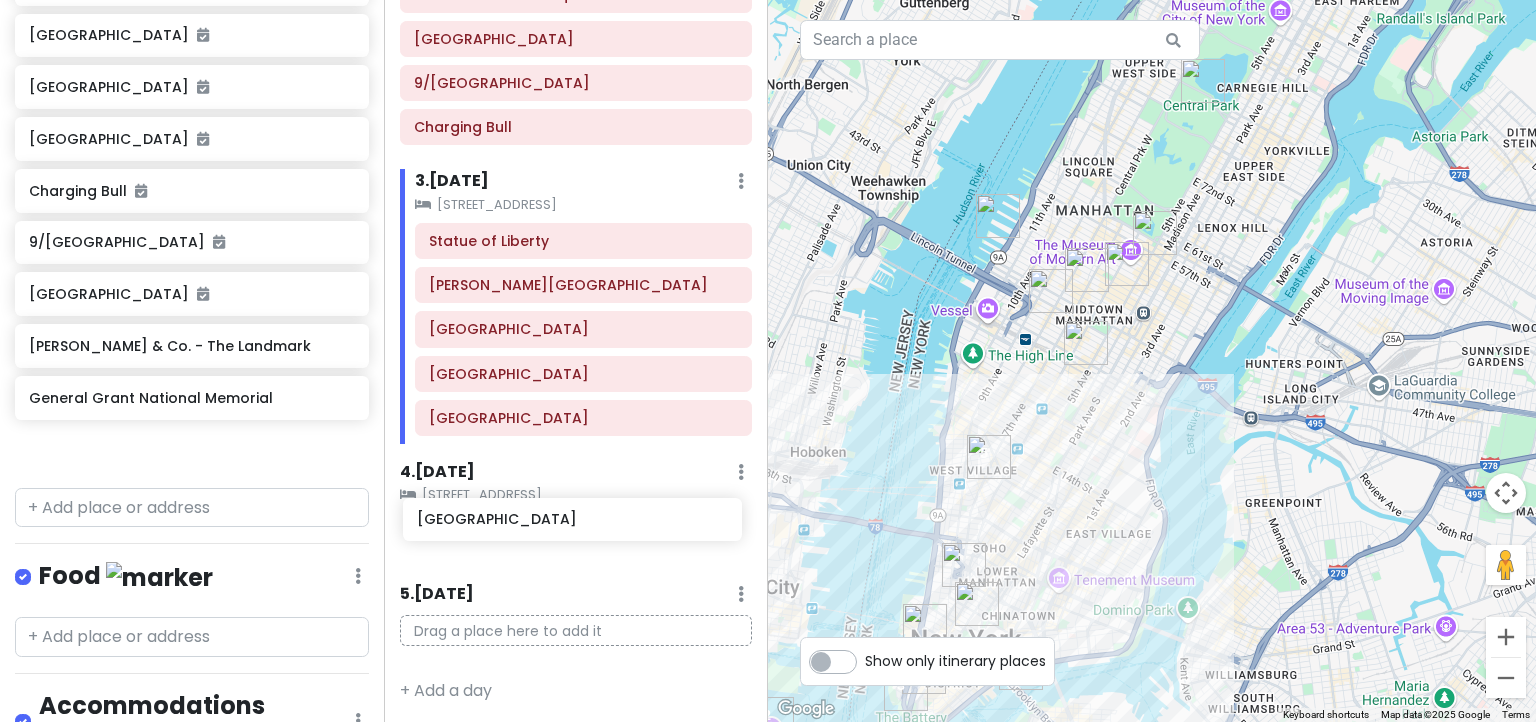 click on "[GEOGRAPHIC_DATA] [GEOGRAPHIC_DATA] Trip Private Change Dates Make a Copy Delete Trip Go Pro ⚡️ Give Feedback 💡 Support Scout ☕️ Itinerary Share Publish Notes Add notes... Attractions   Edit Reorder Delete List Intrepid Museum [GEOGRAPHIC_DATA] [GEOGRAPHIC_DATA] [GEOGRAPHIC_DATA] [GEOGRAPHIC_DATA][PERSON_NAME] [GEOGRAPHIC_DATA] [GEOGRAPHIC_DATA] [GEOGRAPHIC_DATA]. - The Landmark General Grant National Memorial Food   Edit Reorder Delete List Accommodations   Edit Reorder Delete List Find hotels on [DOMAIN_NAME] [STREET_ADDRESS] + Add a section Itinerary × 1 .  [DATE] Edit Day Notes Clear Lodging Delete Day   Click to add day notes    [STREET_ADDRESS][GEOGRAPHIC_DATA] [GEOGRAPHIC_DATA] [GEOGRAPHIC_DATA] [GEOGRAPHIC_DATA] .  [DATE] Add Day Notes Clear Lodging Delete Day    [STREET_ADDRESS] Ghostbusters Headquarters [GEOGRAPHIC_DATA] 9/[GEOGRAPHIC_DATA] .  4" at bounding box center (768, 361) 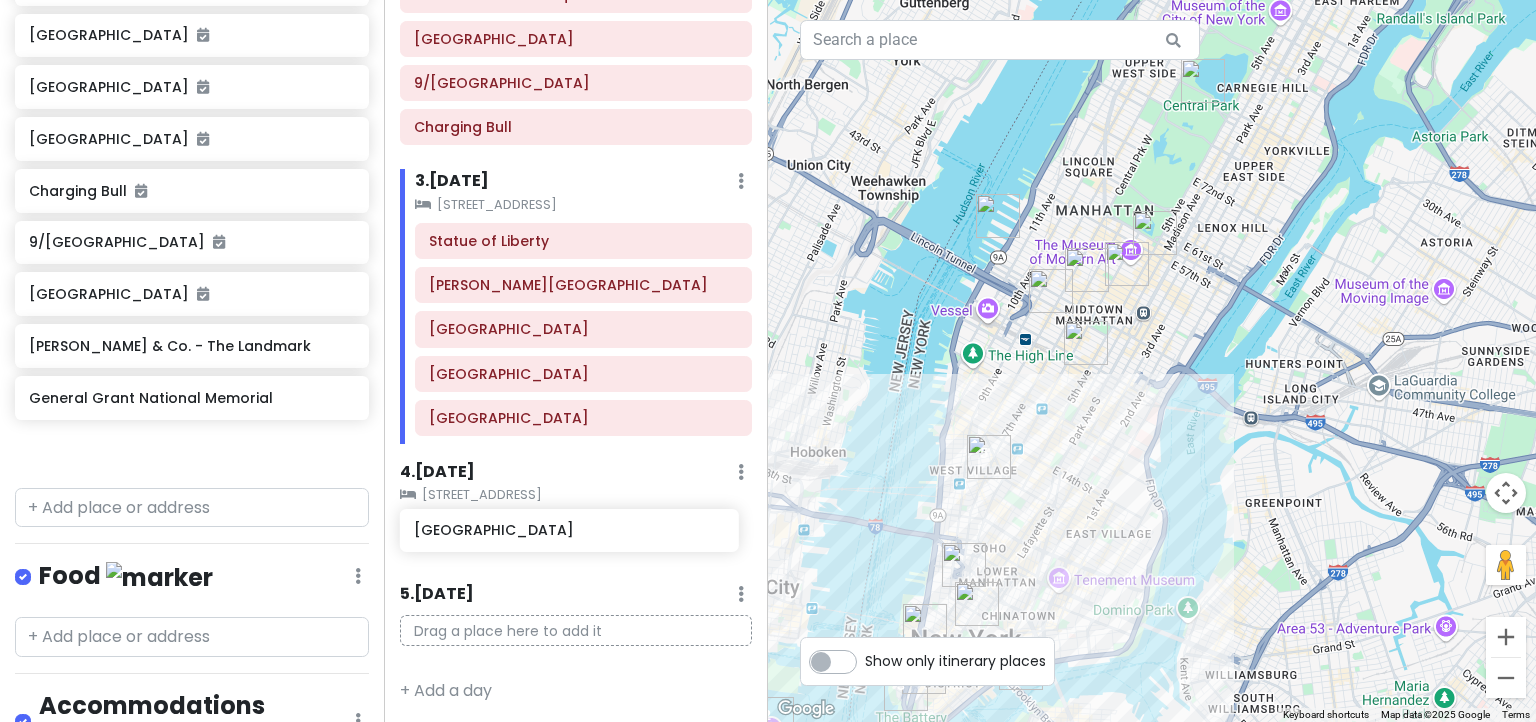 scroll, scrollTop: 416, scrollLeft: 0, axis: vertical 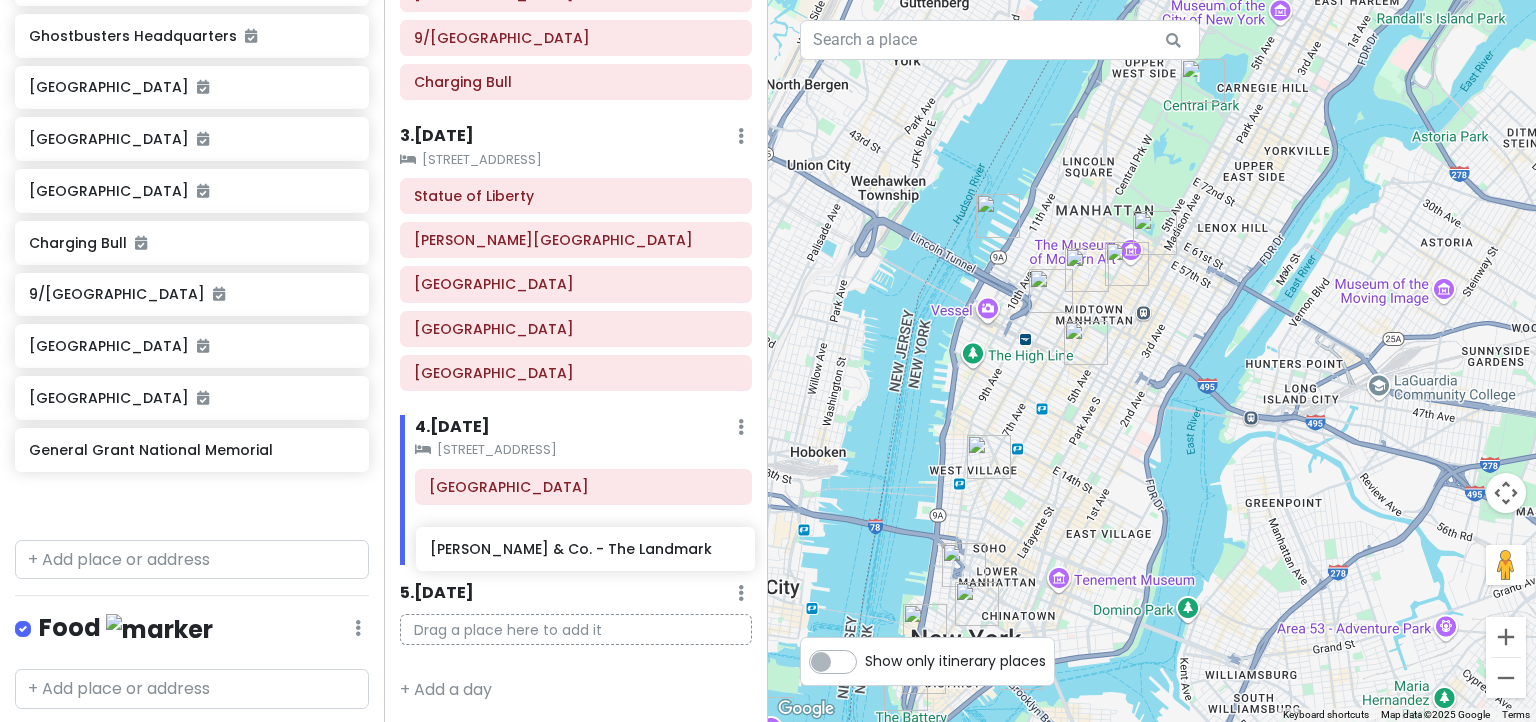 drag, startPoint x: 67, startPoint y: 435, endPoint x: 464, endPoint y: 549, distance: 413.04358 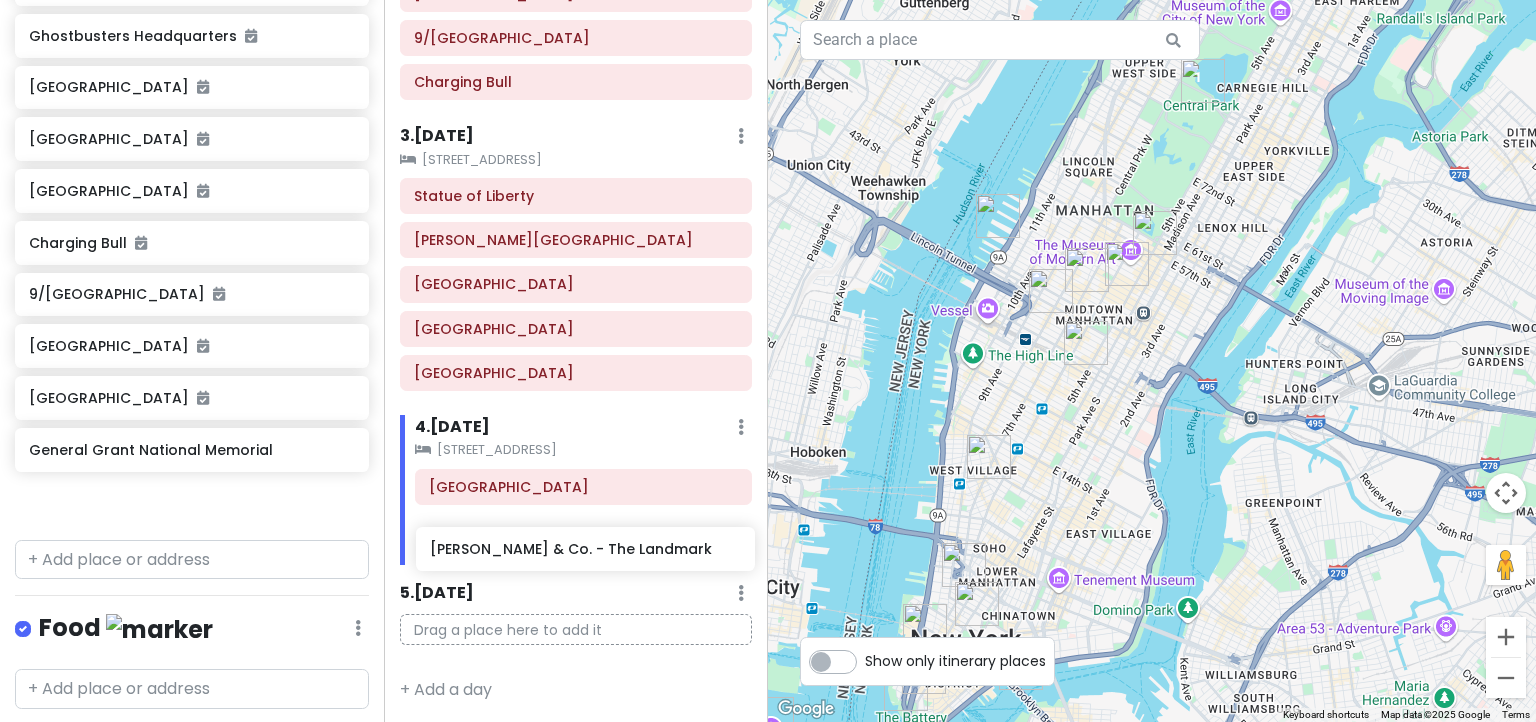 click on "[GEOGRAPHIC_DATA] [GEOGRAPHIC_DATA] Trip Private Change Dates Make a Copy Delete Trip Go Pro ⚡️ Give Feedback 💡 Support Scout ☕️ Itinerary Share Publish Notes Add notes... Attractions   Edit Reorder Delete List Intrepid Museum [GEOGRAPHIC_DATA] [GEOGRAPHIC_DATA] [GEOGRAPHIC_DATA] [GEOGRAPHIC_DATA][PERSON_NAME] [GEOGRAPHIC_DATA] [GEOGRAPHIC_DATA] [GEOGRAPHIC_DATA]. - The Landmark General Grant National Memorial Food   Edit Reorder Delete List Accommodations   Edit Reorder Delete List Find hotels on [DOMAIN_NAME] [STREET_ADDRESS] + Add a section Itinerary × 1 .  [DATE] Edit Day Notes Clear Lodging Delete Day   Click to add day notes    [STREET_ADDRESS][GEOGRAPHIC_DATA] [GEOGRAPHIC_DATA] [GEOGRAPHIC_DATA] [GEOGRAPHIC_DATA] .  [DATE] Add Day Notes Clear Lodging Delete Day    [STREET_ADDRESS] Ghostbusters Headquarters [GEOGRAPHIC_DATA] 9/[GEOGRAPHIC_DATA] .  4" at bounding box center [768, 361] 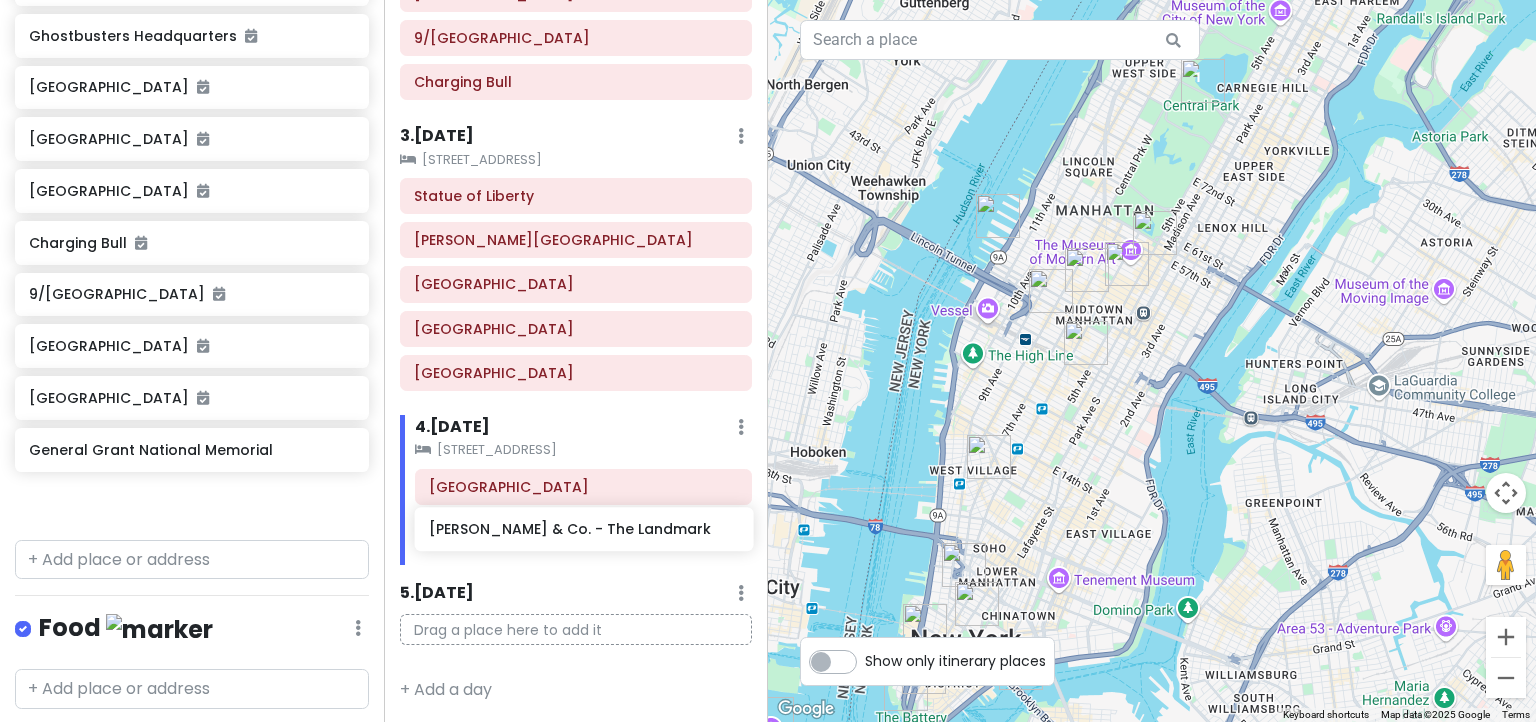 scroll, scrollTop: 460, scrollLeft: 0, axis: vertical 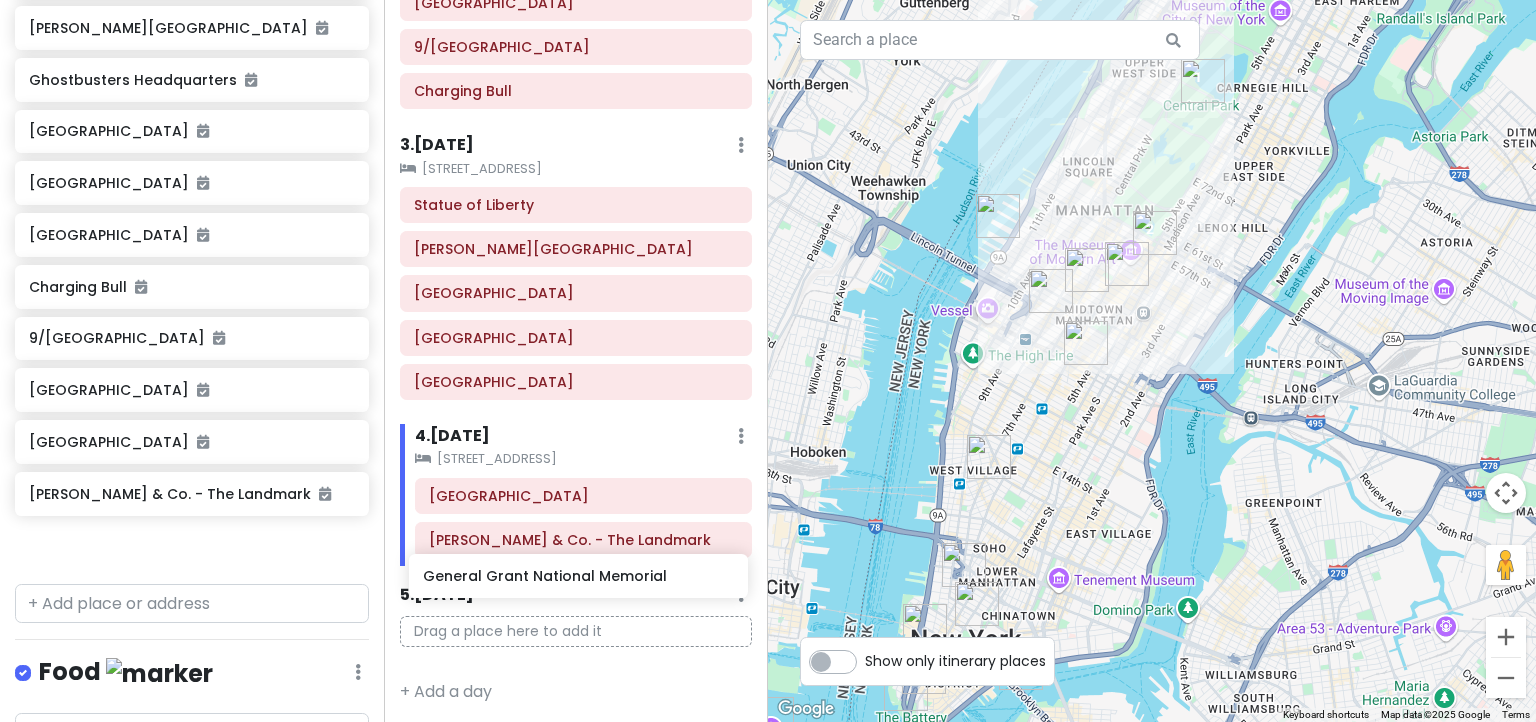drag, startPoint x: 155, startPoint y: 541, endPoint x: 549, endPoint y: 590, distance: 397.03525 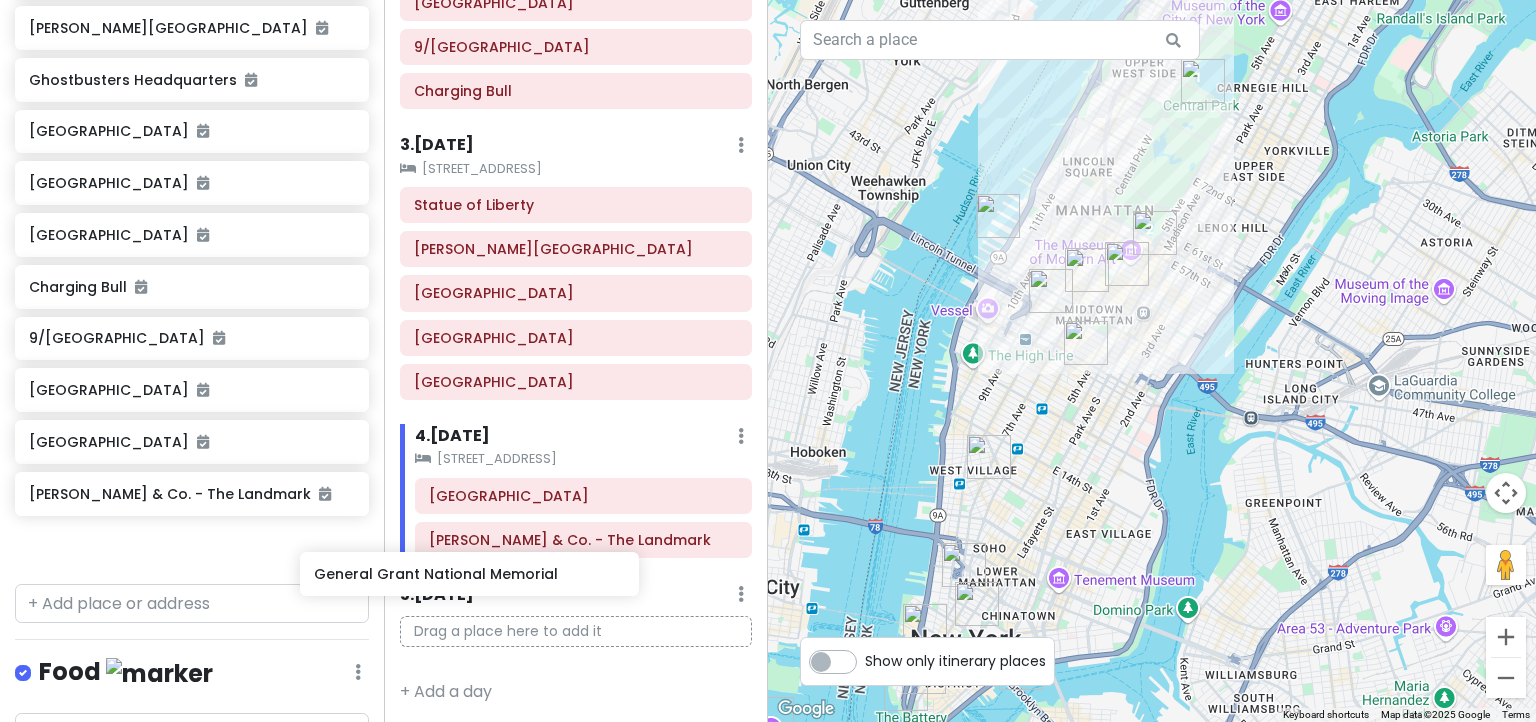 scroll, scrollTop: 705, scrollLeft: 0, axis: vertical 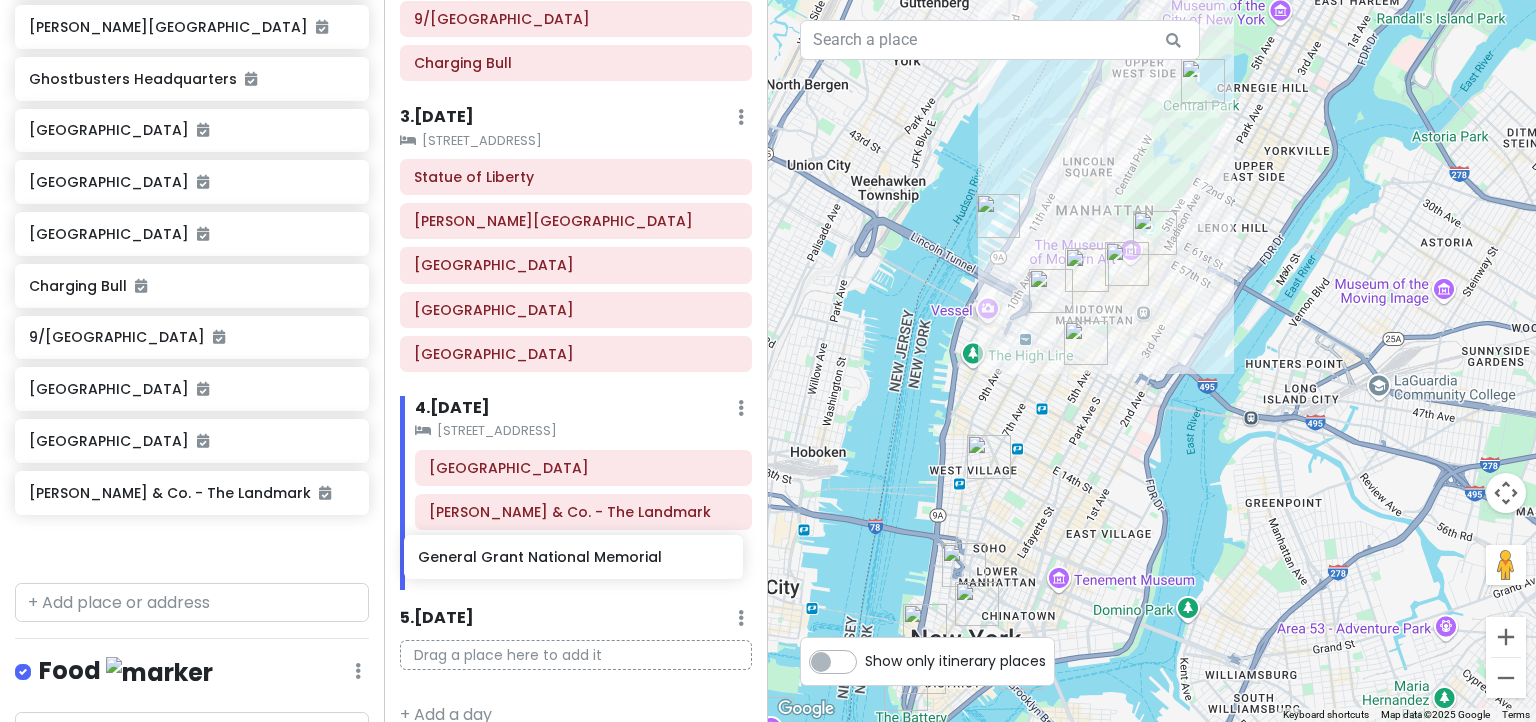 drag, startPoint x: 148, startPoint y: 532, endPoint x: 537, endPoint y: 569, distance: 390.75568 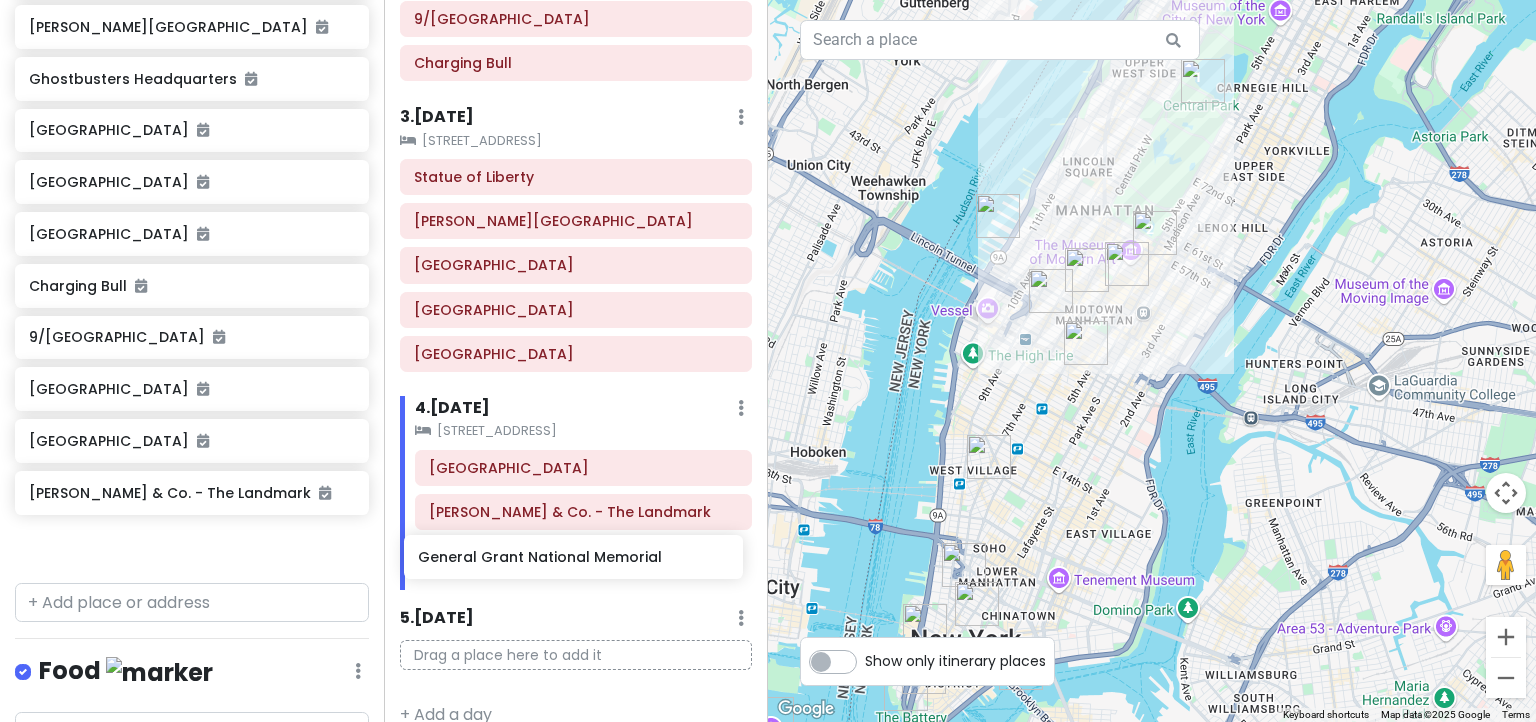 click on "[GEOGRAPHIC_DATA] [GEOGRAPHIC_DATA] Trip Private Change Dates Make a Copy Delete Trip Go Pro ⚡️ Give Feedback 💡 Support Scout ☕️ Itinerary Share Publish Notes Add notes... Attractions   Edit Reorder Delete List Intrepid Museum [GEOGRAPHIC_DATA] [GEOGRAPHIC_DATA] [GEOGRAPHIC_DATA] [GEOGRAPHIC_DATA][PERSON_NAME] [GEOGRAPHIC_DATA] [GEOGRAPHIC_DATA] [GEOGRAPHIC_DATA]. - The Landmark General Grant National Memorial Food   Edit Reorder Delete List Accommodations   Edit Reorder Delete List Find hotels on [DOMAIN_NAME] [STREET_ADDRESS] + Add a section Itinerary × 1 .  [DATE] Edit Day Notes Clear Lodging Delete Day   Click to add day notes    [STREET_ADDRESS][GEOGRAPHIC_DATA] [GEOGRAPHIC_DATA] [GEOGRAPHIC_DATA] [GEOGRAPHIC_DATA] .  [DATE] Add Day Notes Clear Lodging Delete Day    [STREET_ADDRESS] Ghostbusters Headquarters [GEOGRAPHIC_DATA] 9/[GEOGRAPHIC_DATA] .  4" at bounding box center [768, 361] 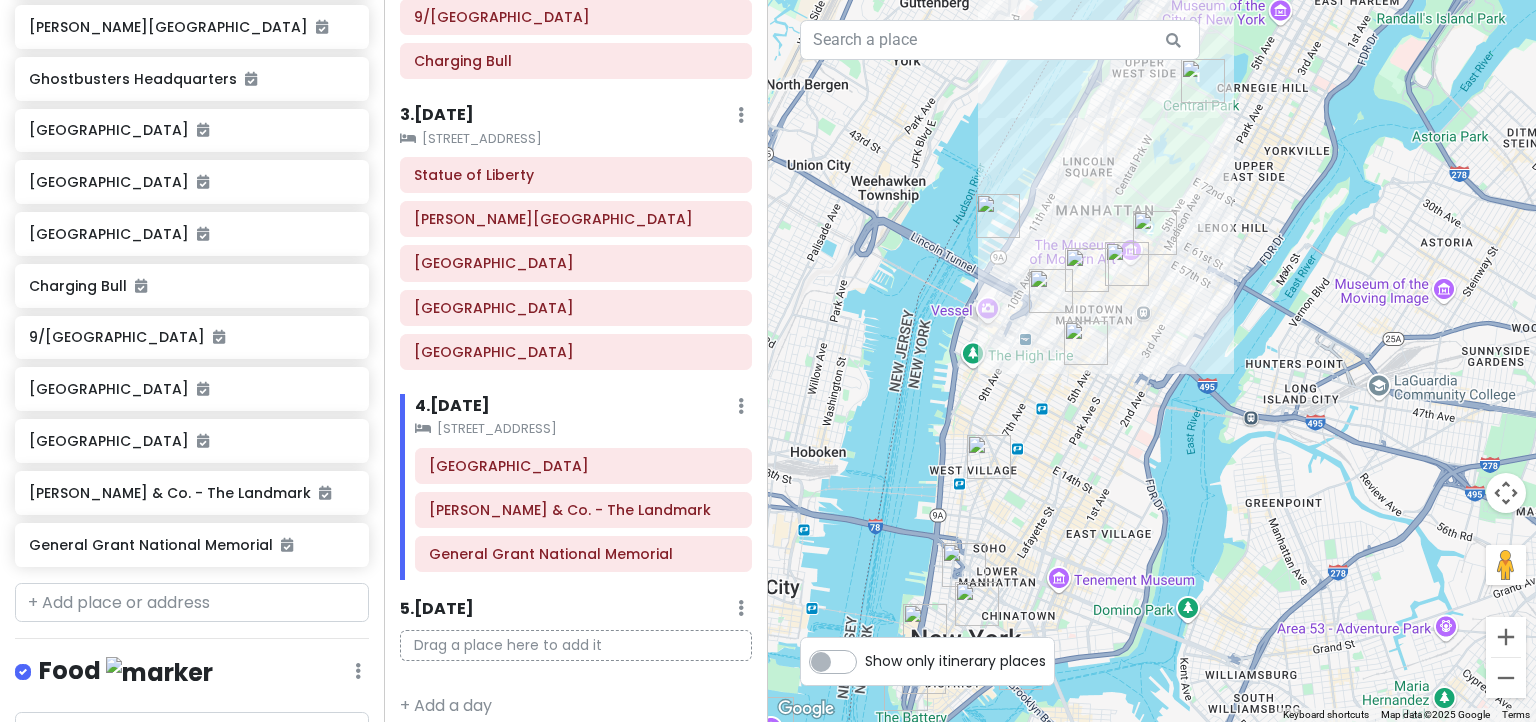 scroll, scrollTop: 490, scrollLeft: 0, axis: vertical 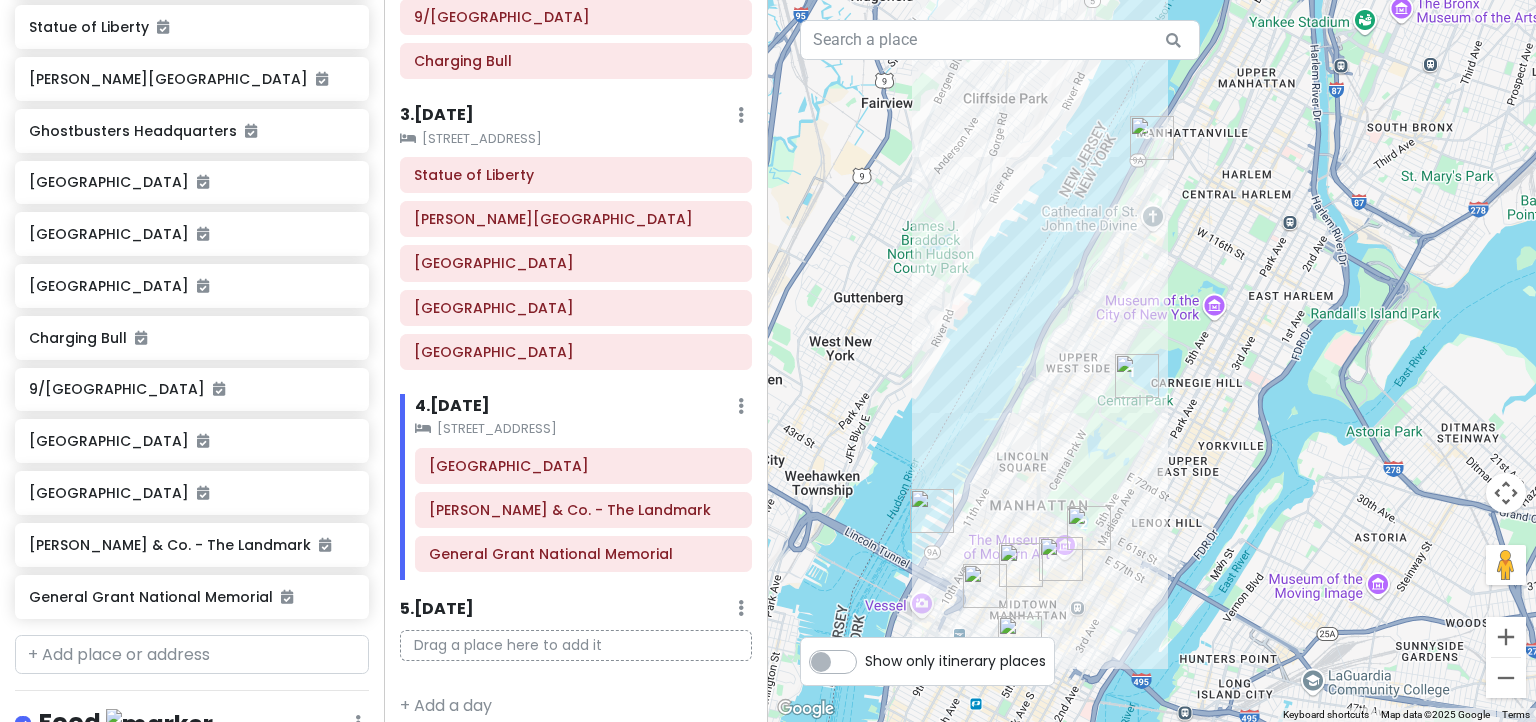 drag, startPoint x: 1120, startPoint y: 270, endPoint x: 1052, endPoint y: 566, distance: 303.7104 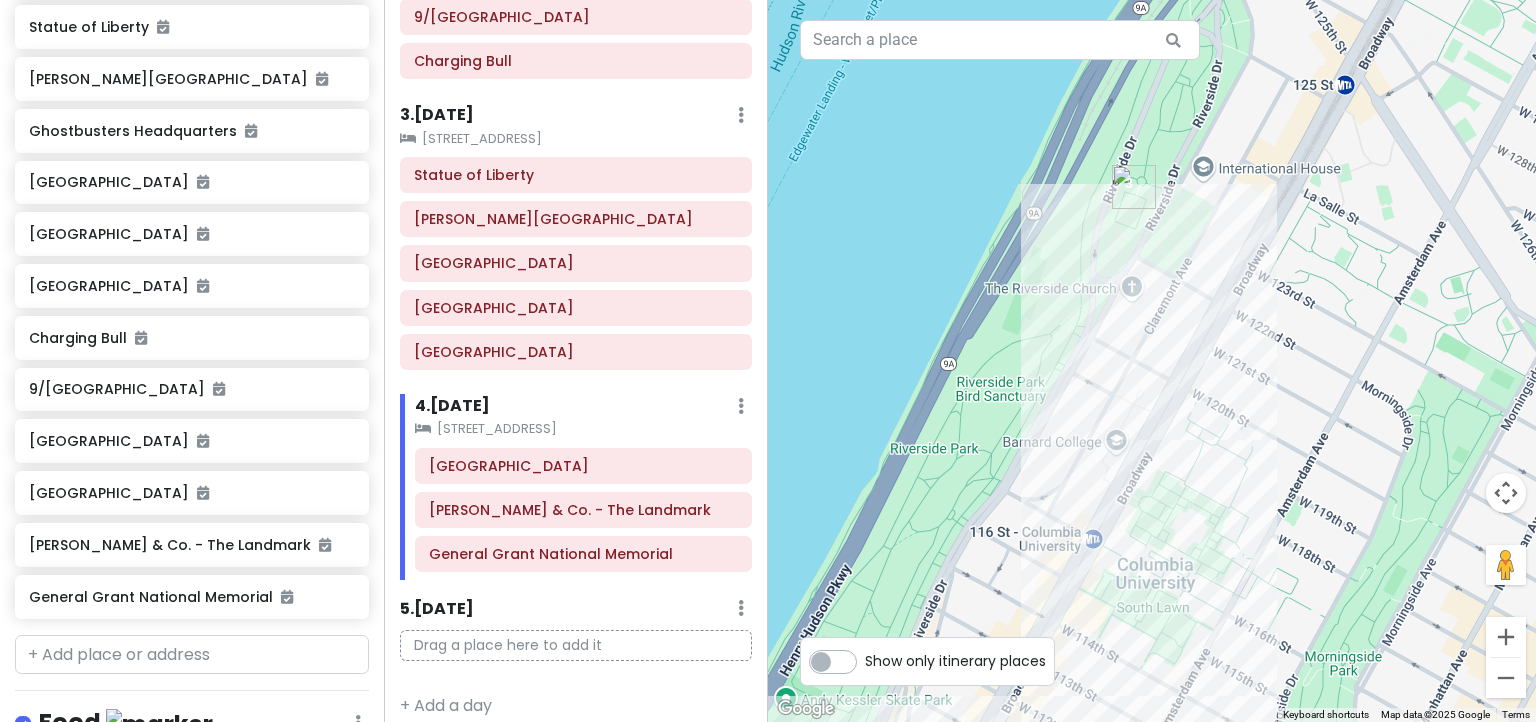 click at bounding box center (1134, 187) 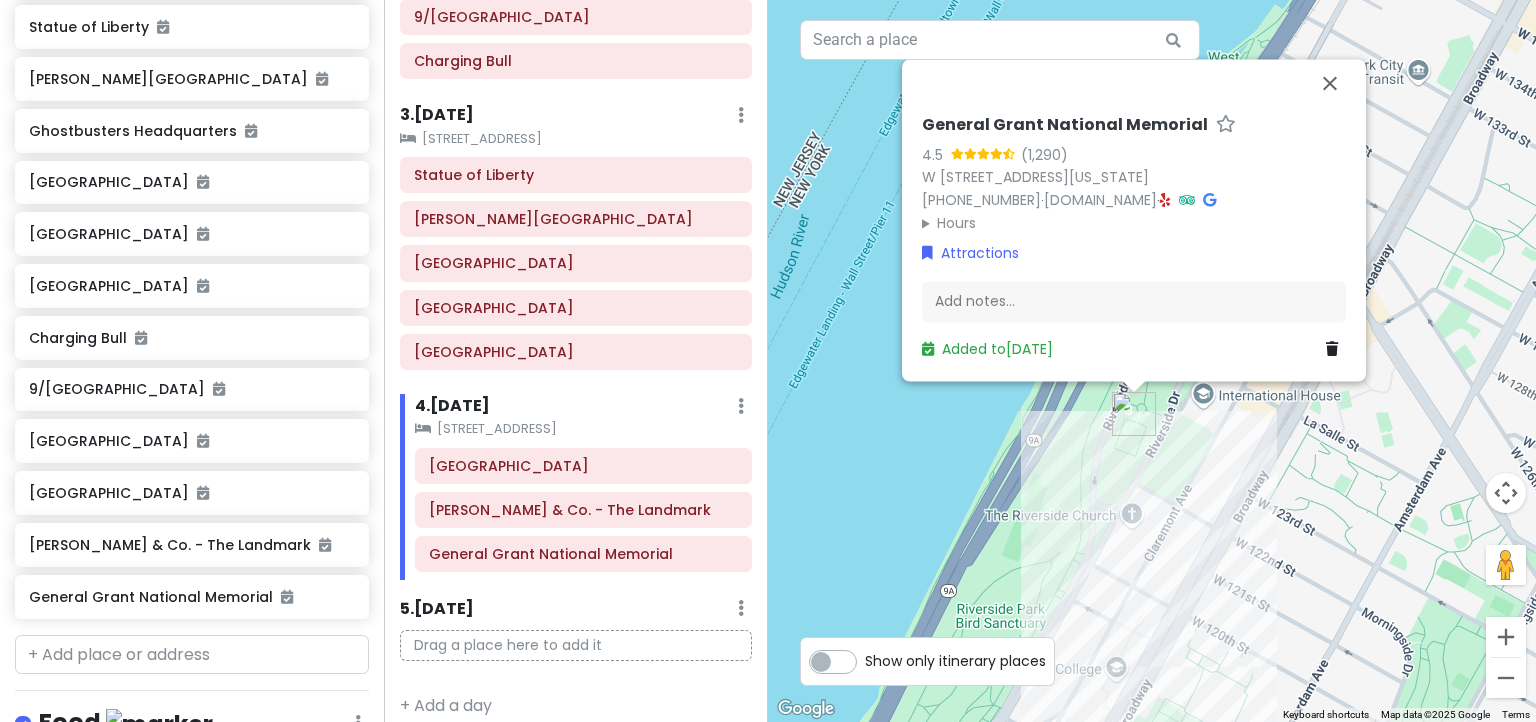 click on "General Grant National Memorial" at bounding box center [1065, 125] 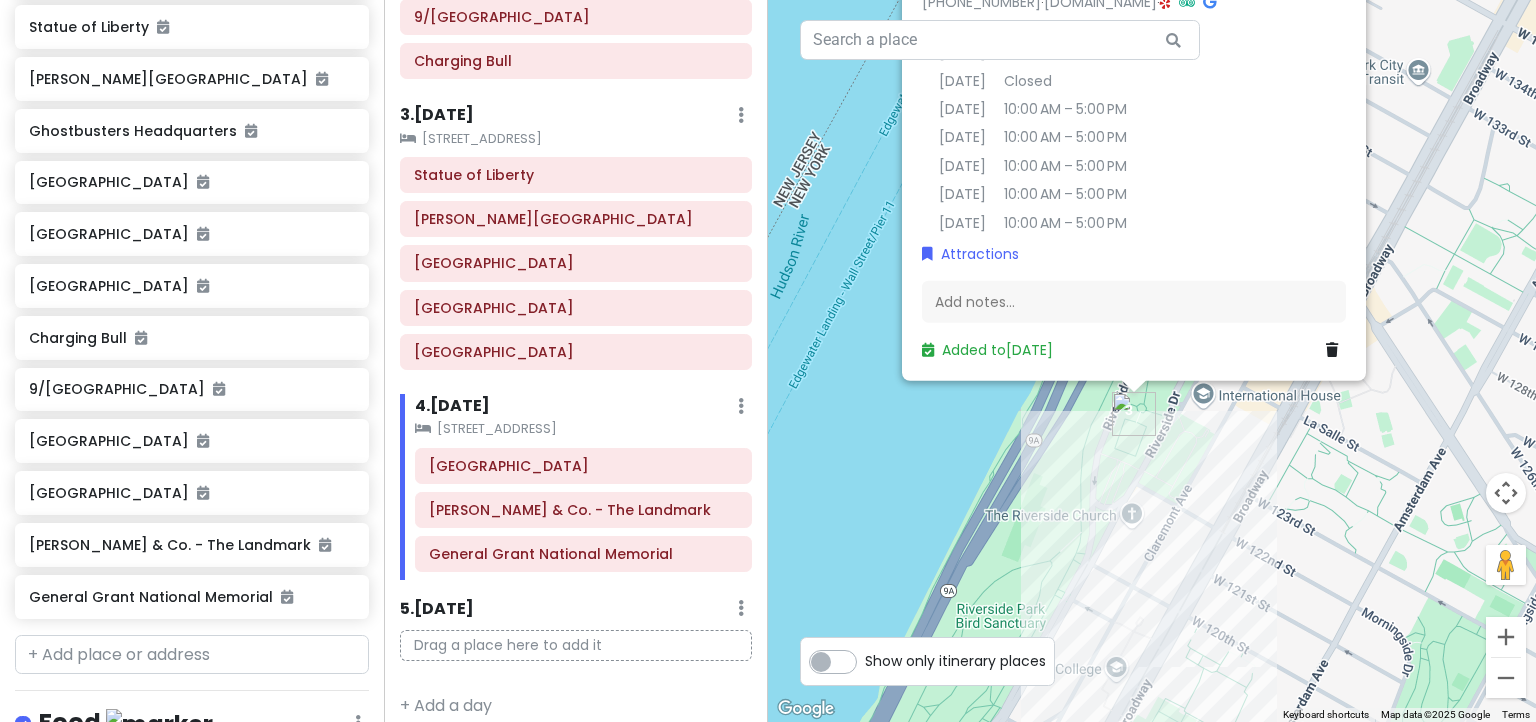 click on "Attractions" at bounding box center (1134, 254) 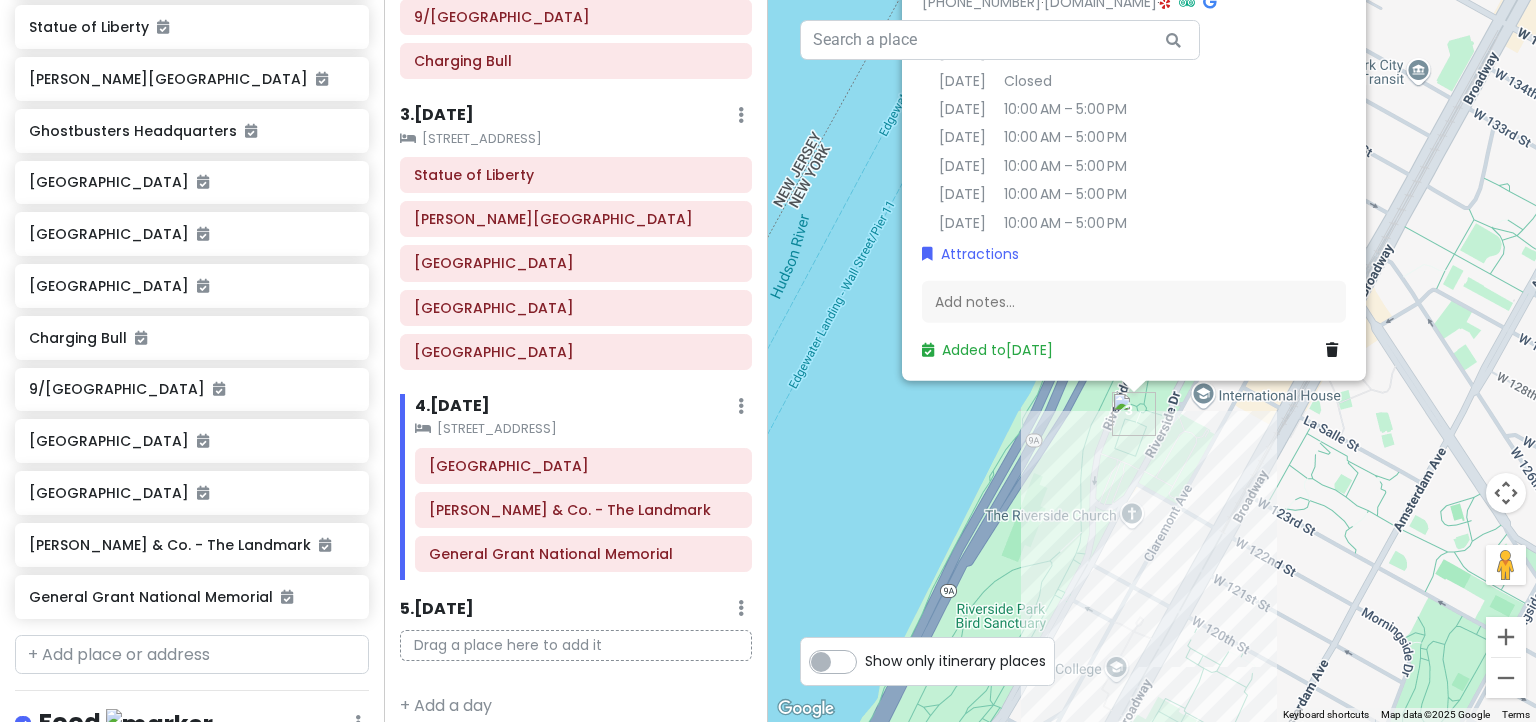 click on "To navigate, press the arrow keys. General Grant National Memorial 4.5        (1,290) [STREET_ADDRESS][US_STATE] [PHONE_NUMBER]   ·   [DOMAIN_NAME]   ·   Hours [DATE]  Closed [DATE]  Closed [DATE]  10:00 AM – 5:00 PM [DATE]  10:00 AM – 5:00 PM [DATE]  10:00 AM – 5:00 PM [DATE]  10:00 AM – 5:00 PM [DATE]  10:00 AM – 5:00 PM Attractions Add notes... Added to  [DATE]" at bounding box center (1152, 361) 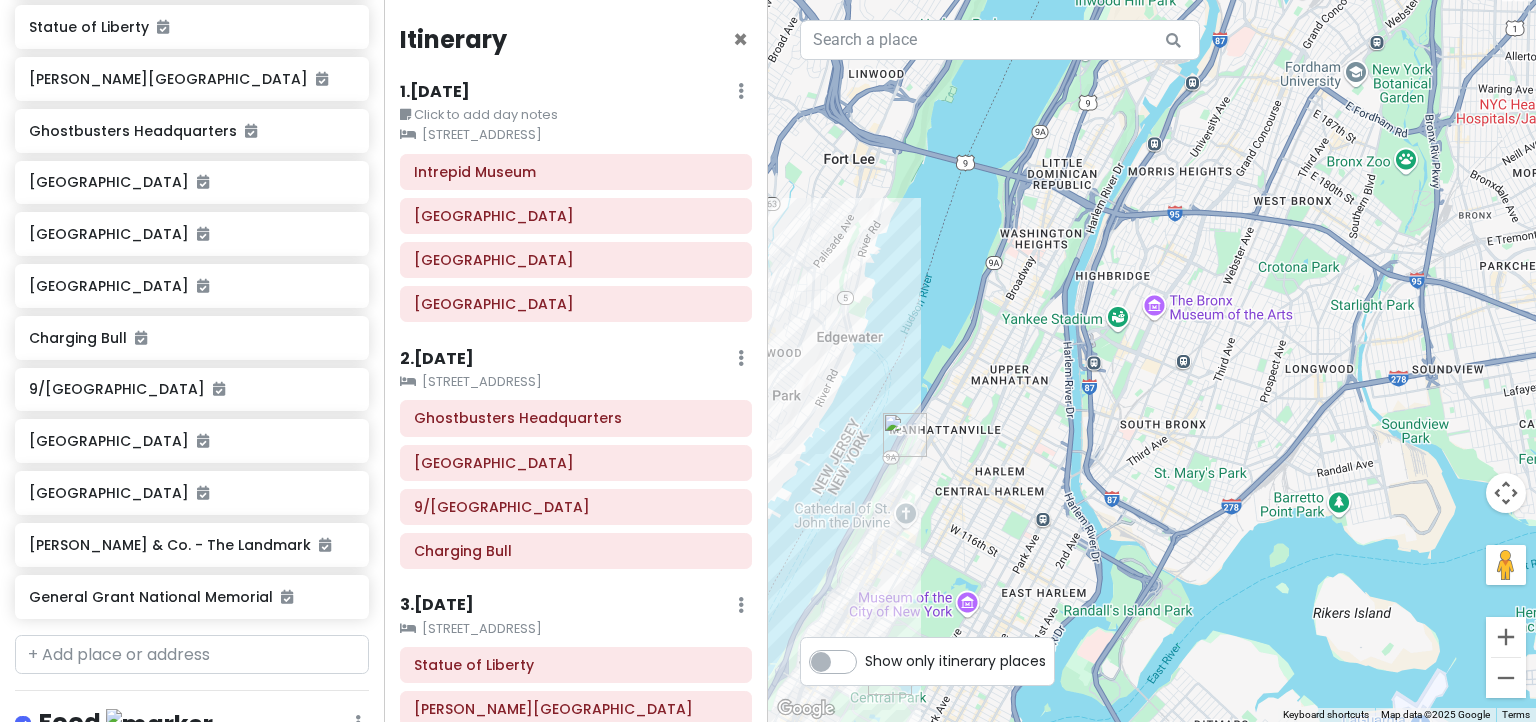 scroll, scrollTop: 0, scrollLeft: 0, axis: both 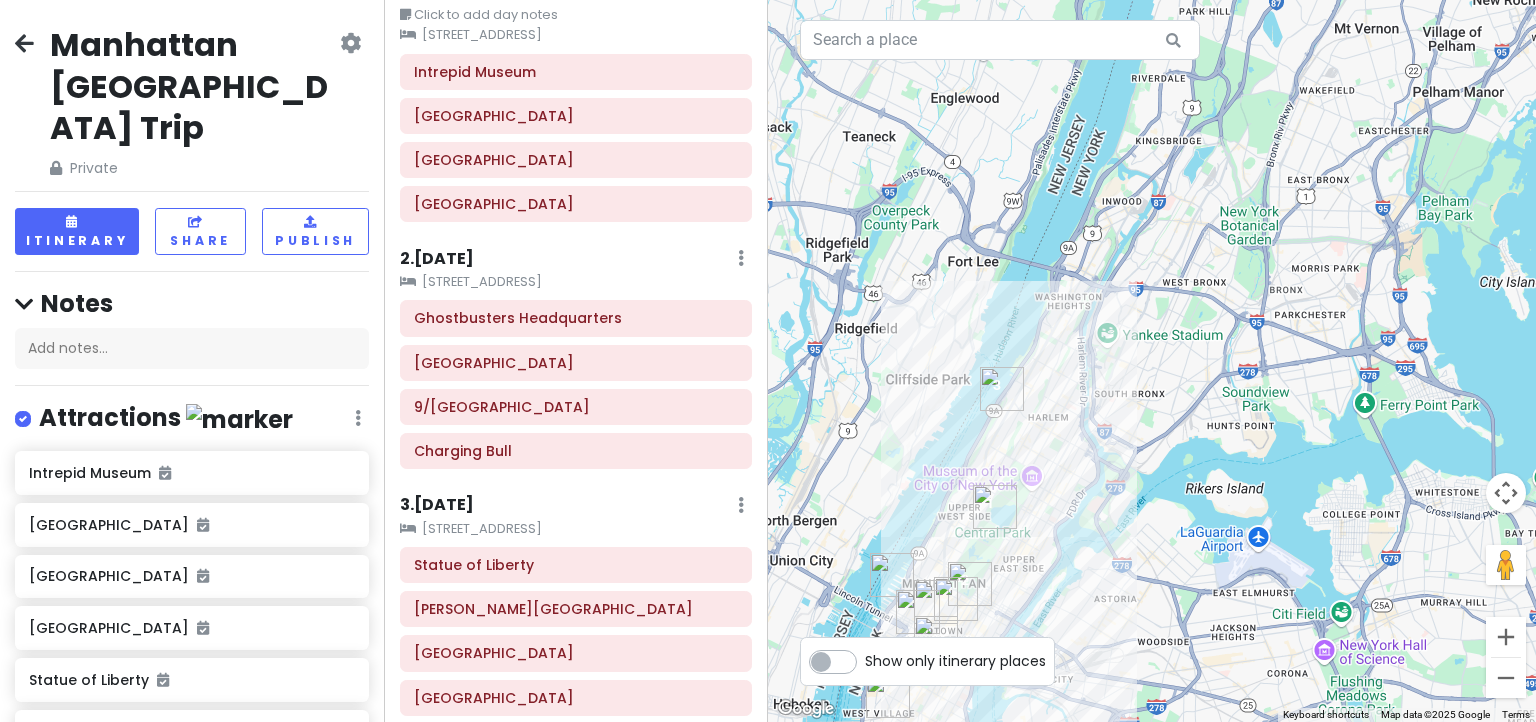 drag, startPoint x: 1040, startPoint y: 562, endPoint x: 1060, endPoint y: 506, distance: 59.464275 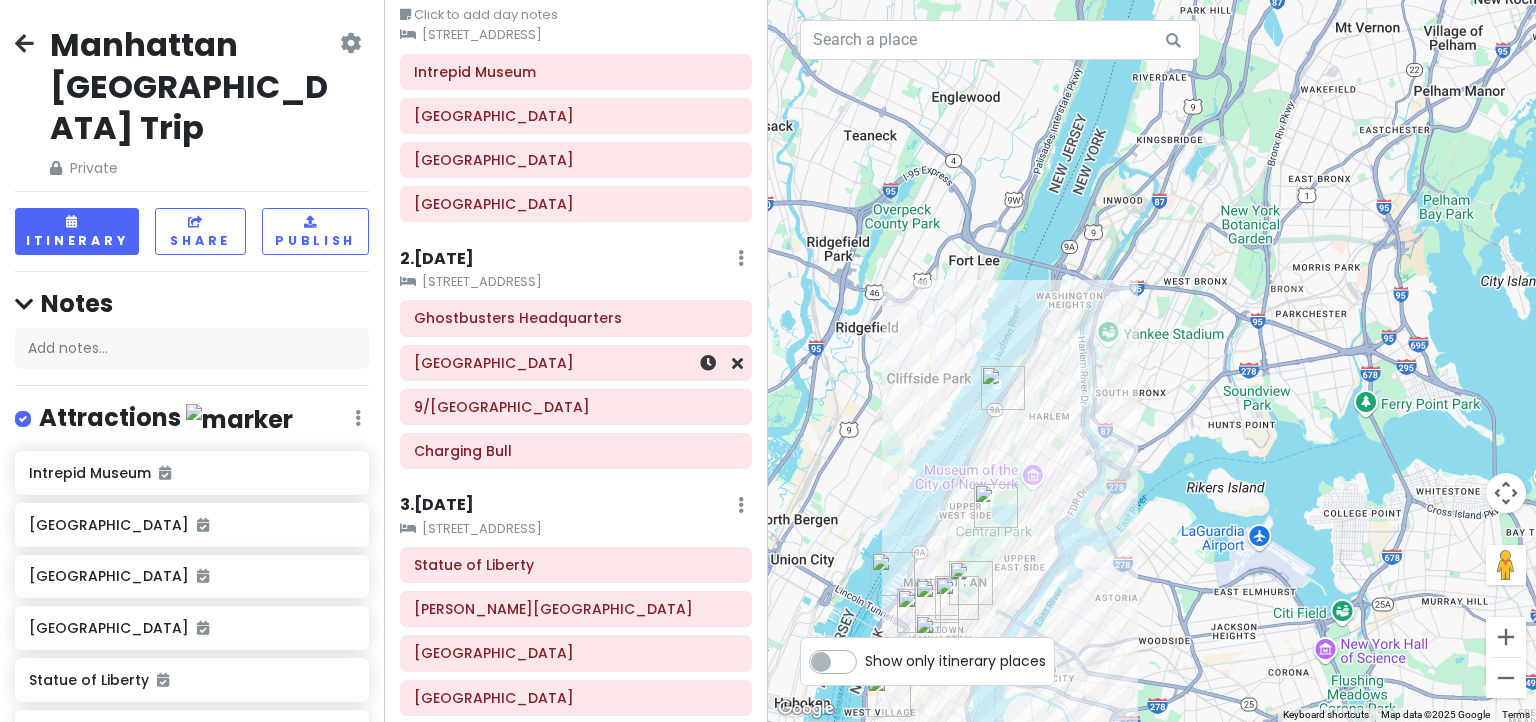 scroll, scrollTop: 0, scrollLeft: 0, axis: both 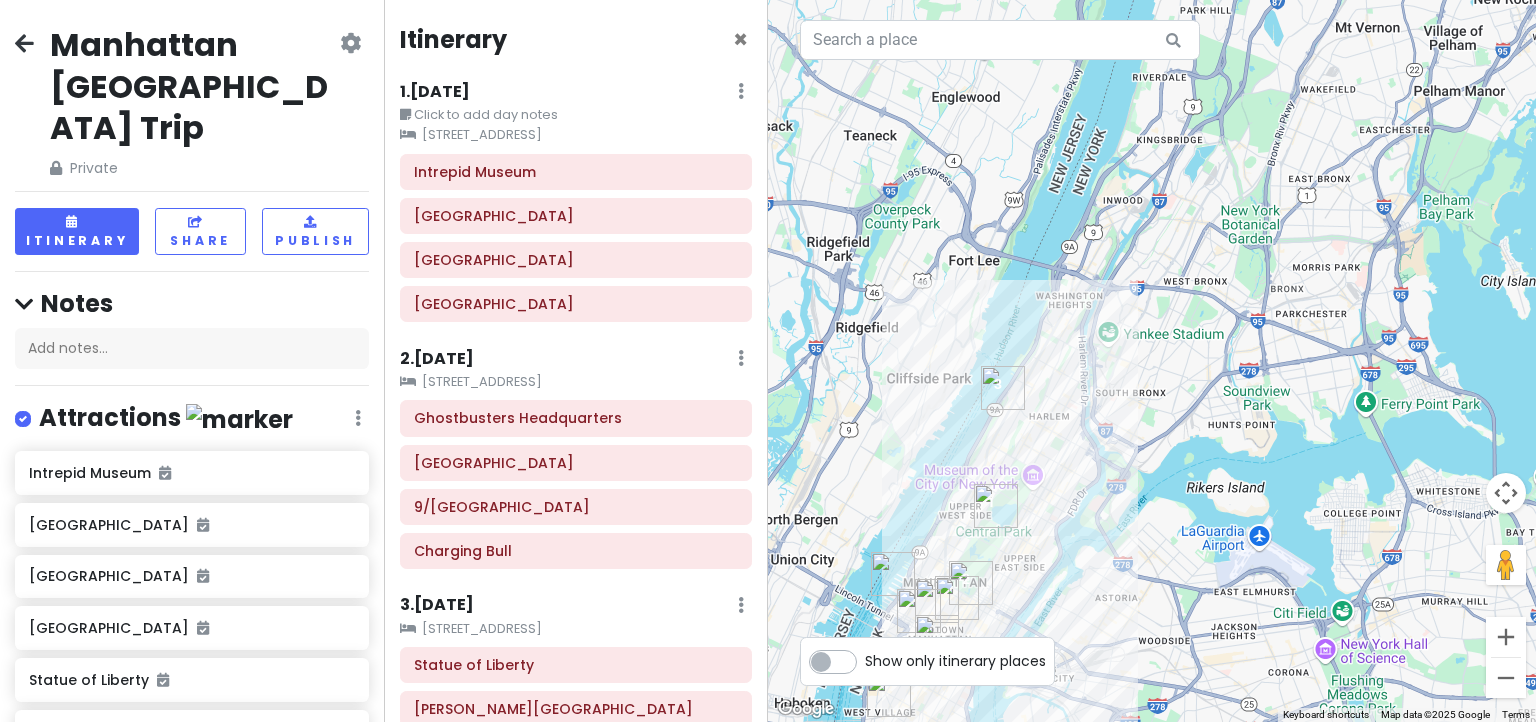 click on "1 .  [DATE]" at bounding box center [435, 92] 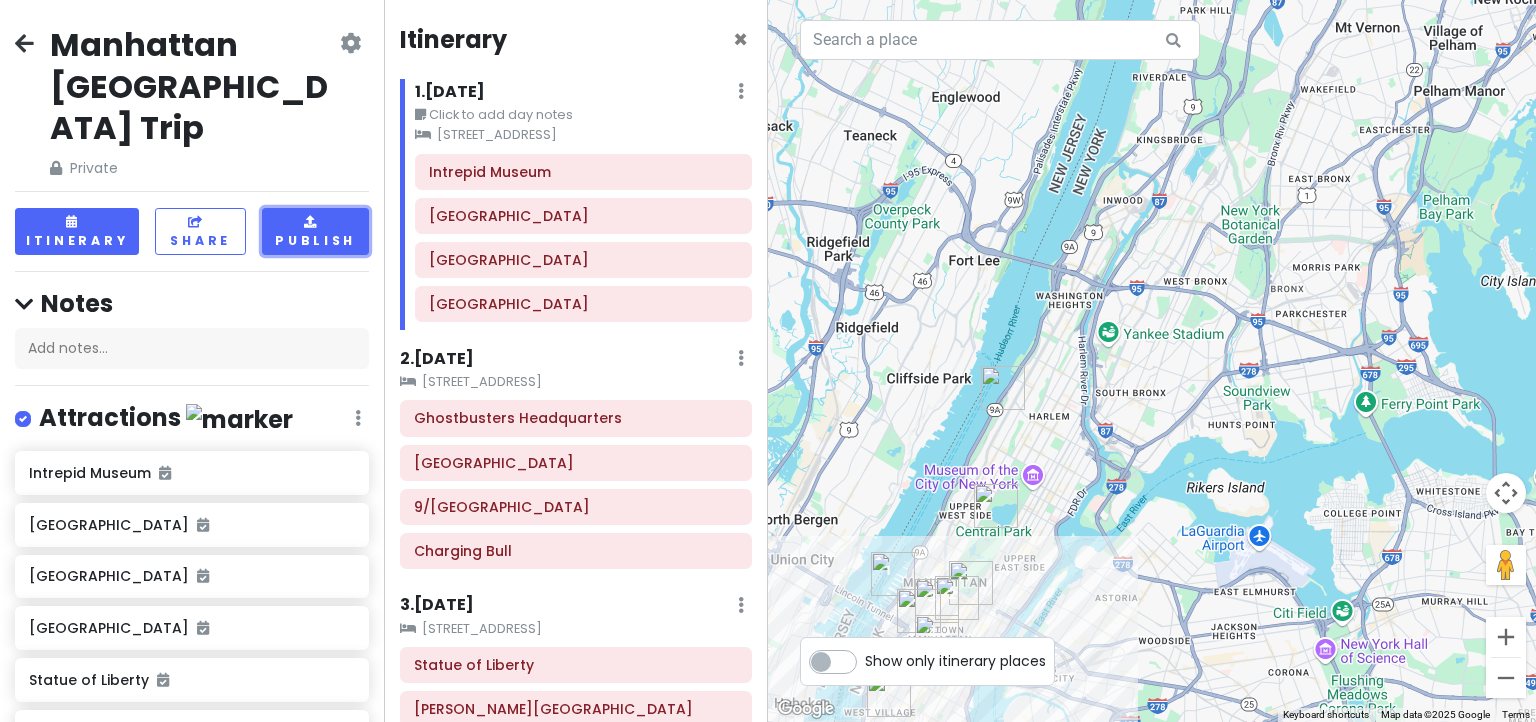 click on "Publish" at bounding box center [315, 231] 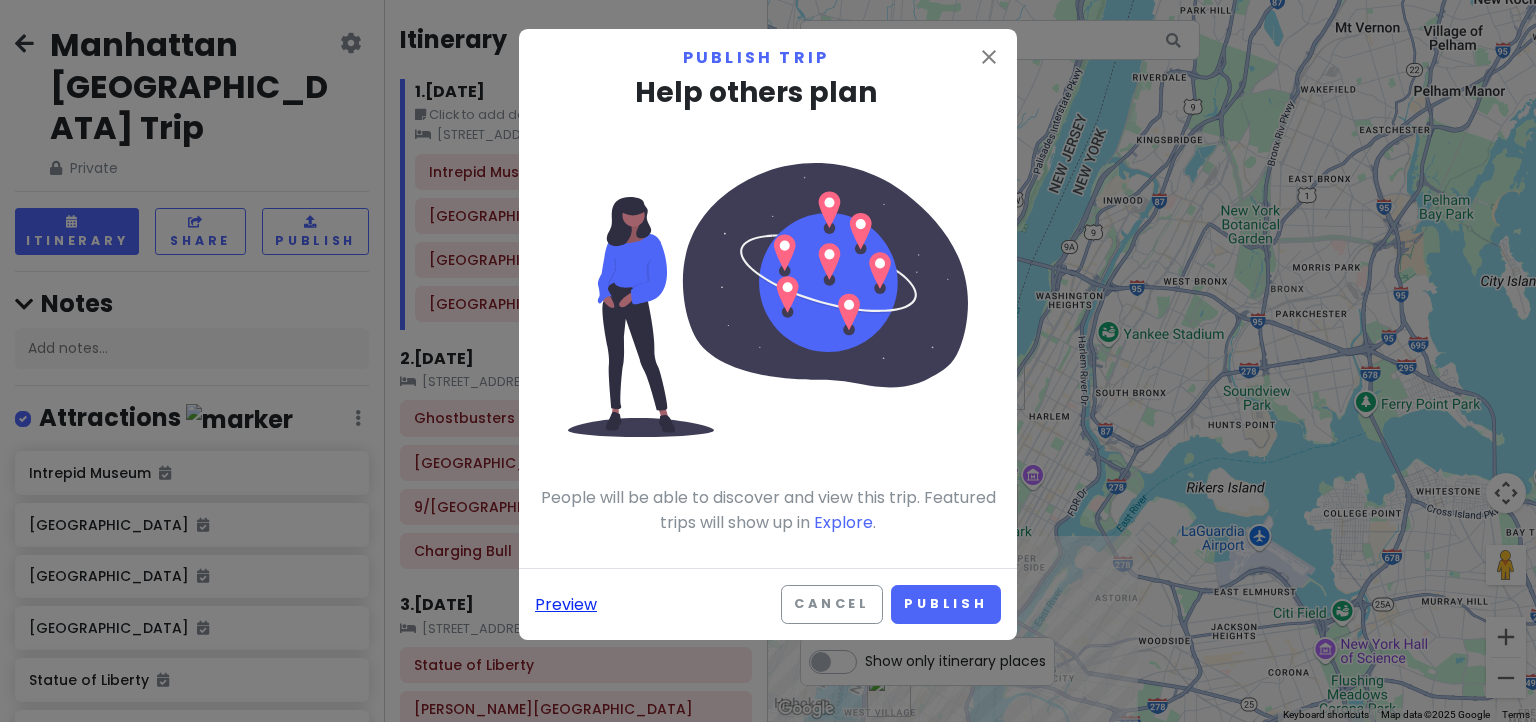 click on "Preview" at bounding box center (566, 605) 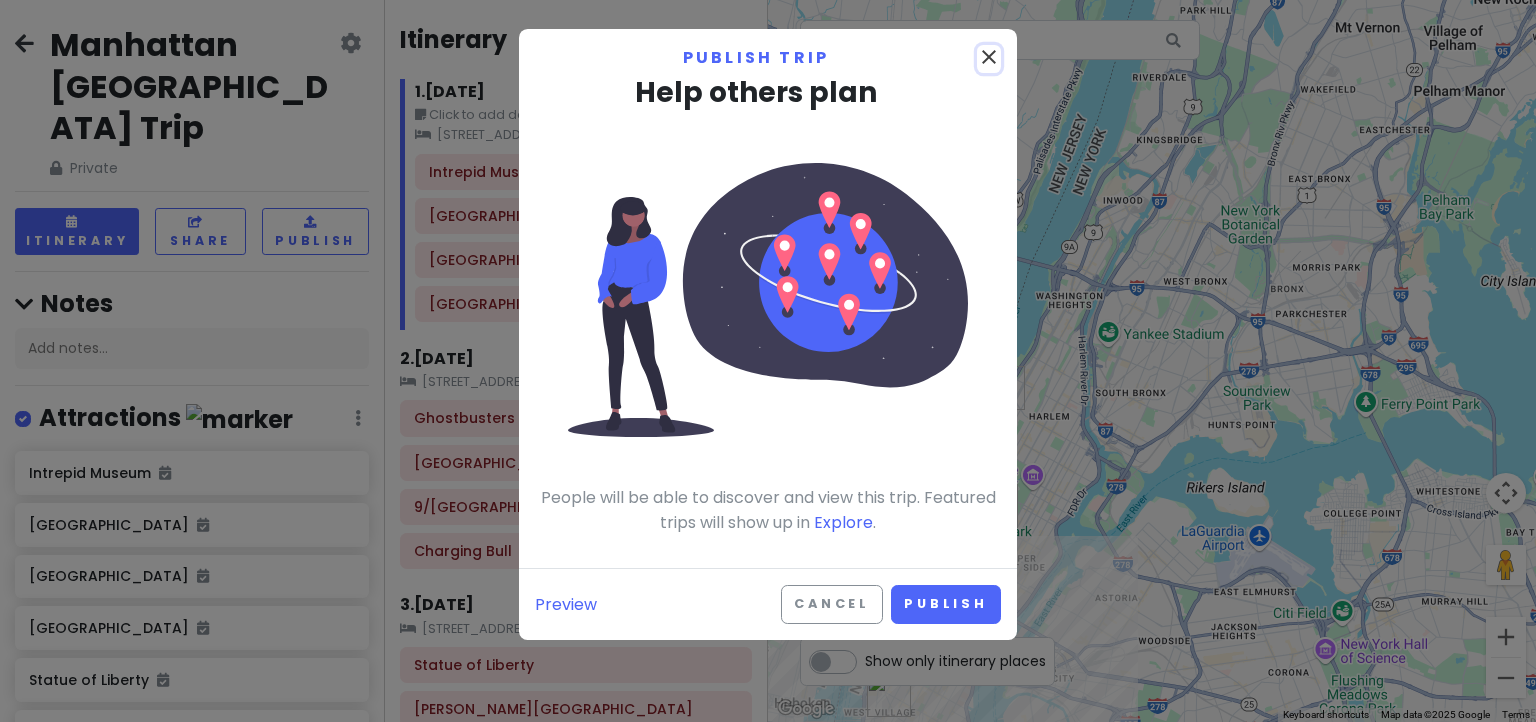 click on "close" at bounding box center [989, 57] 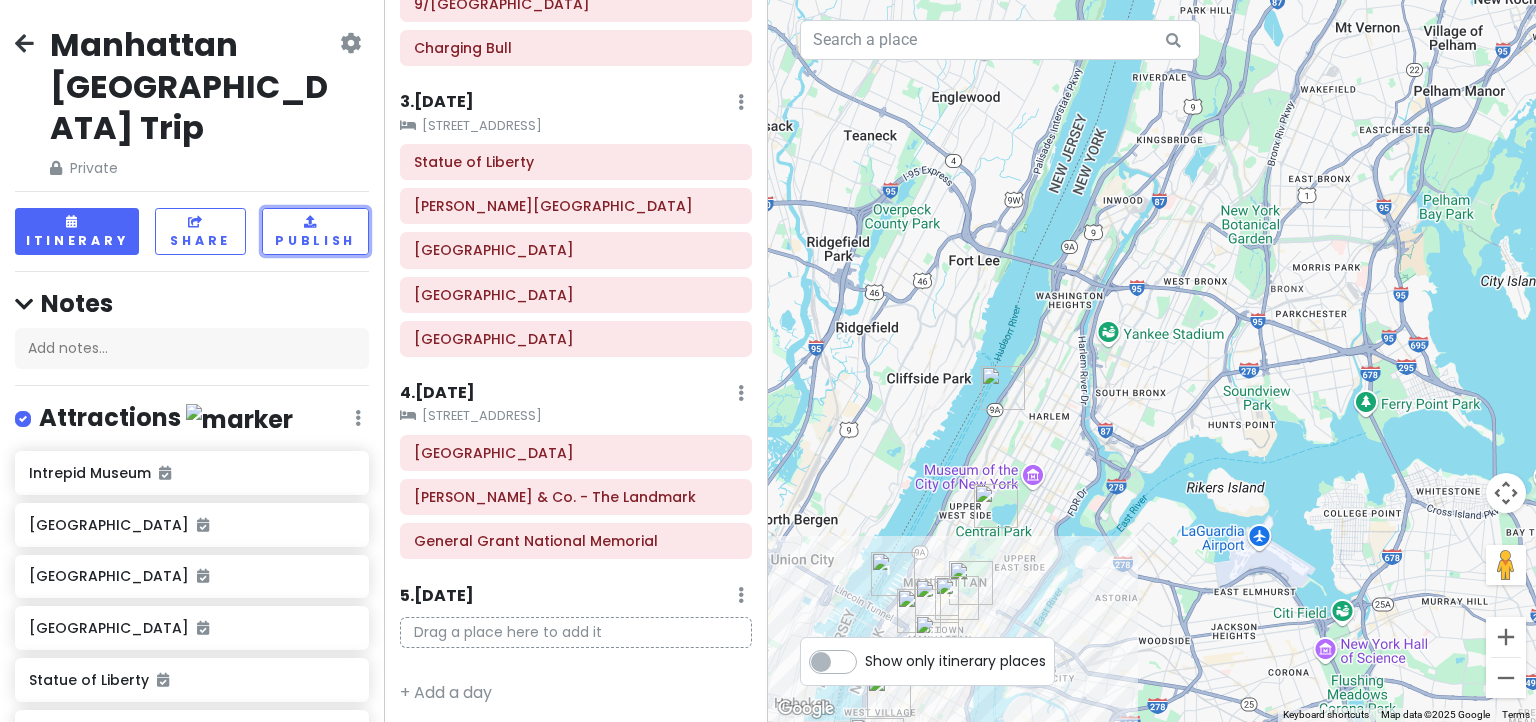 scroll, scrollTop: 504, scrollLeft: 0, axis: vertical 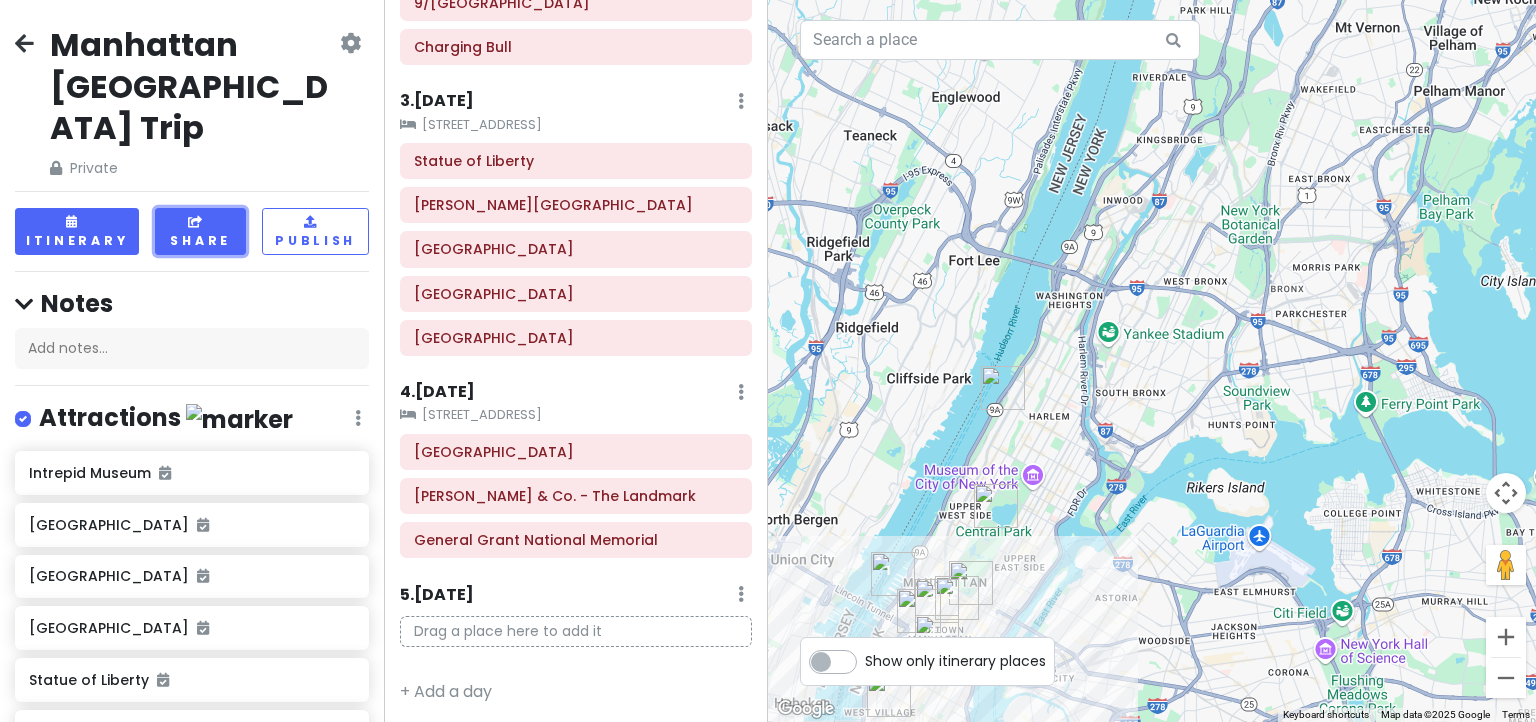 click on "Share" at bounding box center (200, 231) 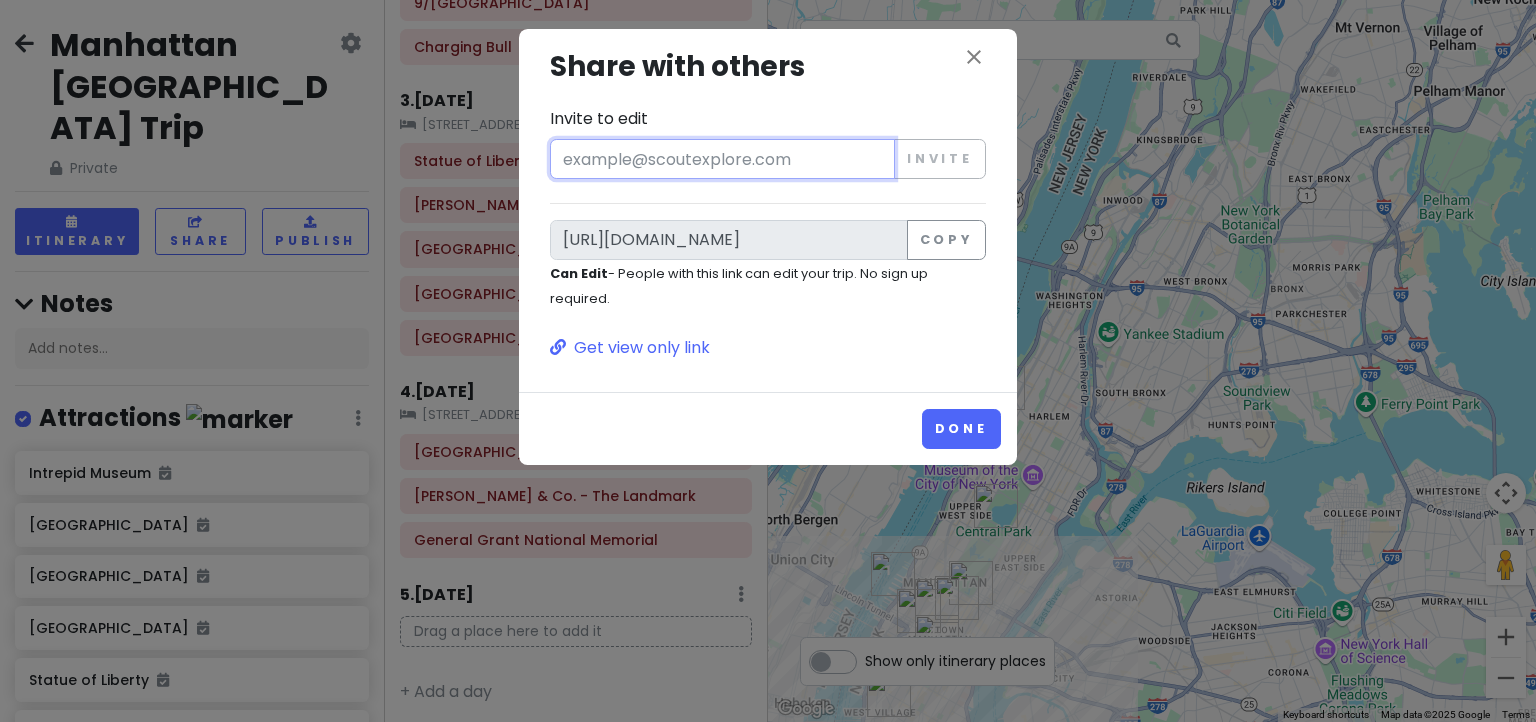 click on "Invite to edit" at bounding box center [722, 159] 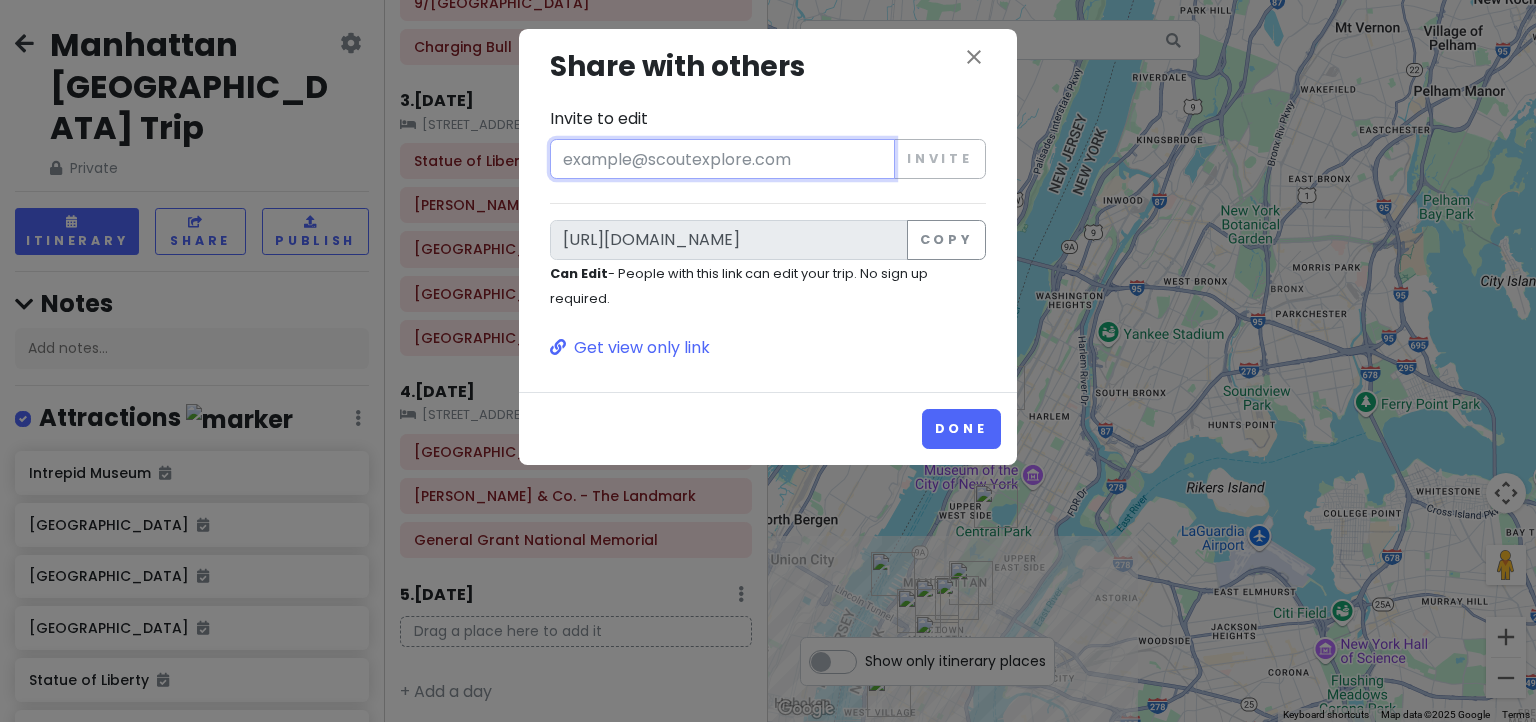 type on "[PERSON_NAME][EMAIL_ADDRESS][PERSON_NAME][DOMAIN_NAME]" 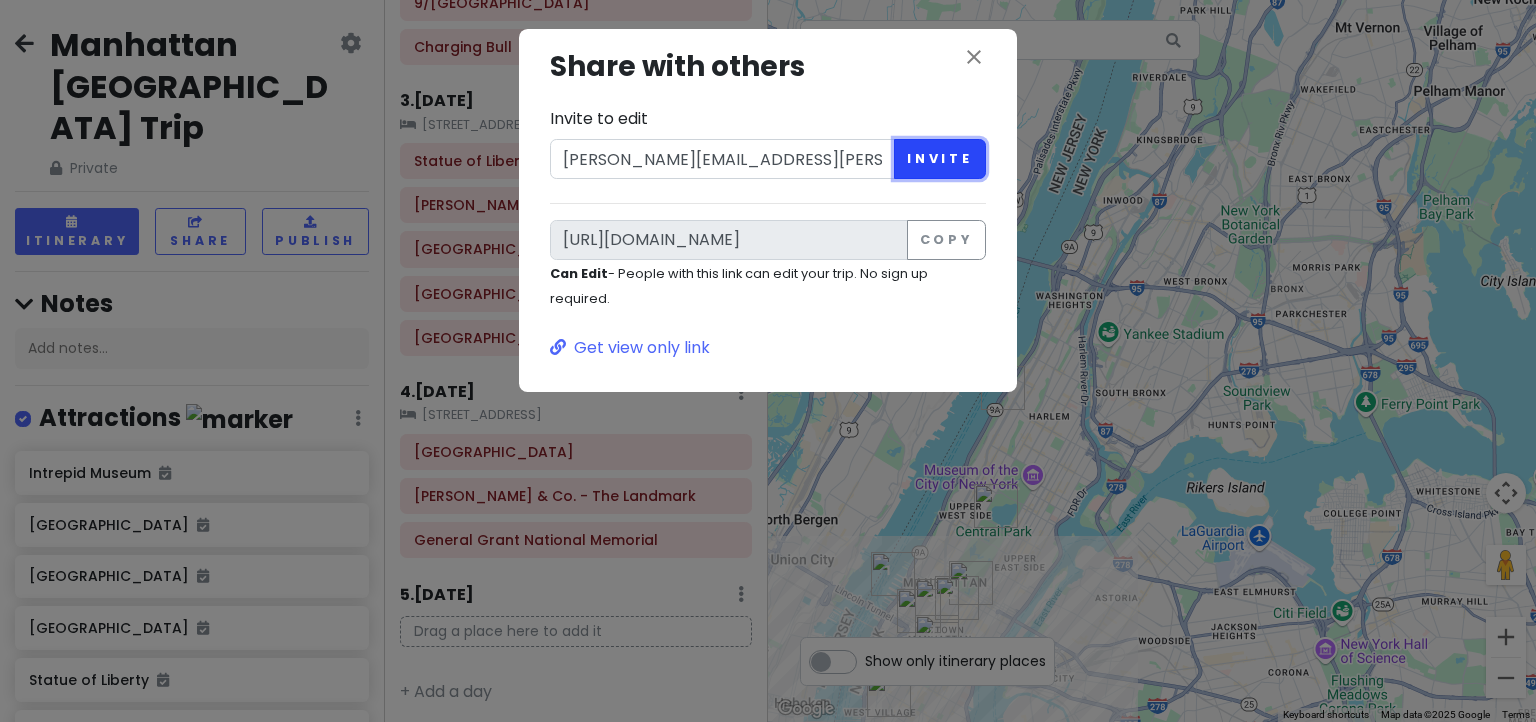 click on "Invite" at bounding box center (940, 159) 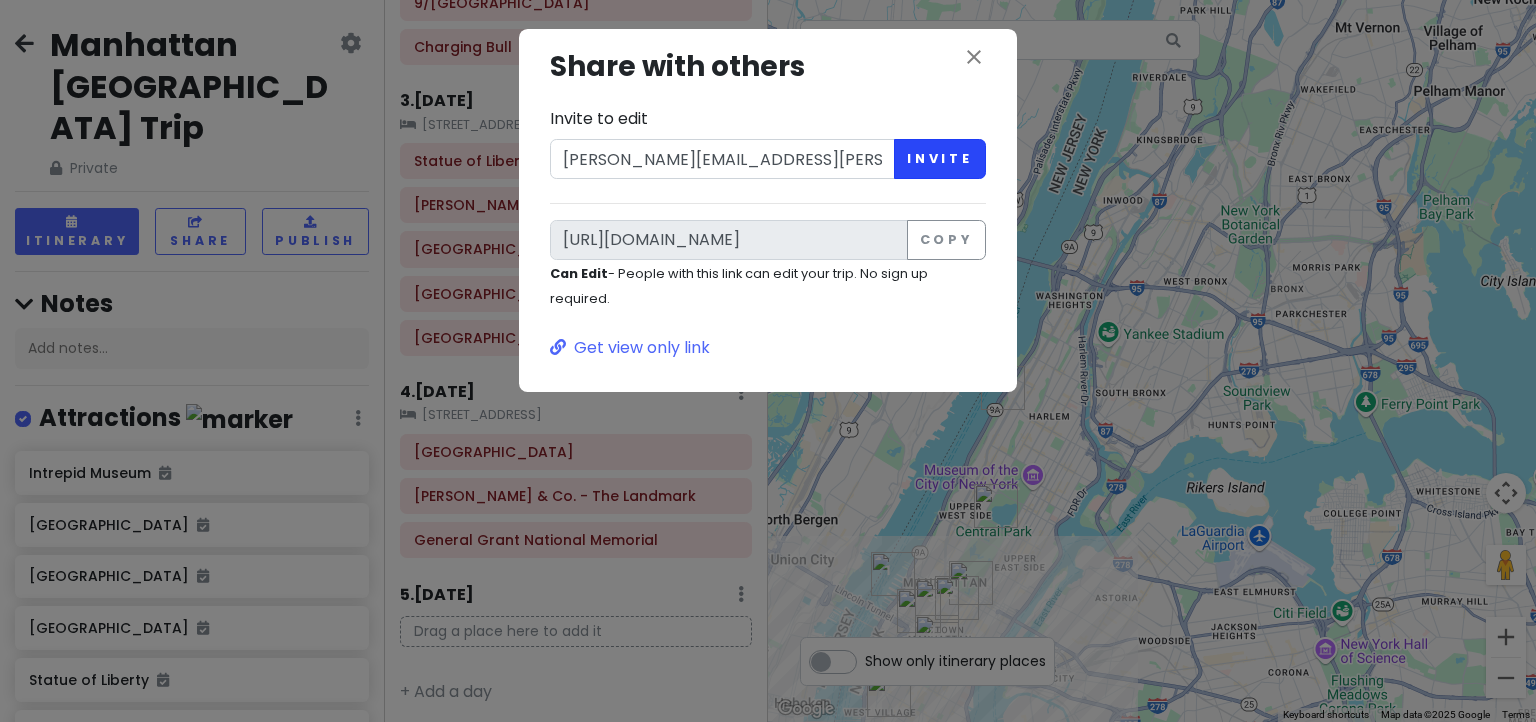 type 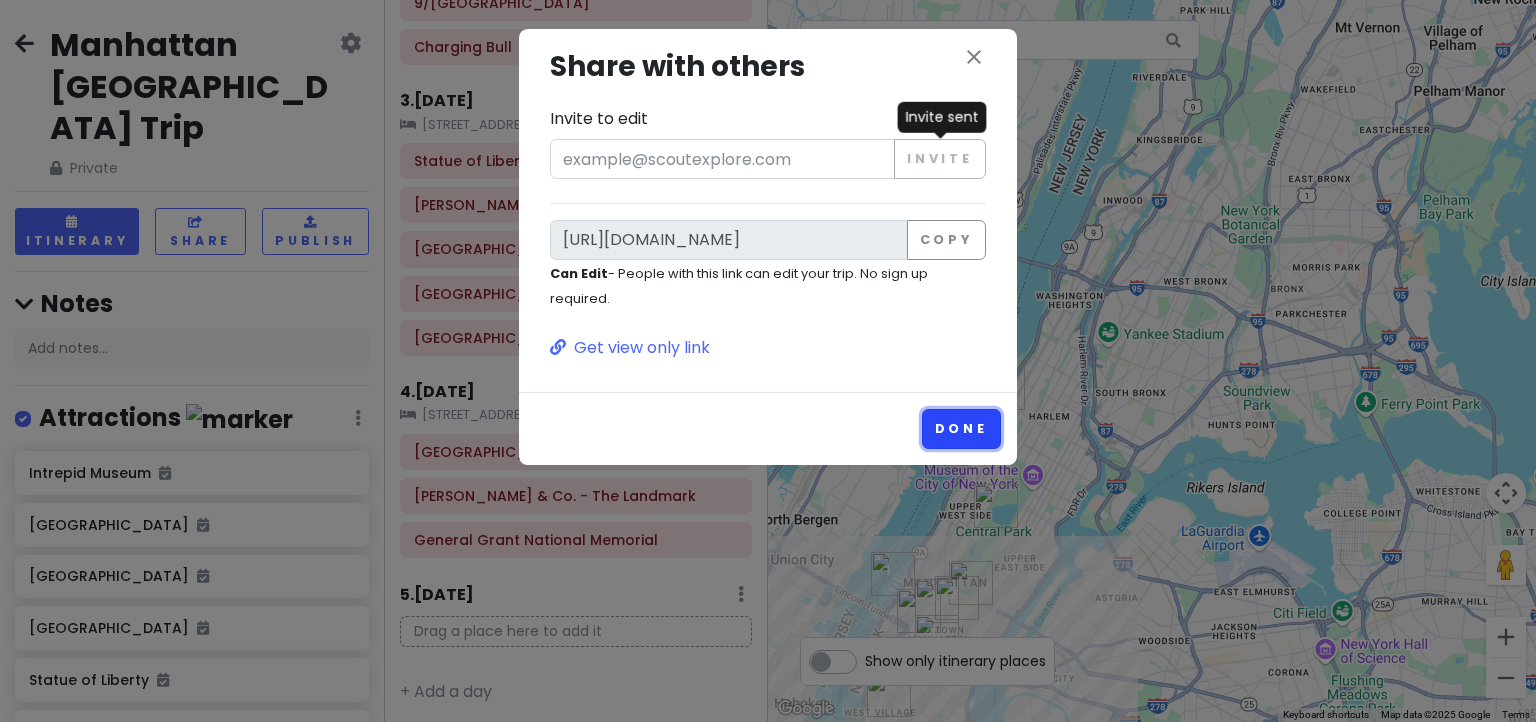 click on "Done" at bounding box center (961, 428) 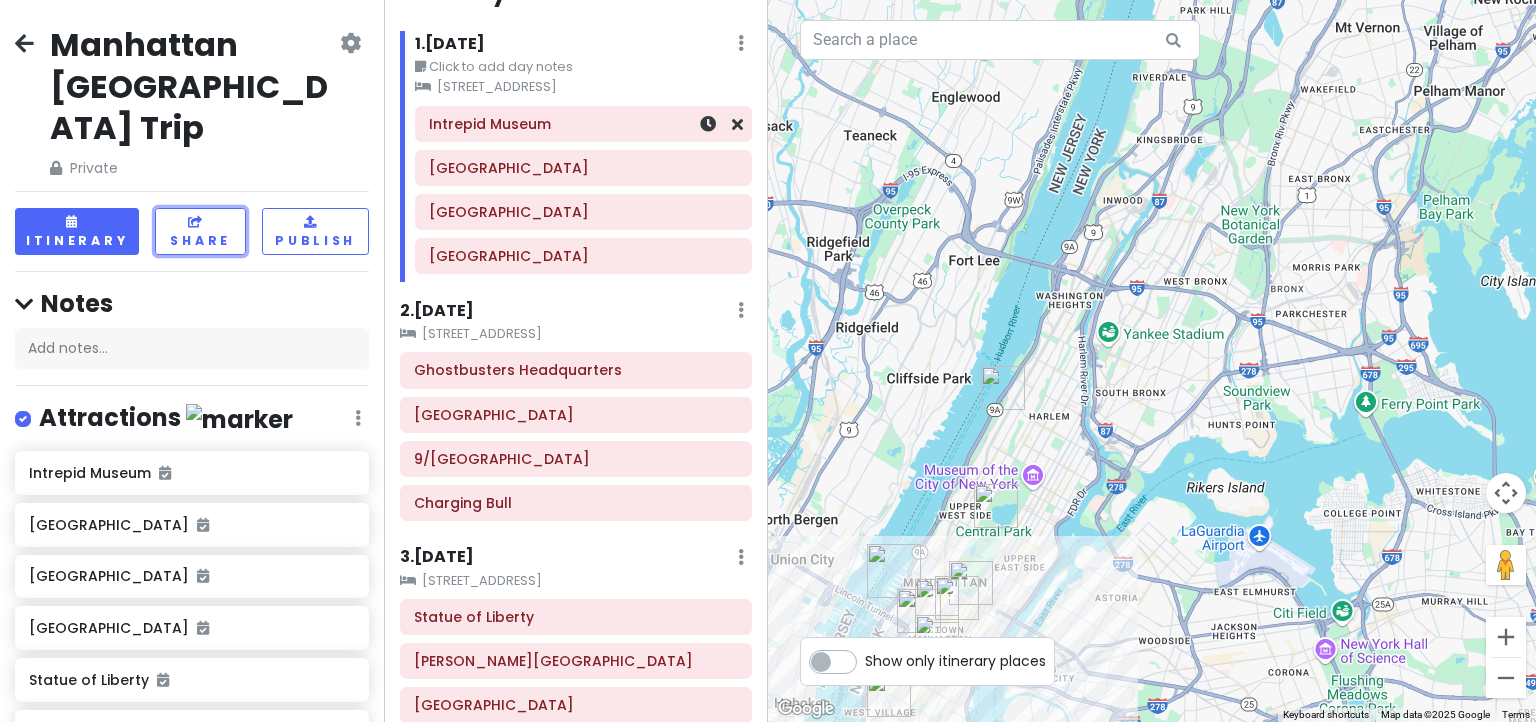 scroll, scrollTop: 0, scrollLeft: 0, axis: both 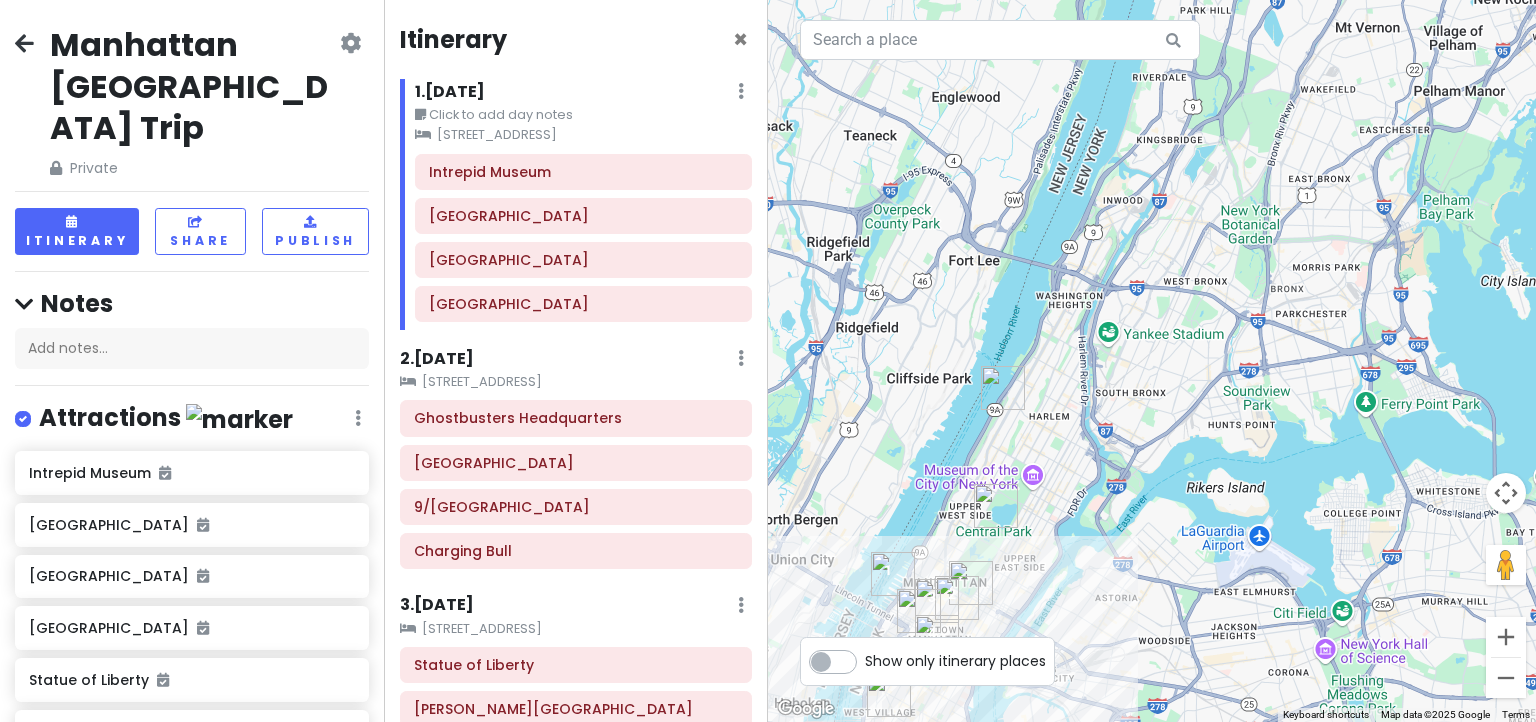 click on "1 .  [DATE]" at bounding box center (450, 92) 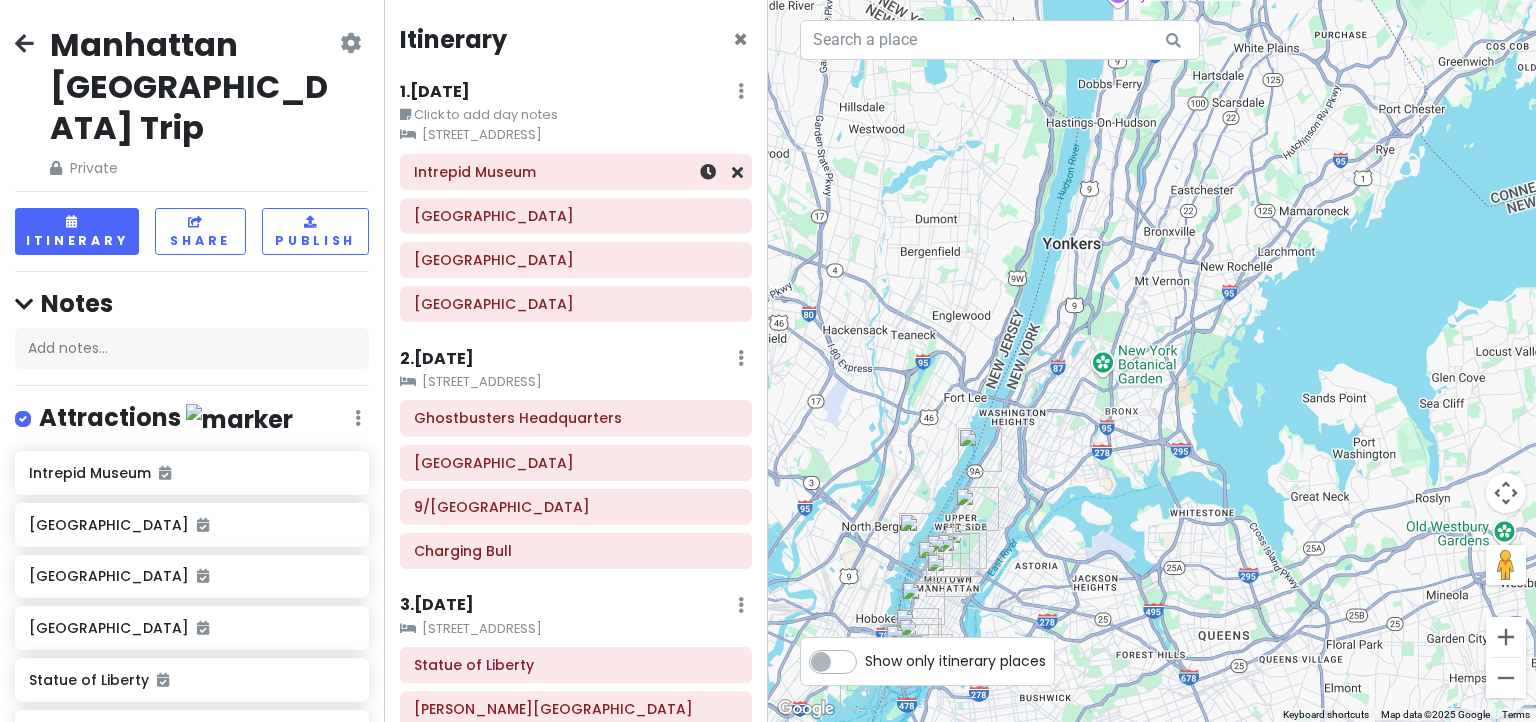 click on "Intrepid Museum" at bounding box center (576, 172) 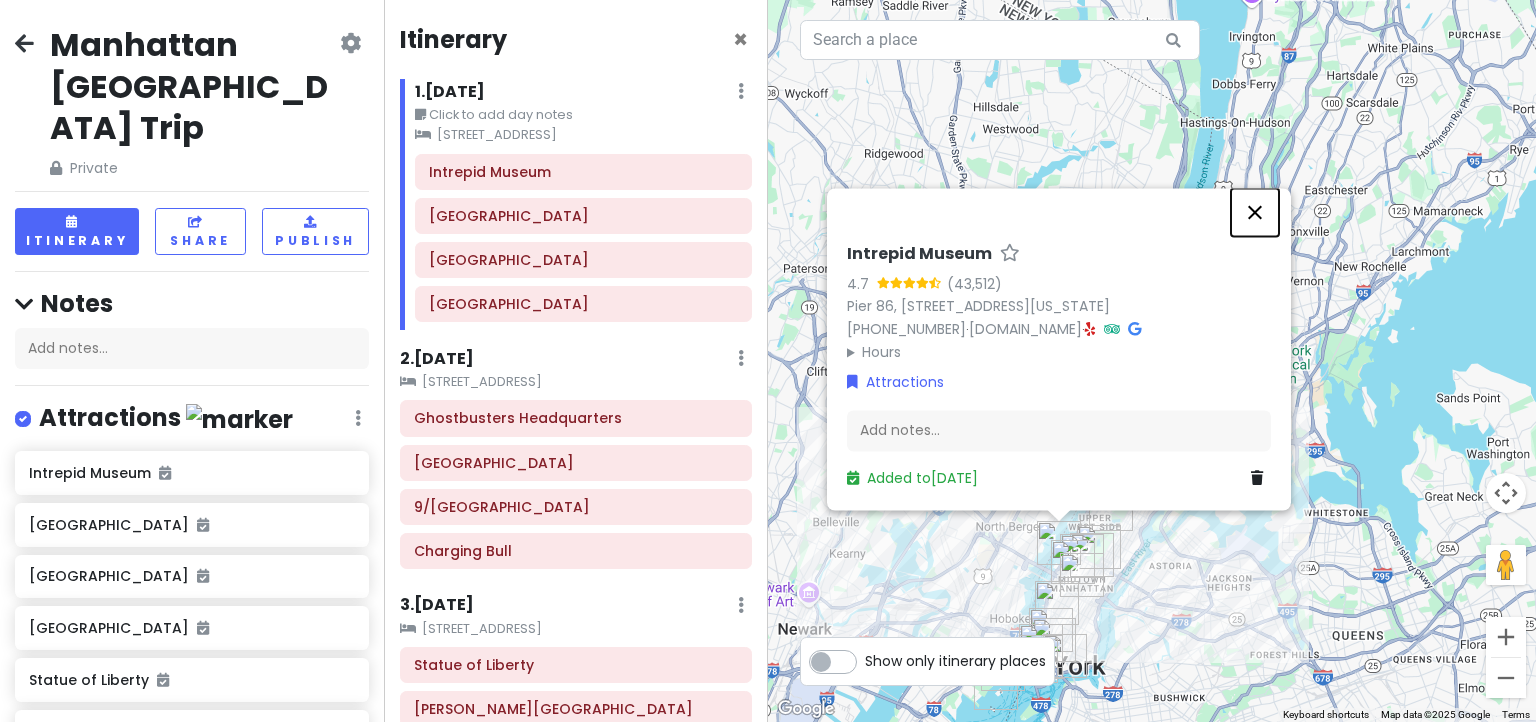 click at bounding box center [1255, 212] 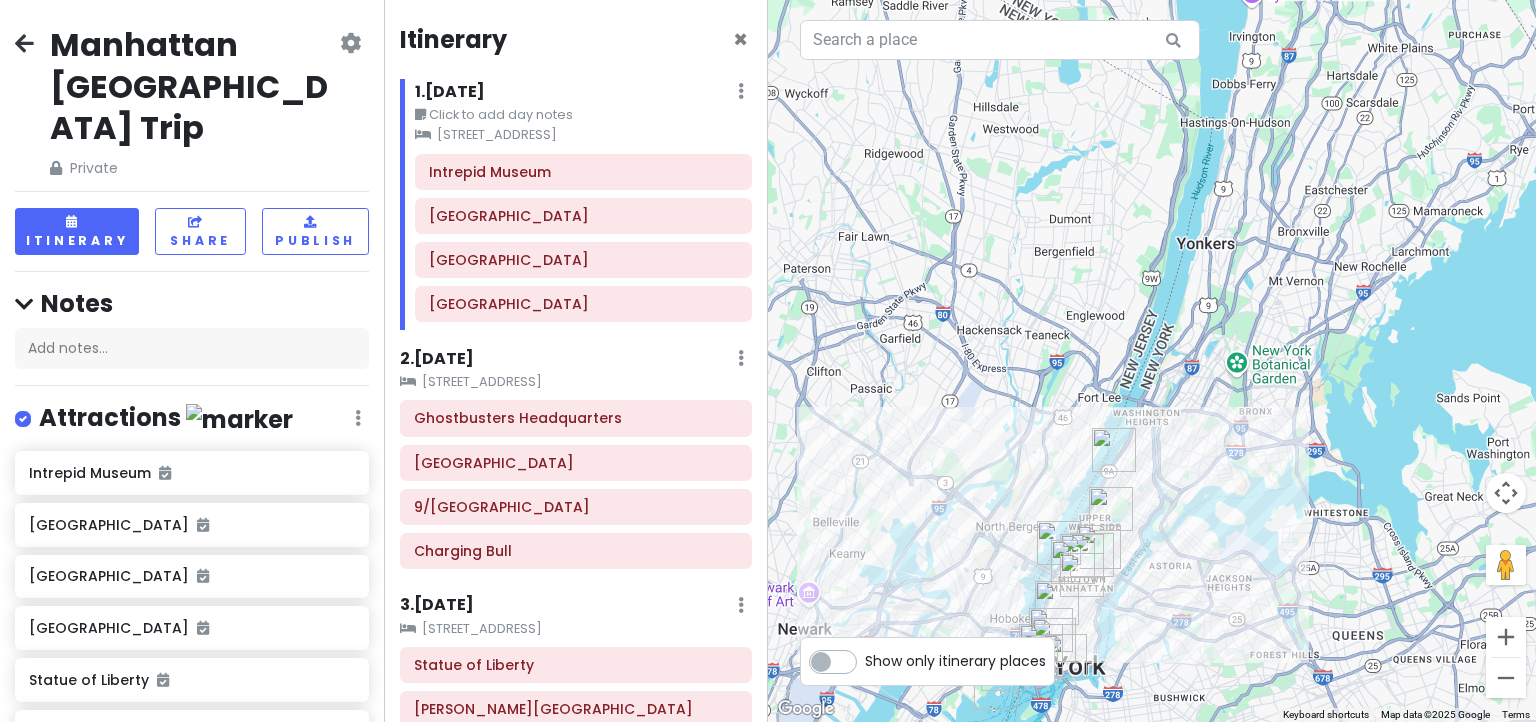 click at bounding box center [741, 91] 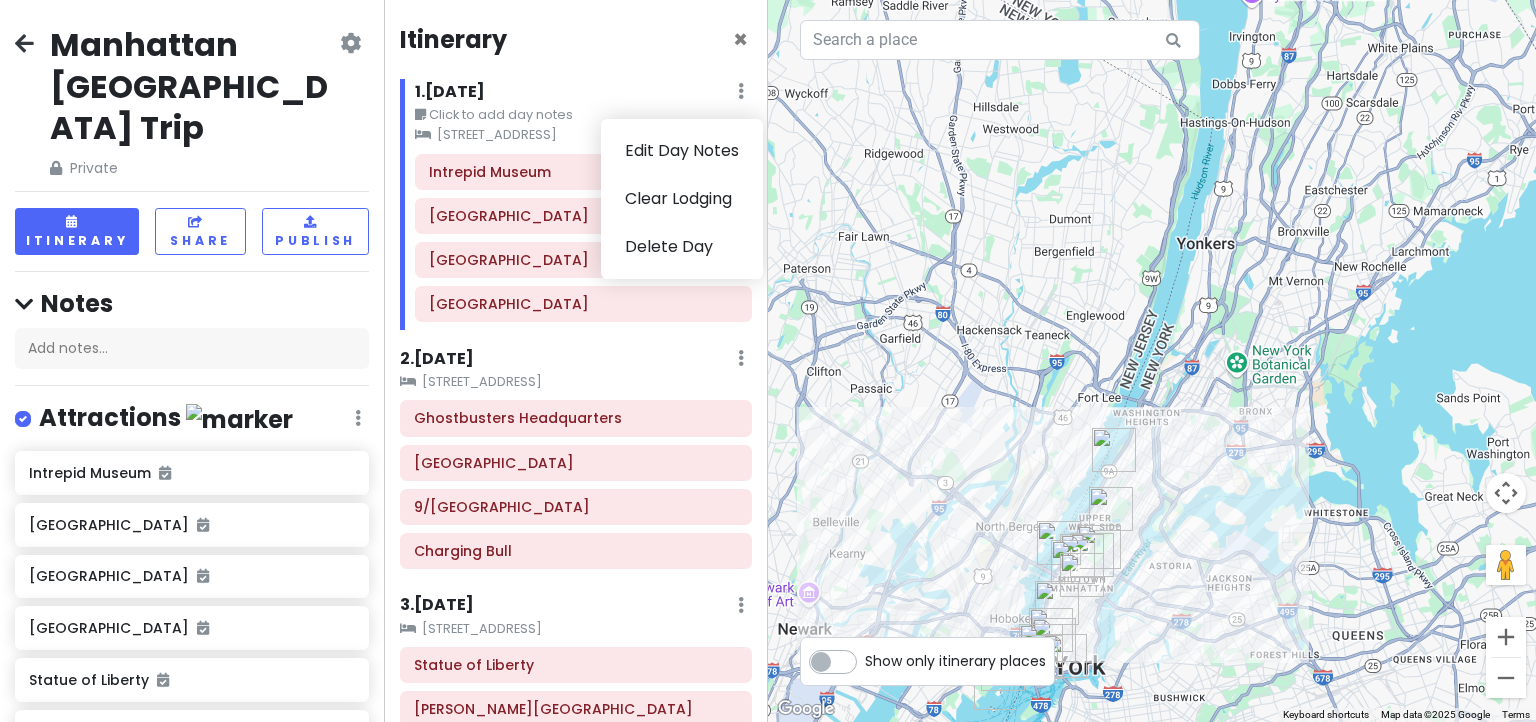 click at bounding box center (741, 91) 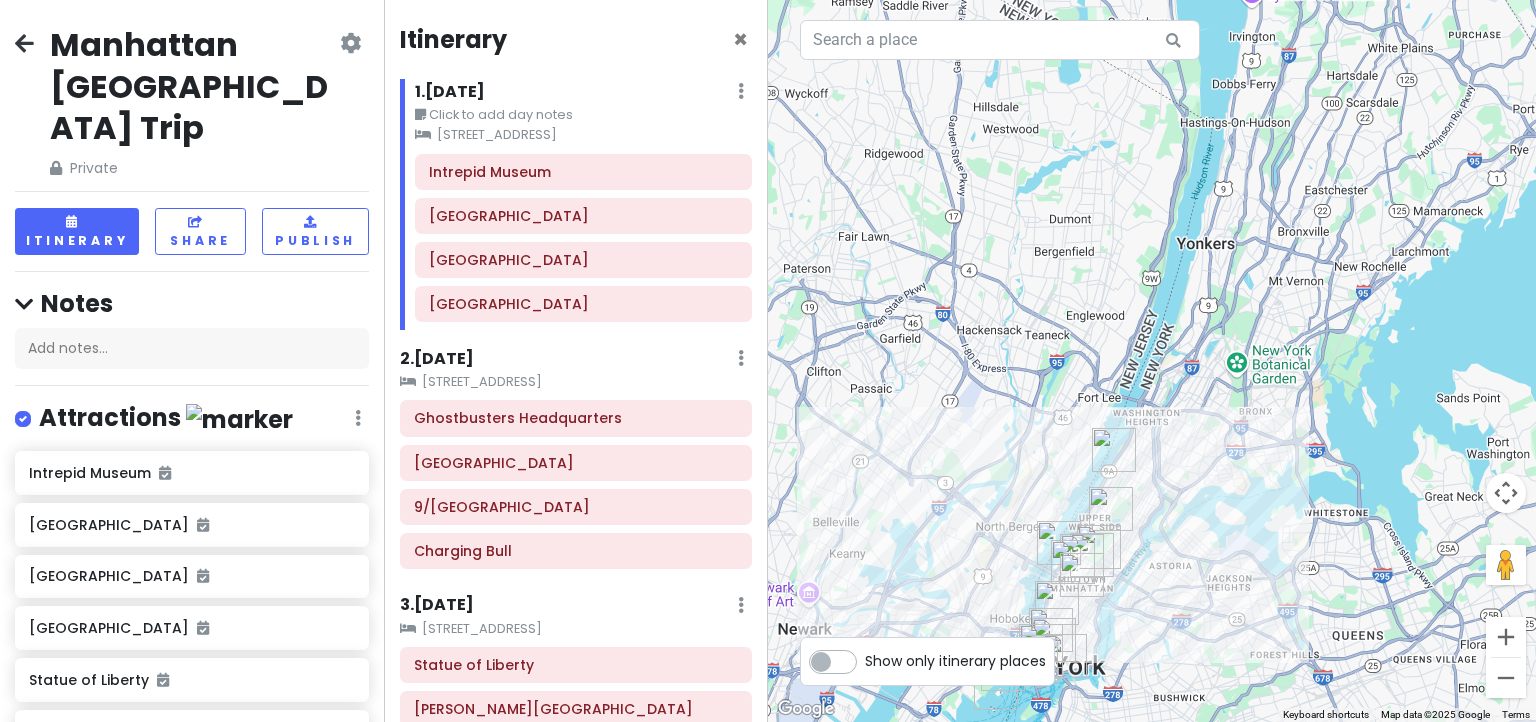 click on "1 .  [DATE] Edit Day Notes Clear Lodging Delete Day" at bounding box center [583, 96] 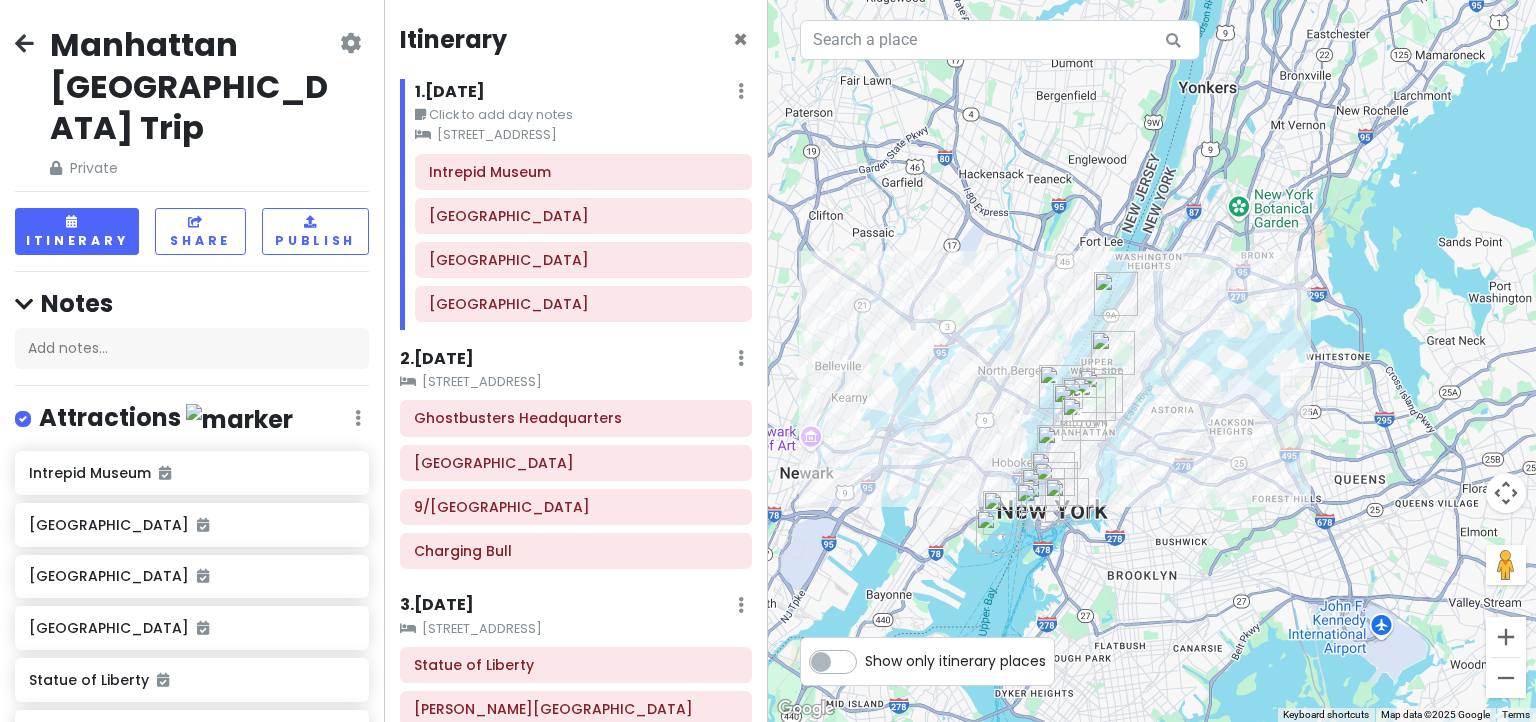 drag, startPoint x: 1008, startPoint y: 515, endPoint x: 1020, endPoint y: 364, distance: 151.47607 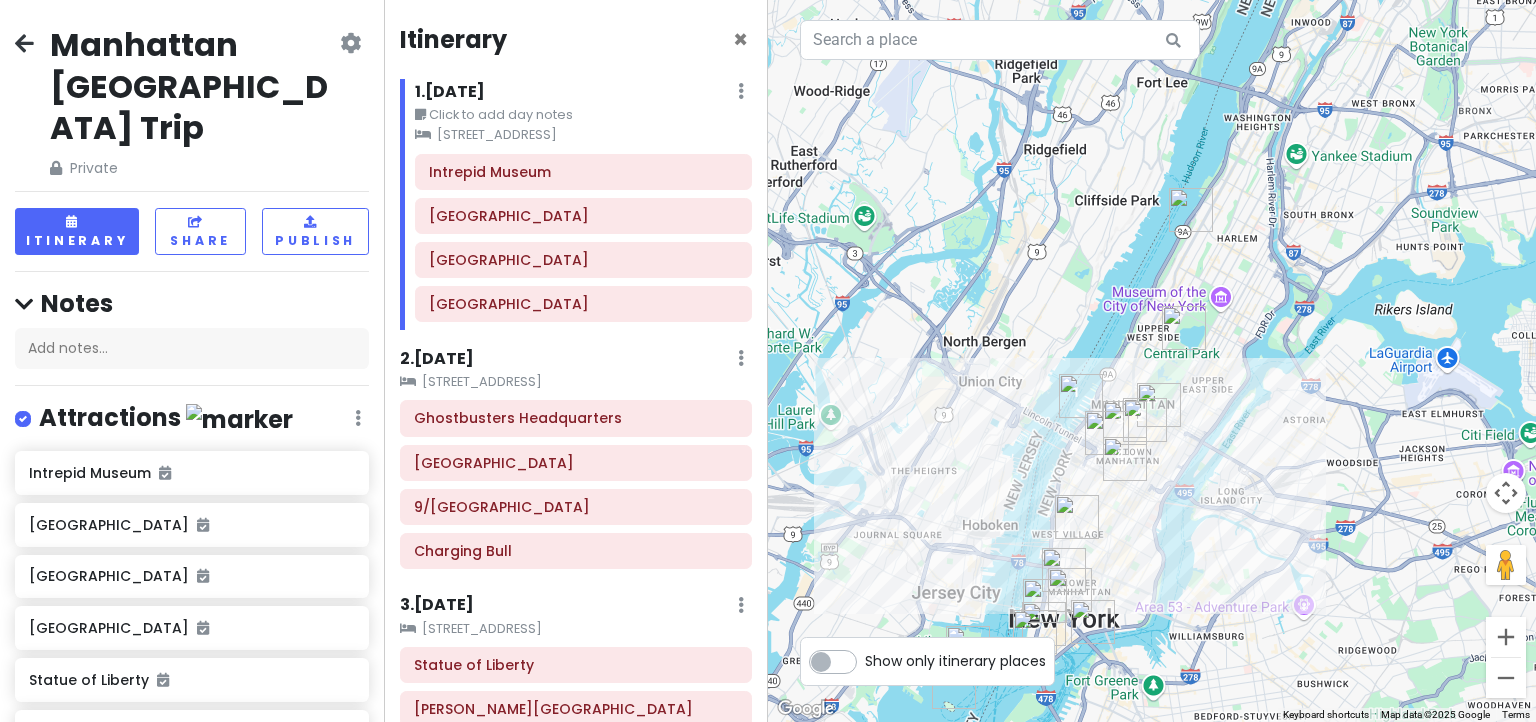 click on "Show only itinerary places" at bounding box center (955, 657) 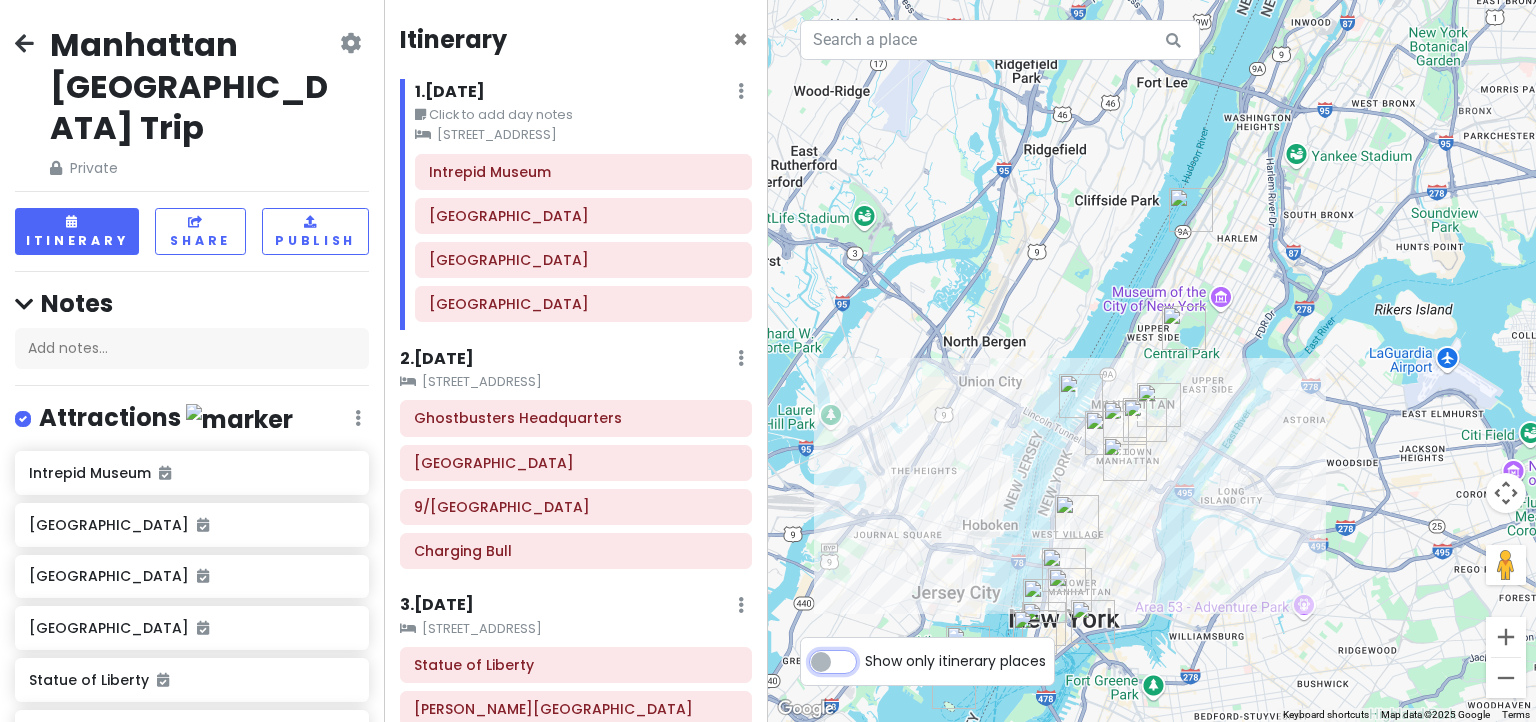 click on "Show only itinerary places" at bounding box center (871, 651) 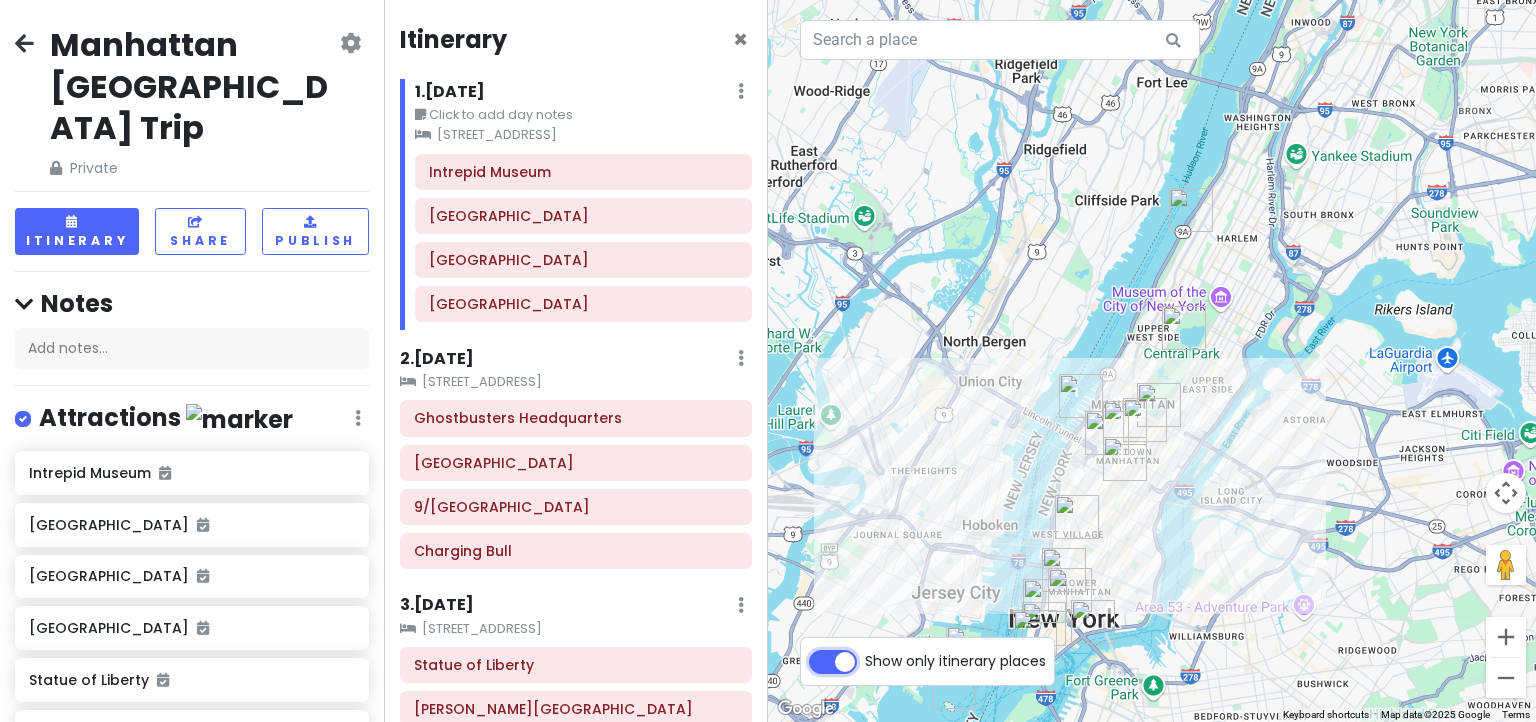 checkbox on "true" 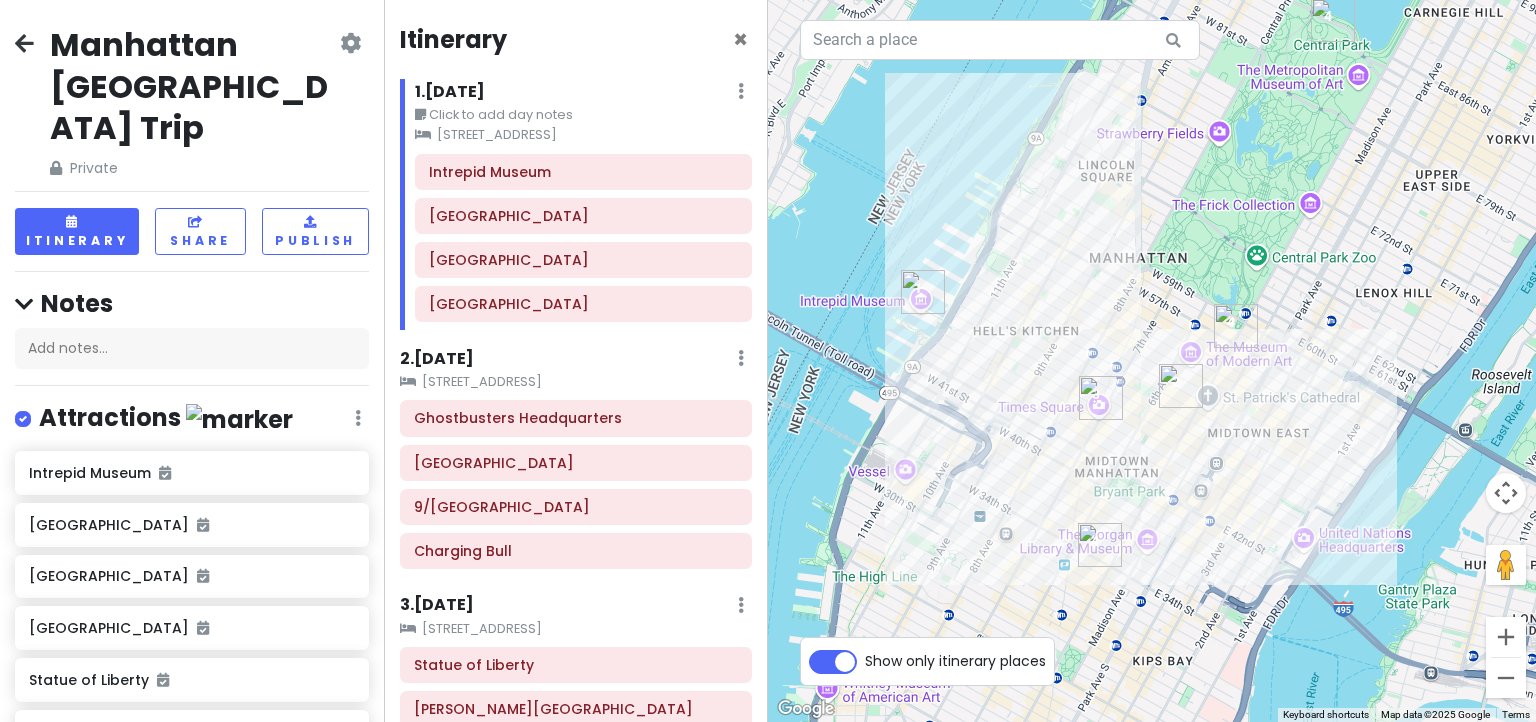 click on "2 .  [DATE]" at bounding box center (437, 359) 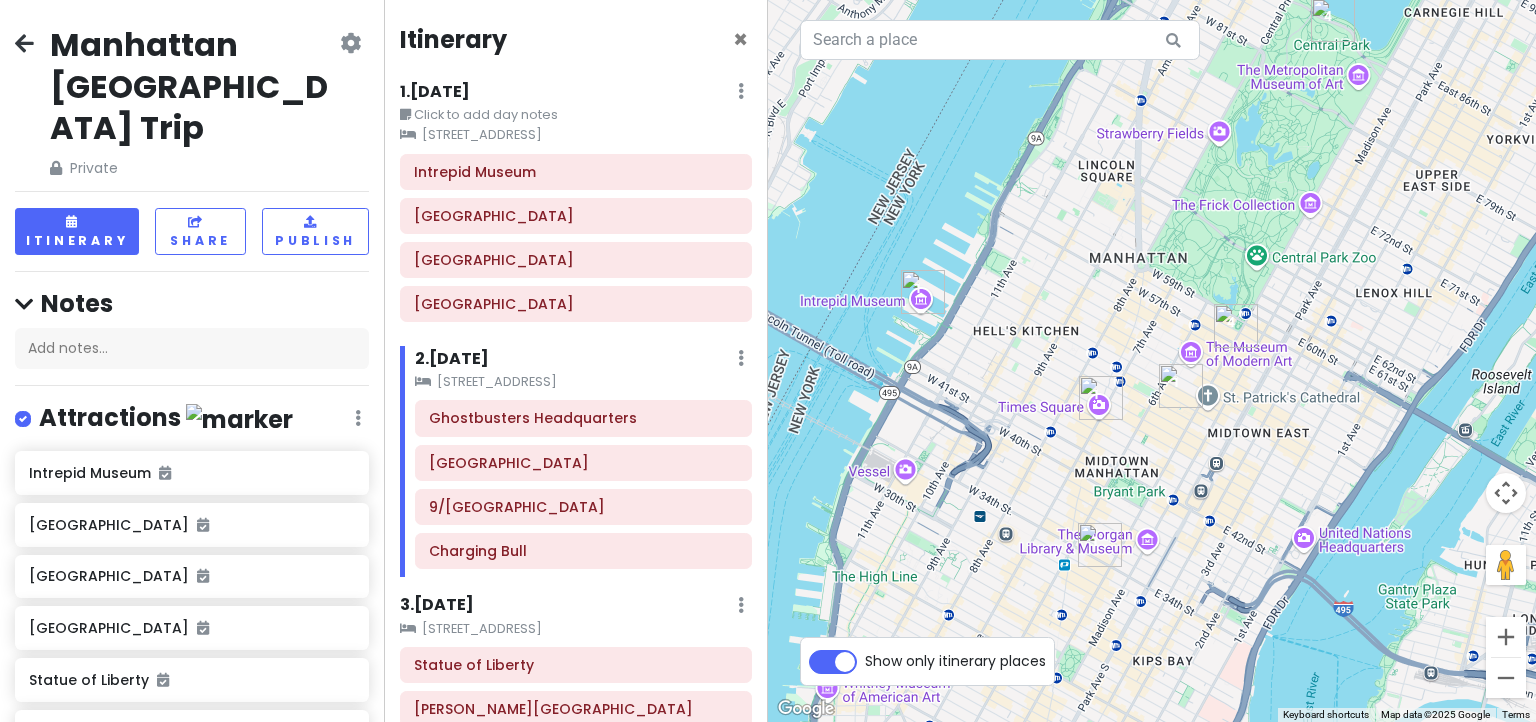 click on "2 .  [DATE]" at bounding box center (452, 359) 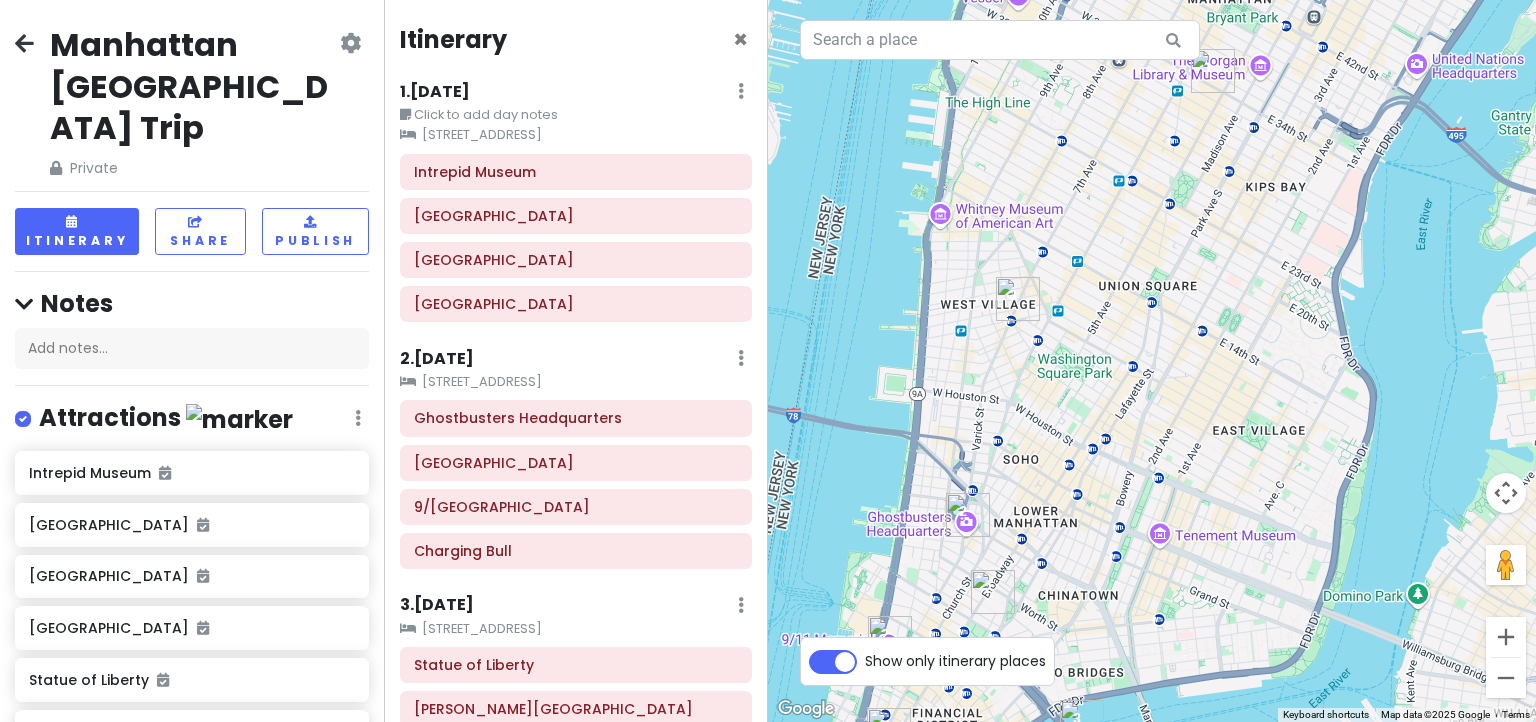 drag, startPoint x: 1129, startPoint y: 631, endPoint x: 1245, endPoint y: 133, distance: 511.3316 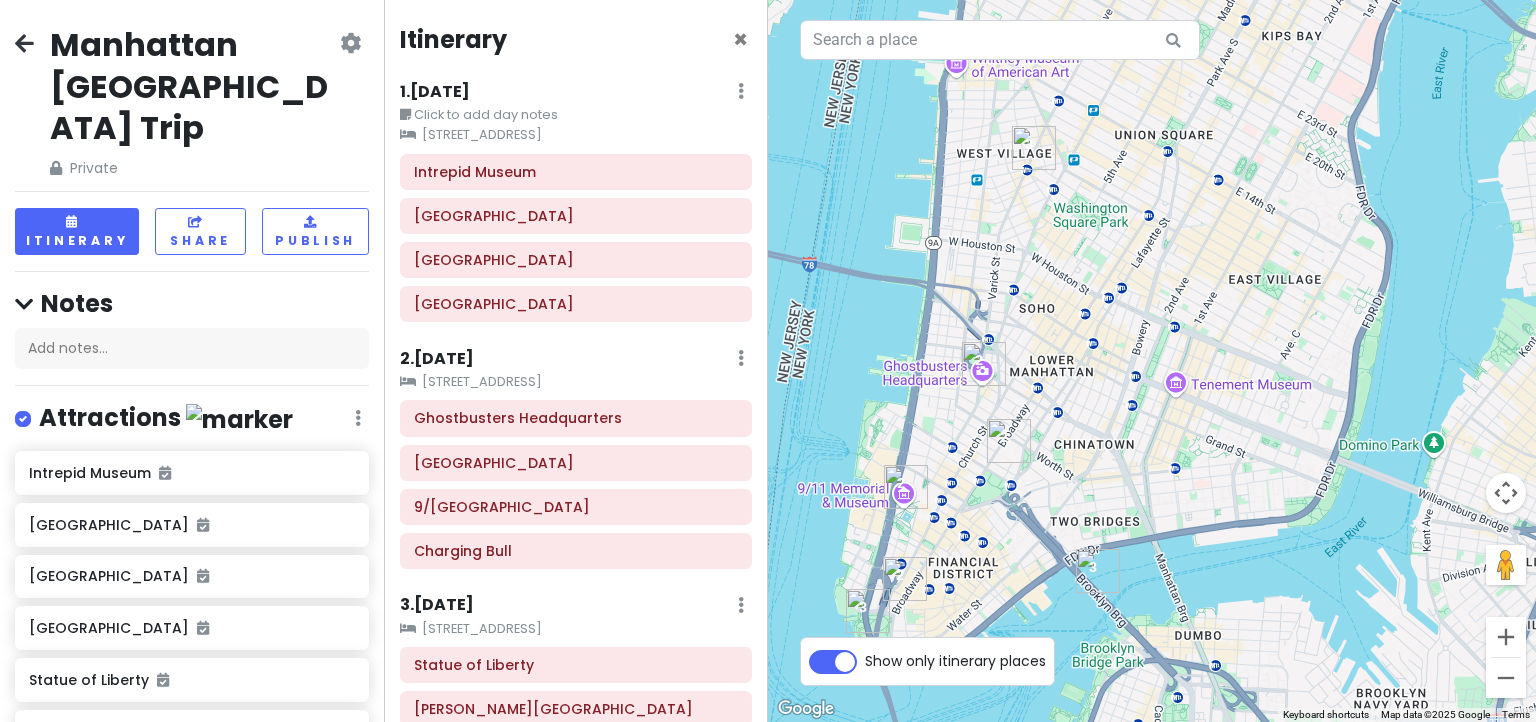 drag, startPoint x: 1153, startPoint y: 564, endPoint x: 1179, endPoint y: 394, distance: 171.97675 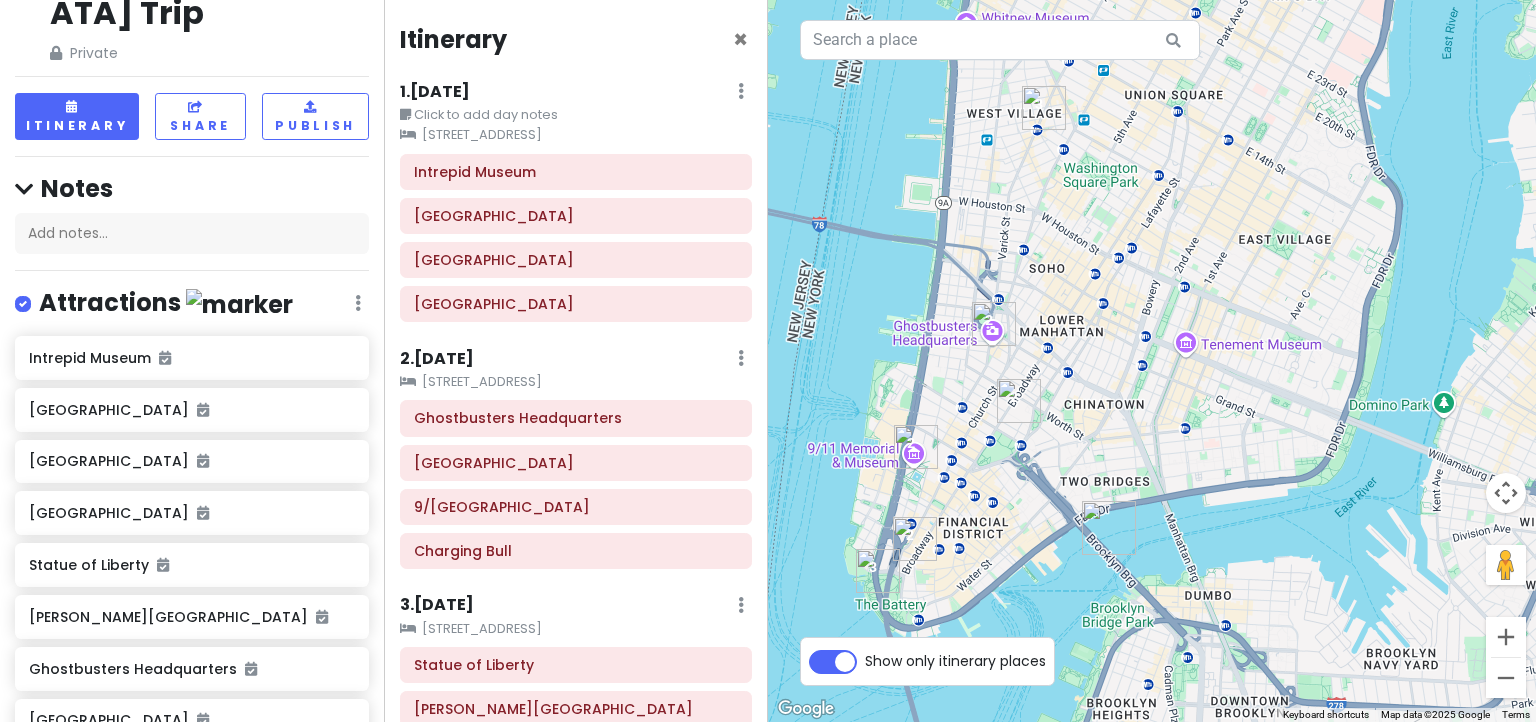 scroll, scrollTop: 0, scrollLeft: 0, axis: both 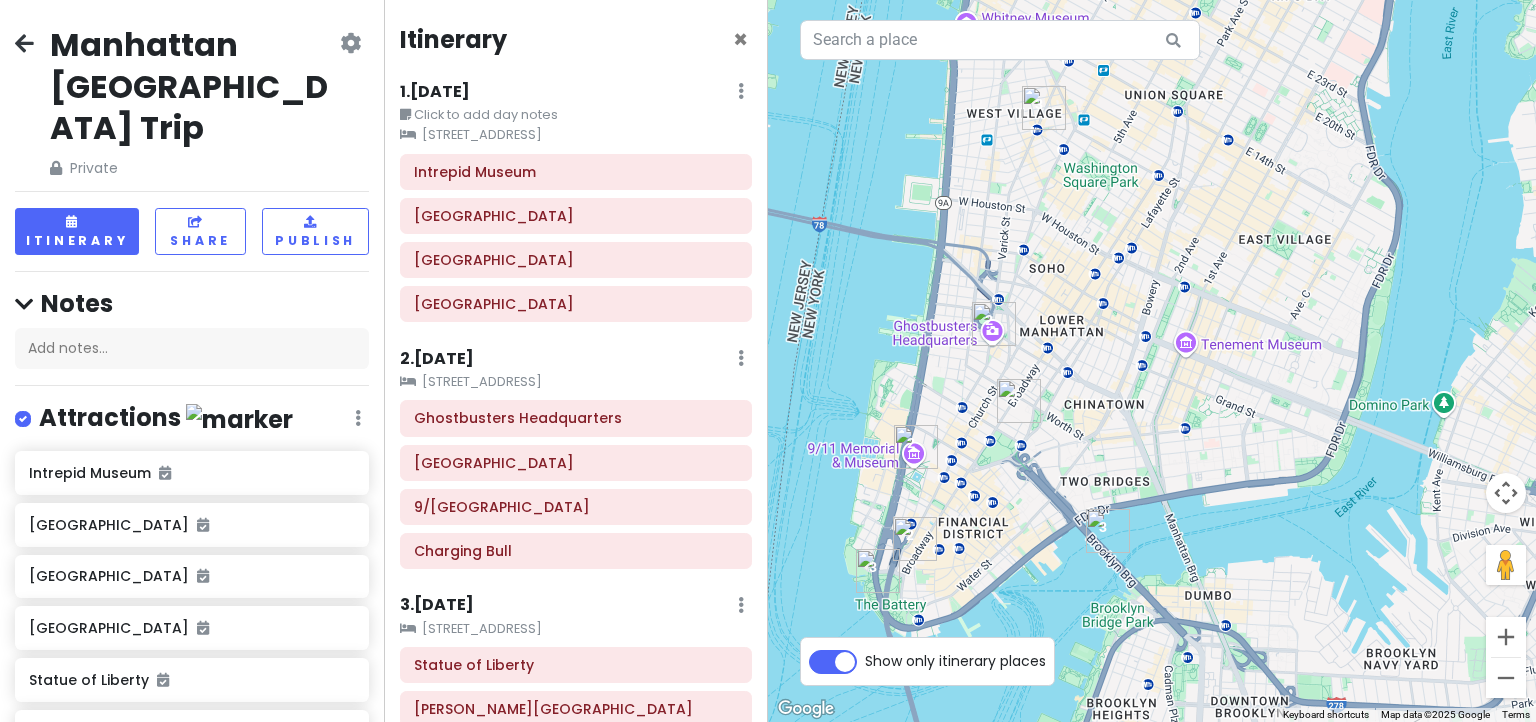 click on "Change Dates Make a Copy Delete Trip Go Pro ⚡️ Give Feedback 💡 Support Scout ☕️" at bounding box center (350, 105) 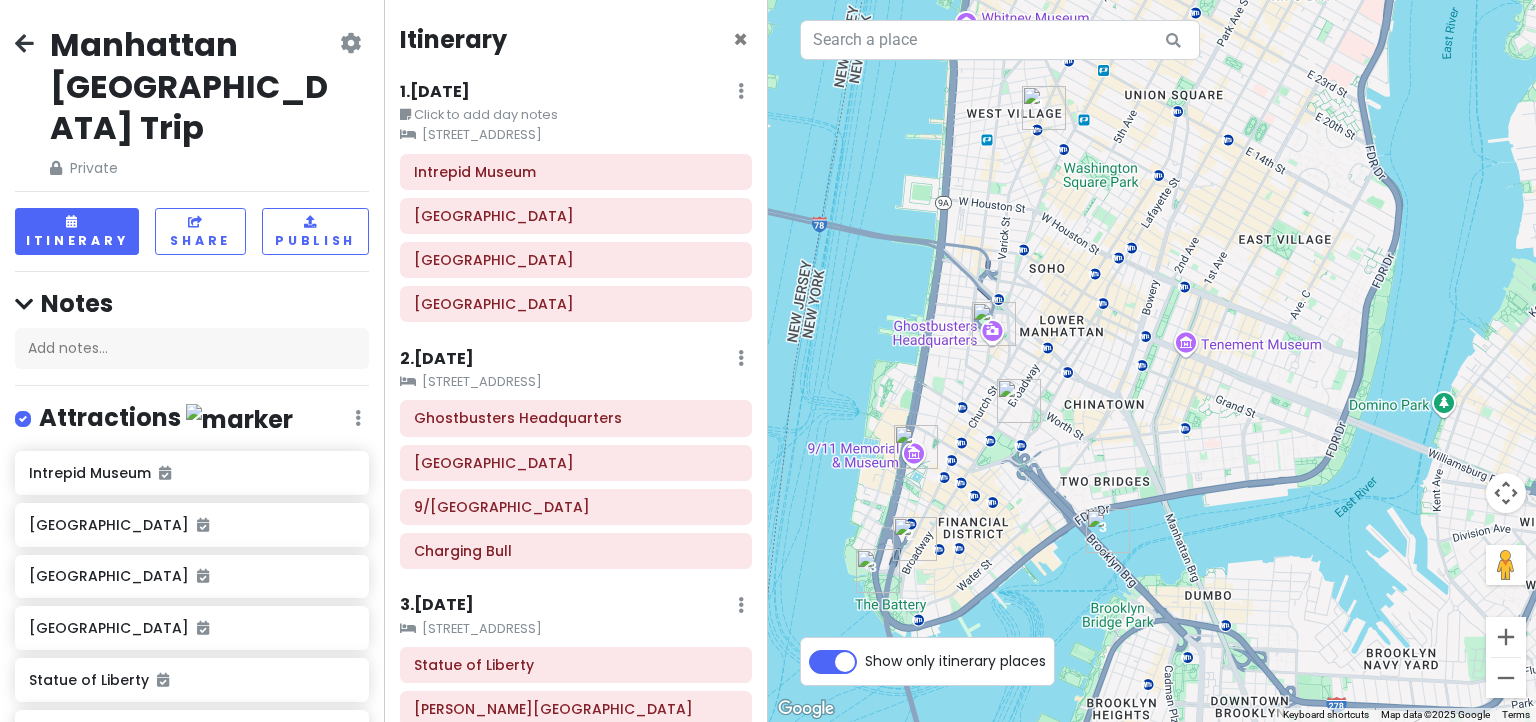 click at bounding box center (350, 43) 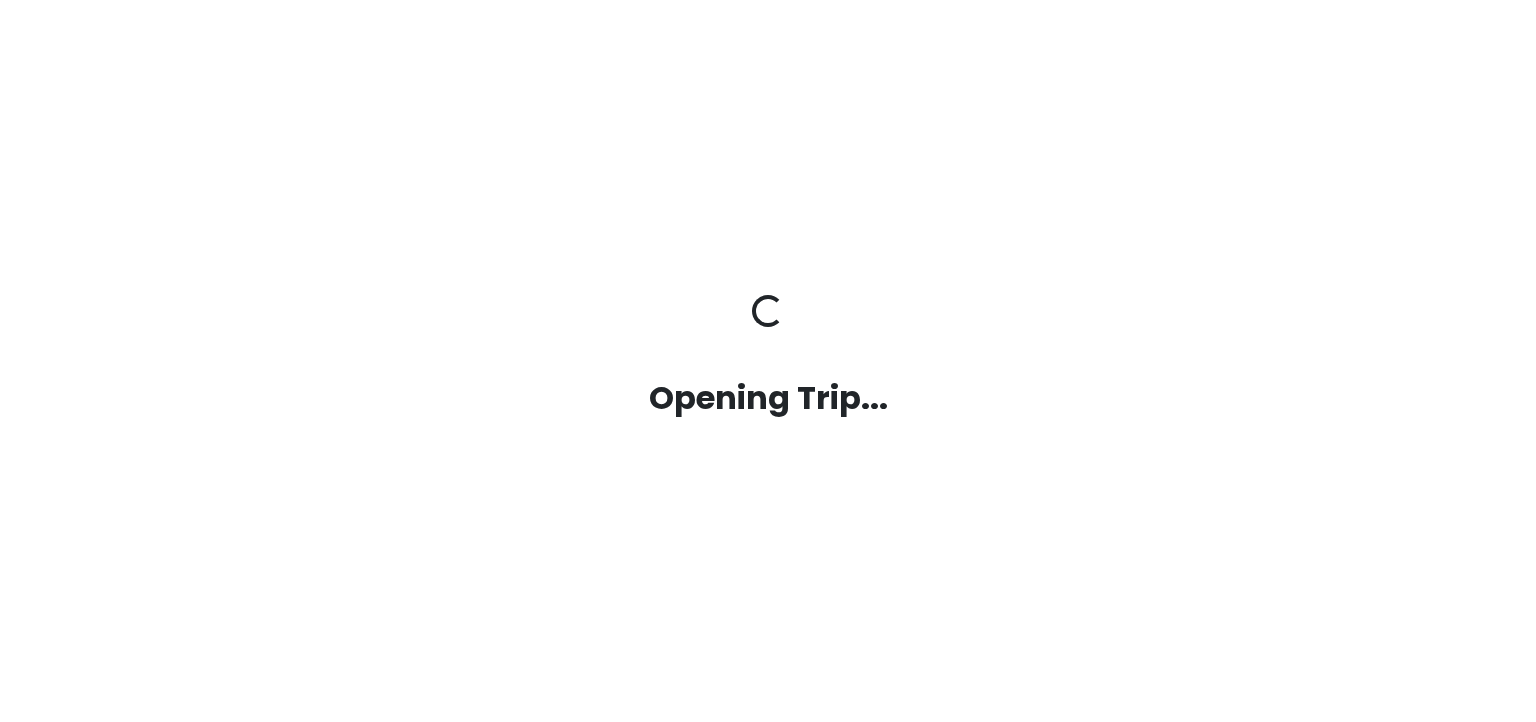 scroll, scrollTop: 0, scrollLeft: 0, axis: both 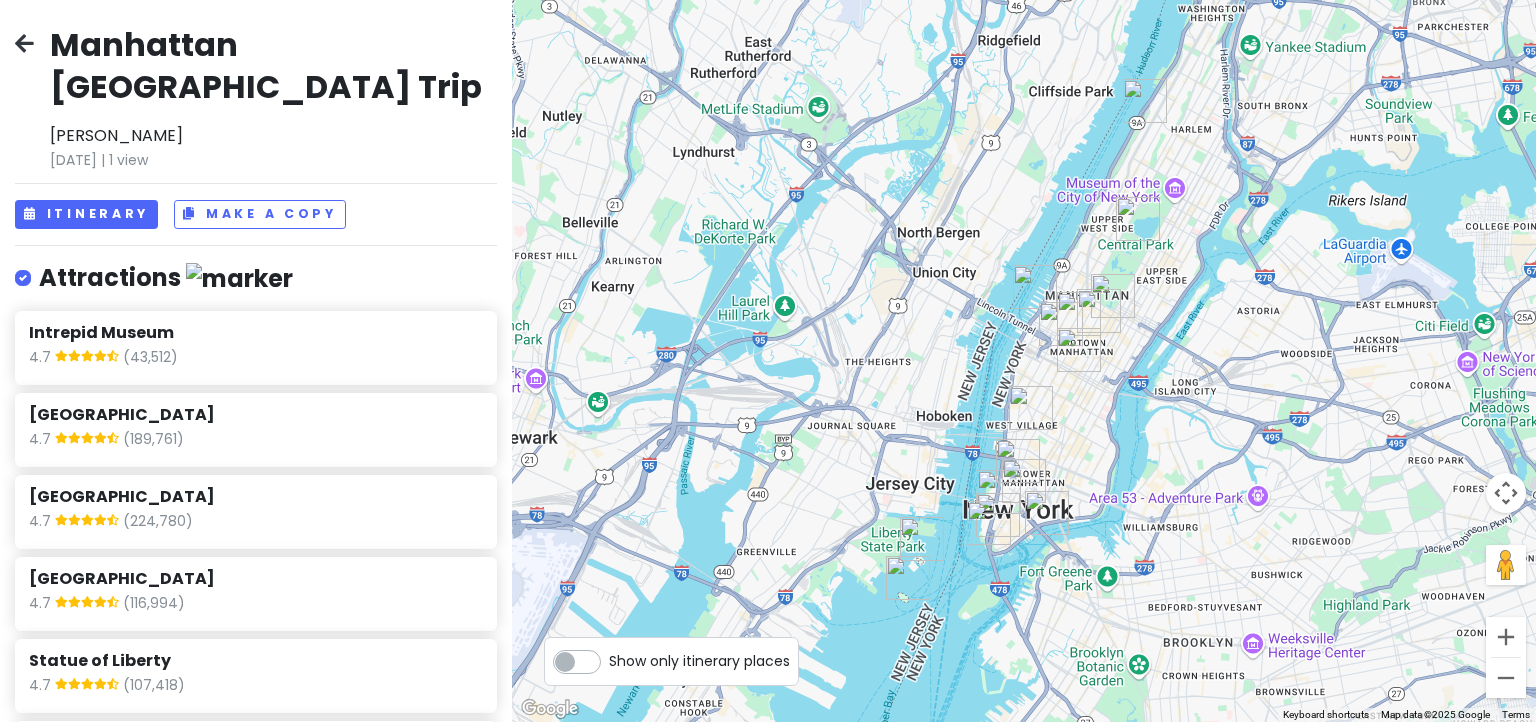 click on "Show only itinerary places" at bounding box center [699, 657] 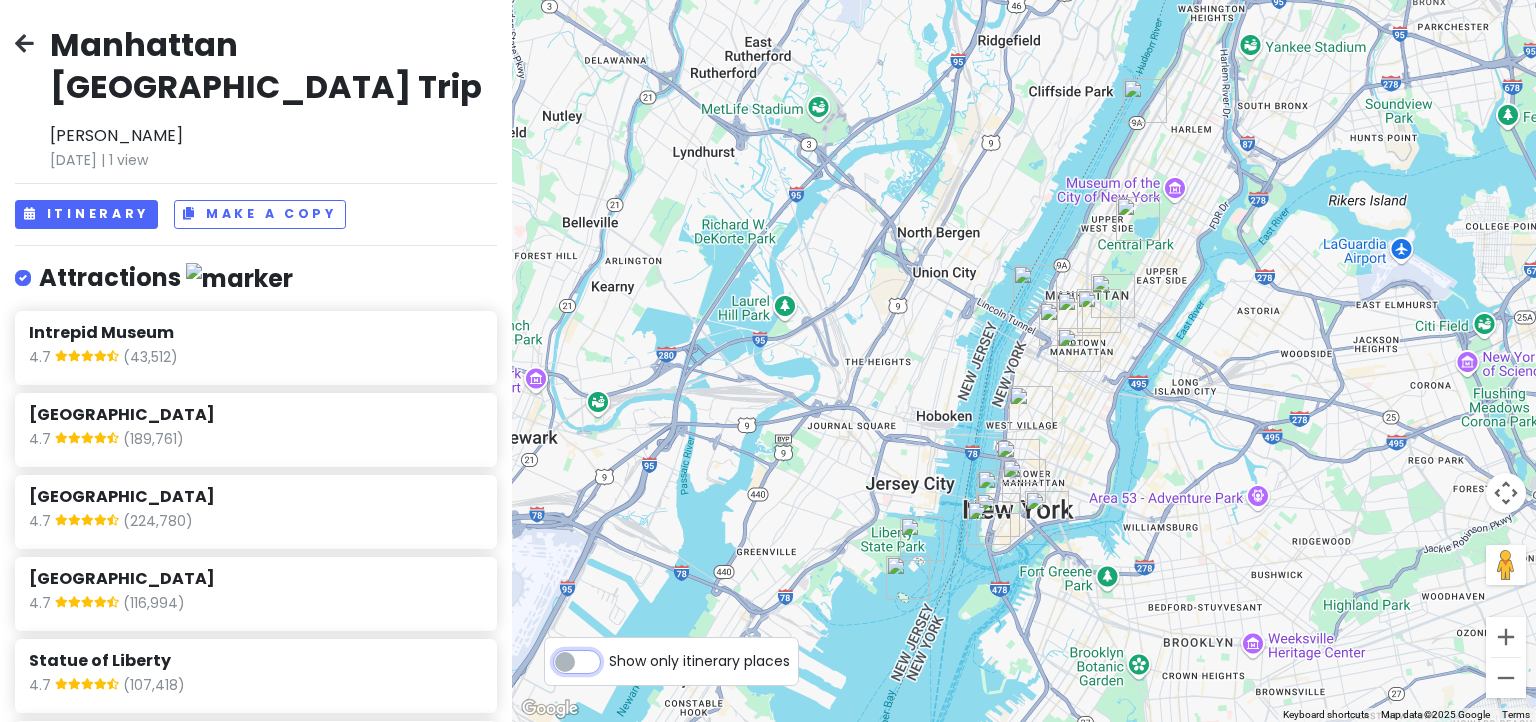 click on "Show only itinerary places" at bounding box center [615, 651] 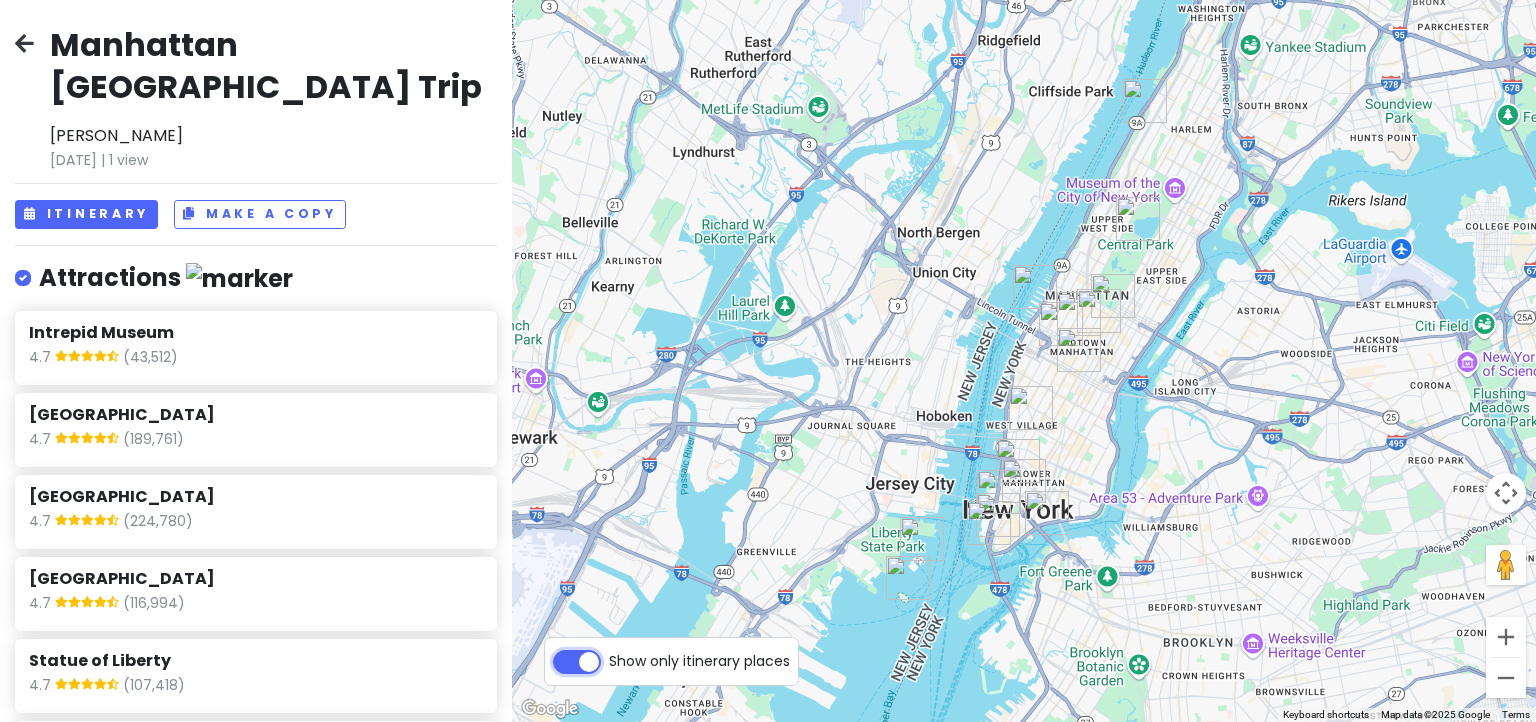checkbox on "true" 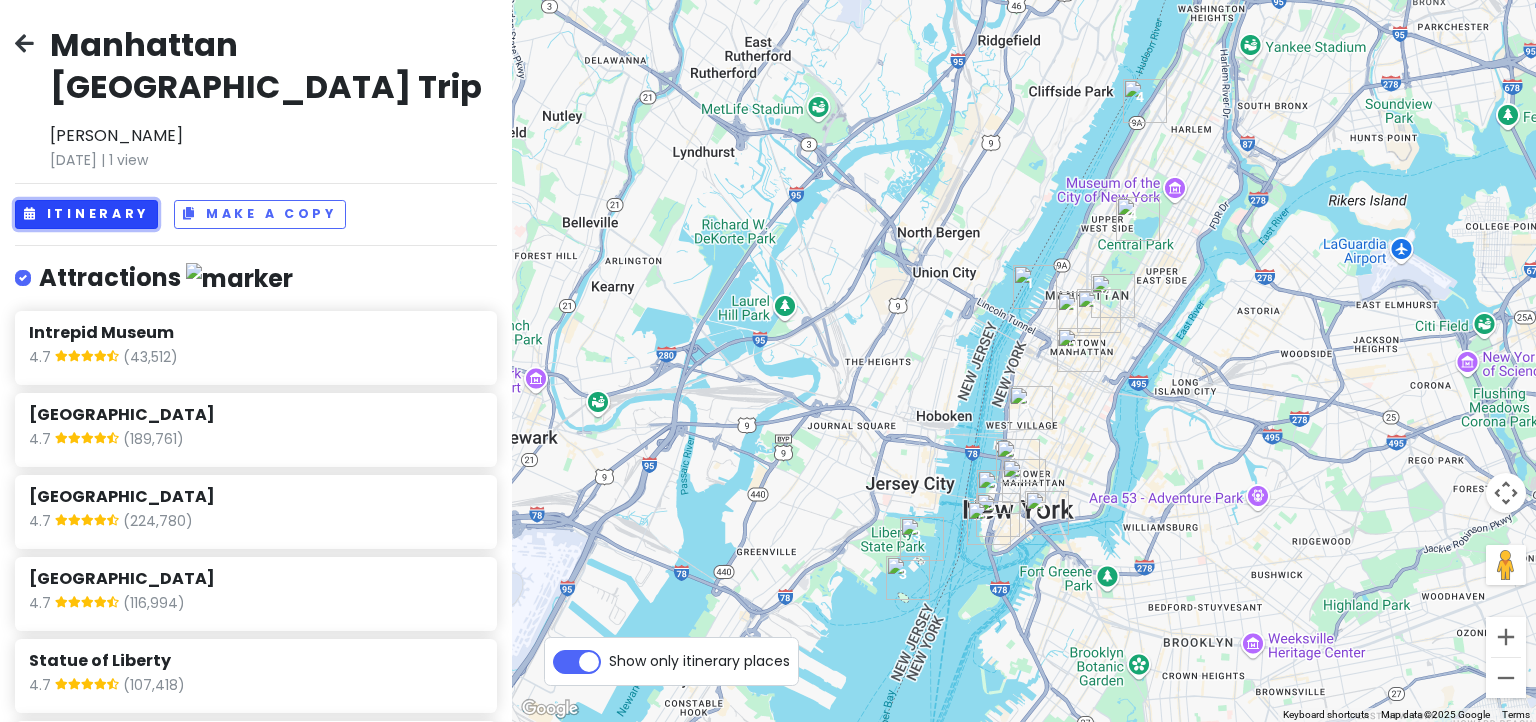 click on "Itinerary" at bounding box center (86, 214) 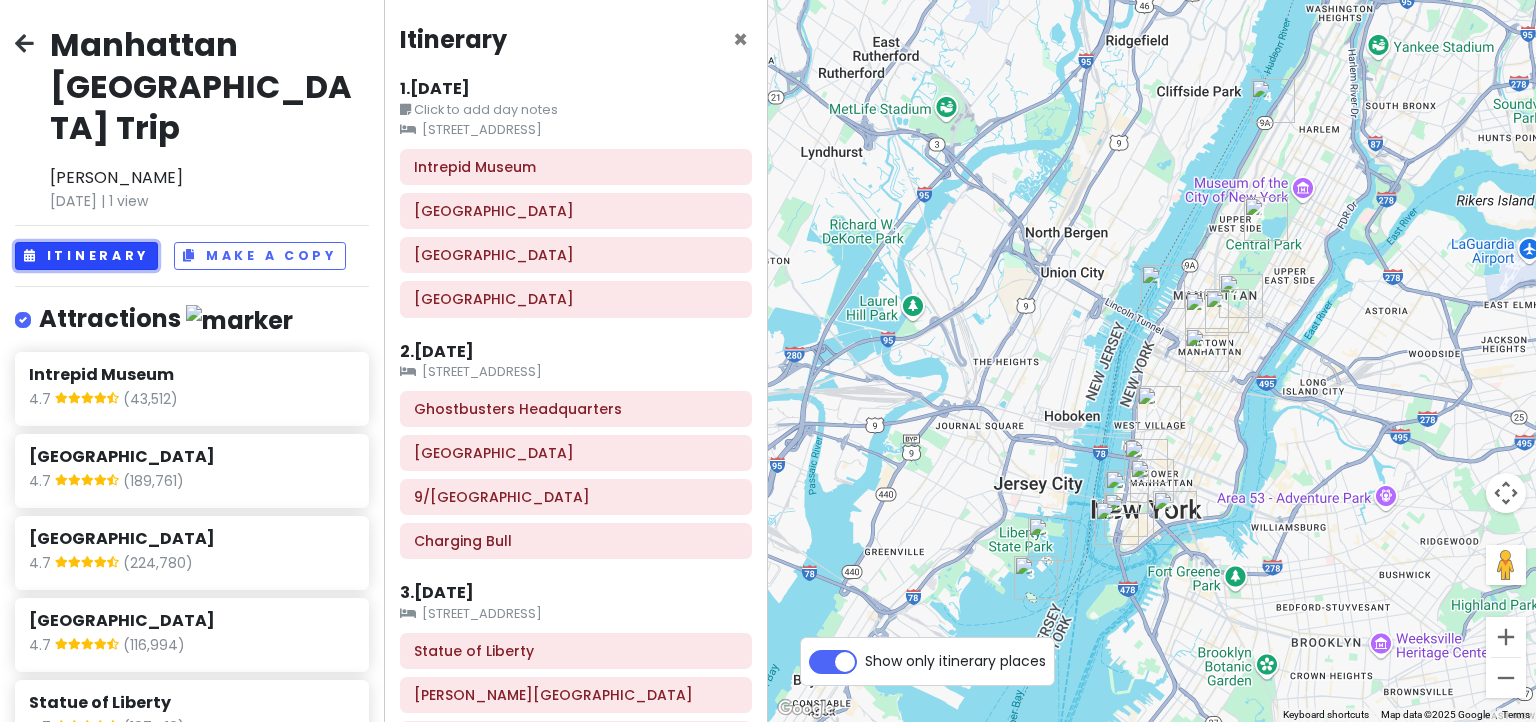 click on "Itinerary" at bounding box center [86, 256] 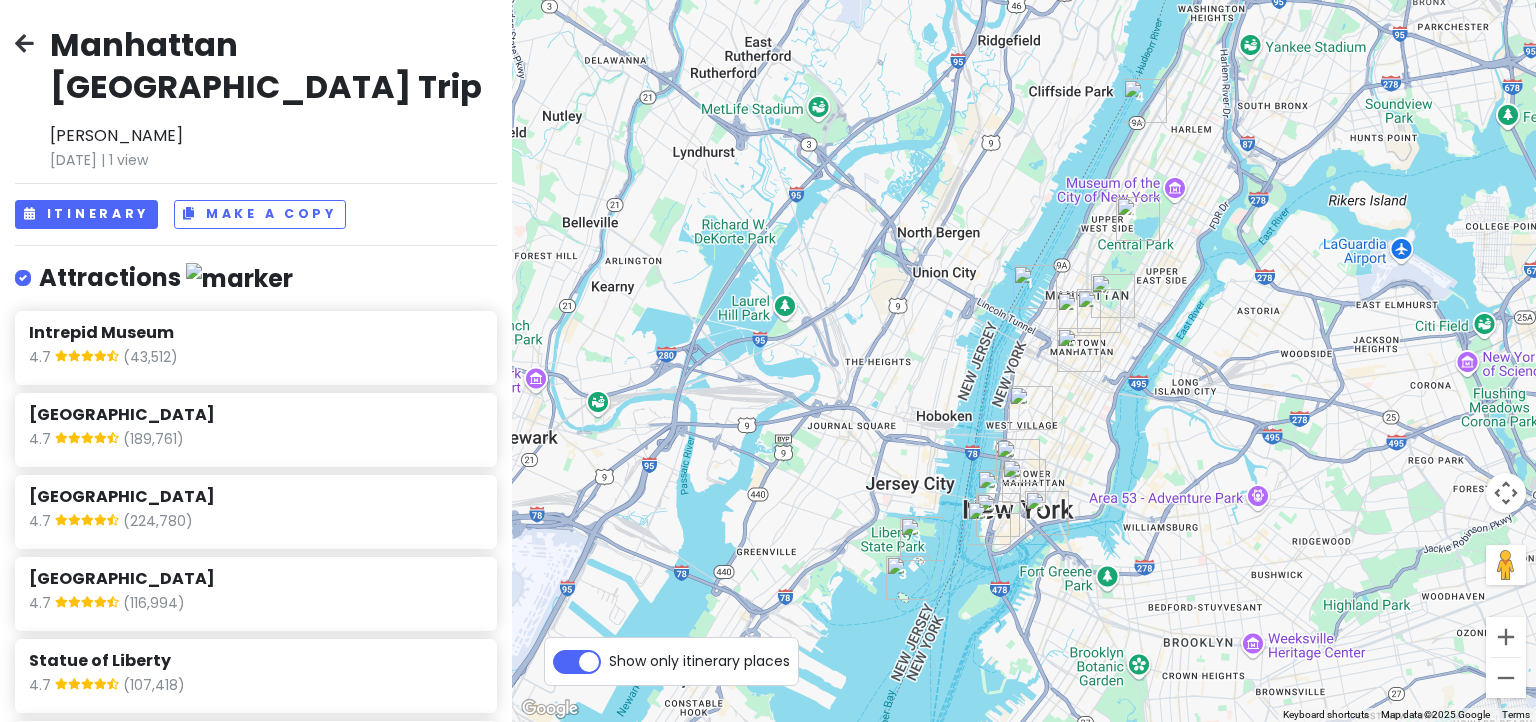 click at bounding box center (24, 43) 